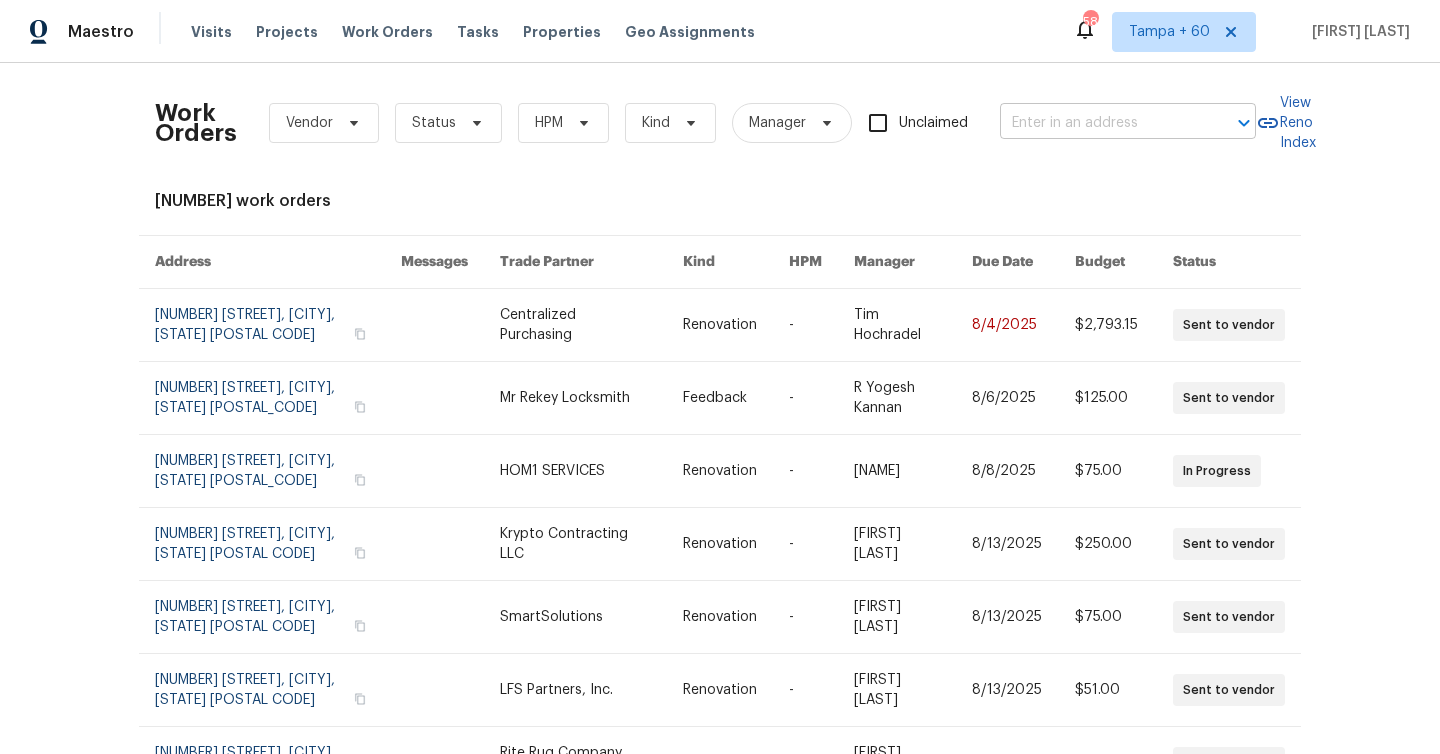 scroll, scrollTop: 0, scrollLeft: 0, axis: both 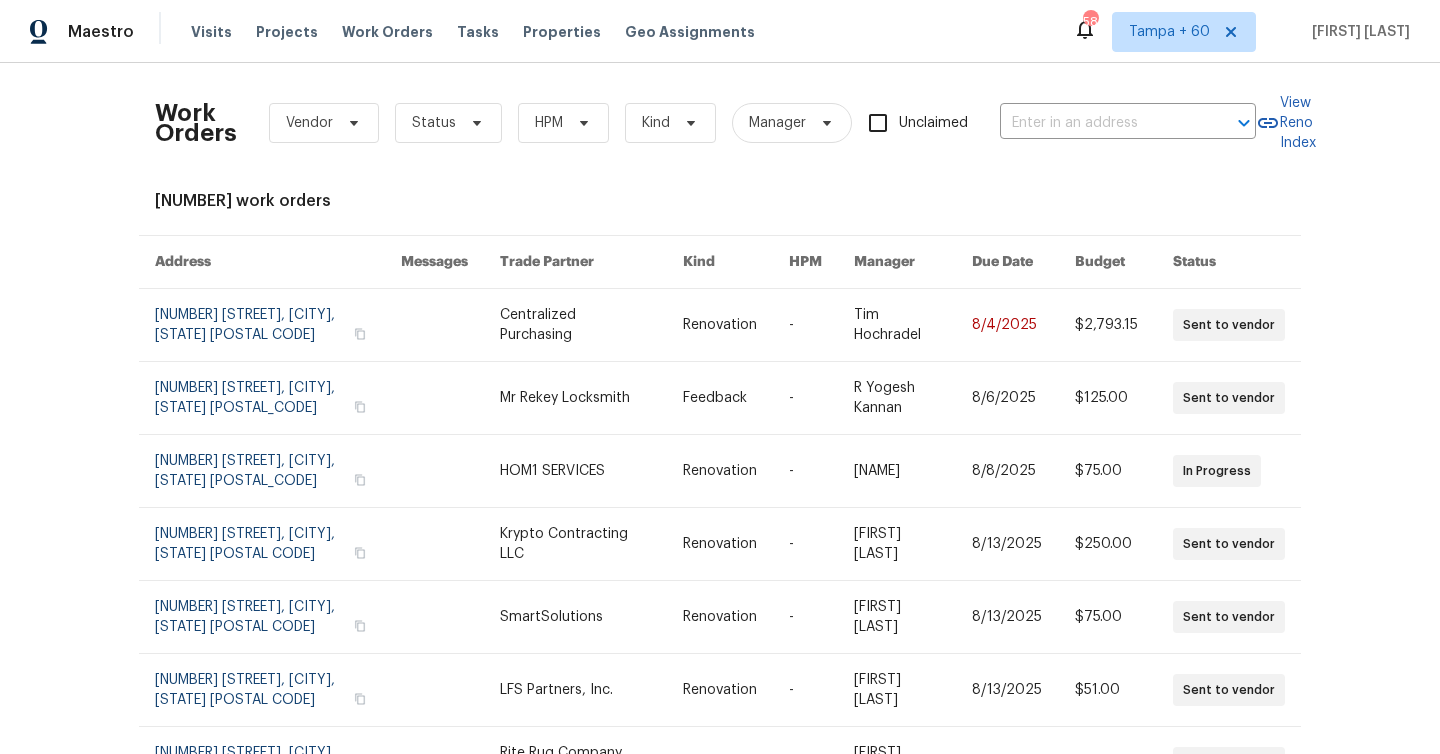 click on "Work Orders Vendor Status HPM Kind Manager Unclaimed ​" at bounding box center (705, 123) 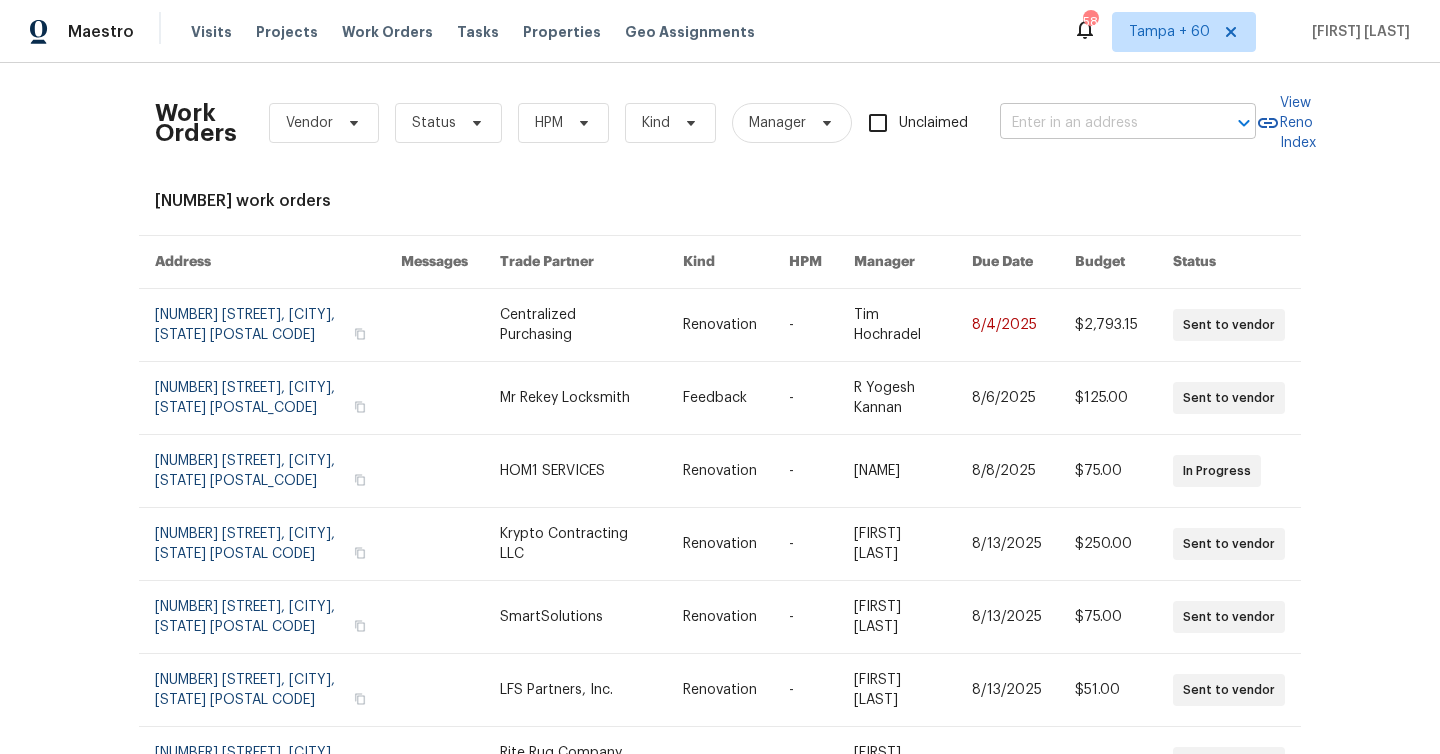 click at bounding box center [1100, 123] 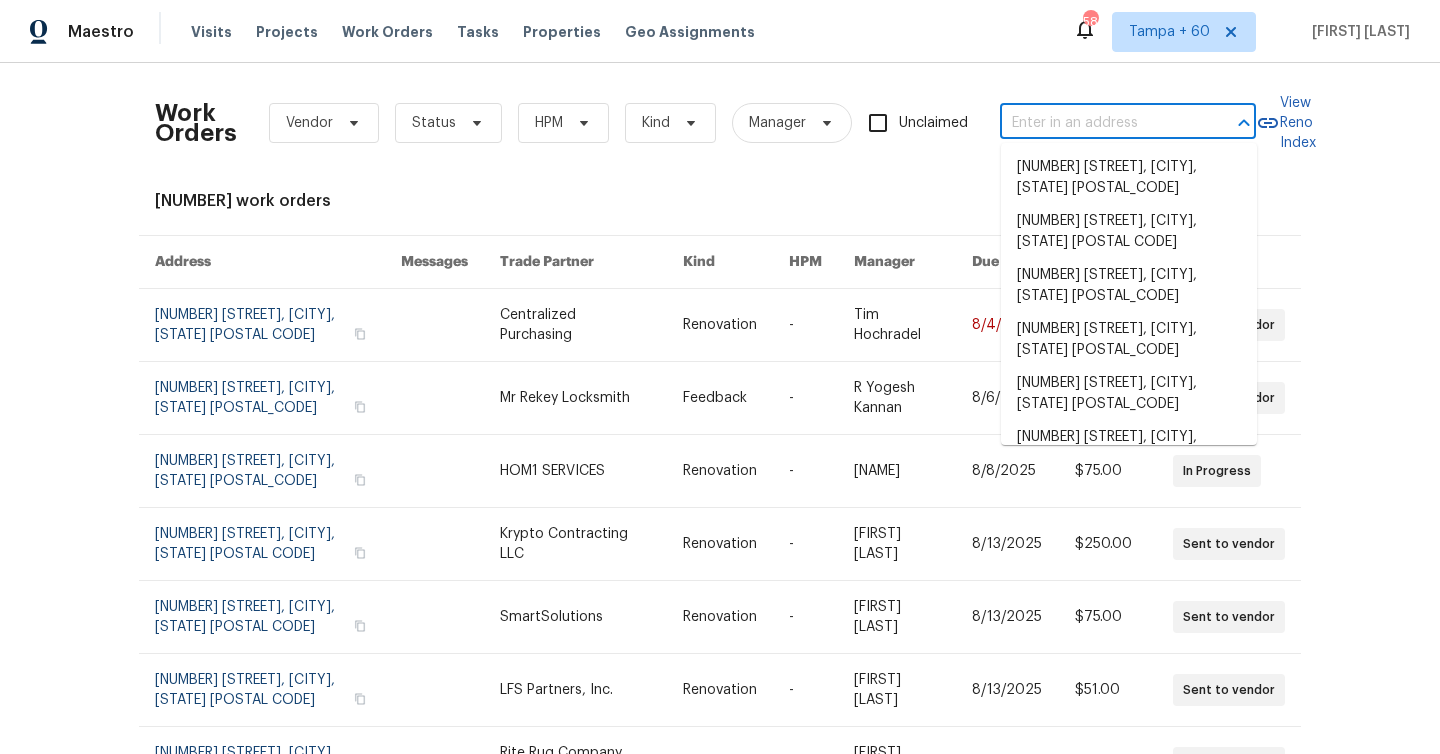 paste on "[NUMBER] [STREET], [CITY], [STATE] [POSTAL_CODE]" 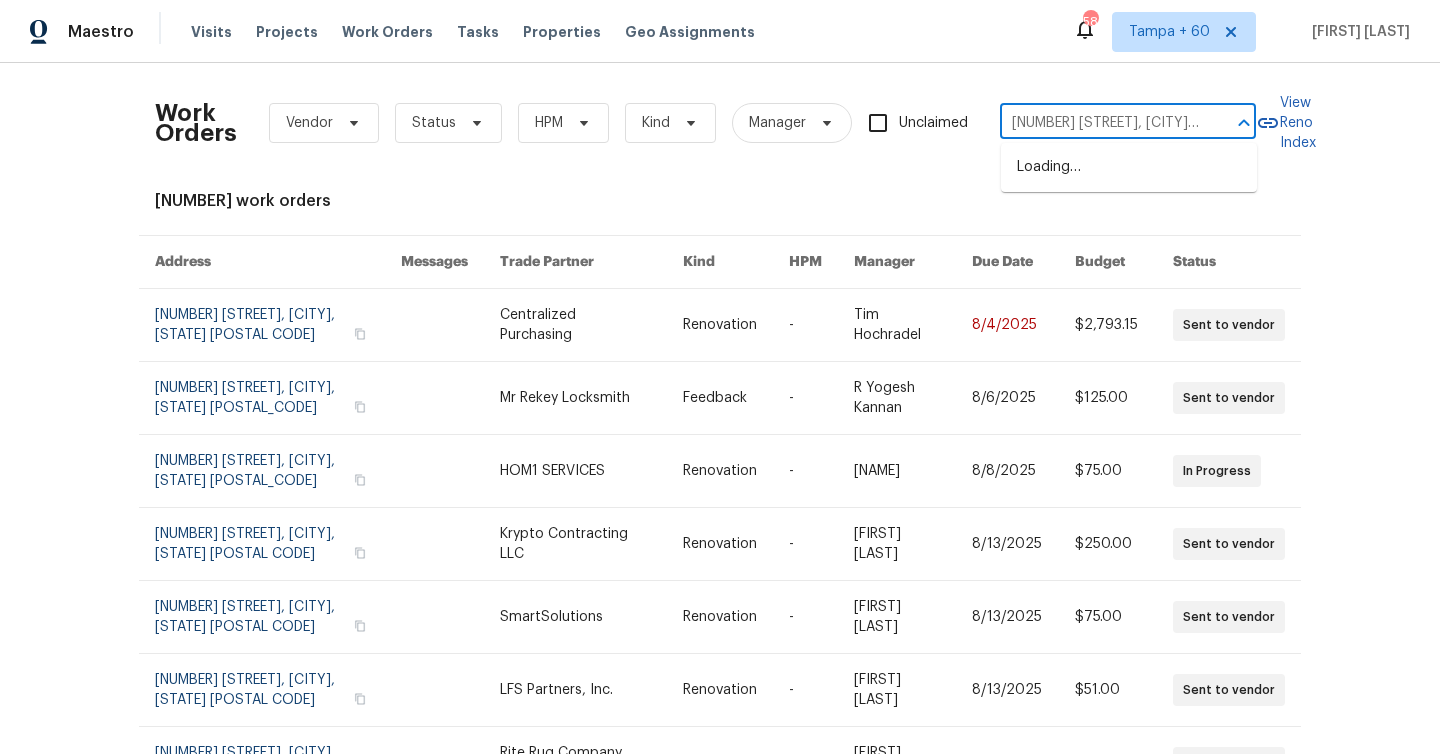 scroll, scrollTop: 0, scrollLeft: 37, axis: horizontal 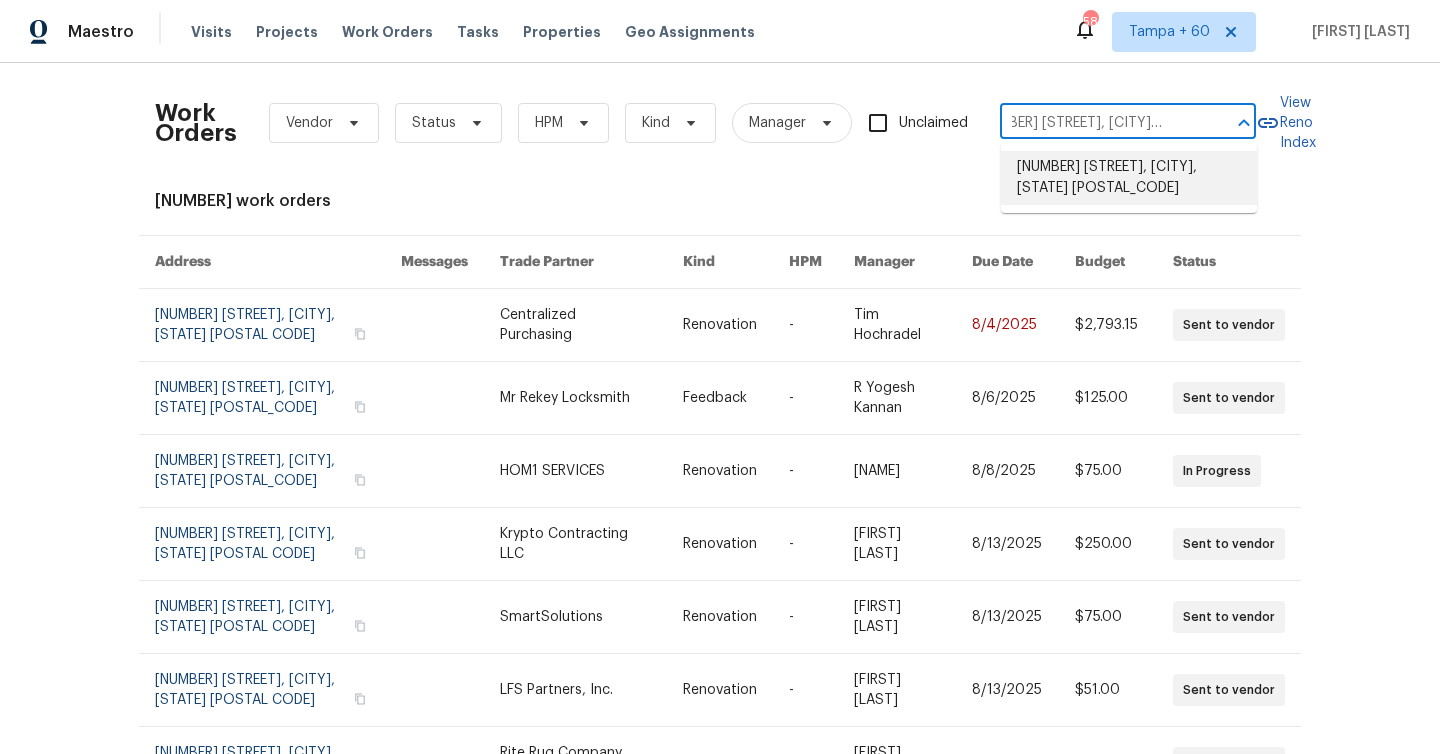click on "[NUMBER] [STREET], [CITY], [STATE] [POSTAL_CODE]" at bounding box center [1129, 178] 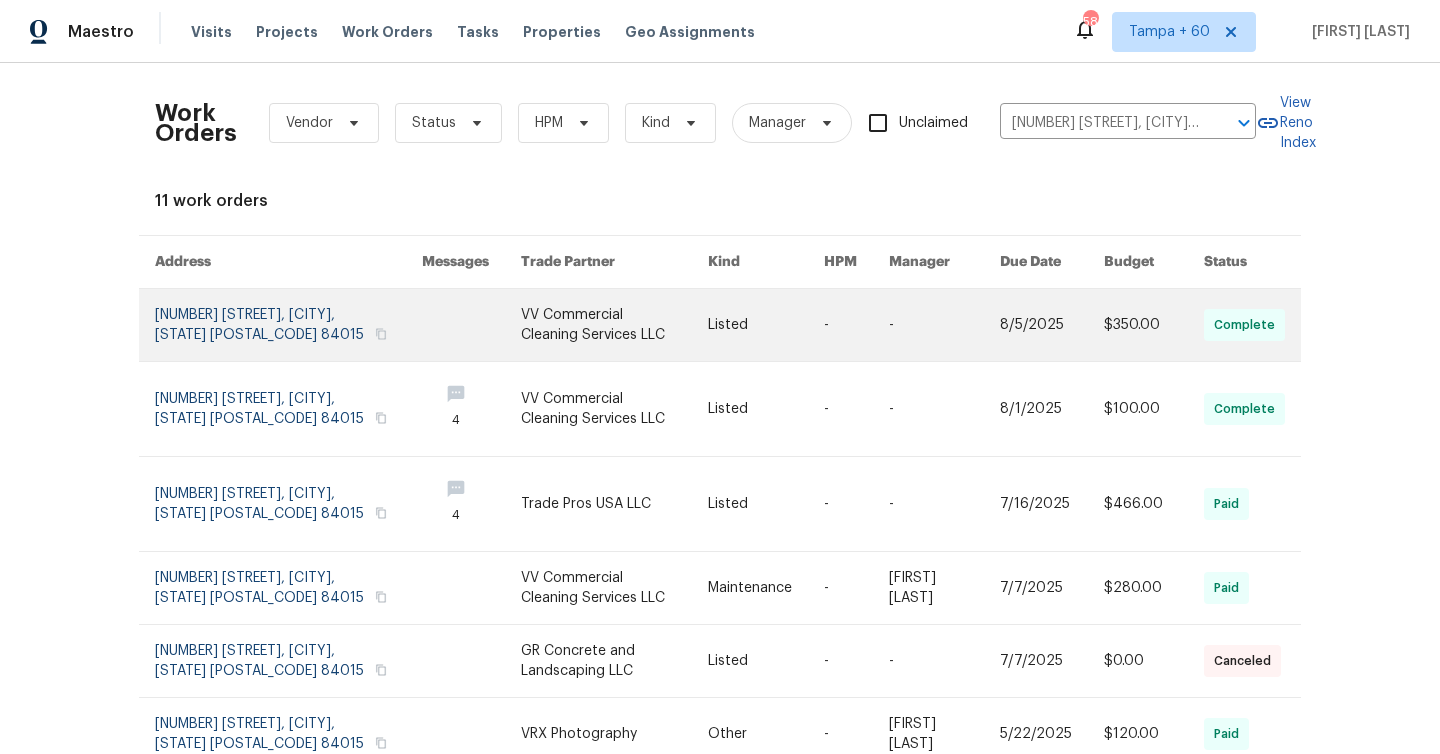 click at bounding box center (288, 325) 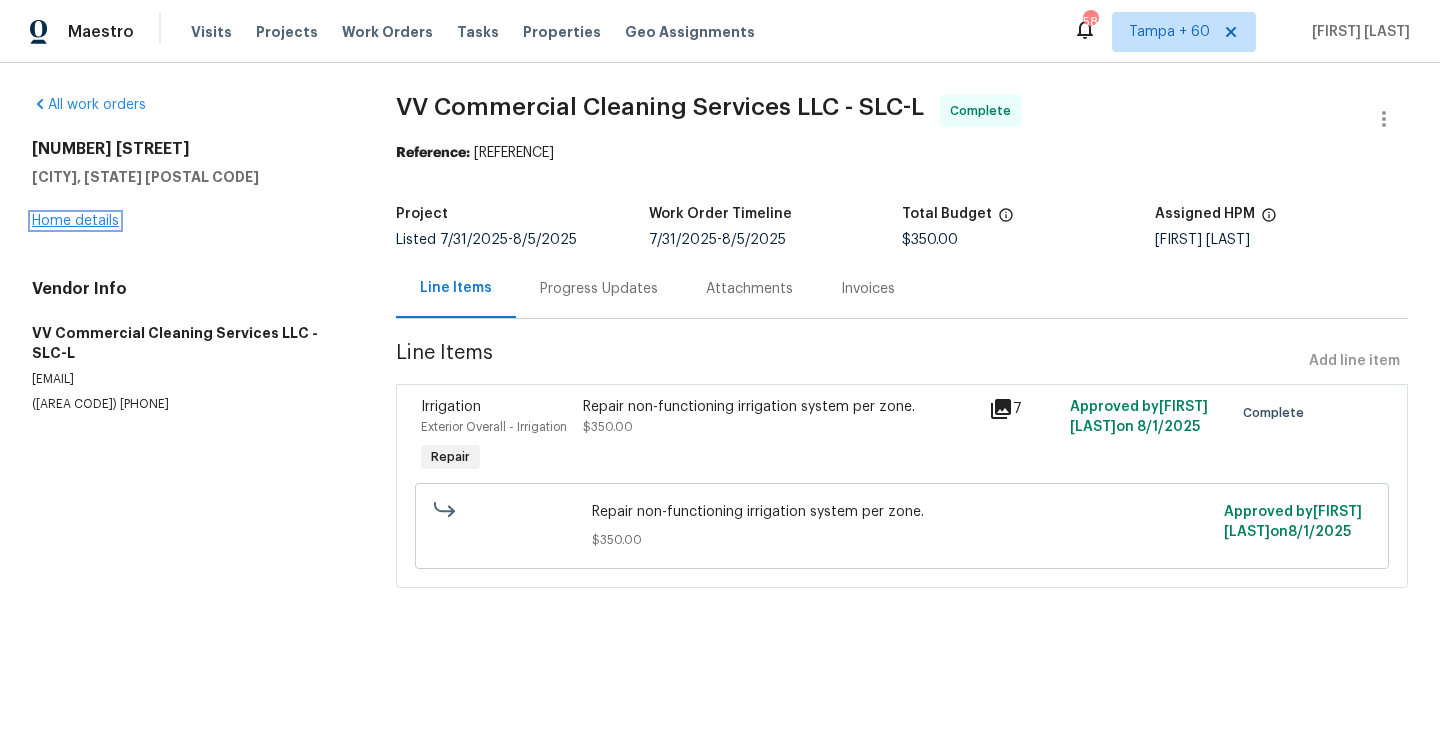 click on "Home details" at bounding box center [75, 221] 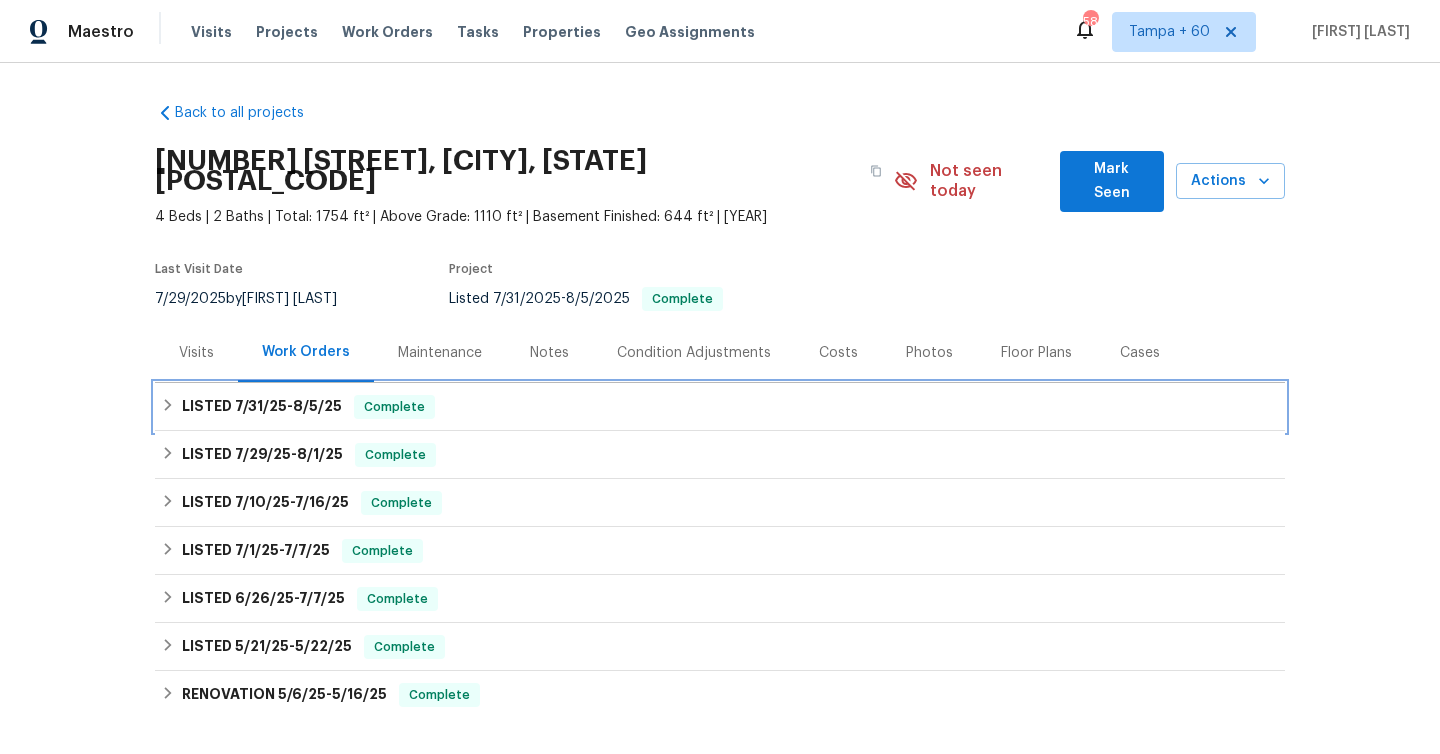 click on "8/5/25" at bounding box center [317, 406] 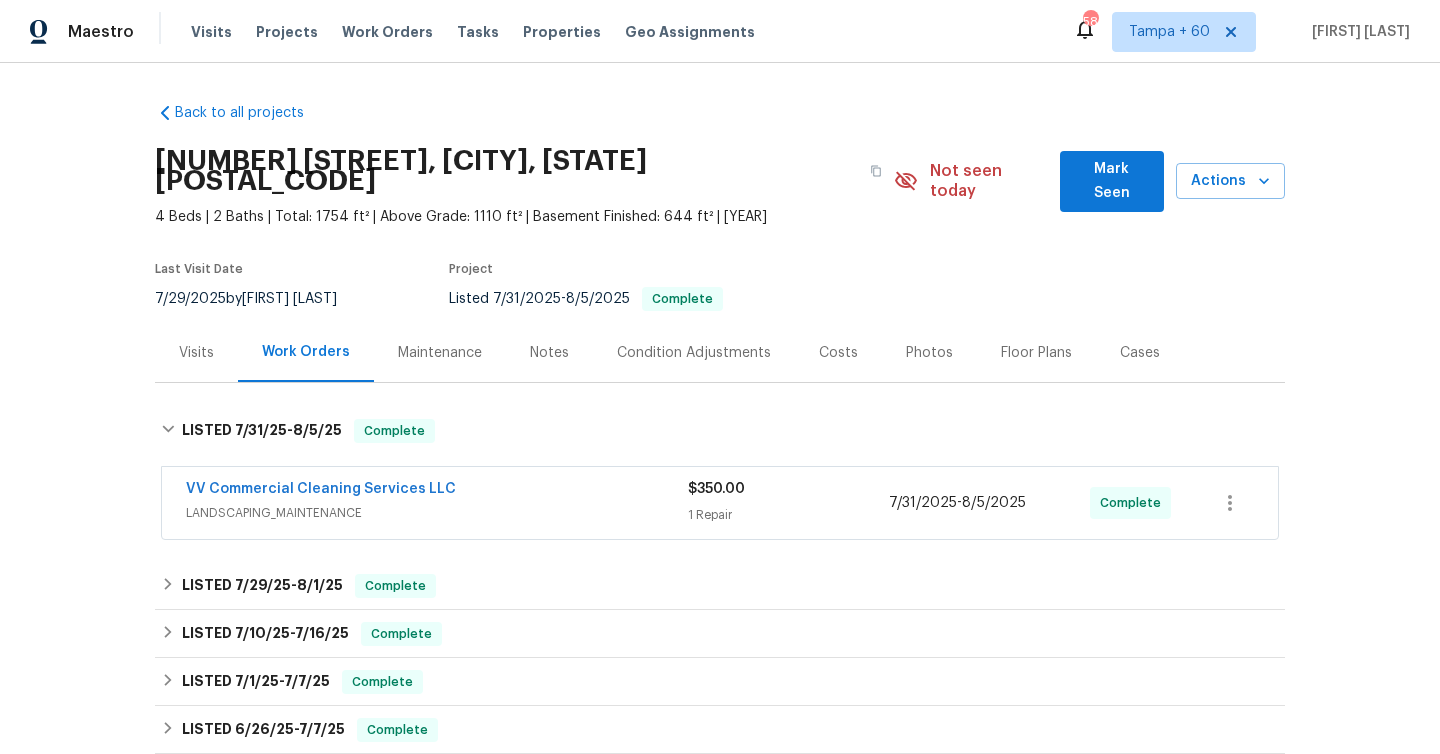 click on "1 Repair" at bounding box center [788, 515] 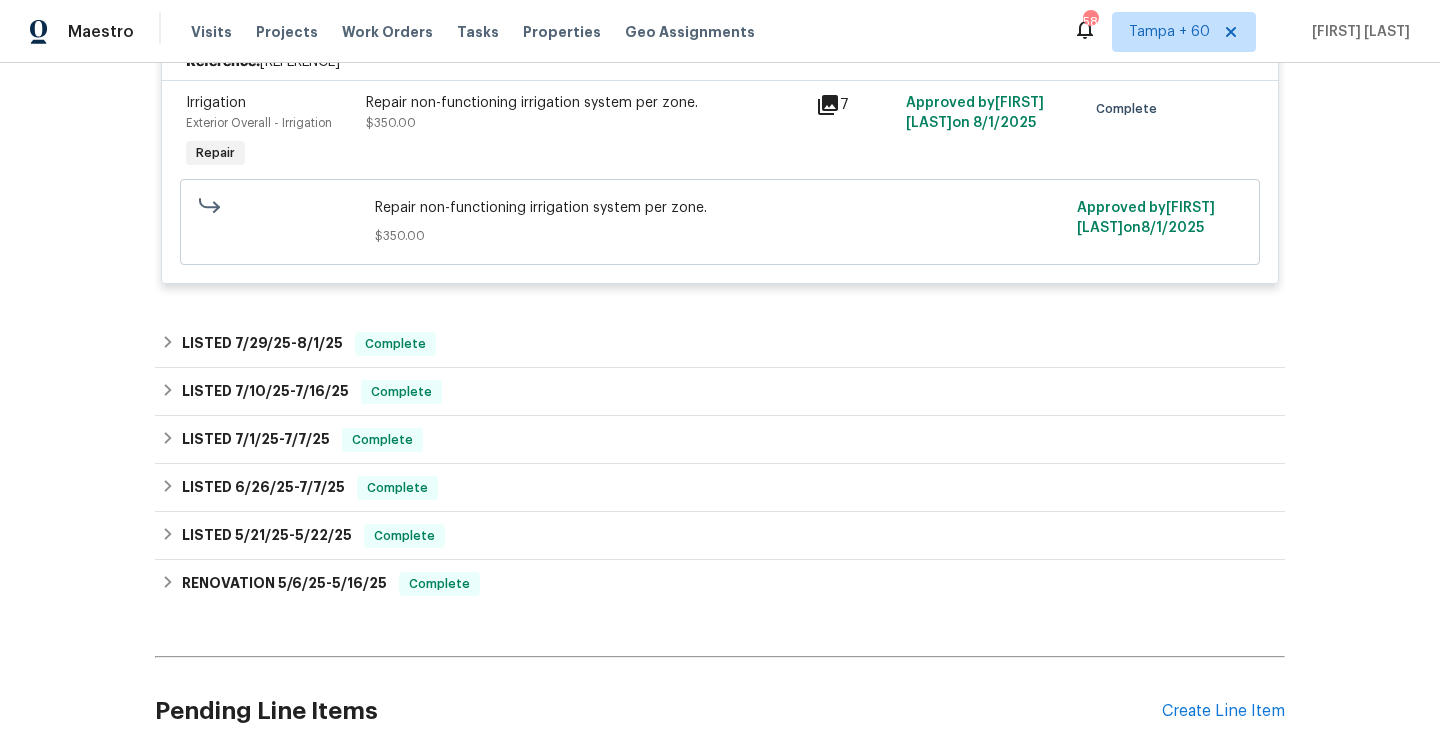scroll, scrollTop: 525, scrollLeft: 0, axis: vertical 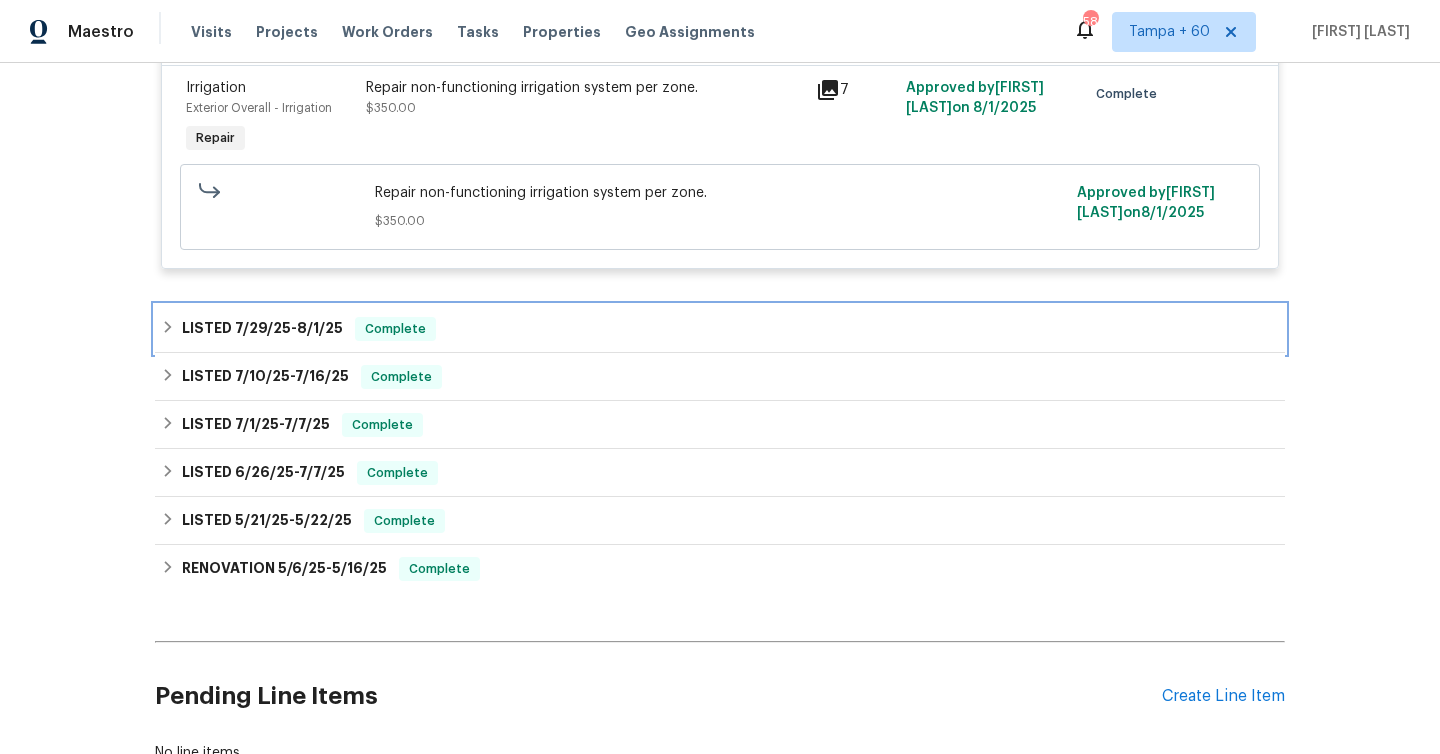 click on "7/29/25" at bounding box center (263, 328) 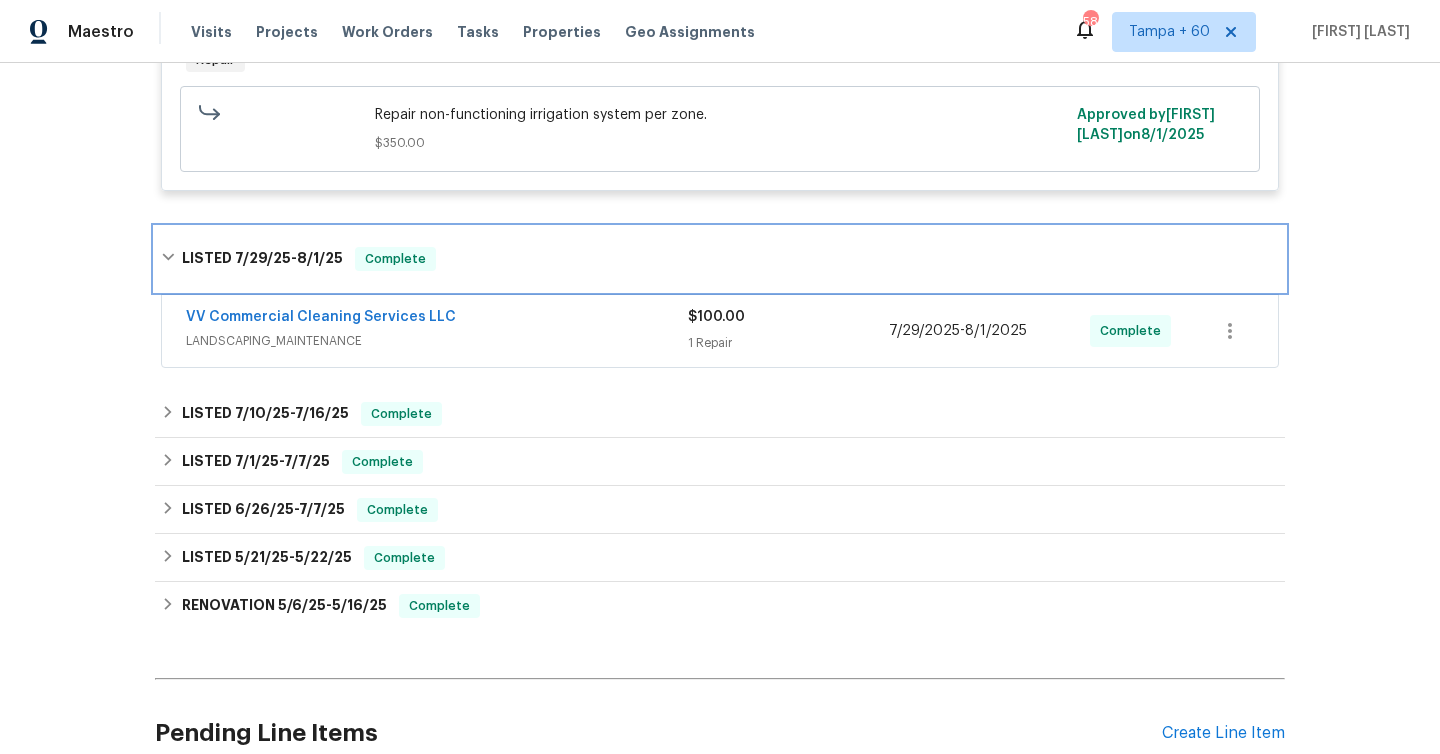 scroll, scrollTop: 615, scrollLeft: 0, axis: vertical 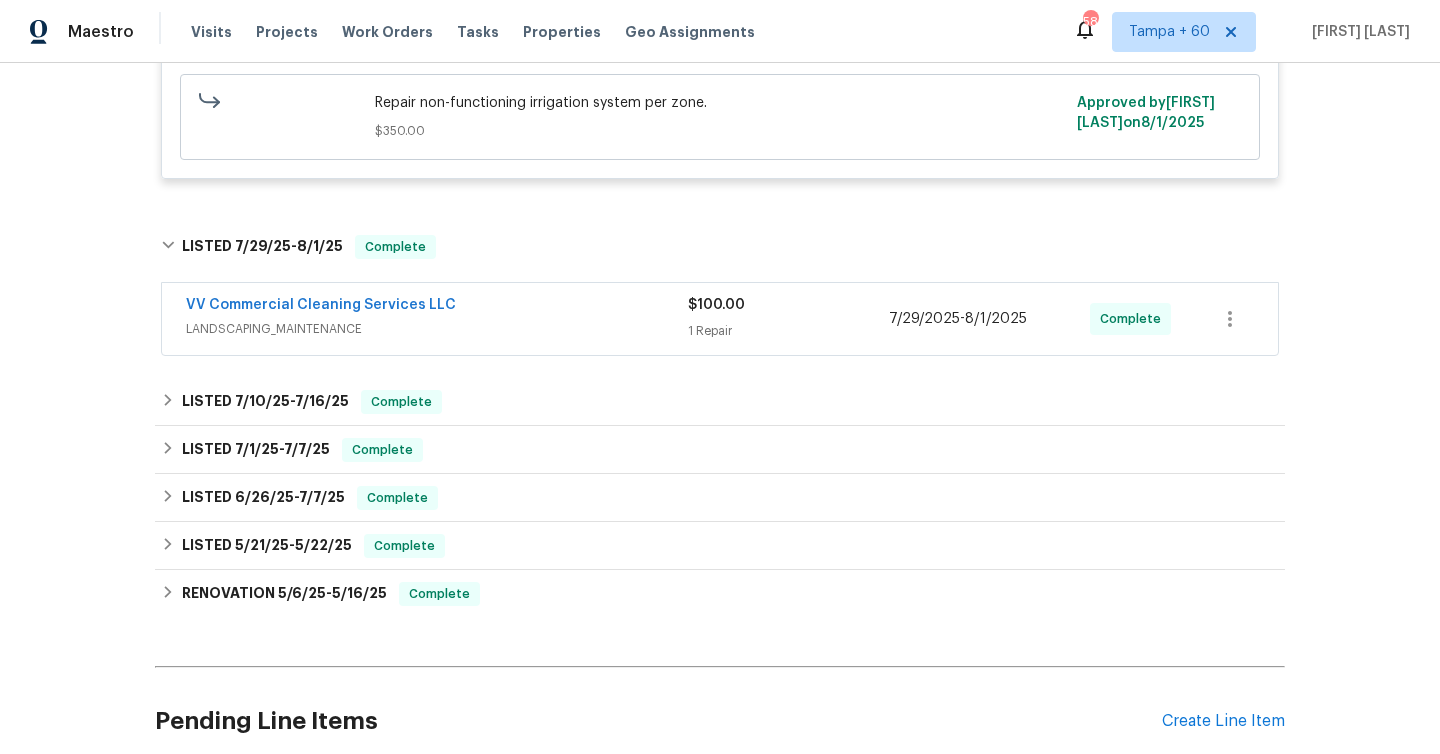 click on "1 Repair" at bounding box center (788, 331) 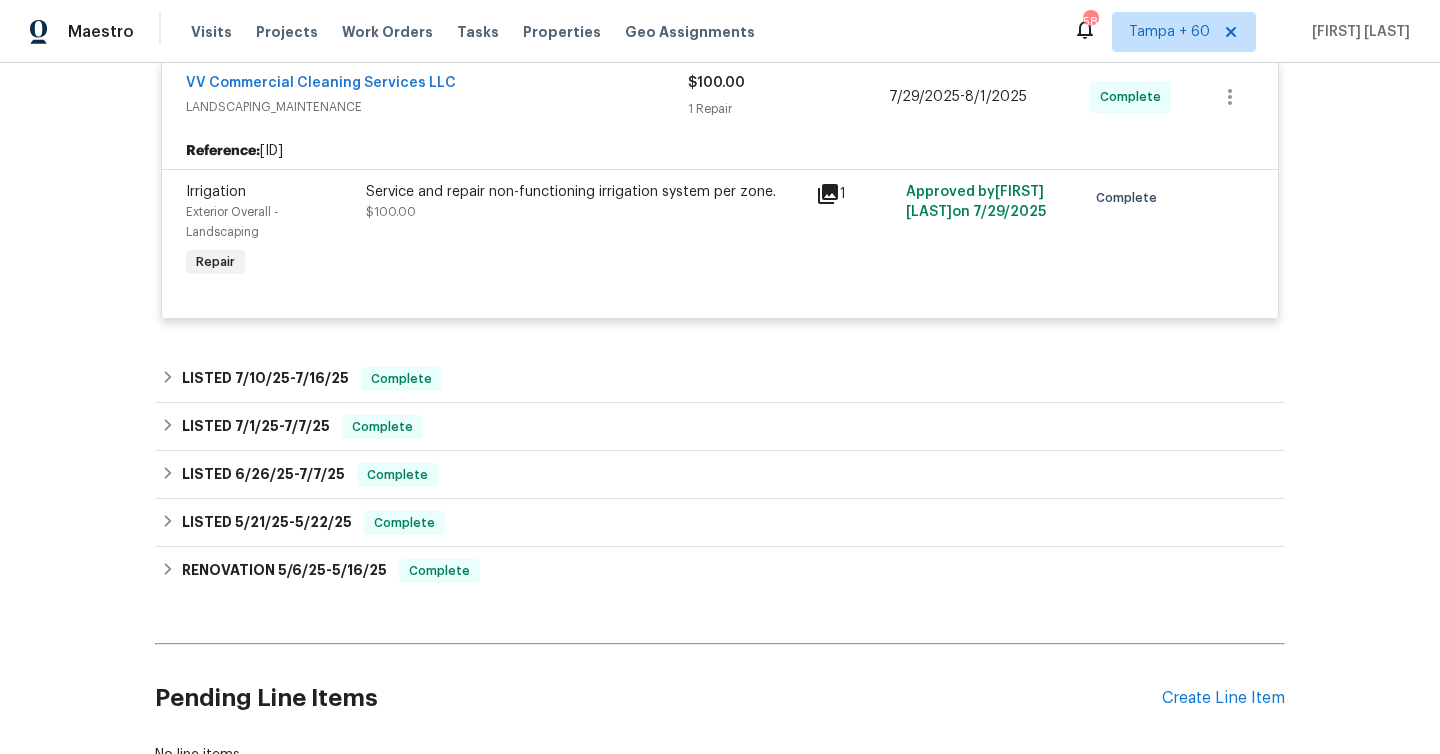 scroll, scrollTop: 861, scrollLeft: 0, axis: vertical 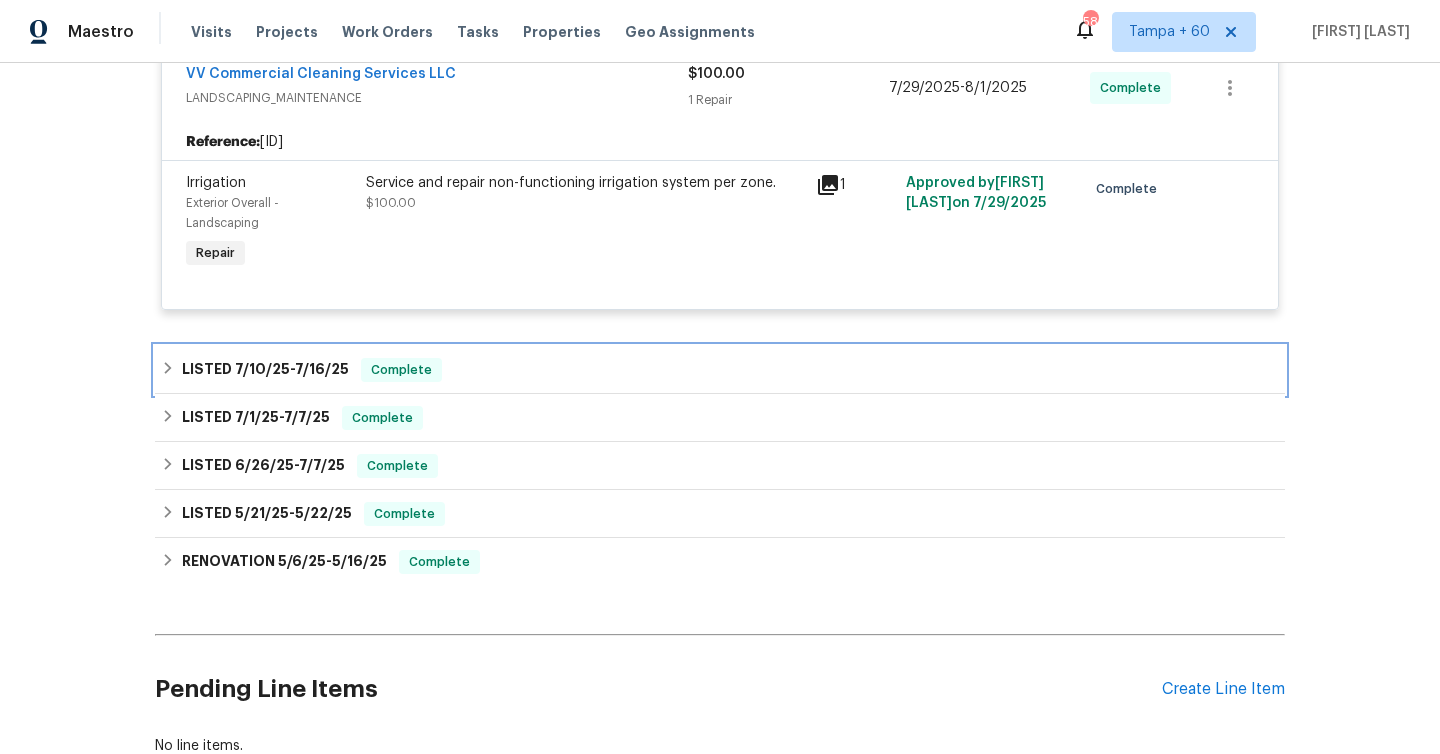 click on "7/10/25" at bounding box center (262, 369) 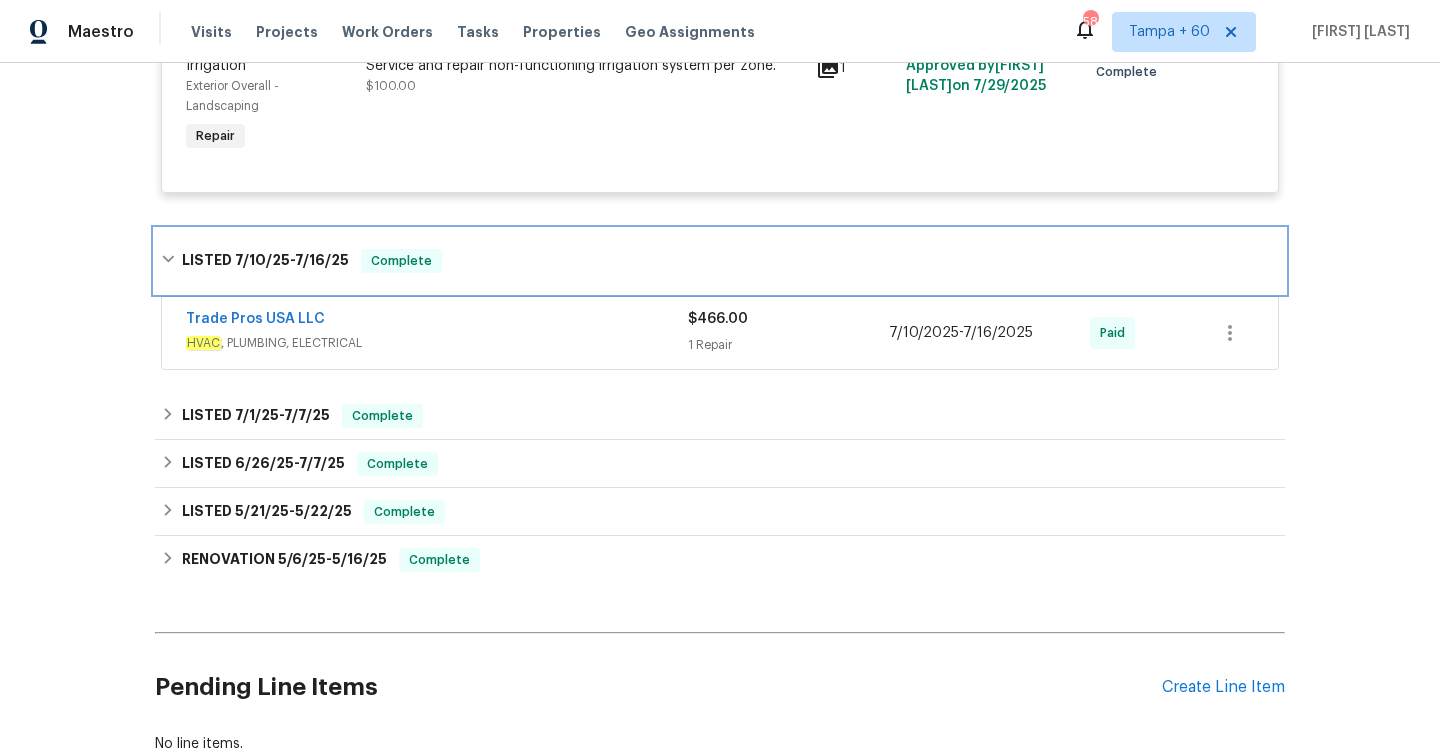 scroll, scrollTop: 1024, scrollLeft: 0, axis: vertical 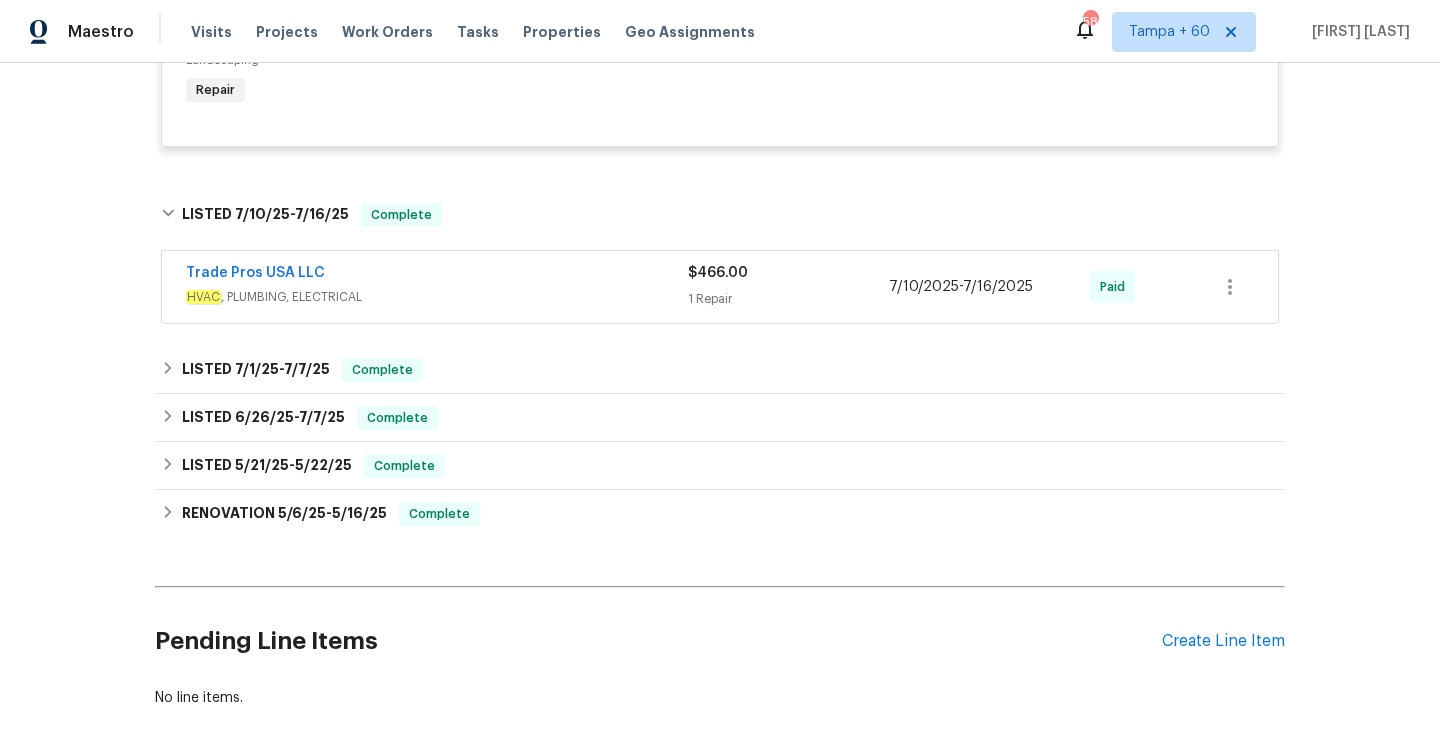 click on "$466.00 1 Repair" at bounding box center (788, 287) 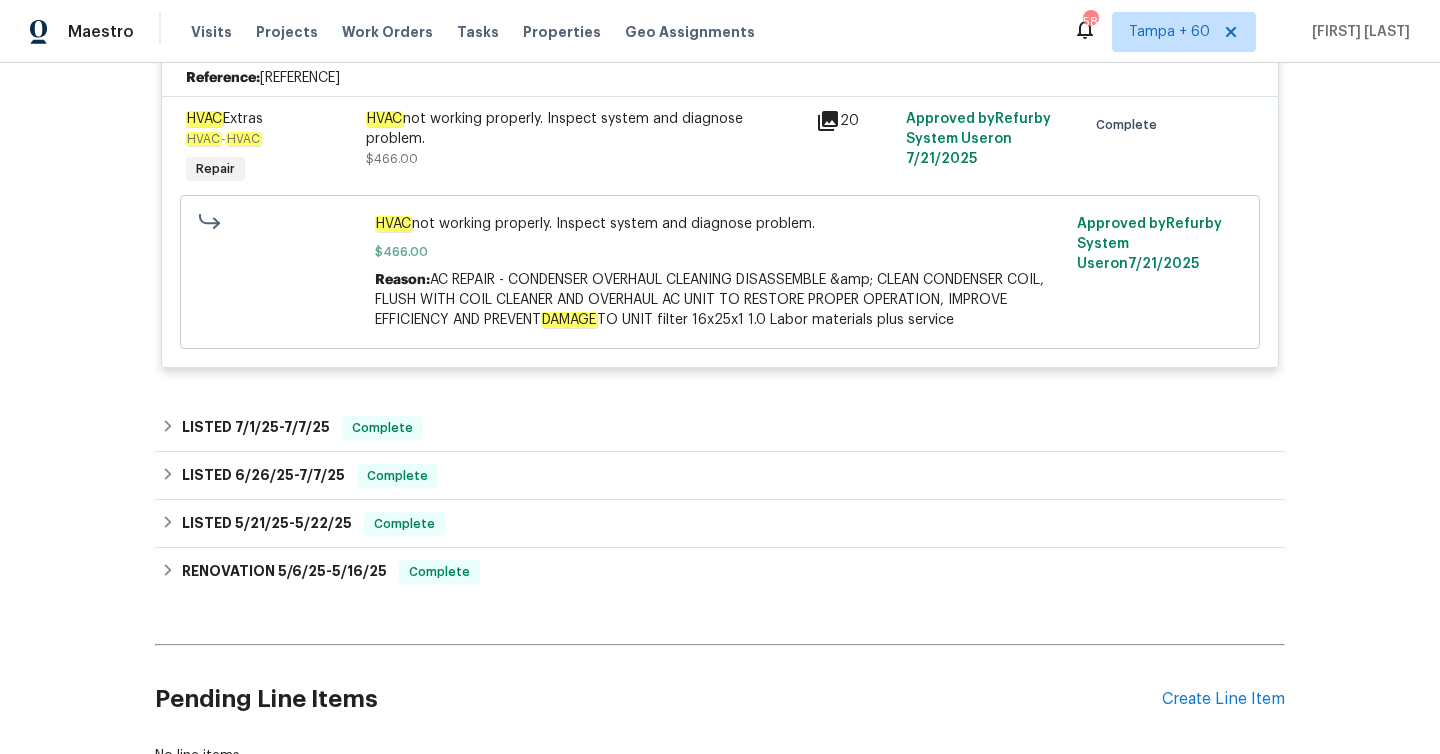 scroll, scrollTop: 1316, scrollLeft: 0, axis: vertical 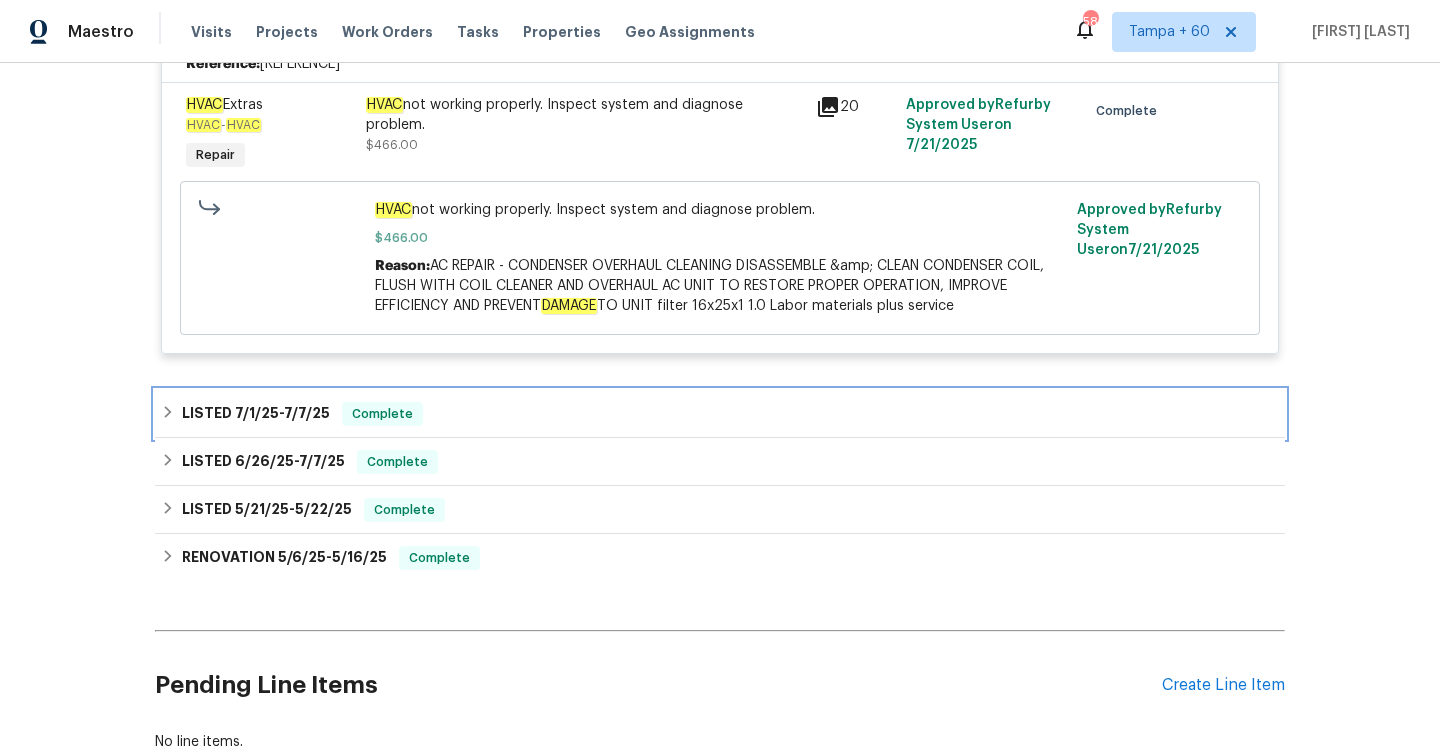 click on "LISTED   [DATE]  -  [DATE]" at bounding box center (256, 414) 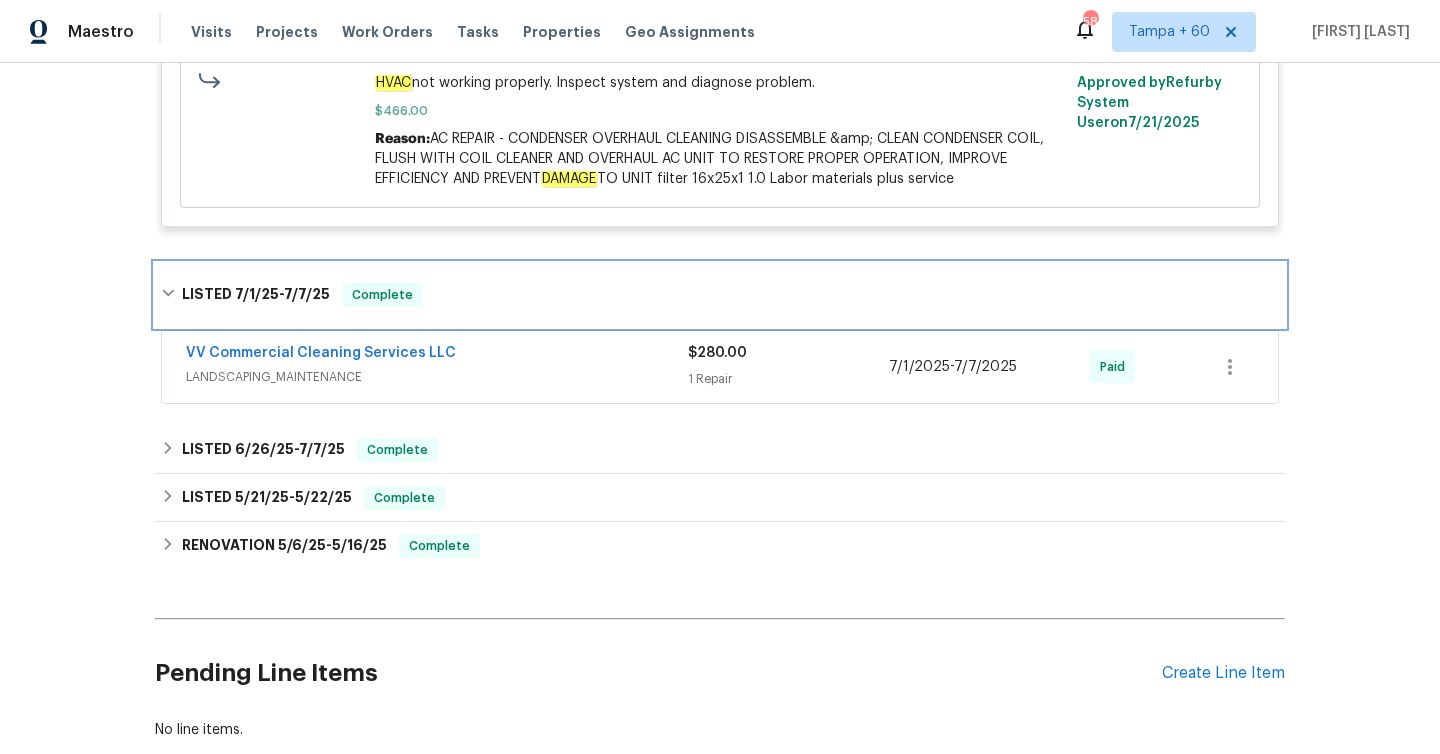 scroll, scrollTop: 1462, scrollLeft: 0, axis: vertical 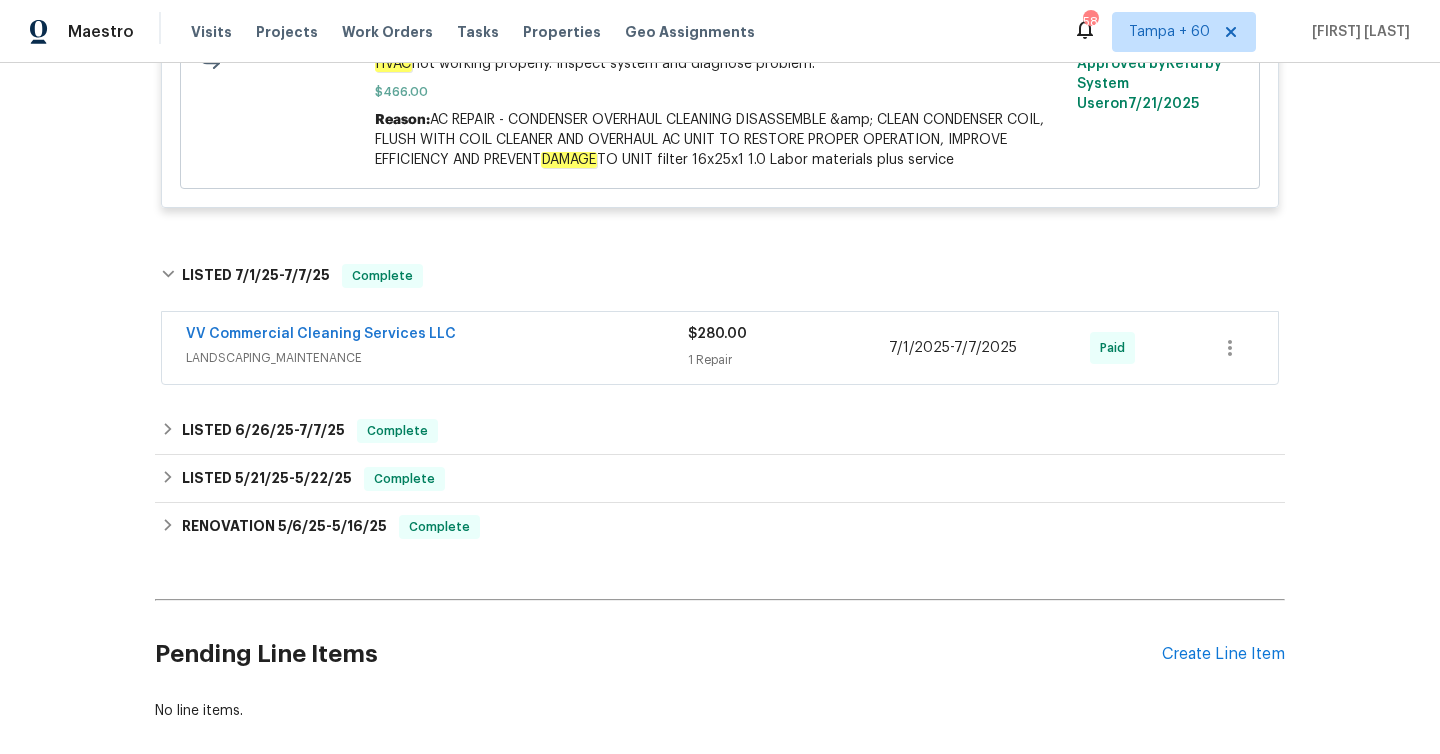 click on "1 Repair" at bounding box center (788, 360) 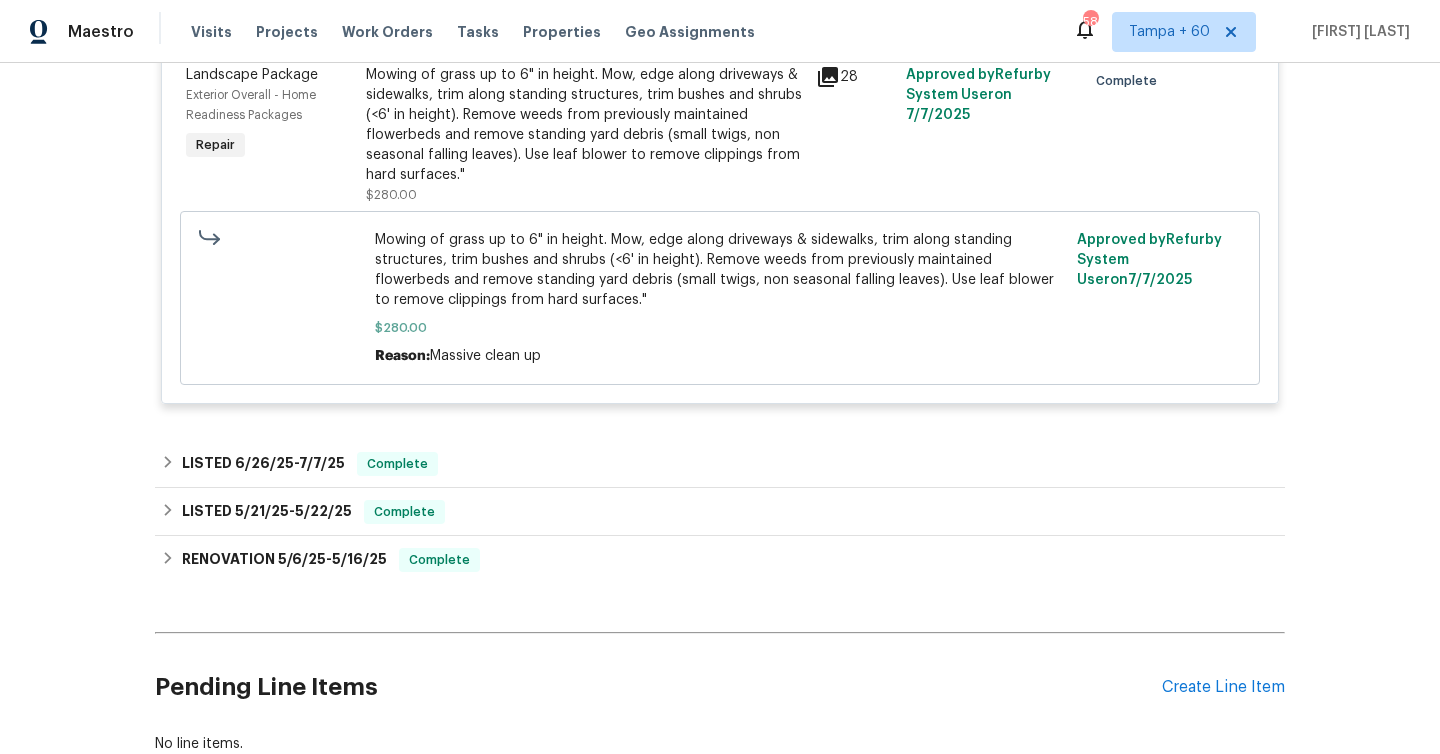 scroll, scrollTop: 1964, scrollLeft: 0, axis: vertical 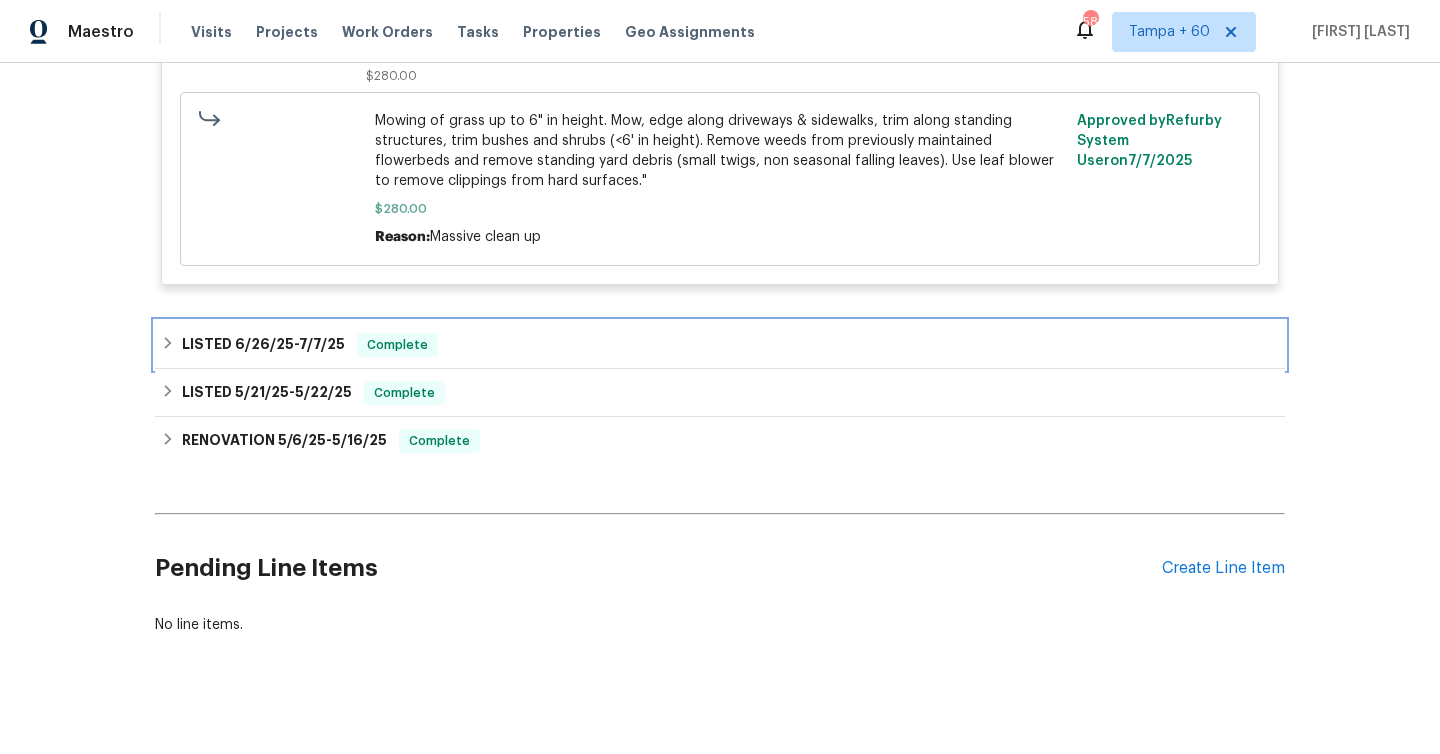 click on "7/7/25" at bounding box center (322, 344) 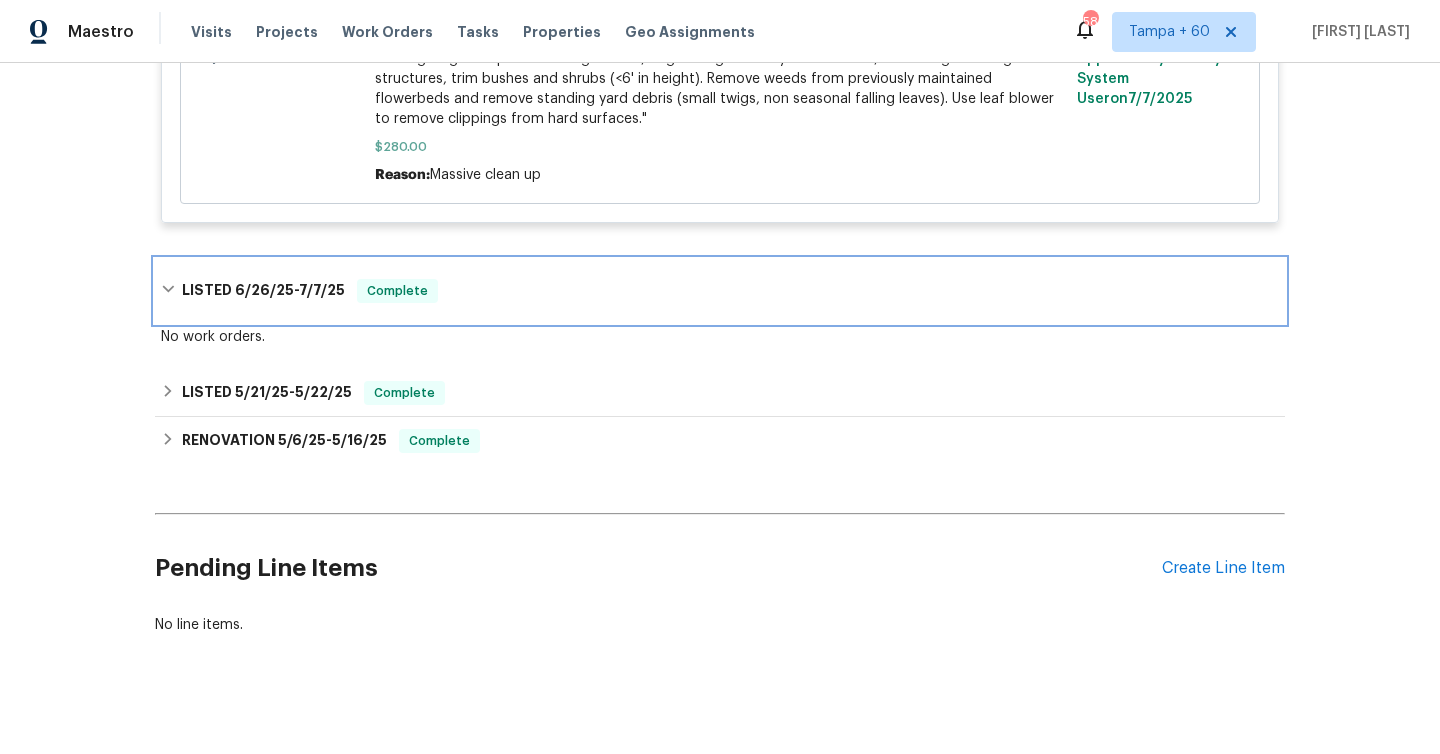 click on "7/7/25" at bounding box center [322, 290] 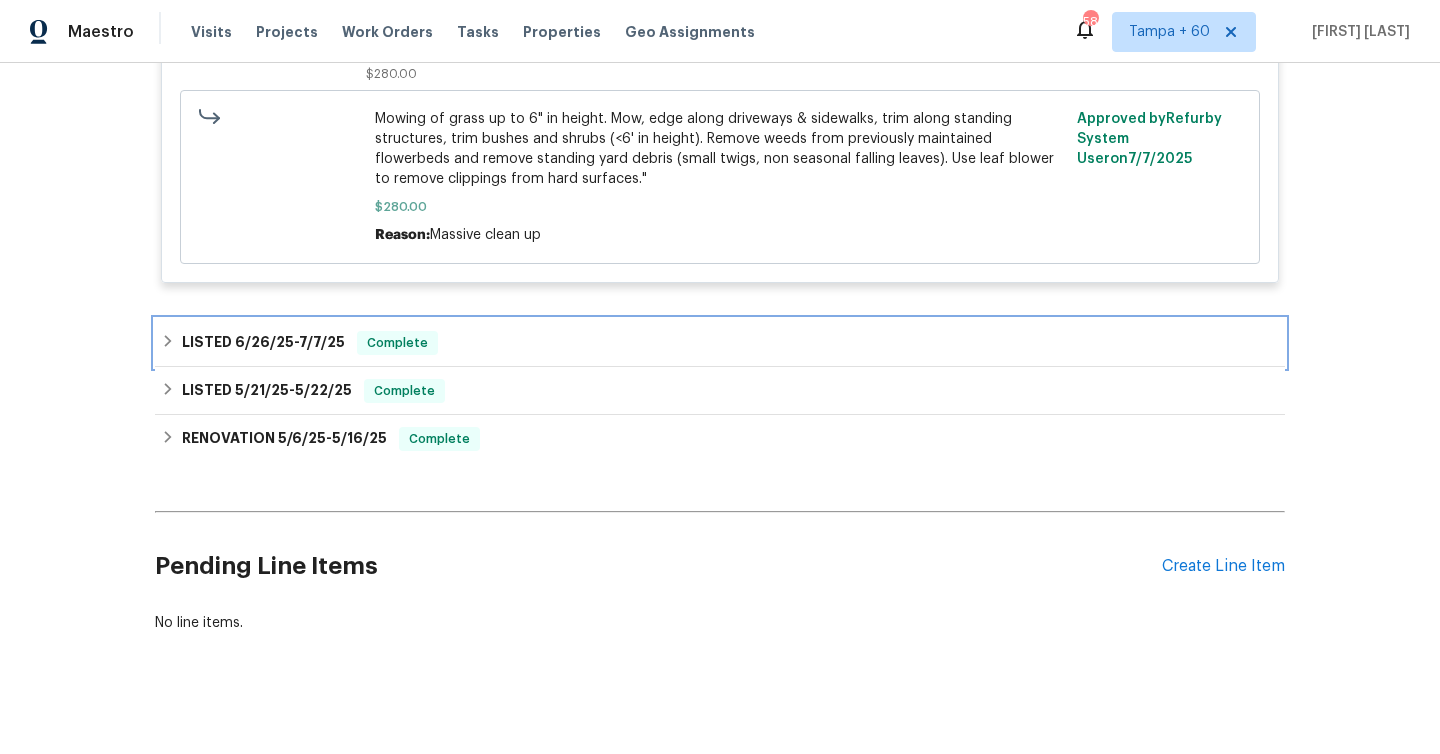 scroll, scrollTop: 1964, scrollLeft: 0, axis: vertical 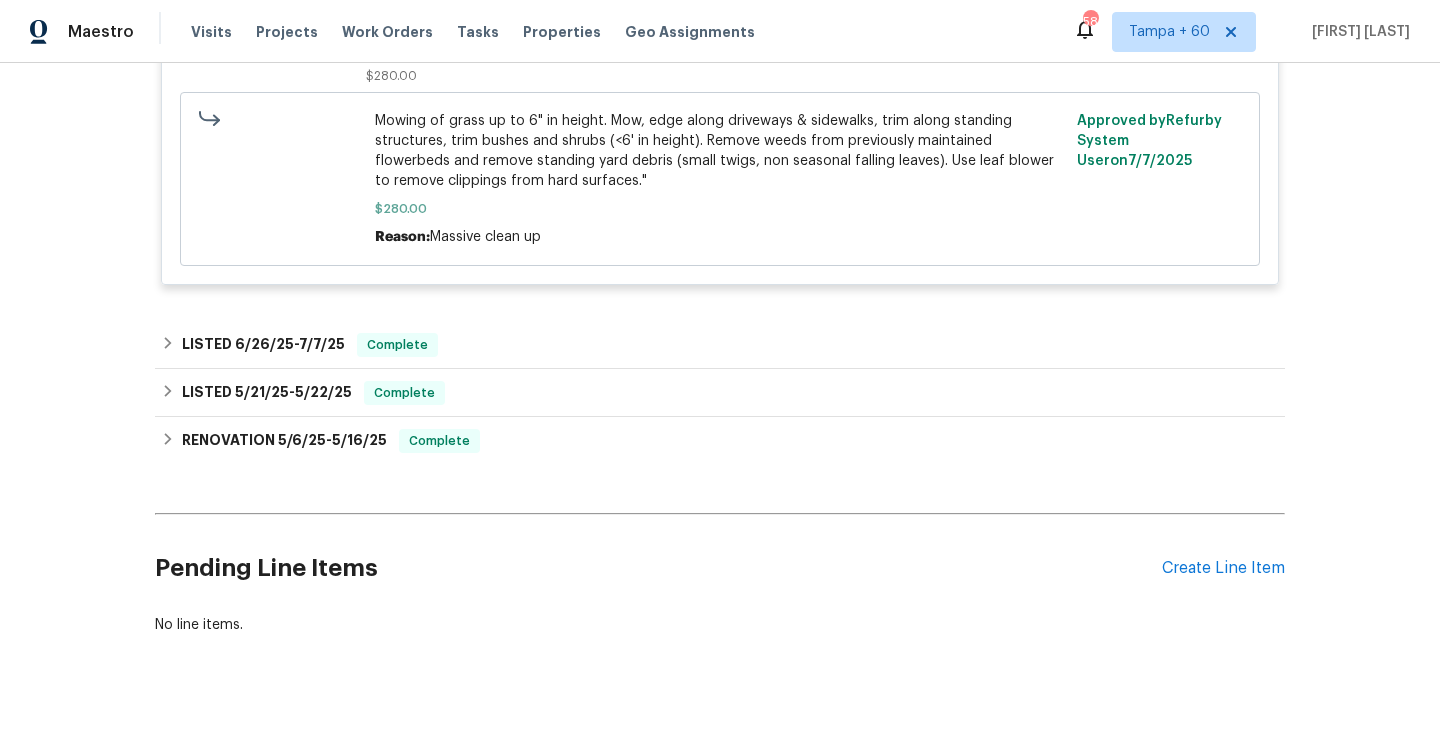 click on "VV Commercial Cleaning Services LLC LANDSCAPING_MAINTENANCE $280.00 1 Repair [DATE] - [DATE] Paid Reference: [REFERENCE] Landscape Package Exterior Overall - Home Readiness Packages Repair Mowing of grass up to 6" in height. Mow, edge along driveways & sidewalks, trim along standing structures, trim bushes and shrubs (<6' in height). Remove weeds from previously maintained flowerbeds and remove standing yard debris (small twigs, non seasonal falling leaves). Use leaf blower to remove clippings from hard surfaces." $280.00 28 Approved by Refurby System User on [DATE] Complete Mowing of grass up to 6" in height. Mow, edge along driveways & sidewalks, trim along standing structures, trim bushes and shrubs (<6' in height). Remove weeds from previously maintained flowerbeds and remove standing yard debris (small twigs, non seasonal falling leaves). Use leaf blower to remove clippings from hard surfaces." $280.00 Reason: Massive clean up Approved by Refurby System User on 7/7/2025" at bounding box center (720, 54) 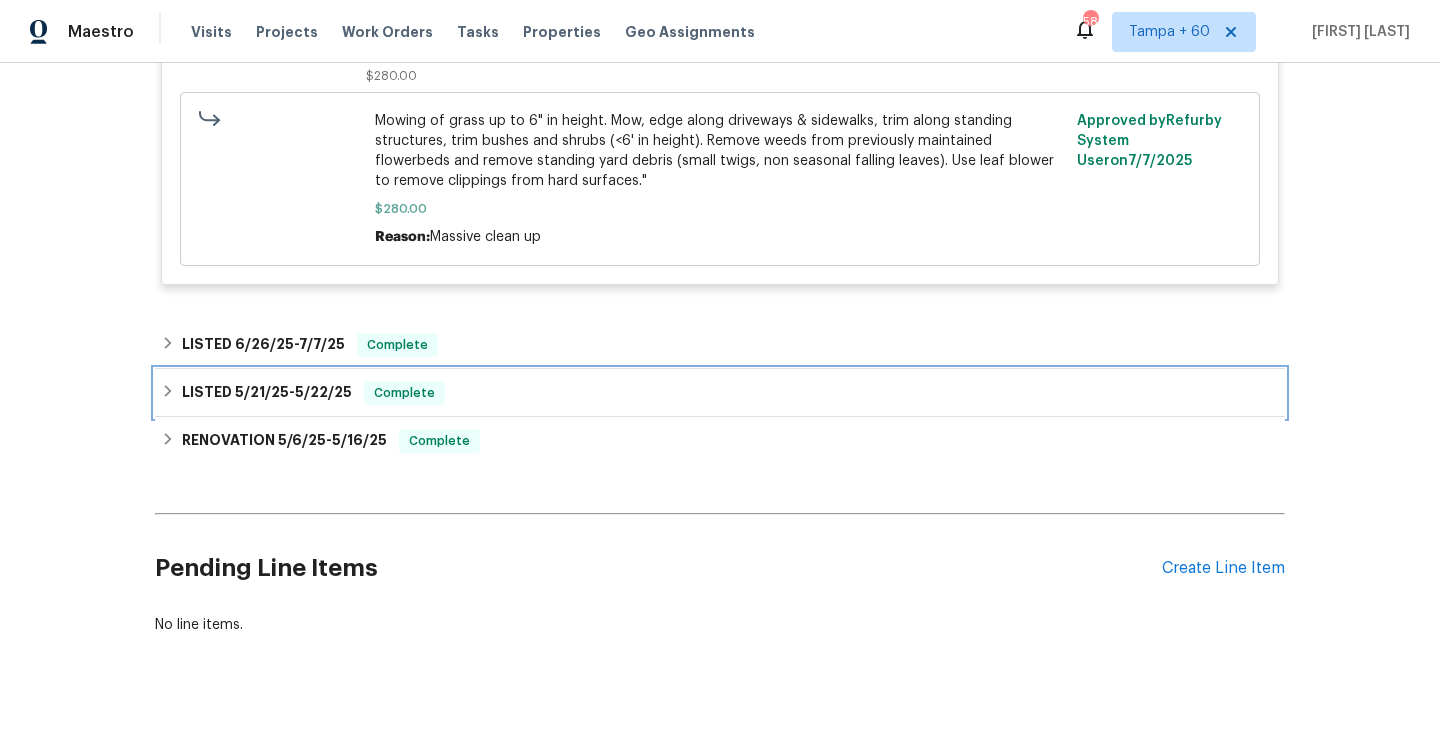 click on "LISTED [DATE] - [DATE]" at bounding box center (267, 393) 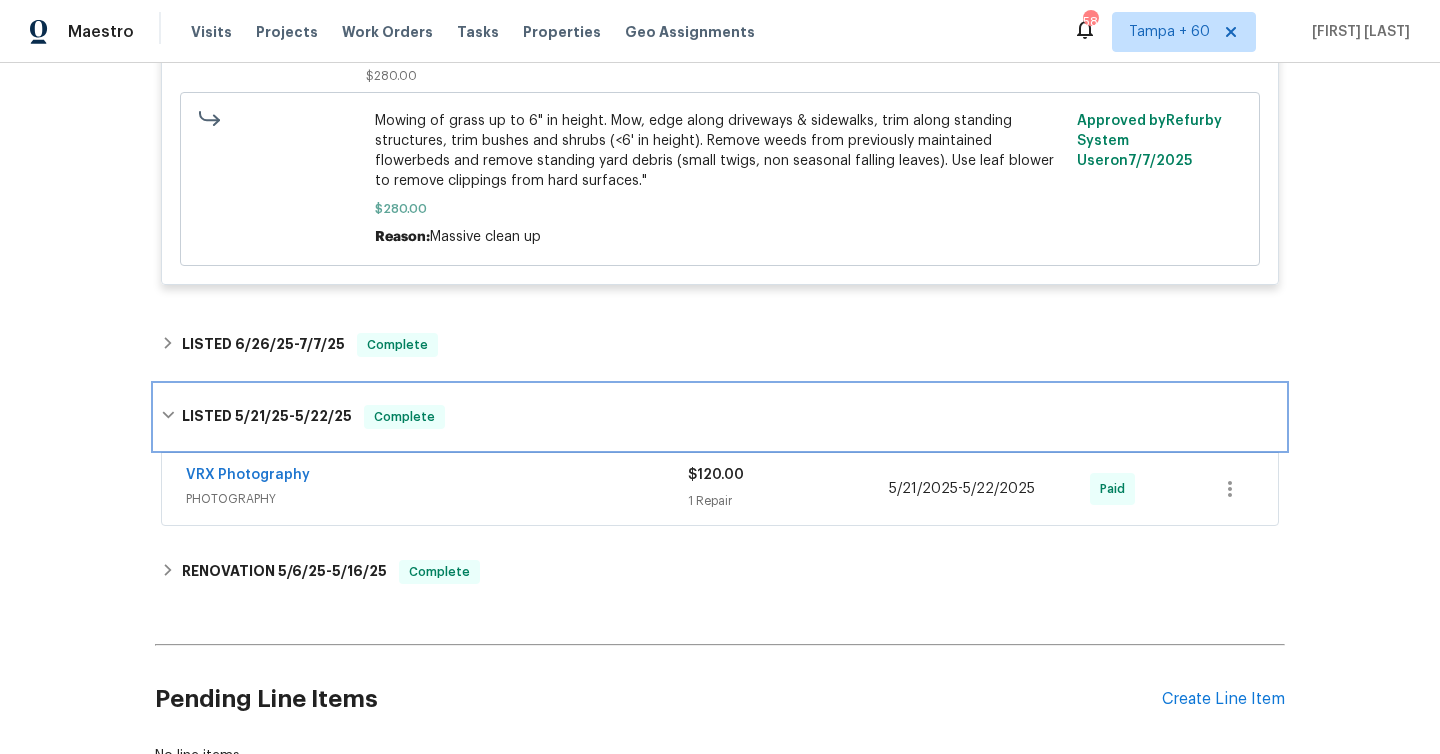 scroll, scrollTop: 2095, scrollLeft: 0, axis: vertical 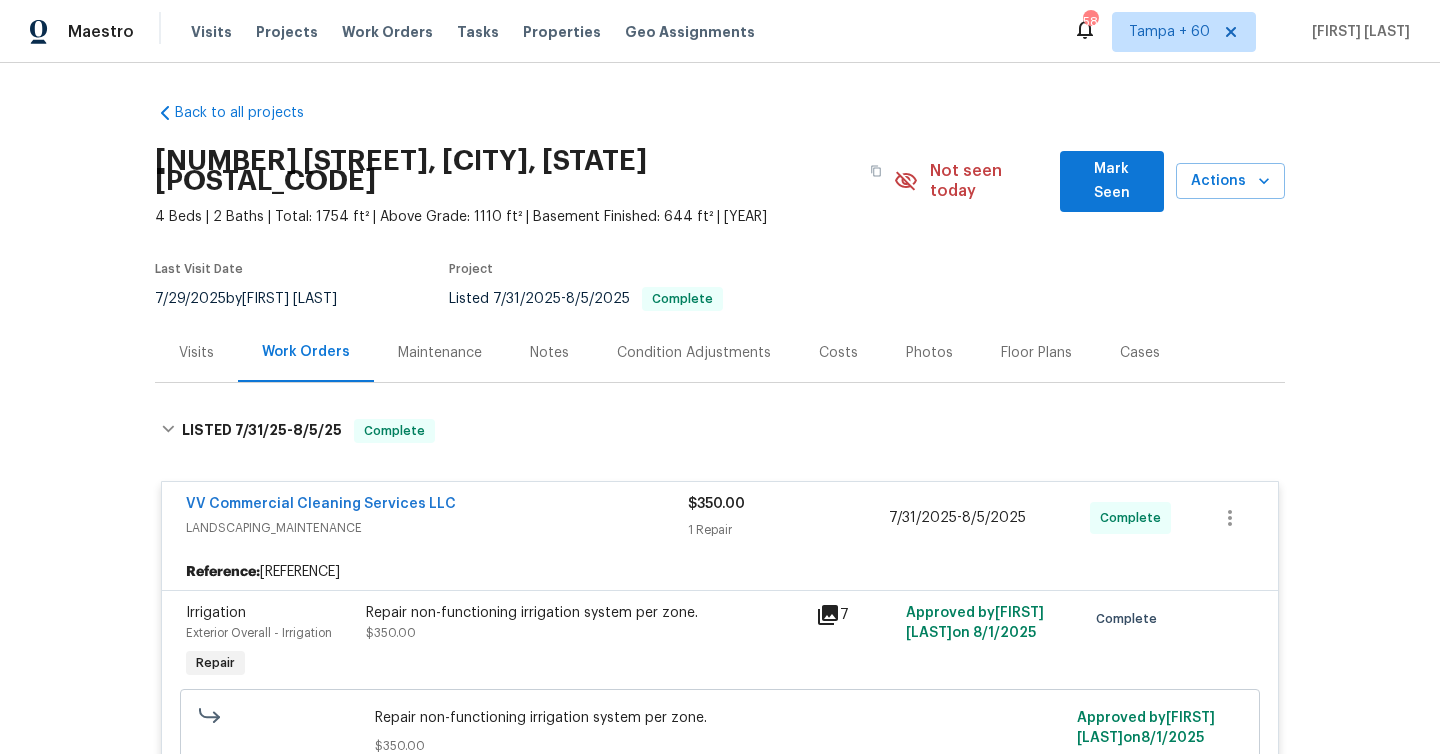 click on "Visits Projects Work Orders Tasks Properties Geo Assignments" at bounding box center [485, 32] 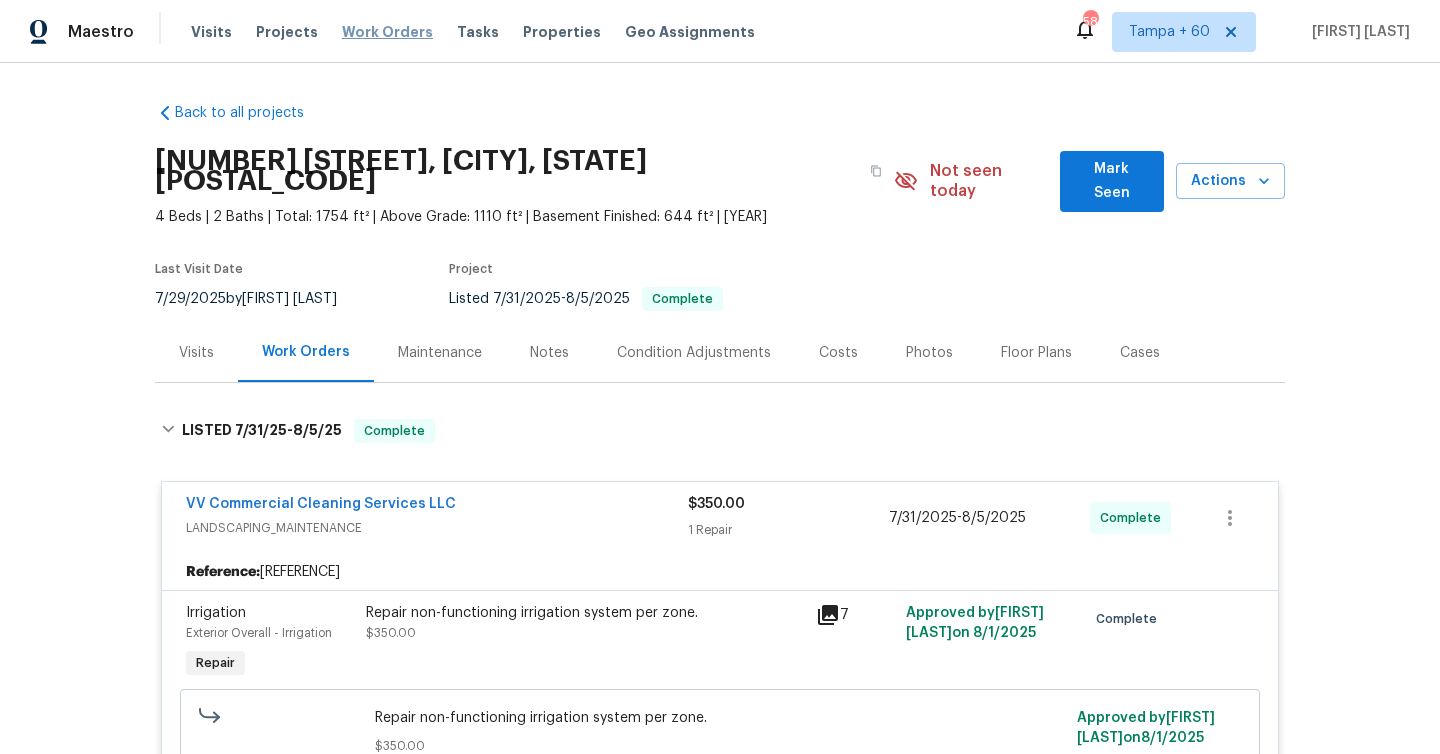 click on "Work Orders" at bounding box center [387, 32] 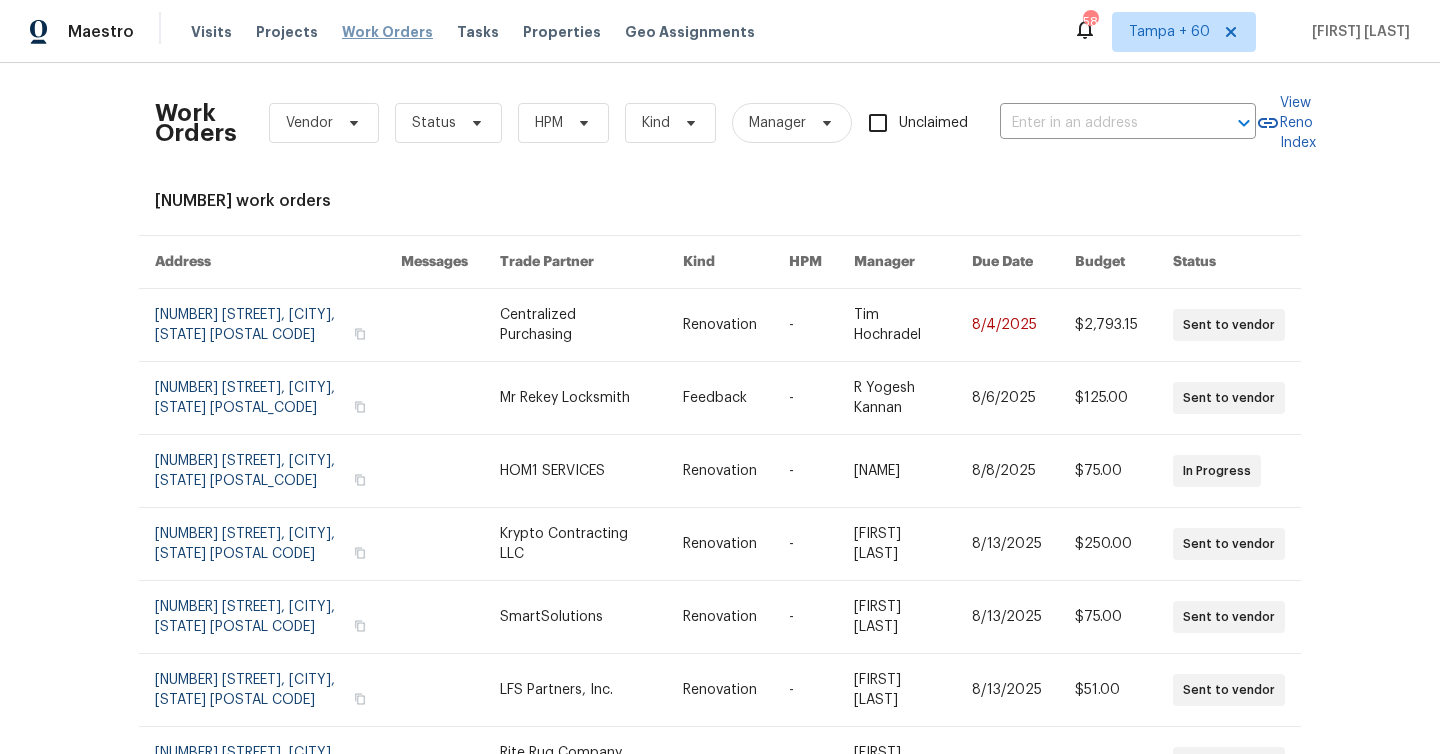 click on "Work Orders" at bounding box center (387, 32) 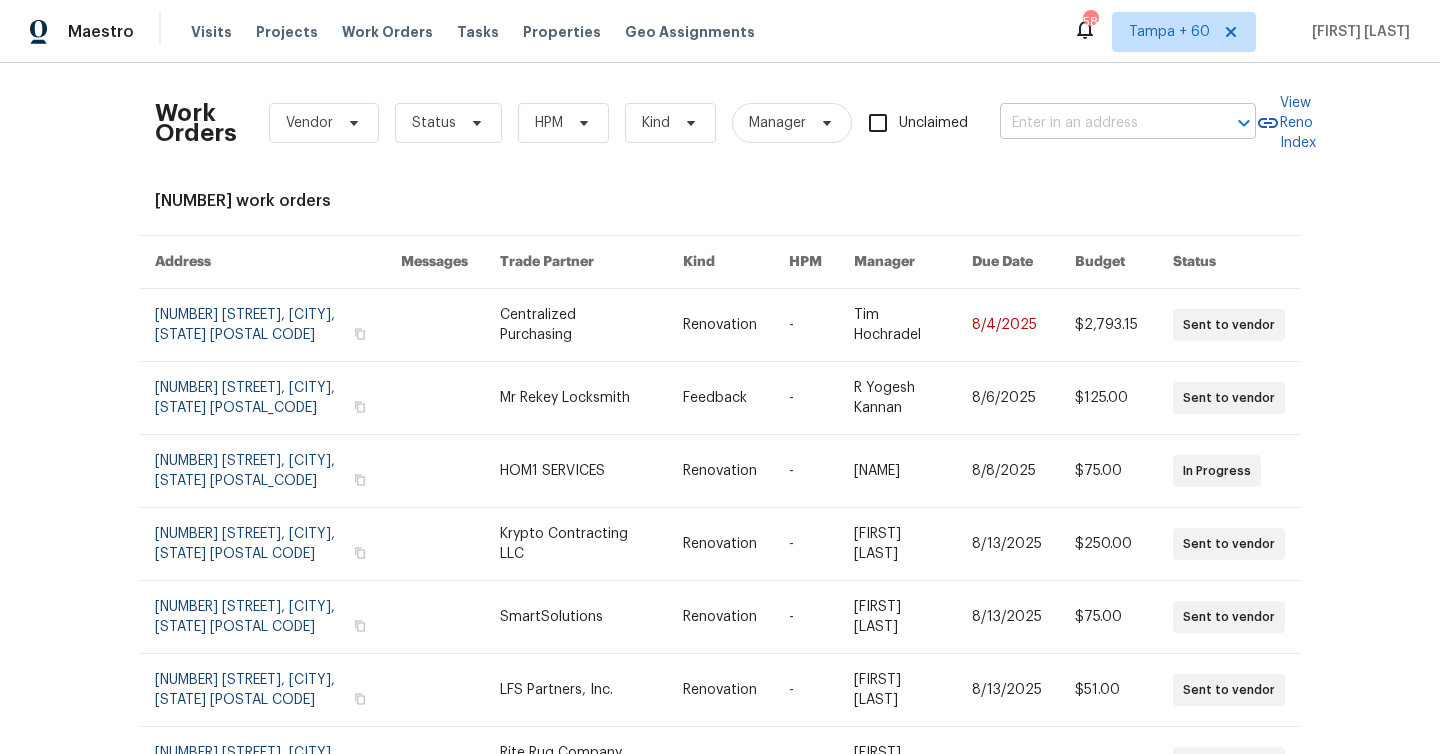 click at bounding box center [1100, 123] 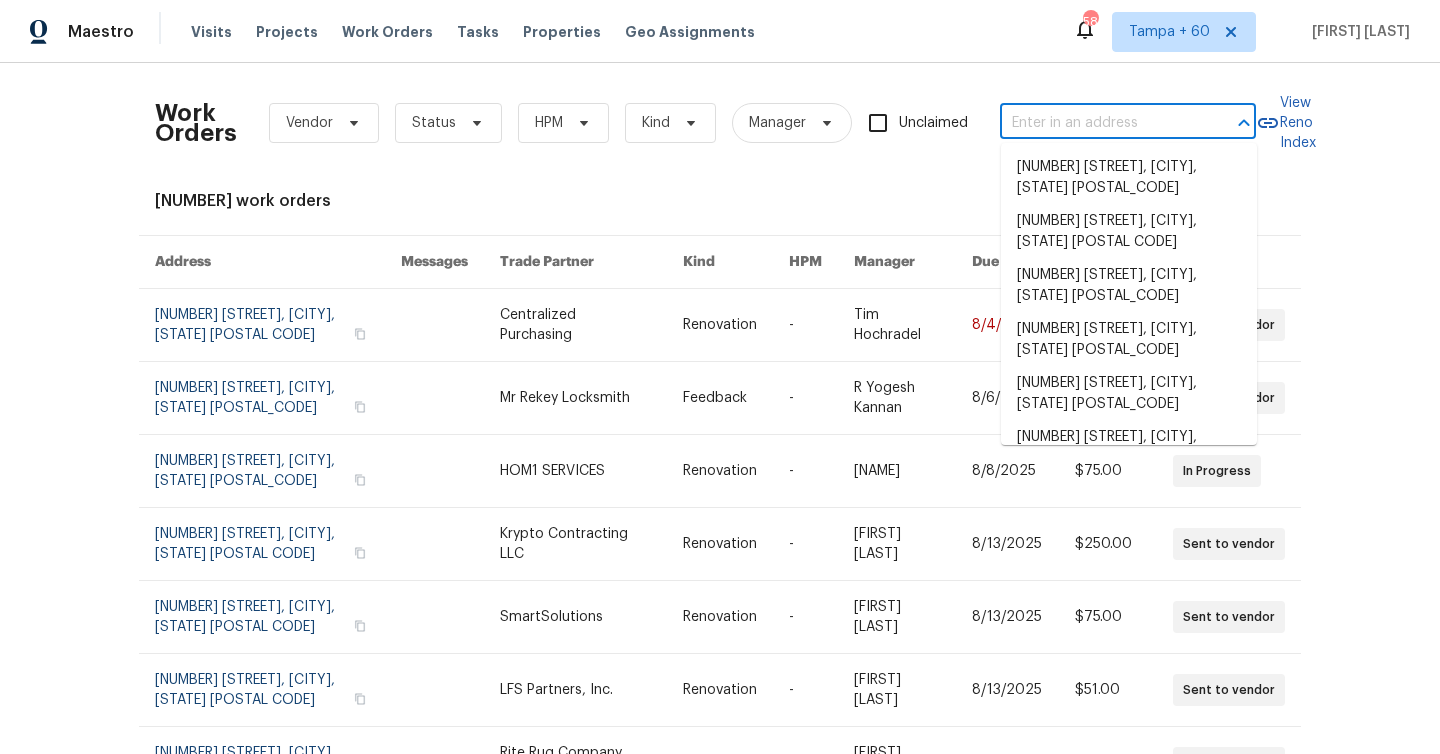 paste on "[NUMBER] [STREET], [CITY], [STATE] [POSTAL_CODE]" 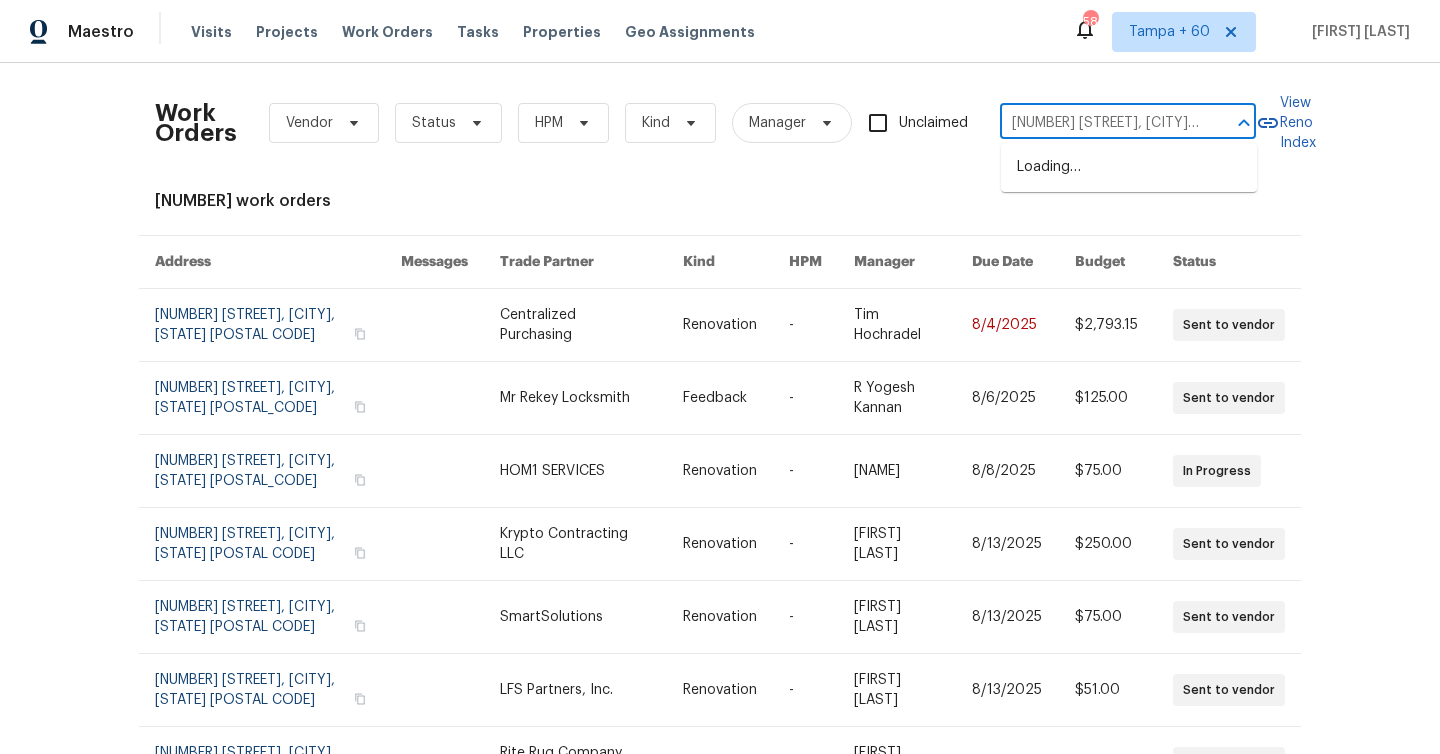 scroll, scrollTop: 0, scrollLeft: 73, axis: horizontal 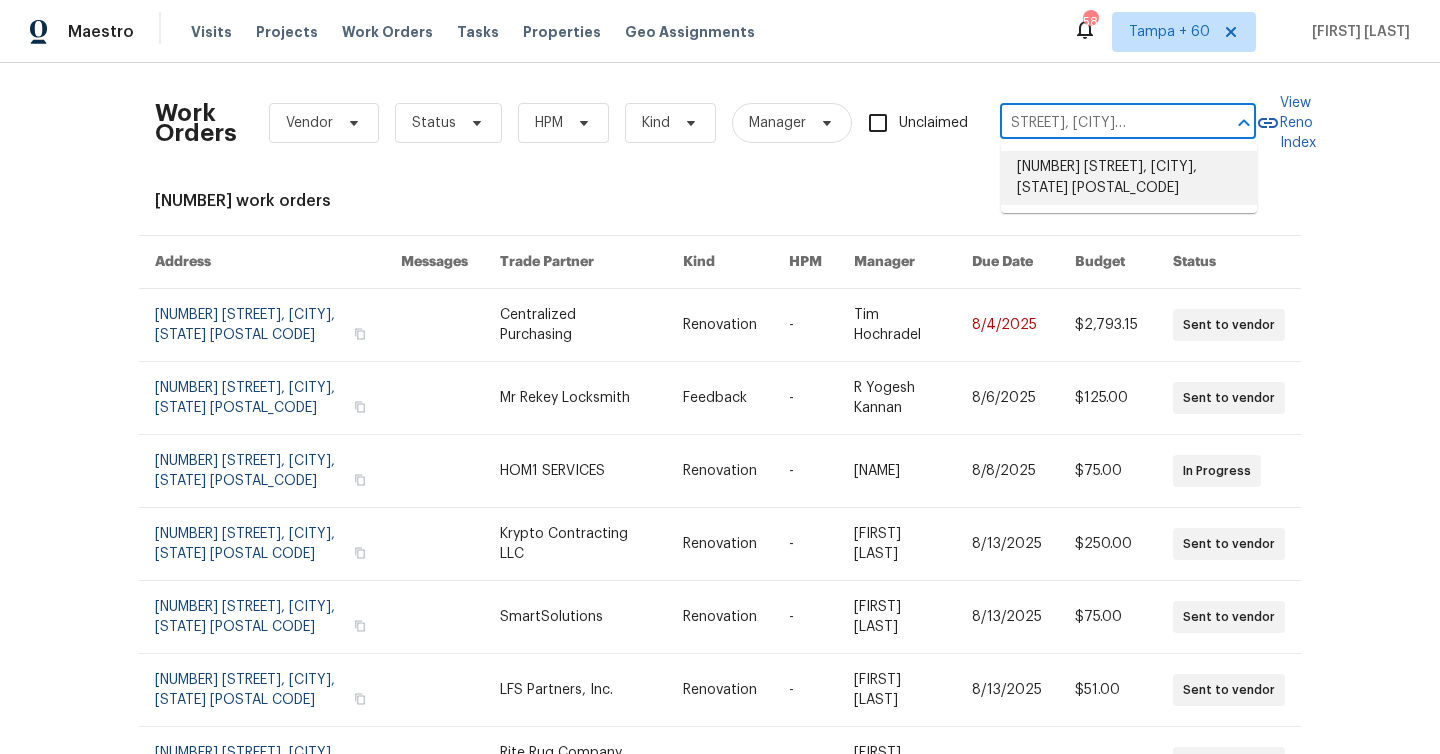 click on "[NUMBER] [STREET], [CITY], [STATE] [POSTAL_CODE]" at bounding box center [1129, 178] 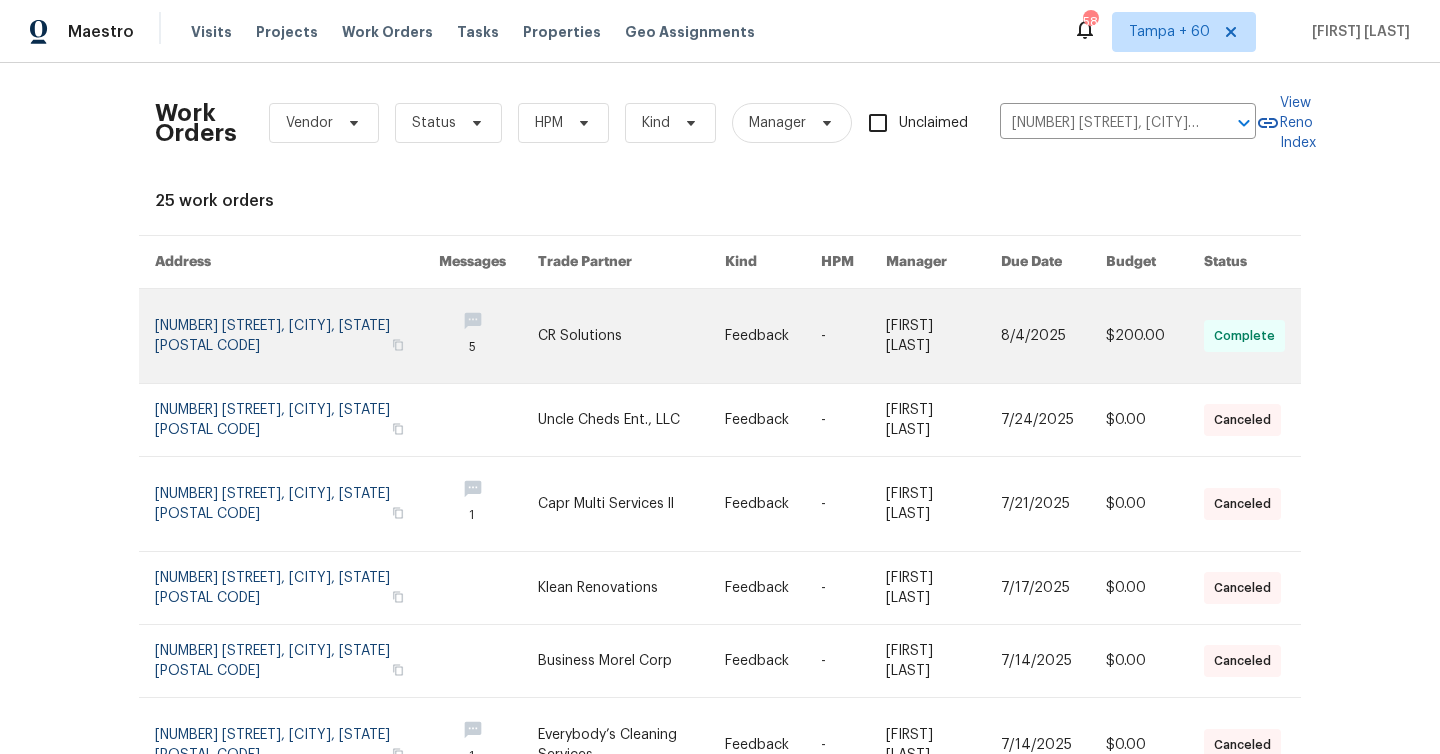 click at bounding box center [297, 336] 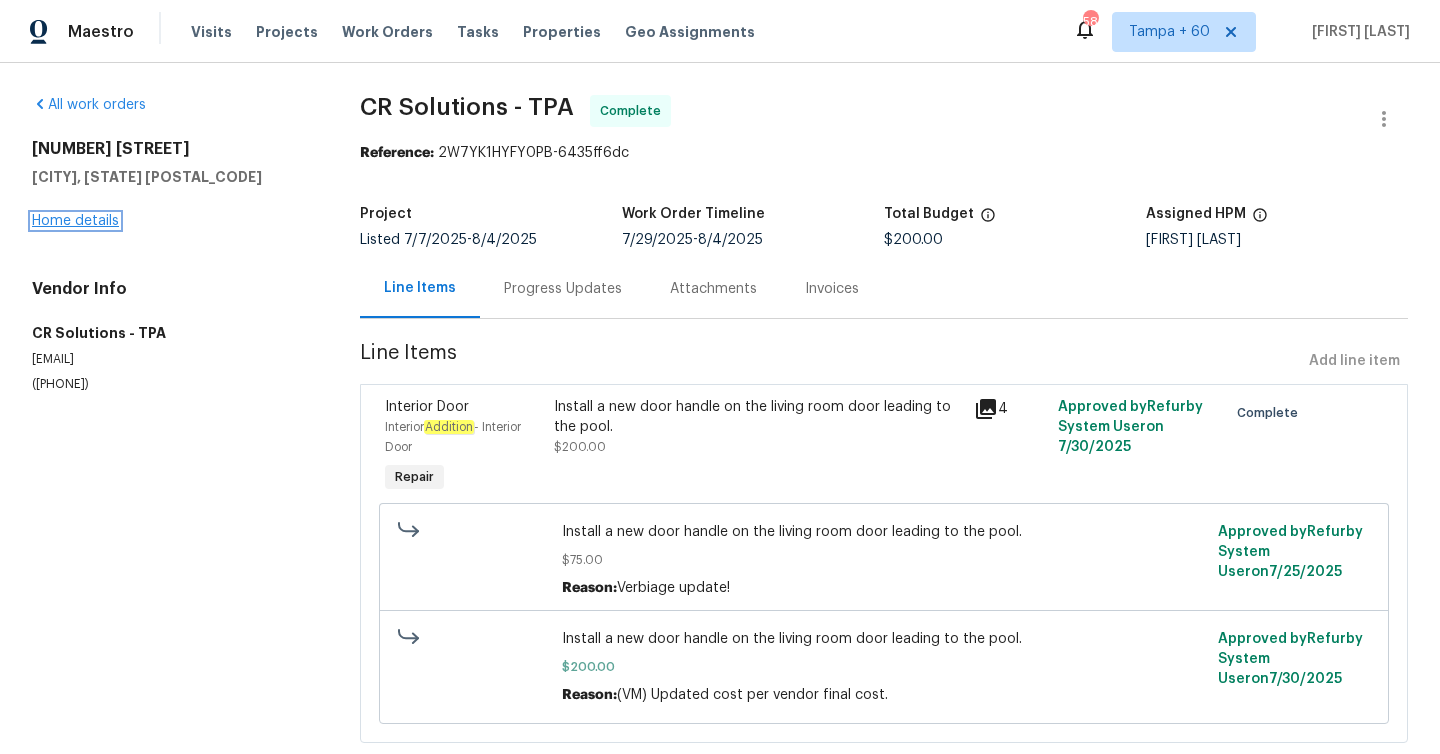 click on "Home details" at bounding box center [75, 221] 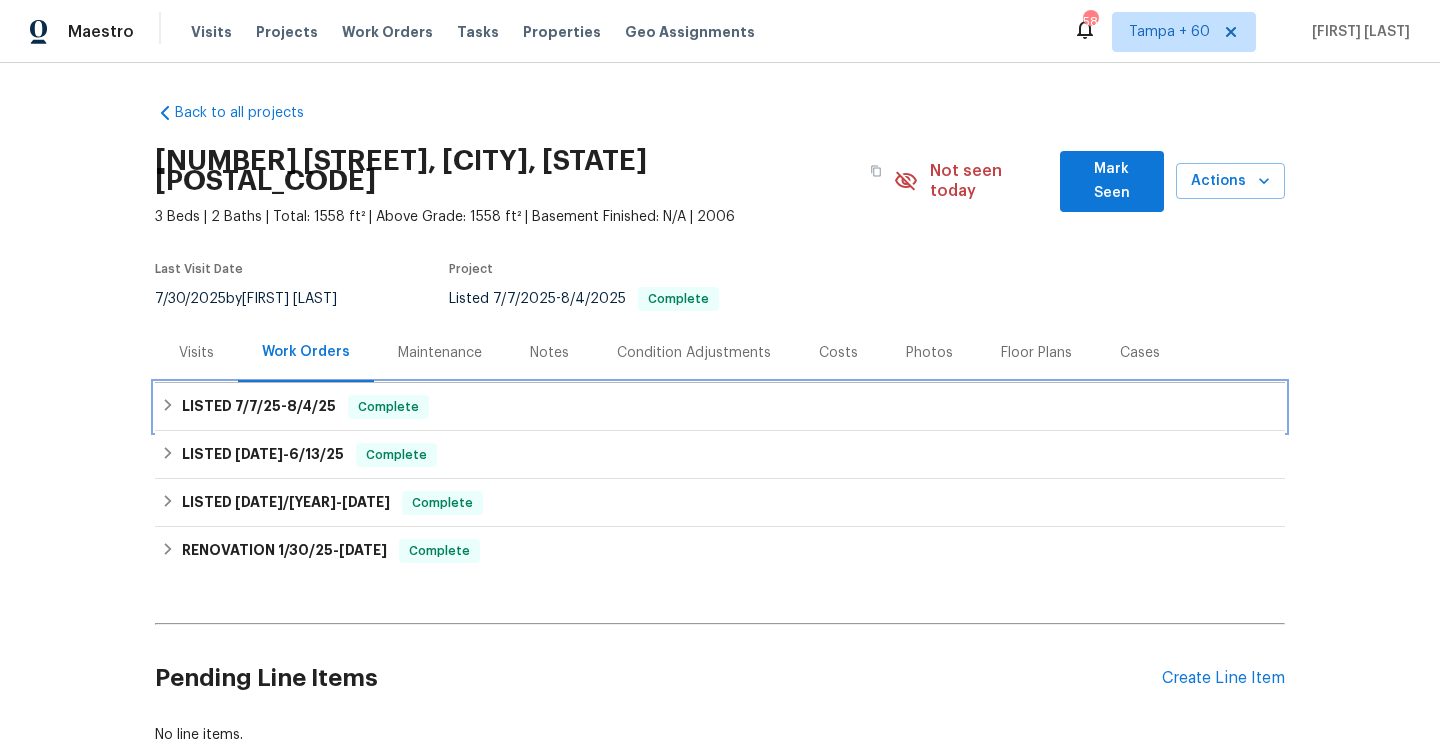 click on "8/4/25" at bounding box center [311, 406] 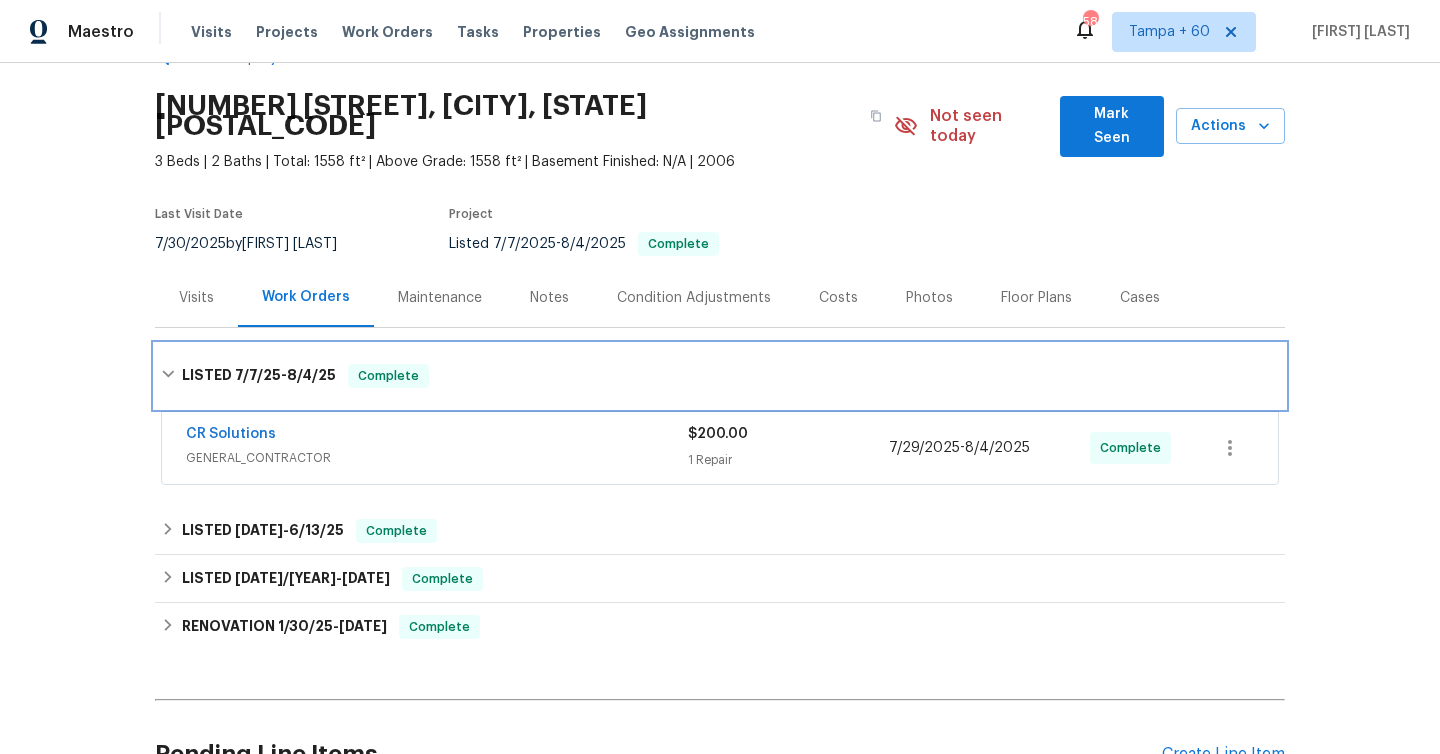 scroll, scrollTop: 158, scrollLeft: 0, axis: vertical 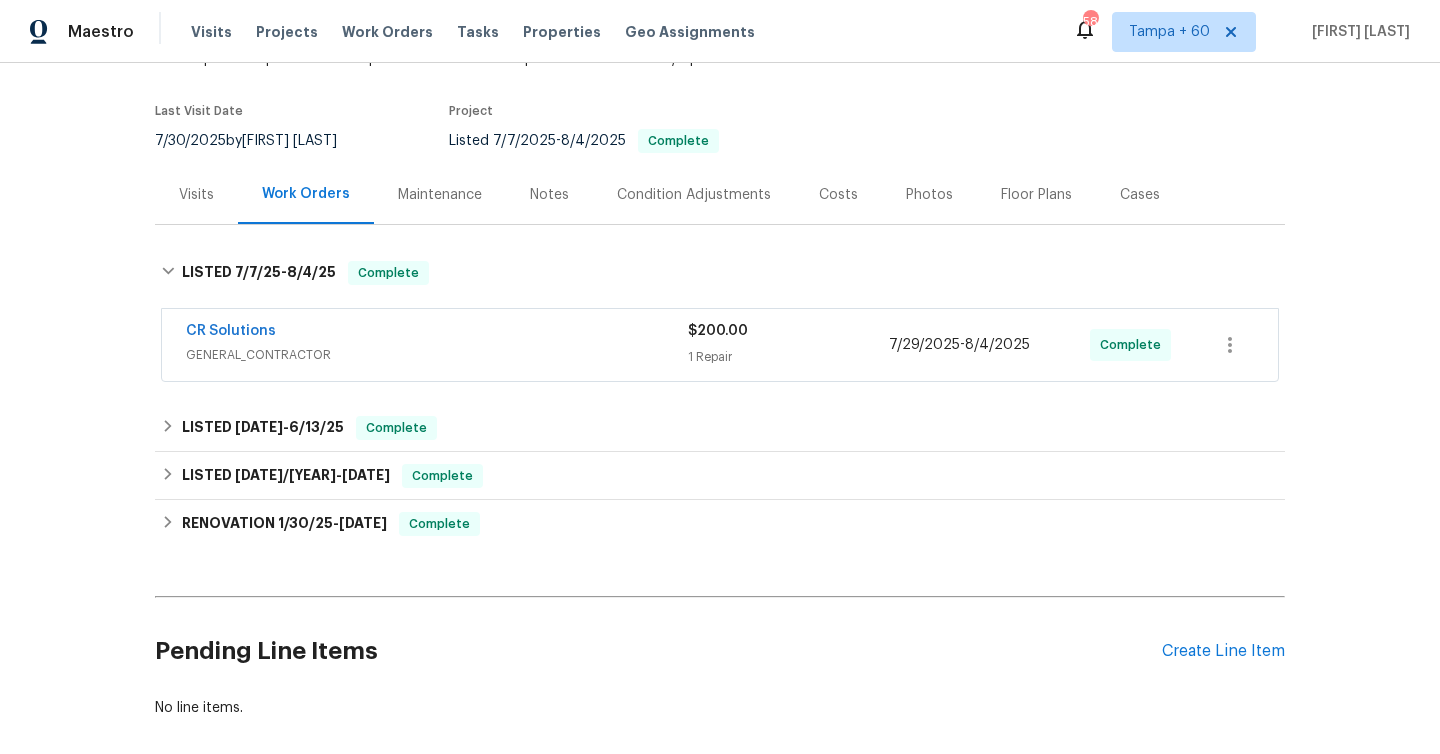 click on "1 Repair" at bounding box center [788, 357] 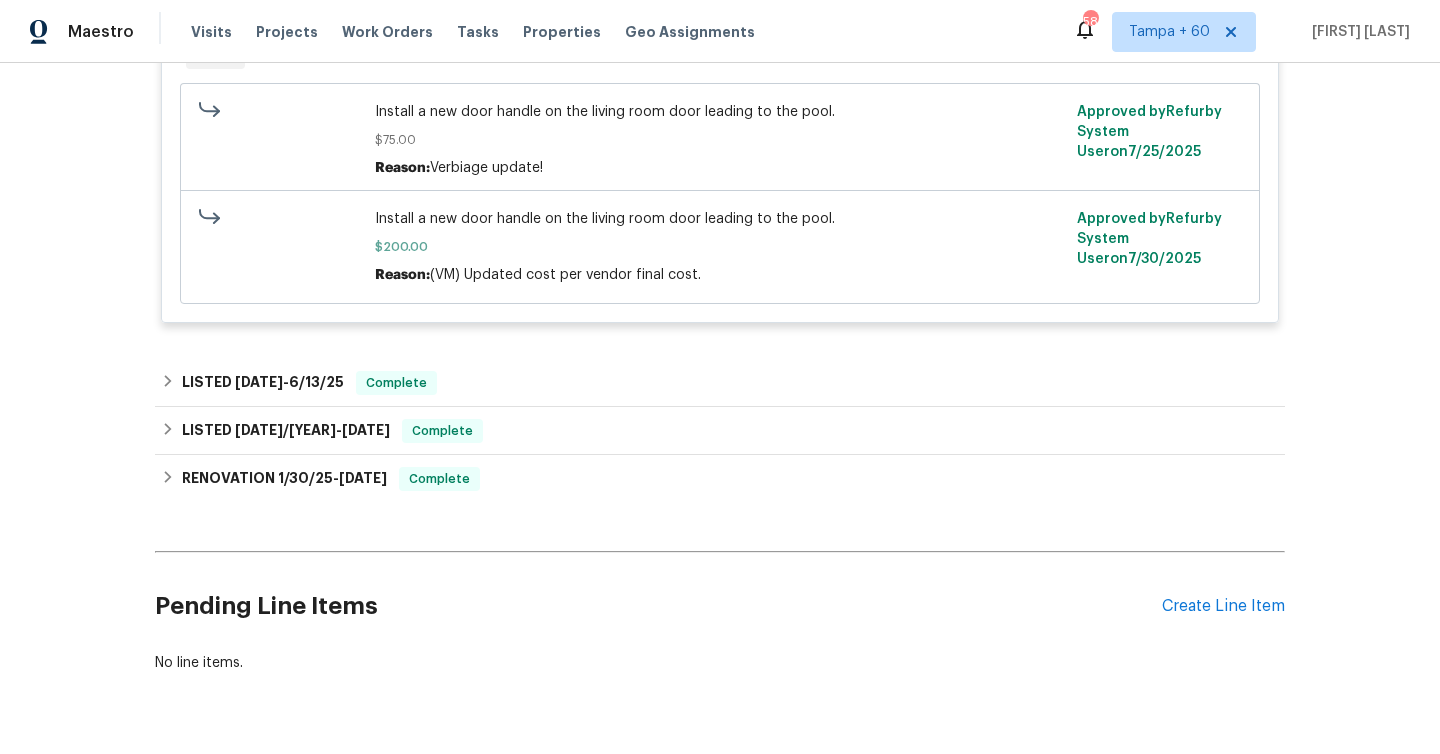 scroll, scrollTop: 628, scrollLeft: 0, axis: vertical 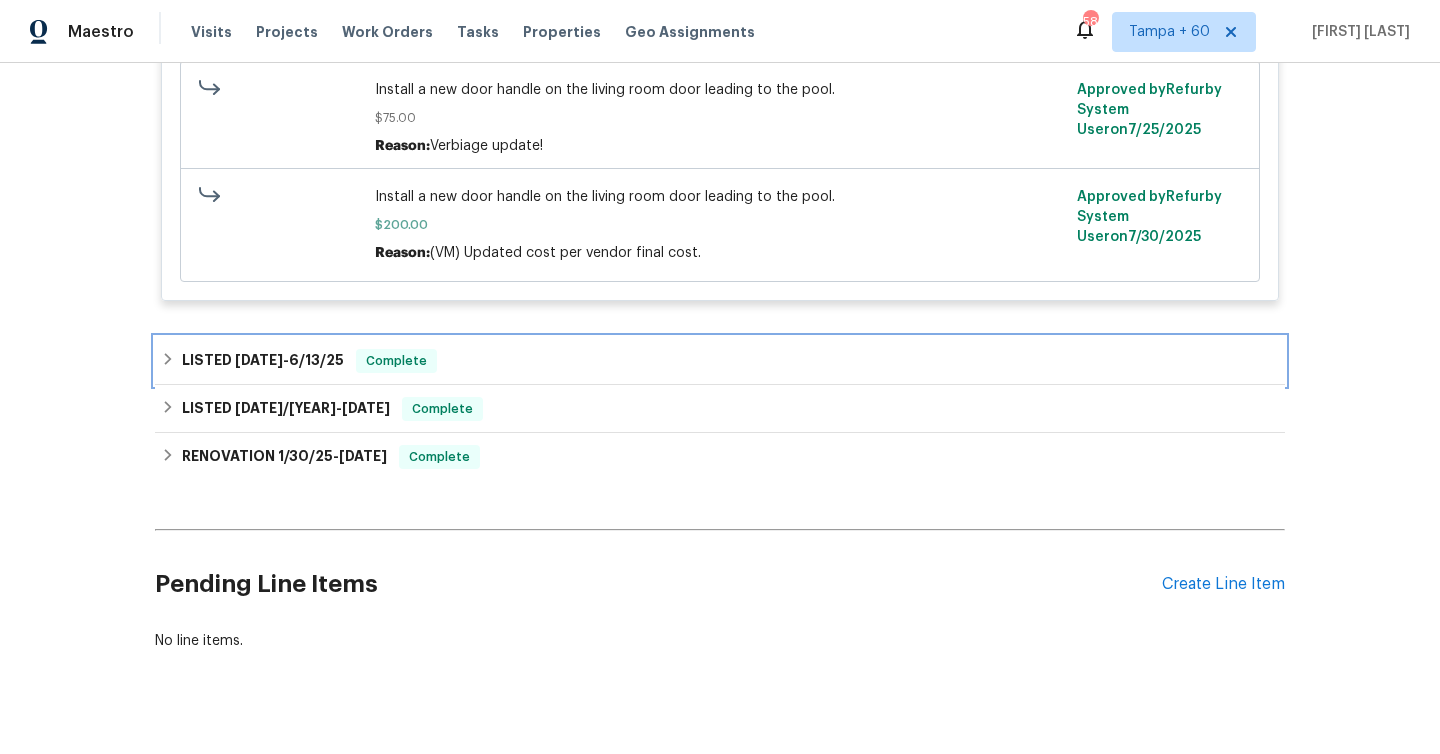 click on "LISTED [DATE] - [DATE]" at bounding box center [263, 361] 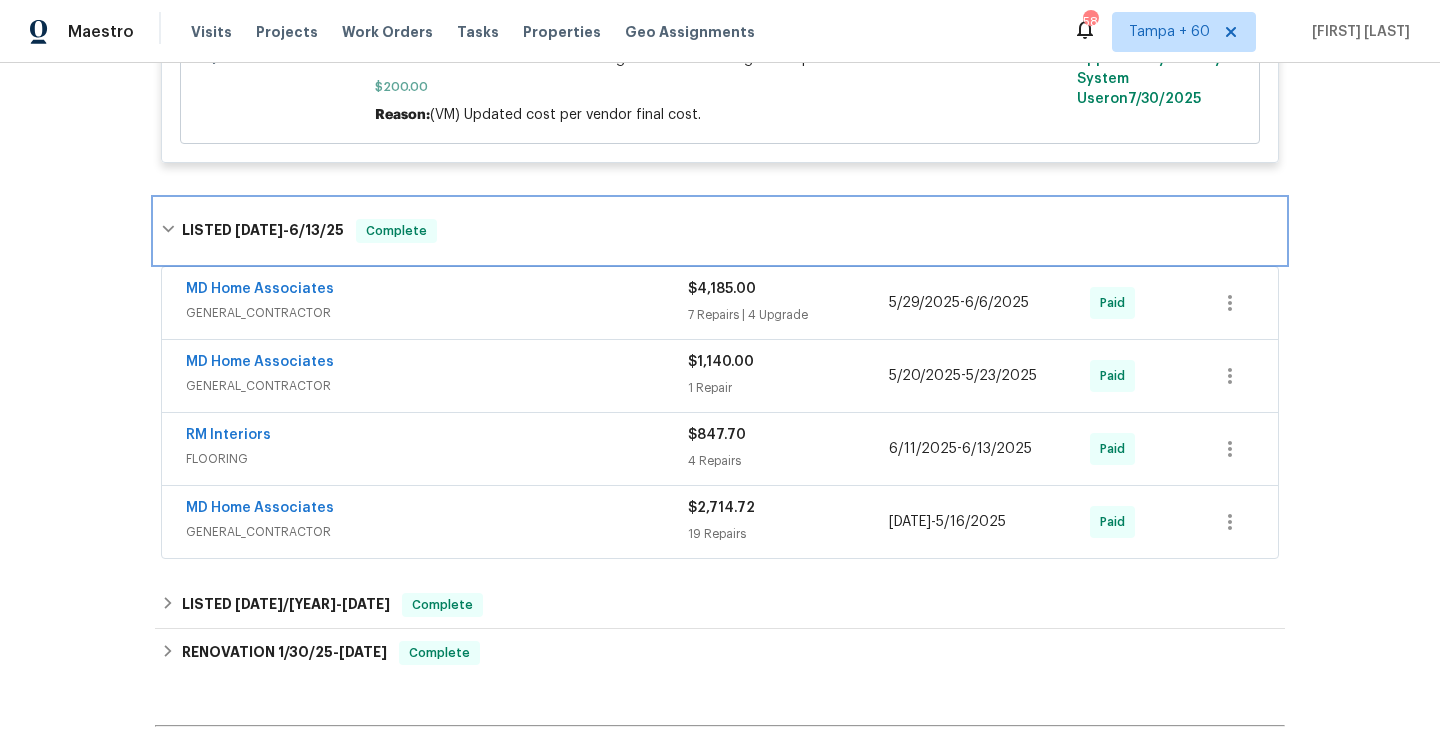 scroll, scrollTop: 817, scrollLeft: 0, axis: vertical 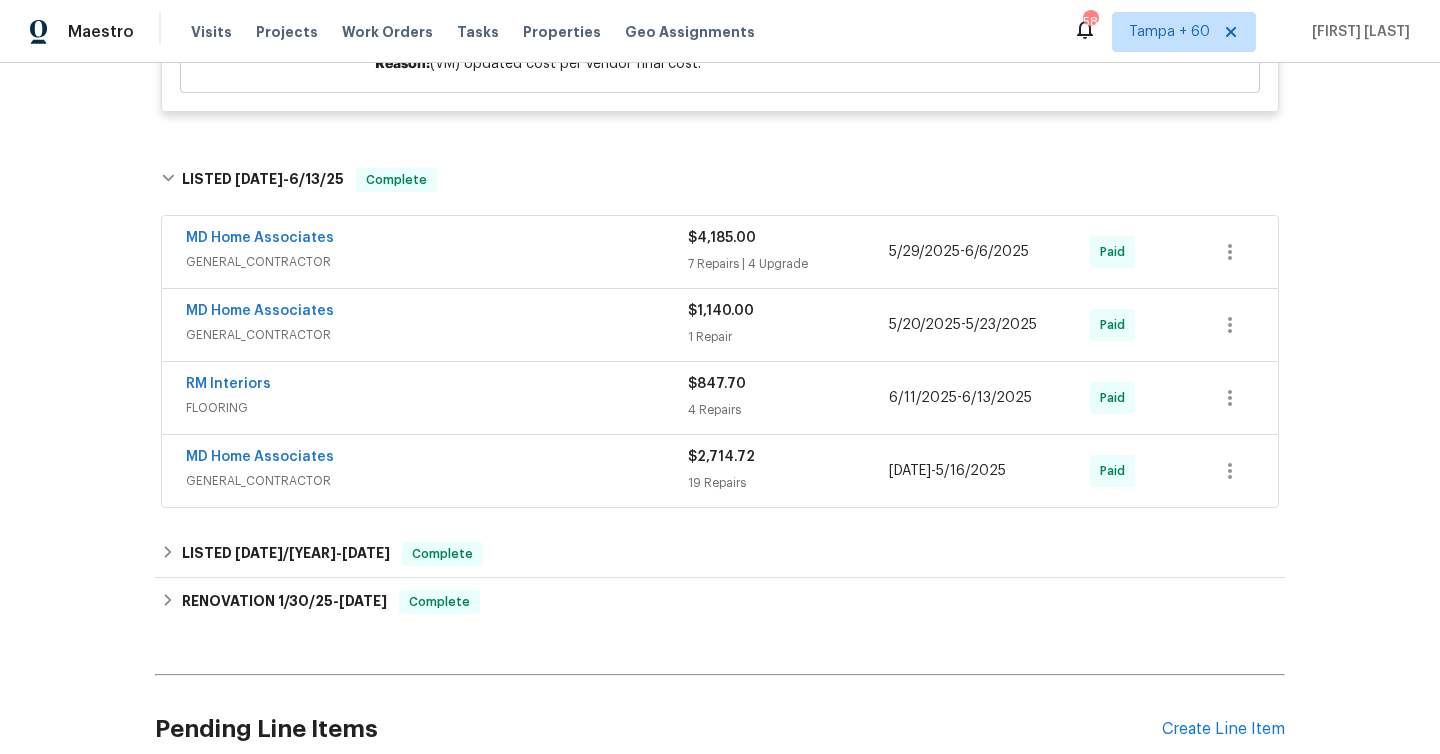 click on "7 Repairs | 4 Upgrade" at bounding box center (788, 264) 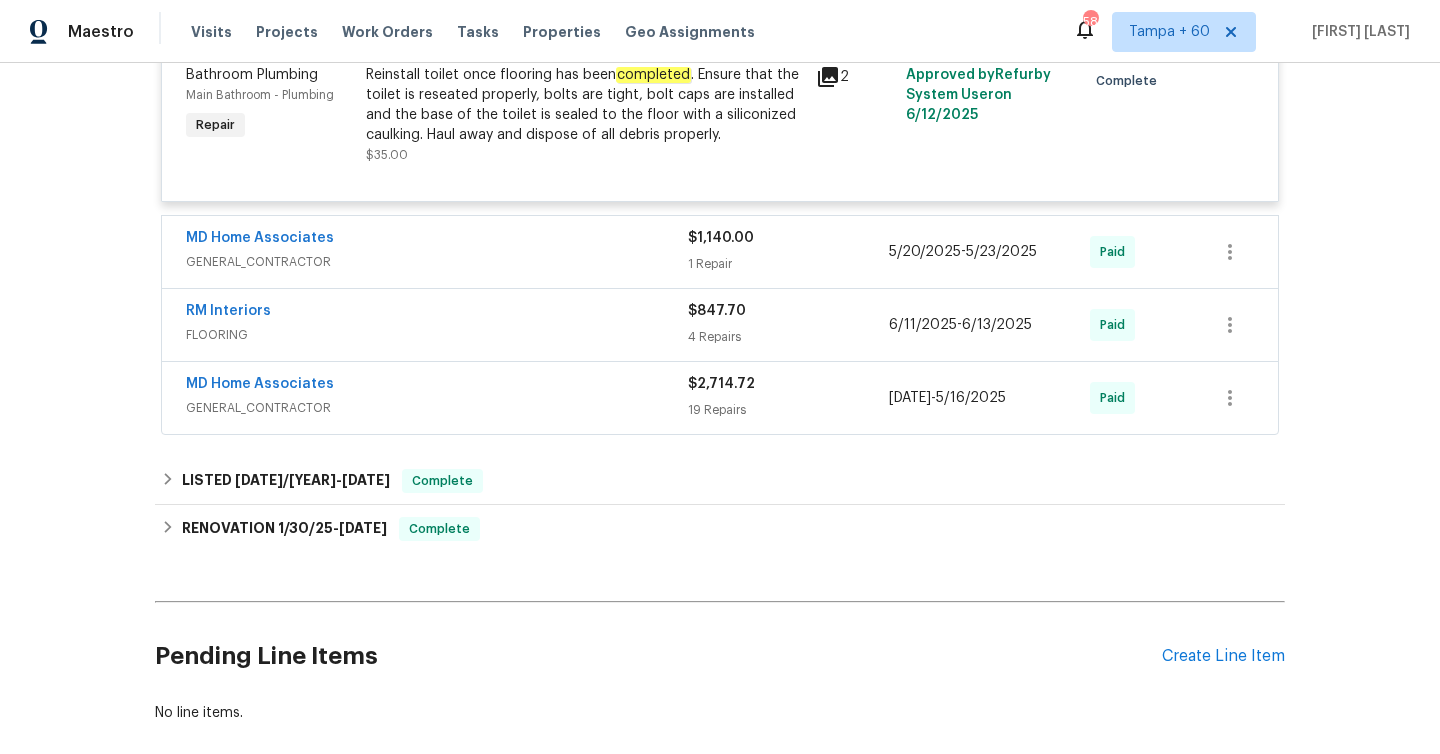 scroll, scrollTop: 2903, scrollLeft: 0, axis: vertical 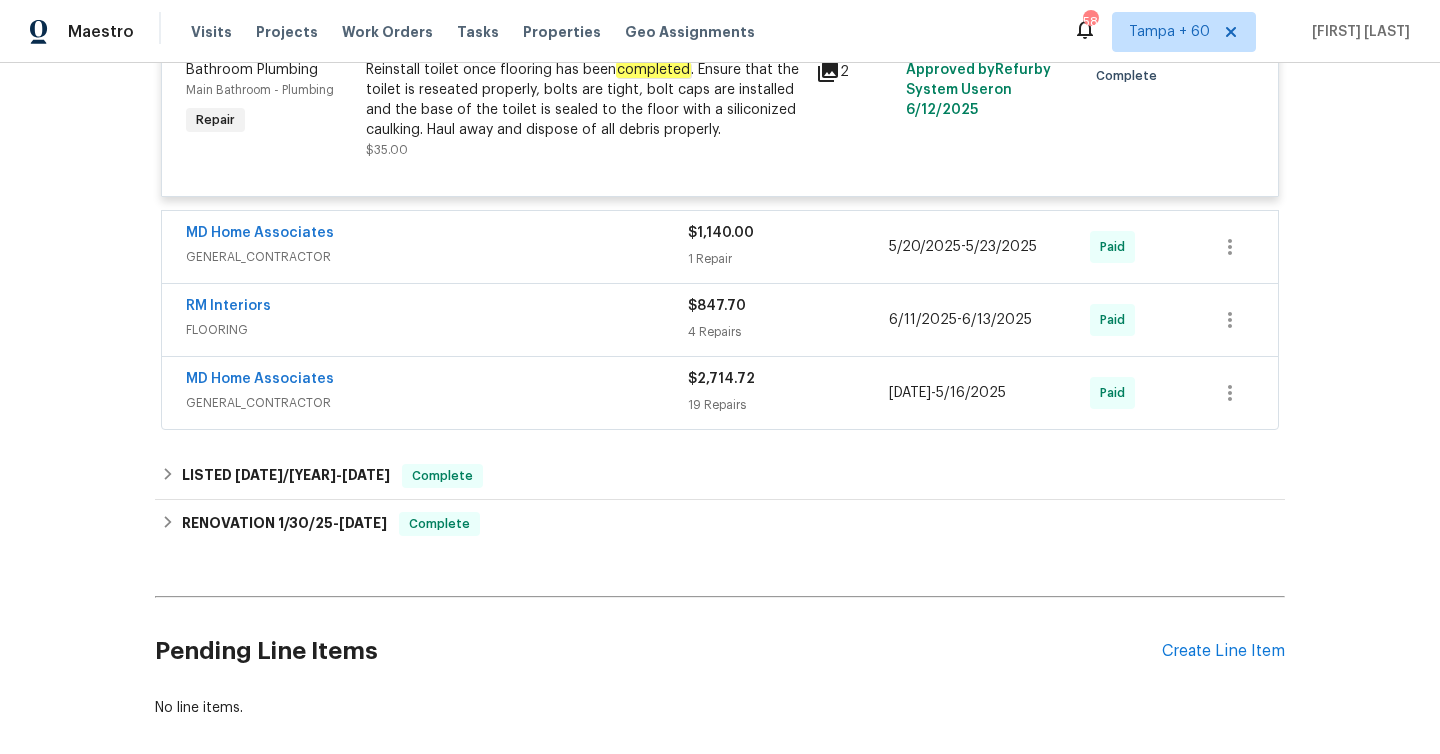 click on "1 Repair" at bounding box center (788, 259) 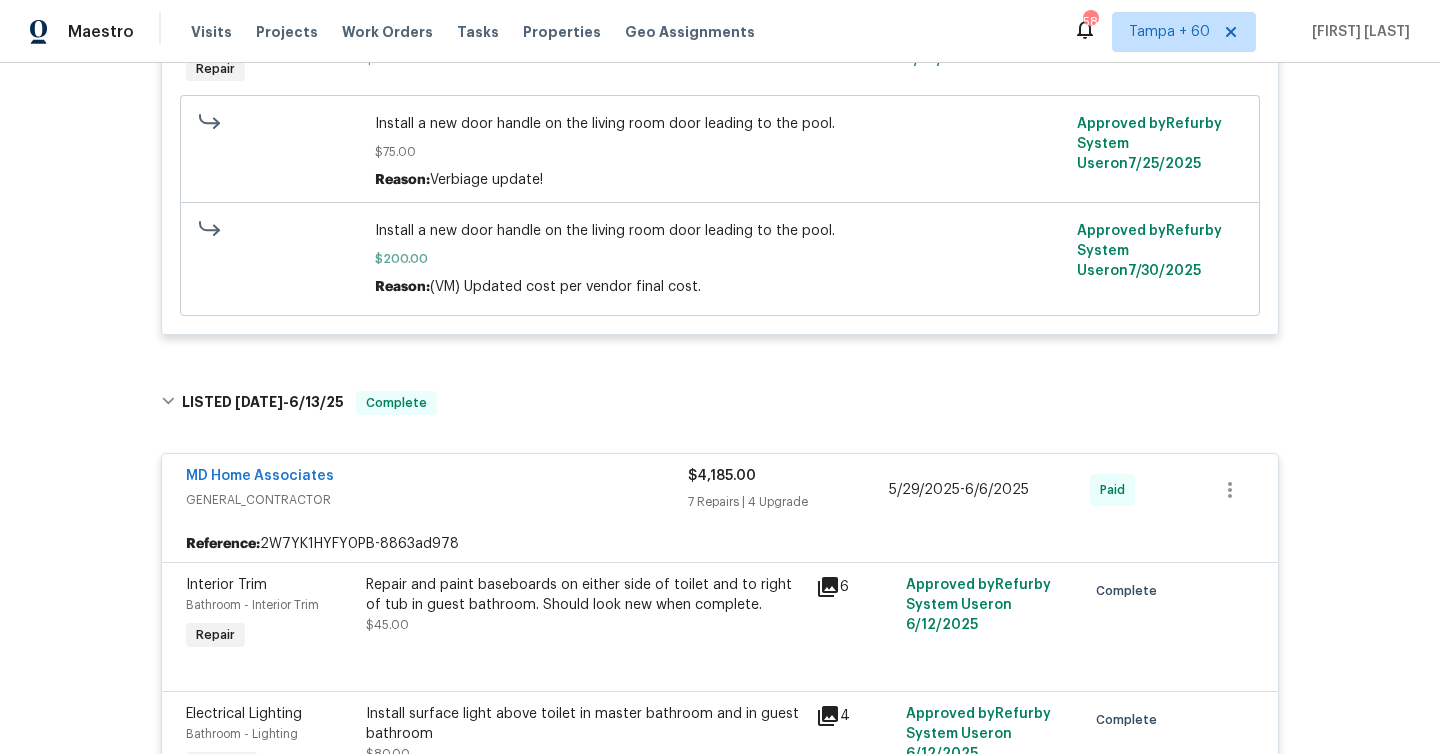 scroll, scrollTop: 0, scrollLeft: 0, axis: both 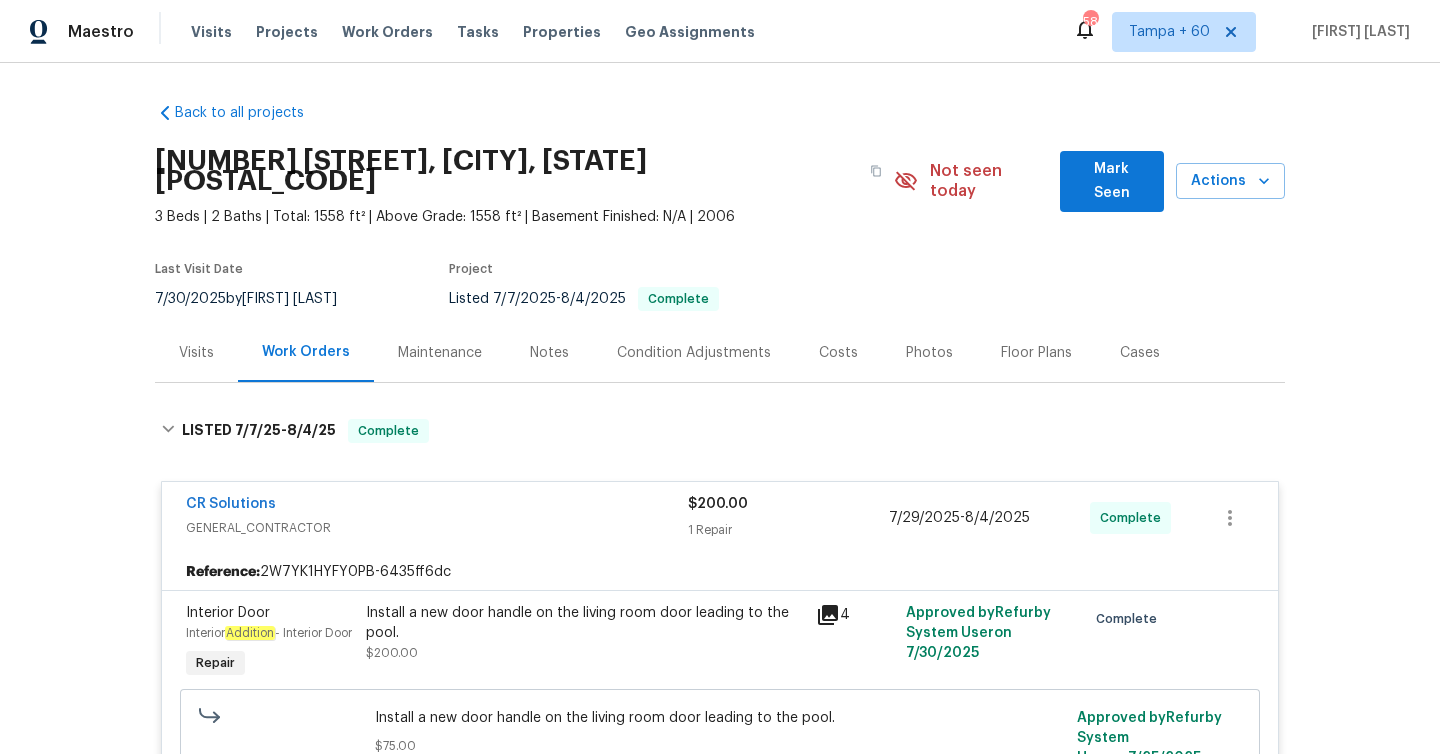click on "Visits Projects Work Orders Tasks Properties Geo Assignments" at bounding box center (485, 32) 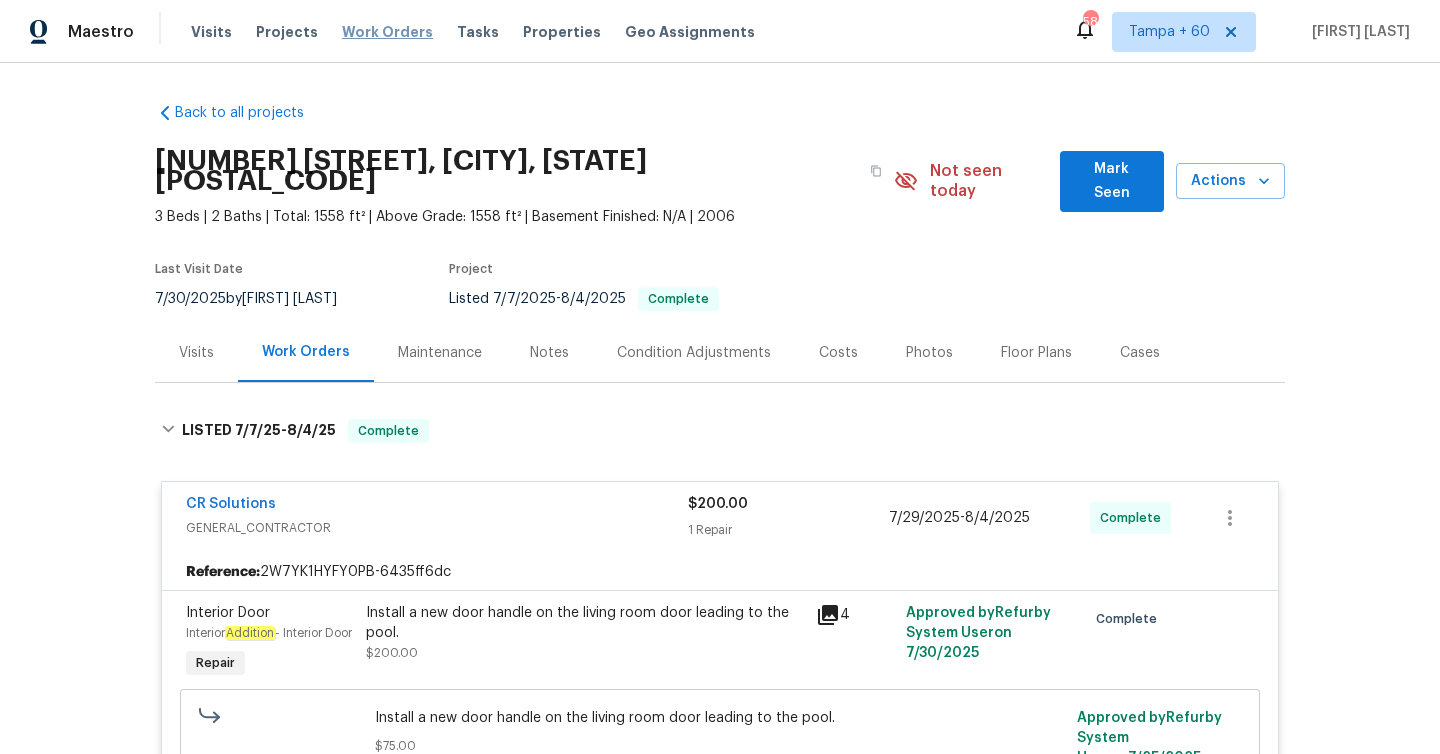 click on "Work Orders" at bounding box center [387, 32] 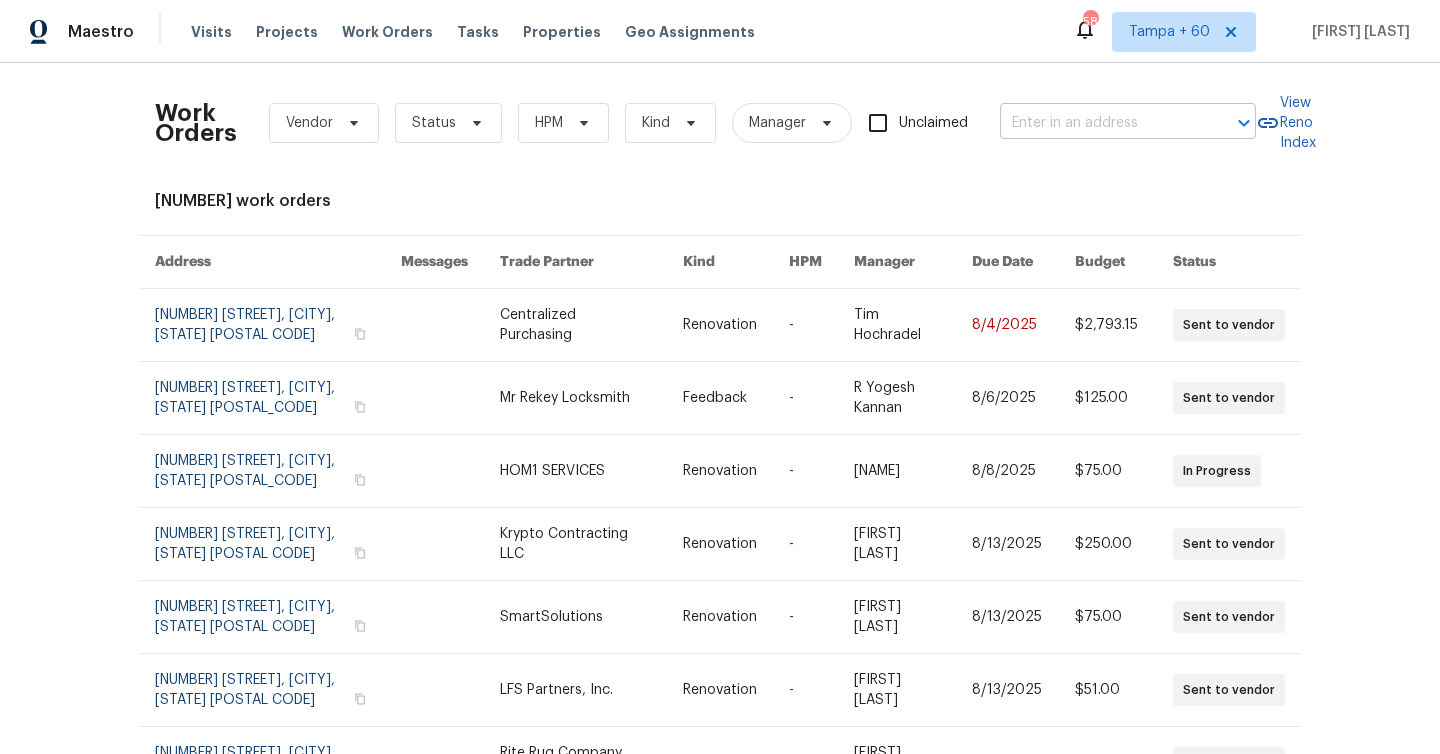 click at bounding box center [1100, 123] 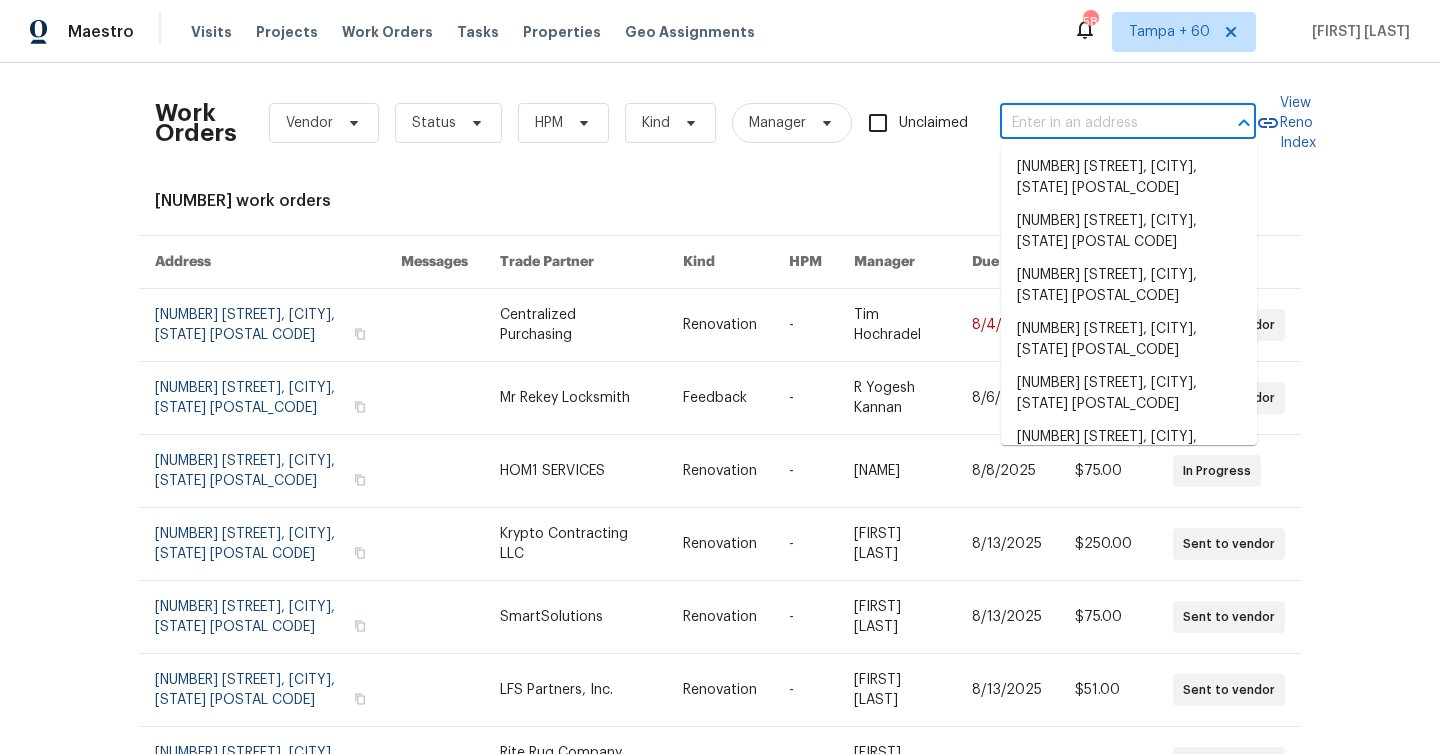 paste on "[NUMBER] [STREET], [CITY], [STATE] [POSTAL_CODE]" 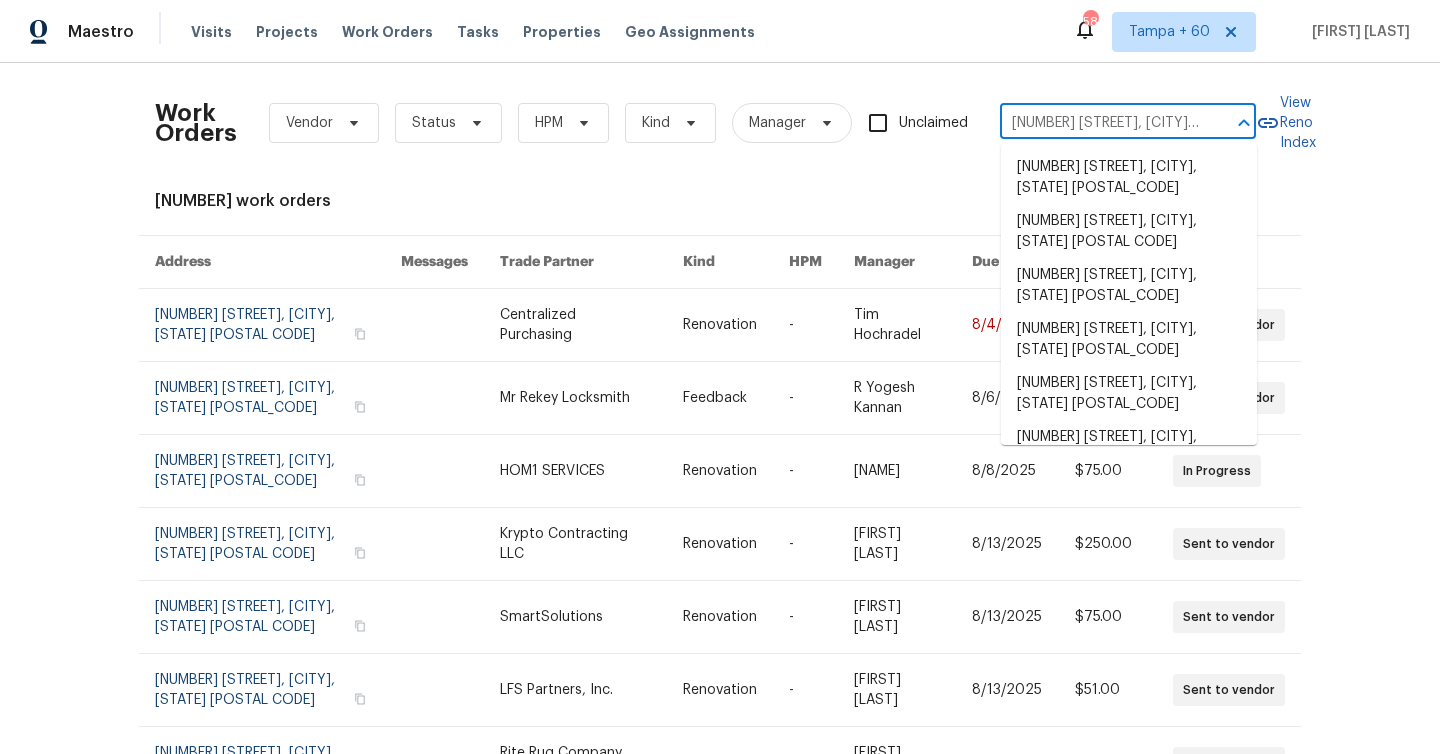 scroll, scrollTop: 0, scrollLeft: 80, axis: horizontal 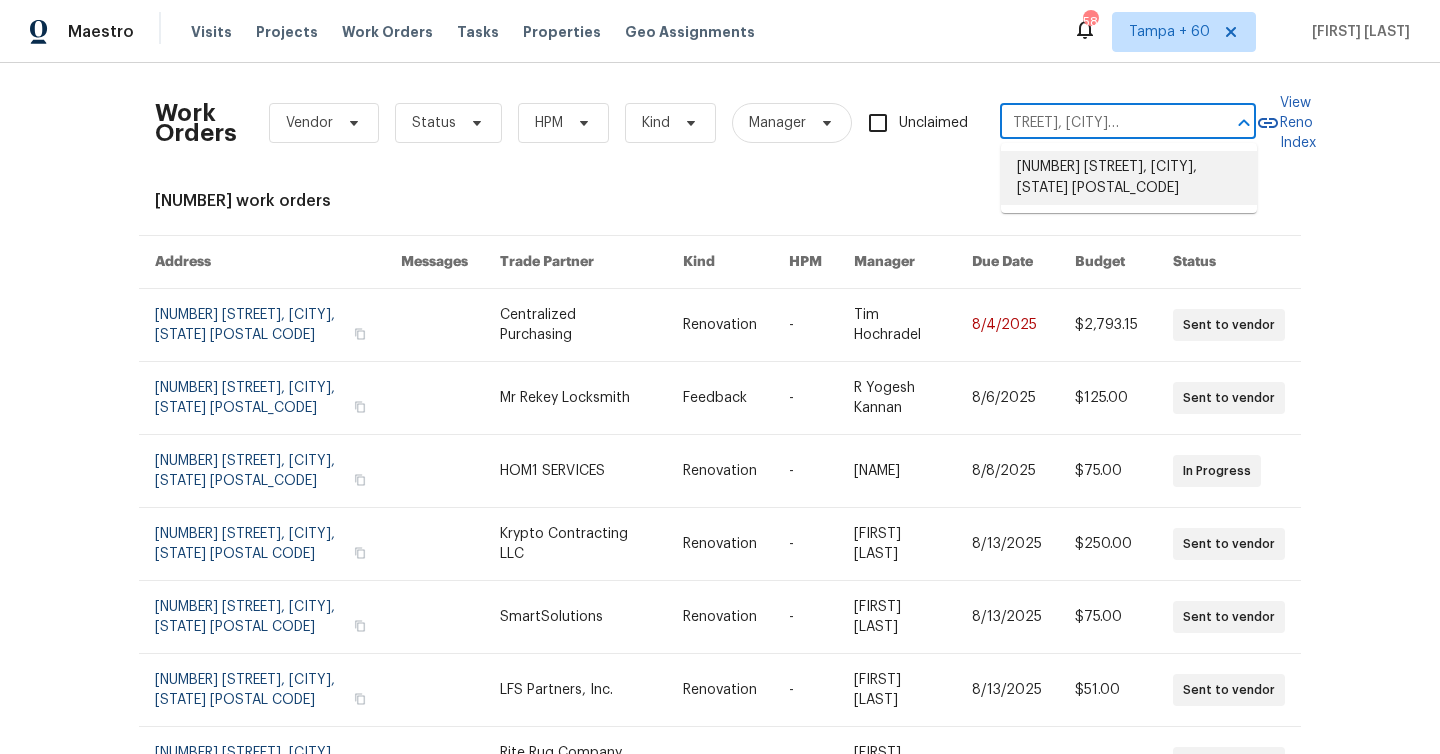 click on "[NUMBER] [STREET], [CITY], [STATE] [POSTAL_CODE]" at bounding box center (1129, 178) 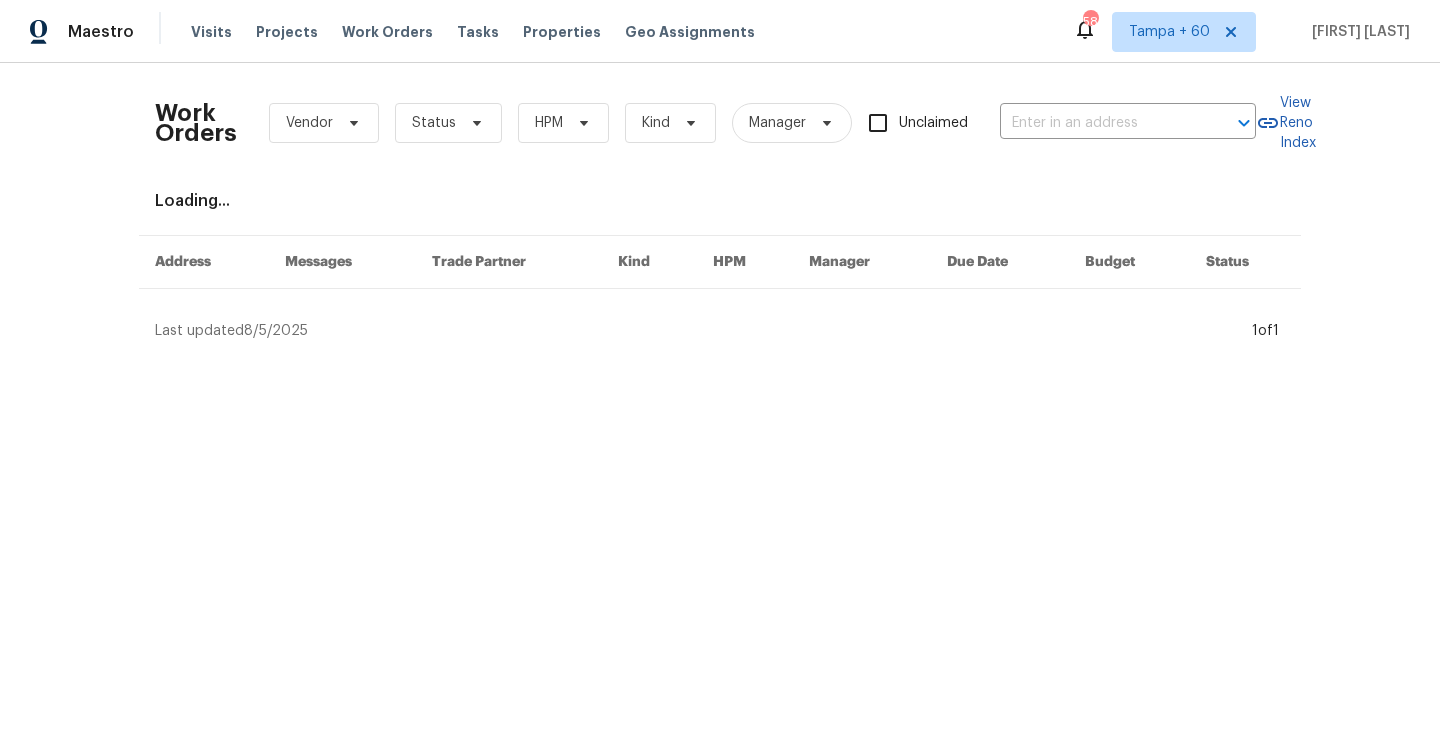 type on "[NUMBER] [STREET], [CITY], [STATE] [POSTAL_CODE]" 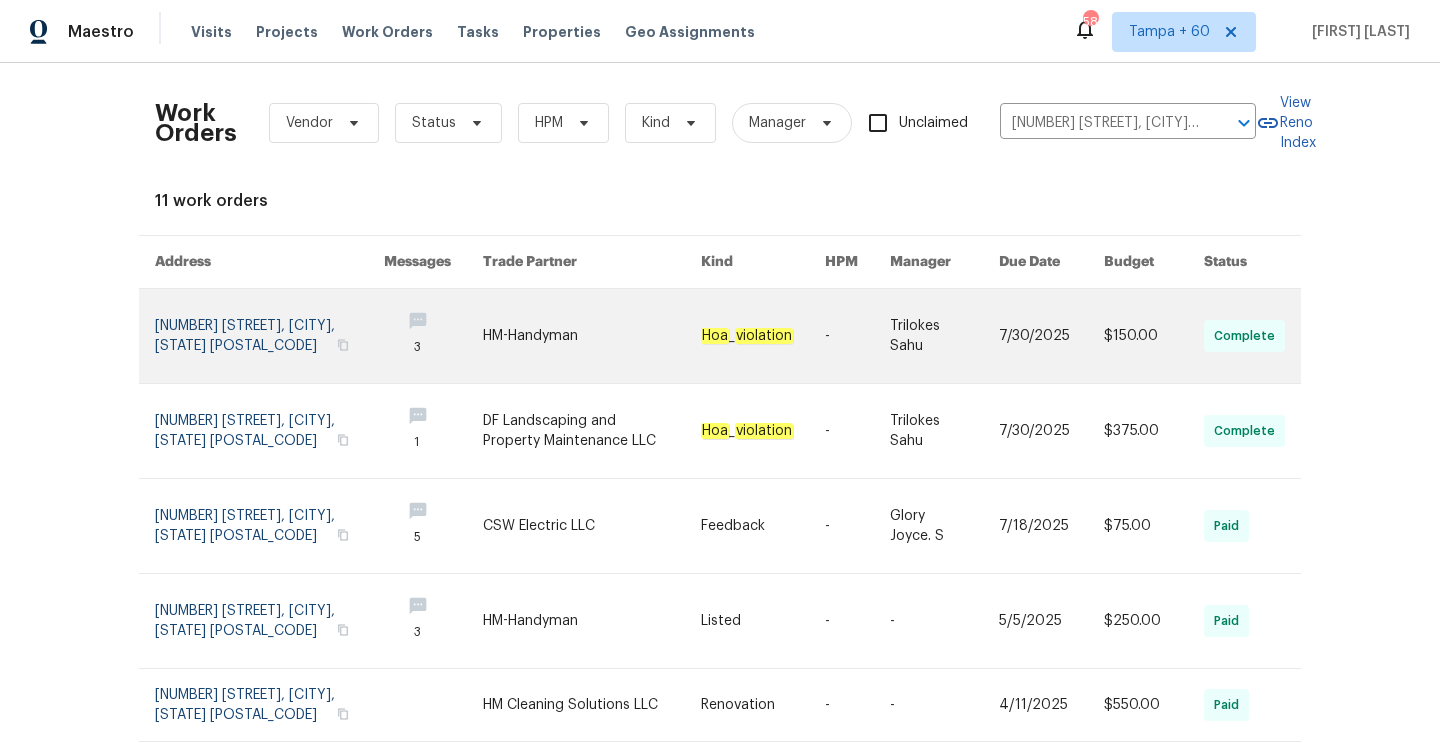 click at bounding box center [269, 336] 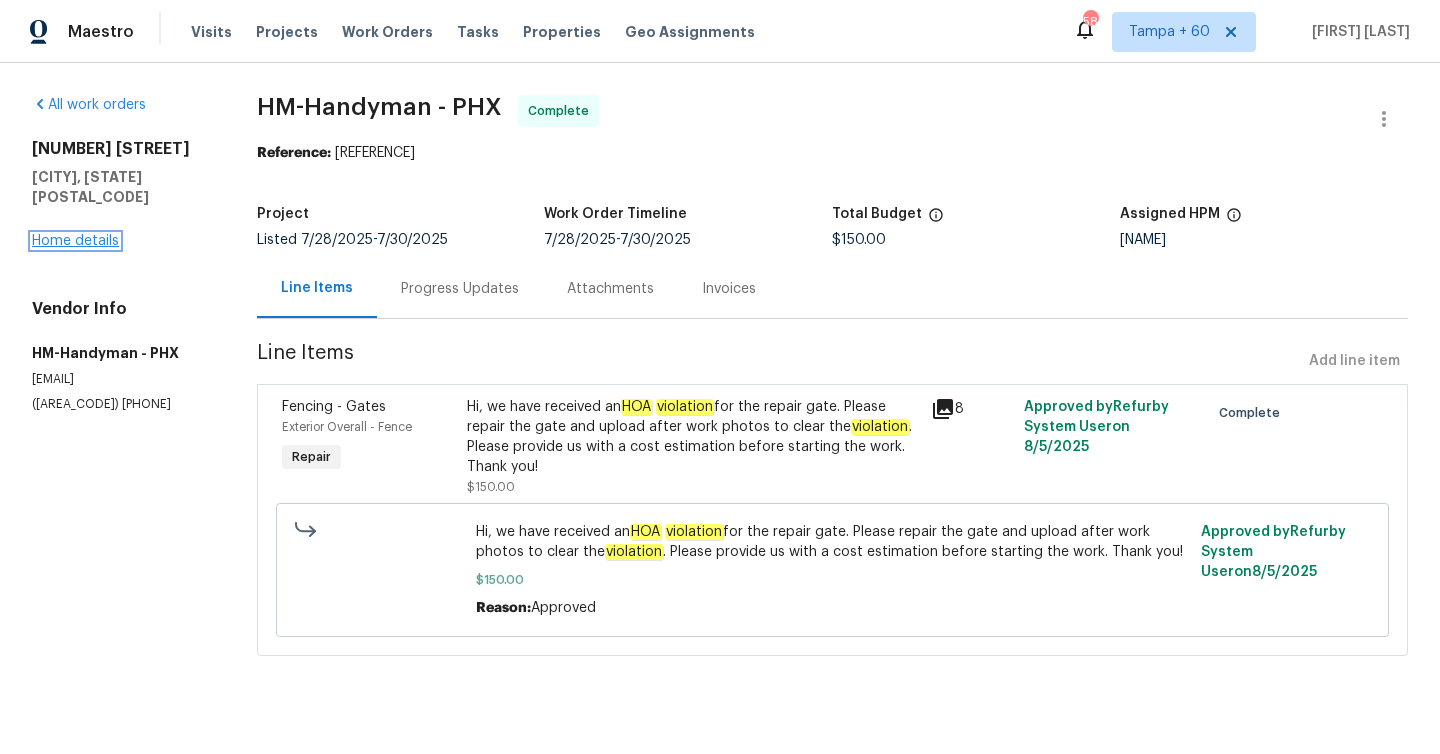 click on "Home details" at bounding box center [75, 241] 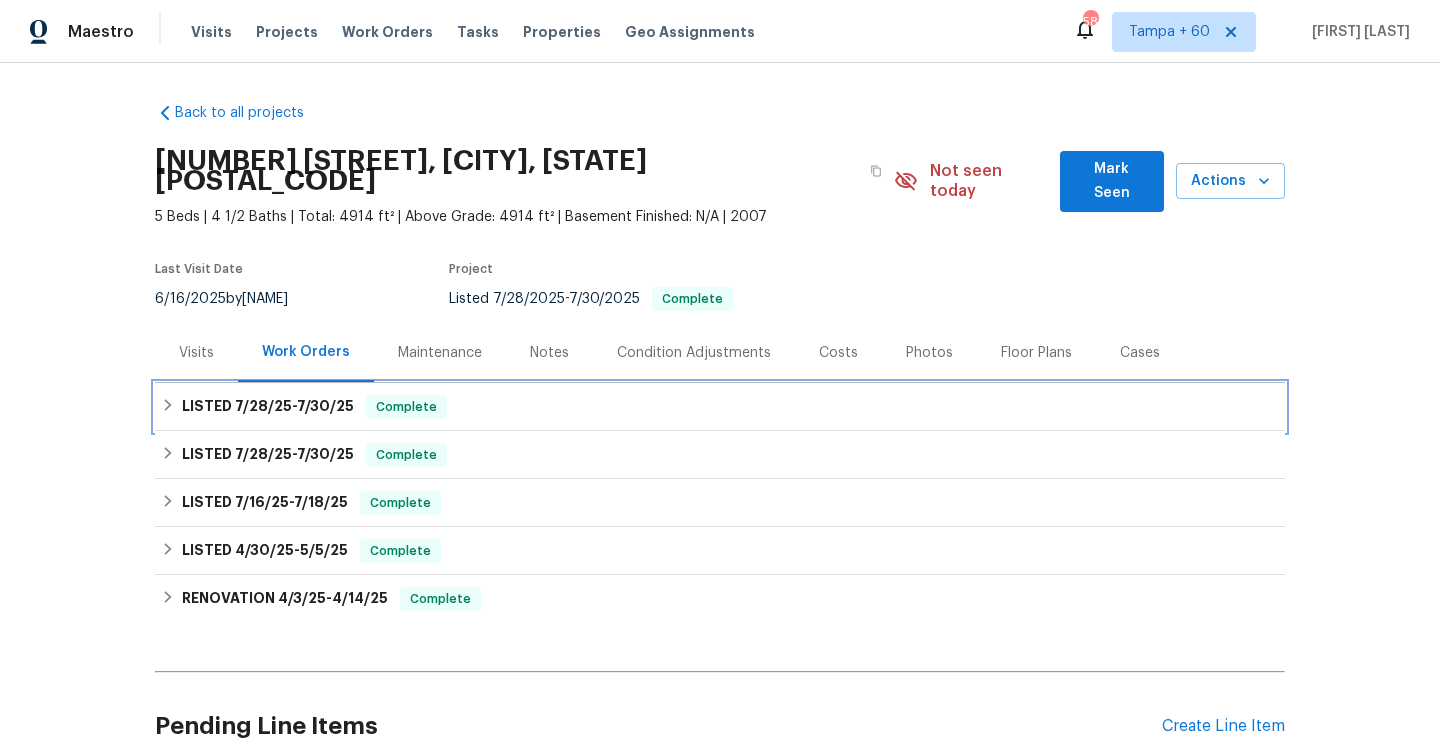 click on "LISTED   [DATE]  -  [DATE] Complete" at bounding box center (720, 407) 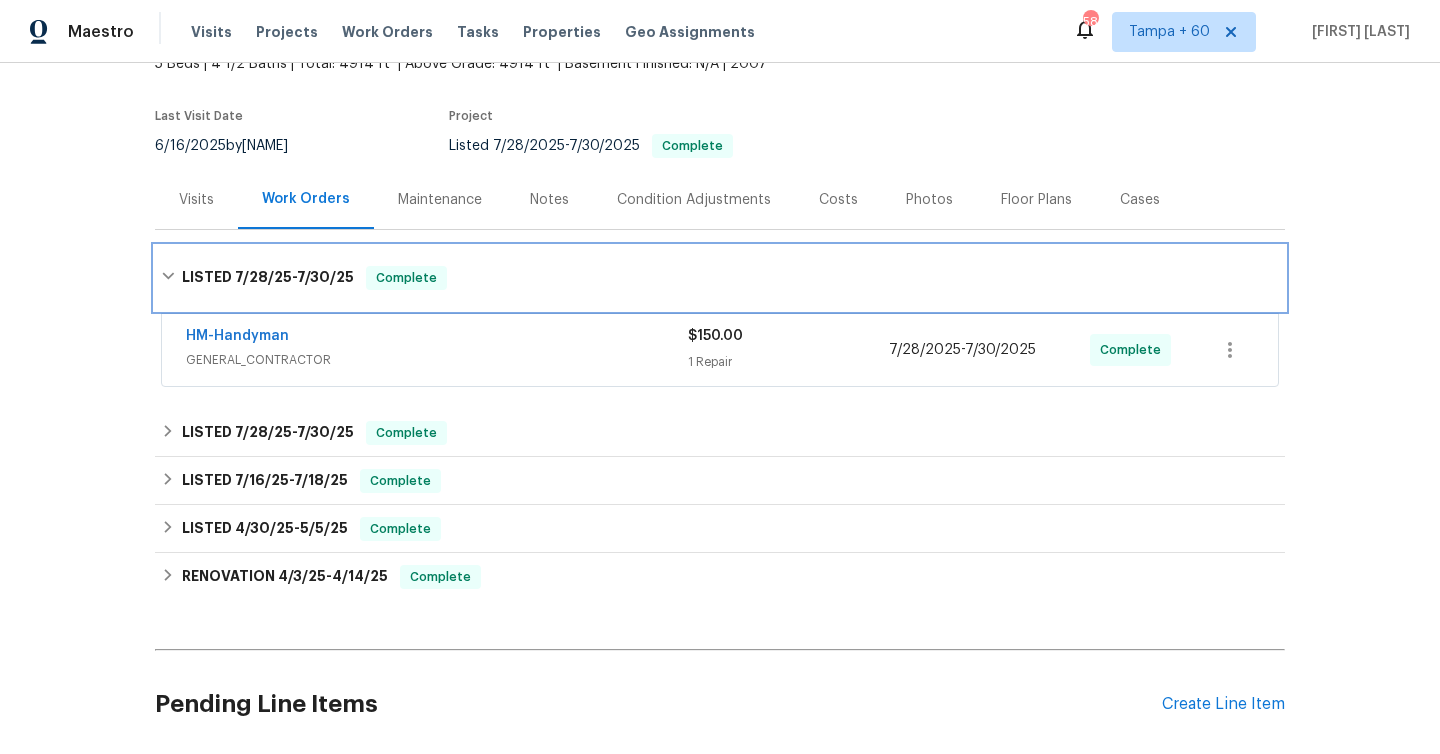 scroll, scrollTop: 177, scrollLeft: 0, axis: vertical 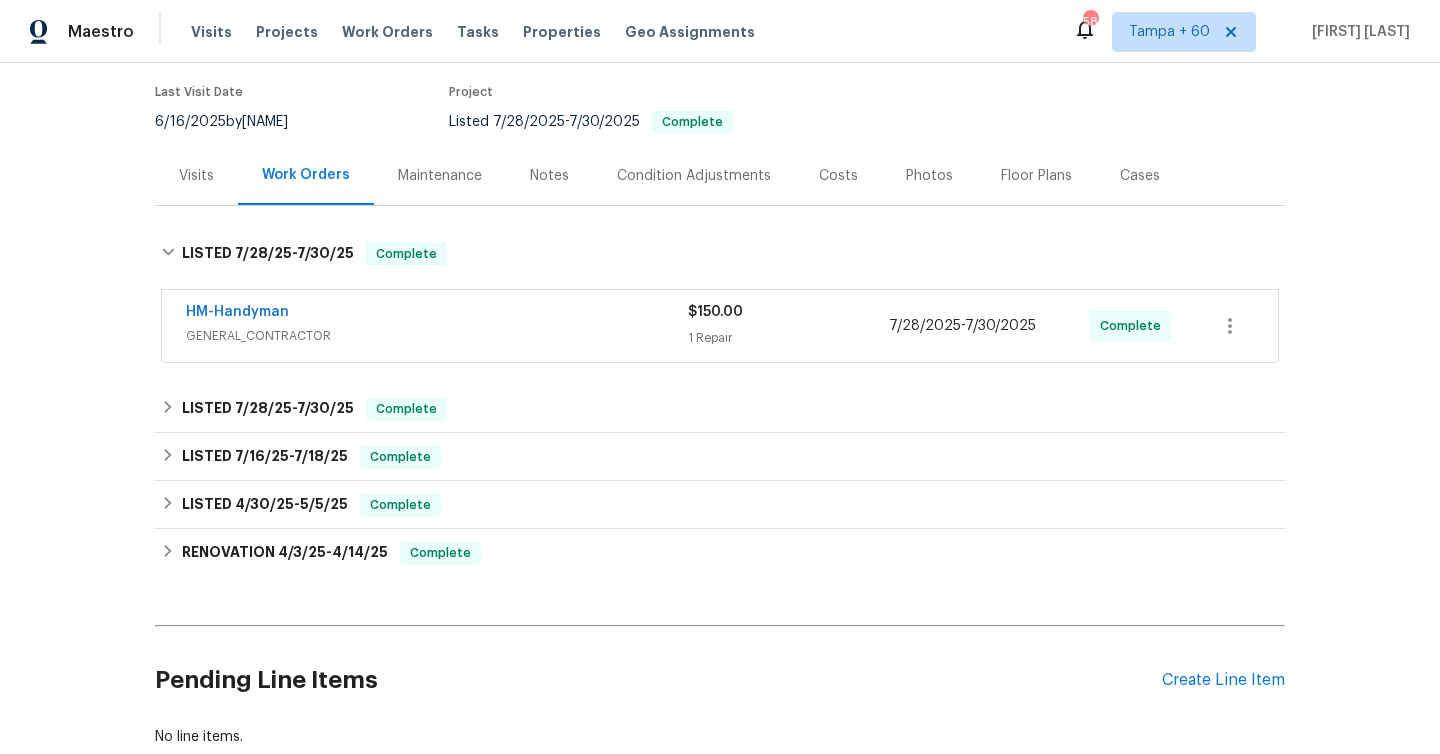 click on "1 Repair" at bounding box center (788, 338) 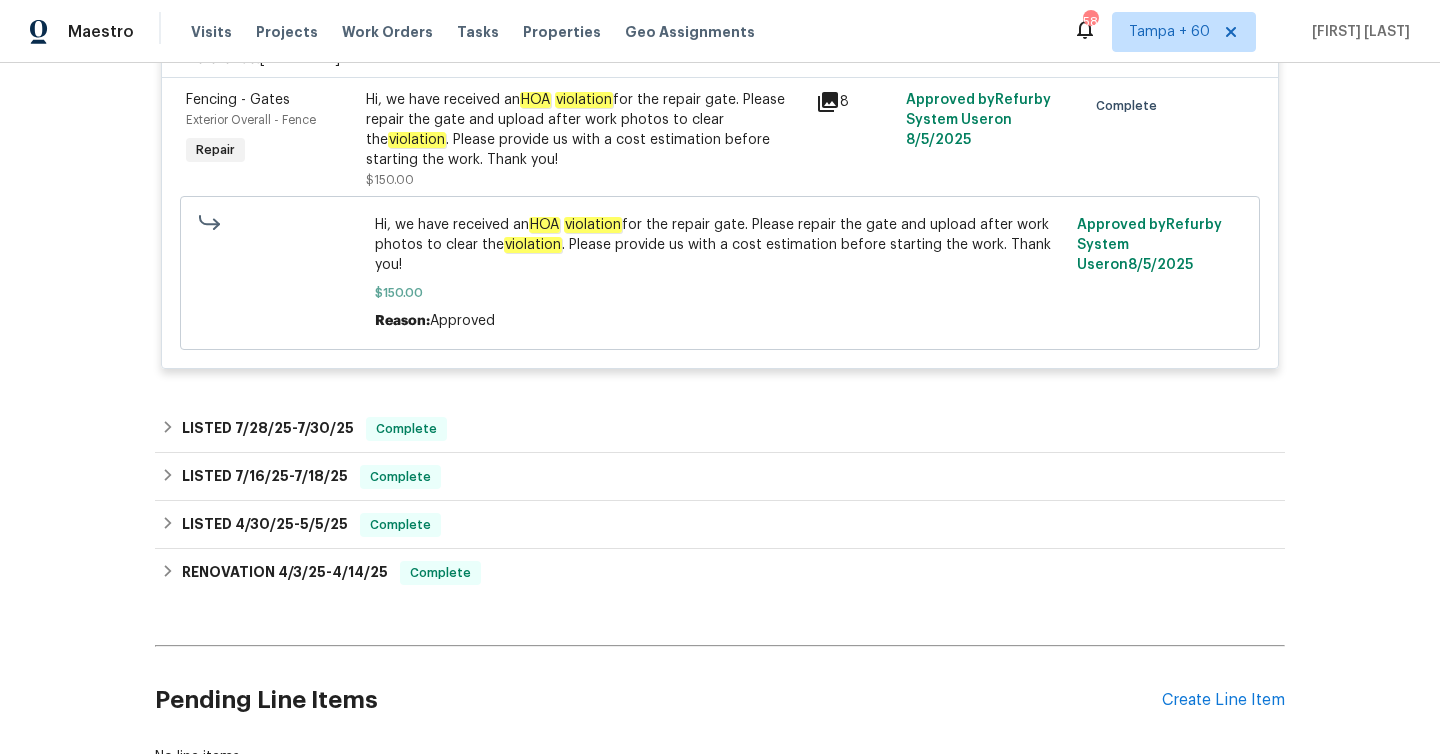 scroll, scrollTop: 555, scrollLeft: 0, axis: vertical 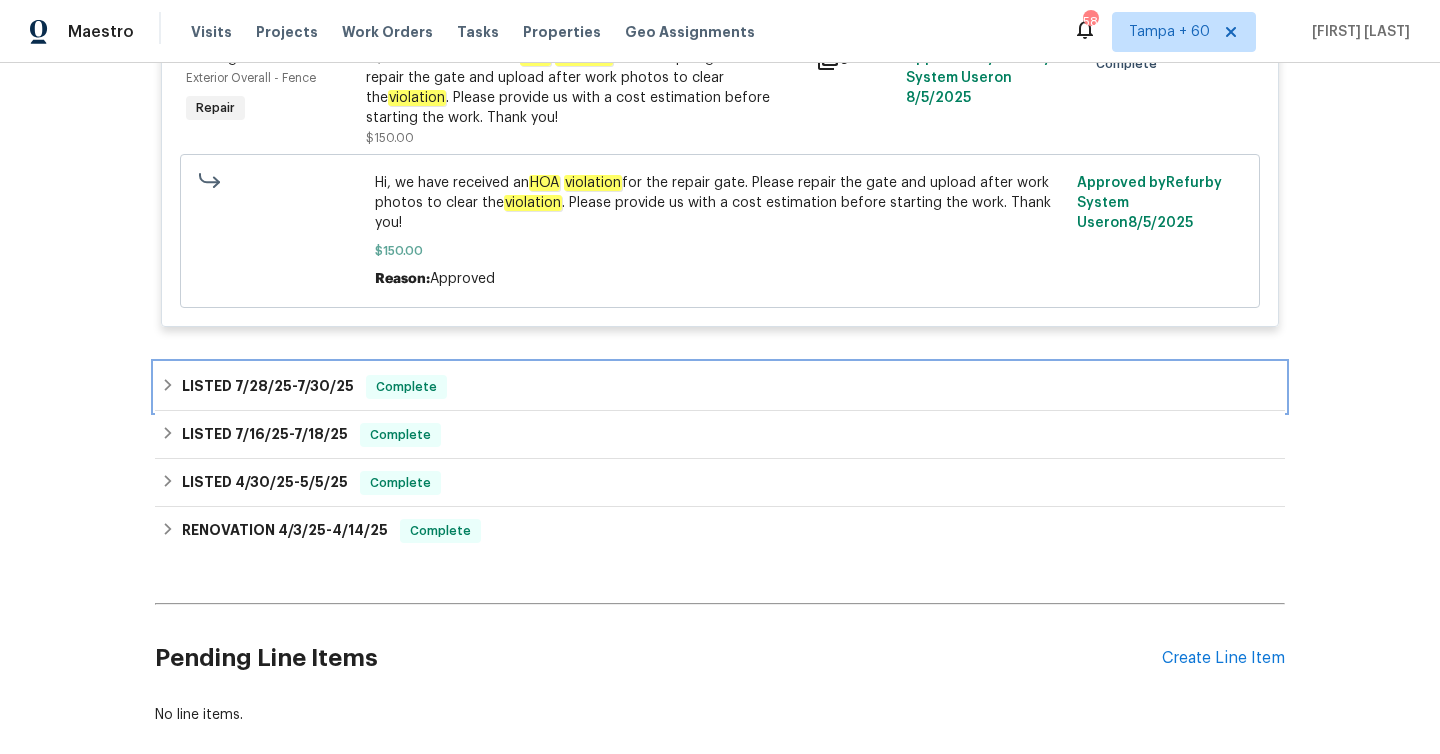click on "LISTED   [DATE]  -  [DATE] Complete" at bounding box center (720, 387) 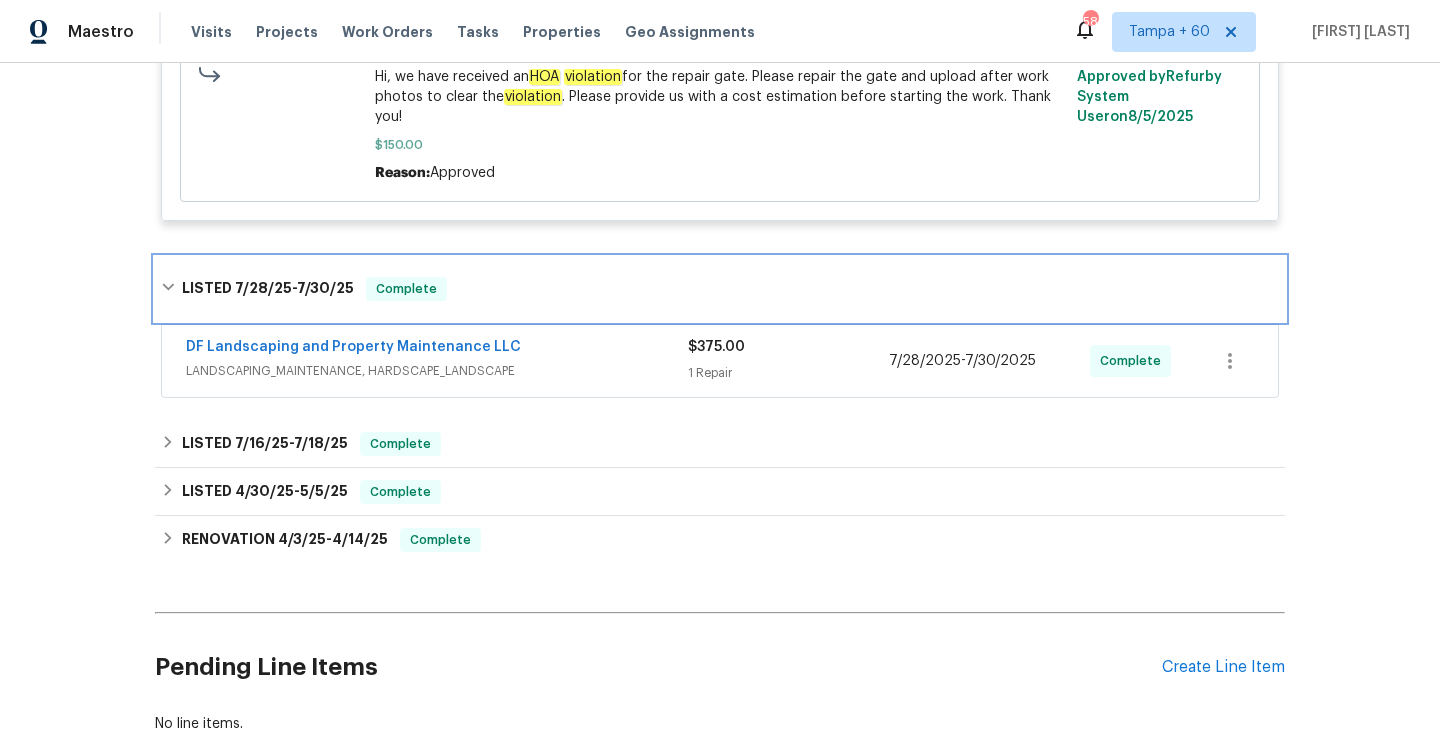 scroll, scrollTop: 696, scrollLeft: 0, axis: vertical 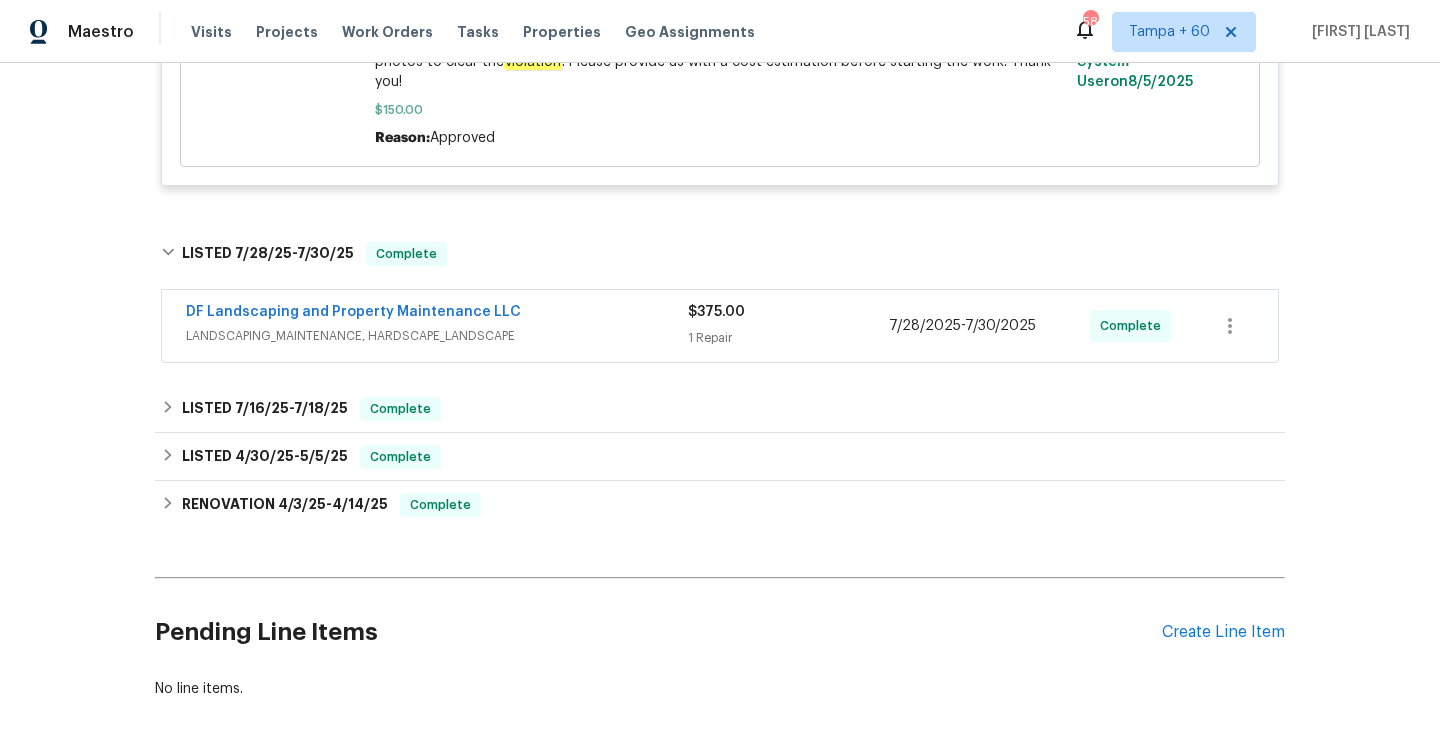 click on "1 Repair" at bounding box center (788, 338) 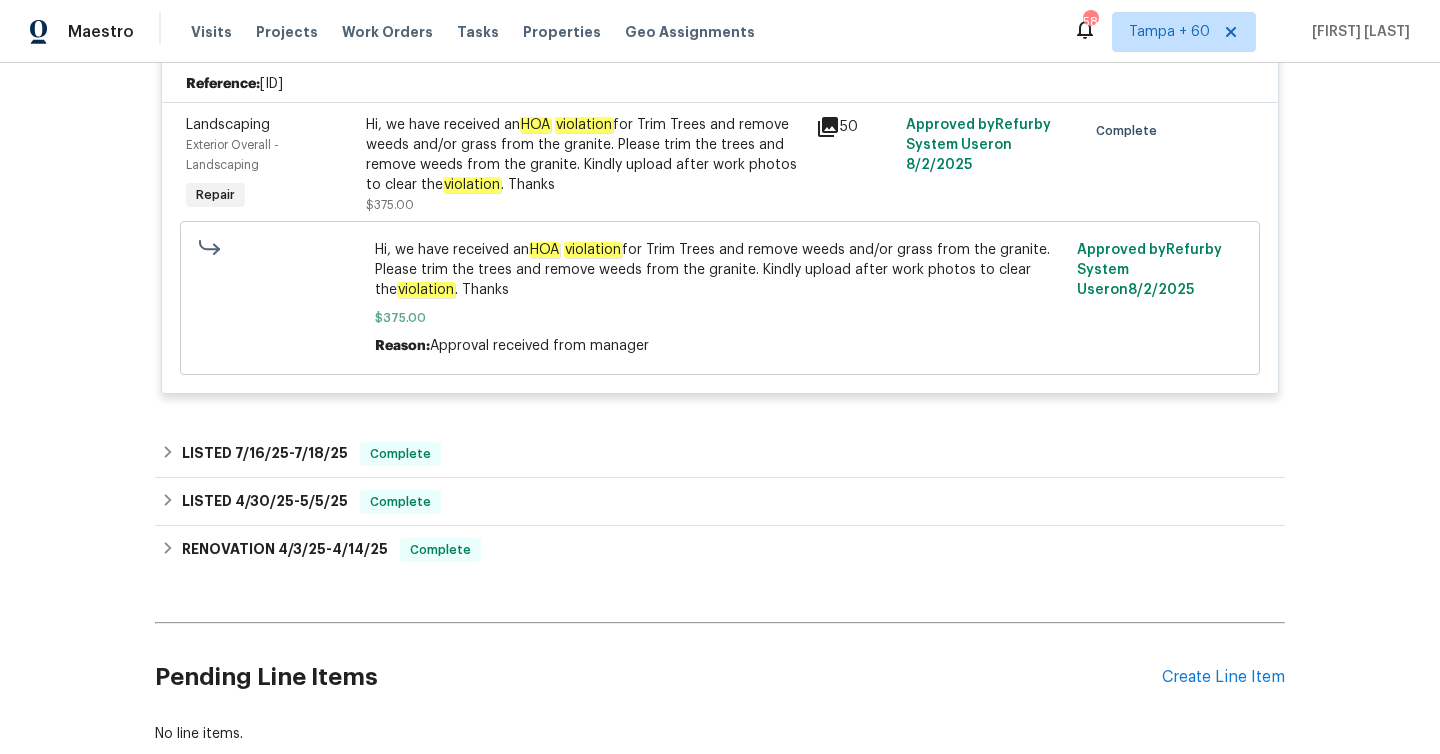 scroll, scrollTop: 1096, scrollLeft: 0, axis: vertical 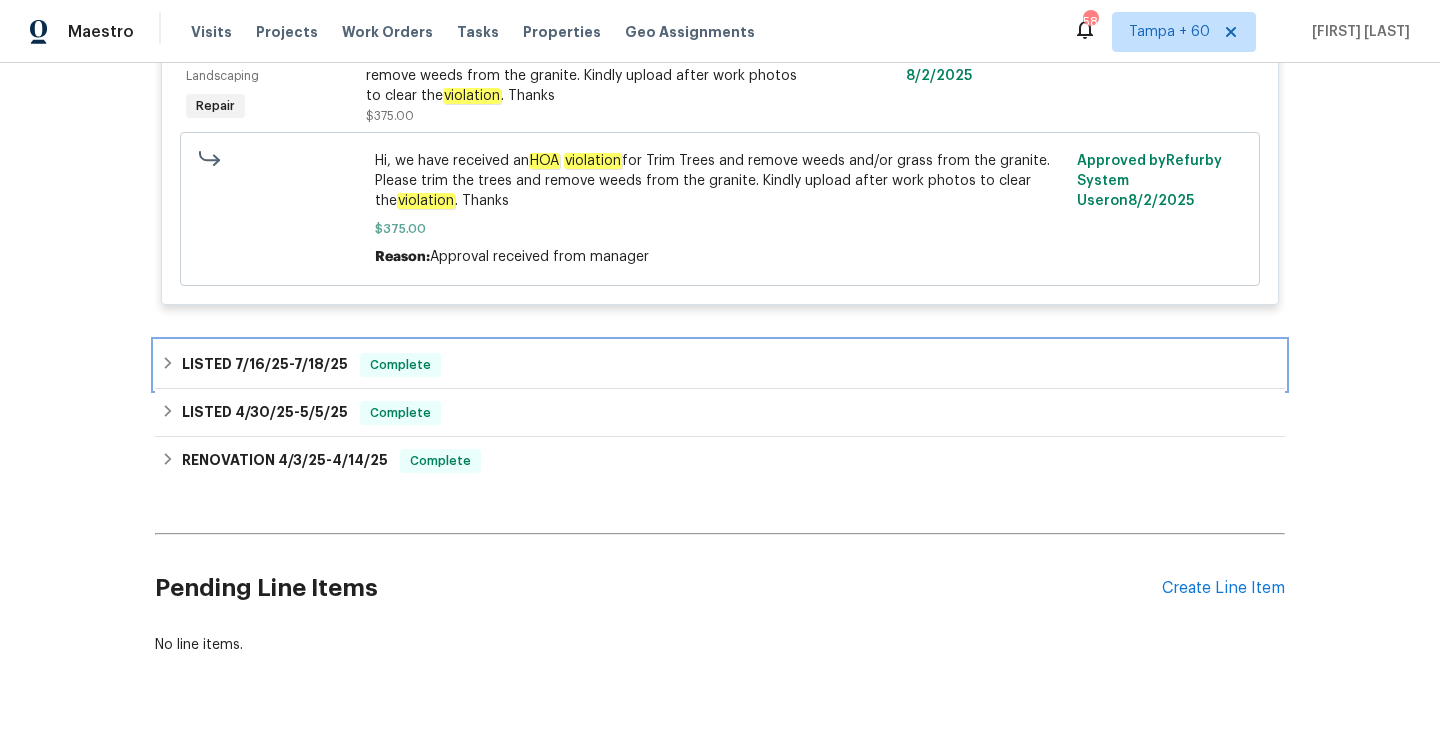 click on "LISTED [DATE] - [DATE]" at bounding box center (265, 365) 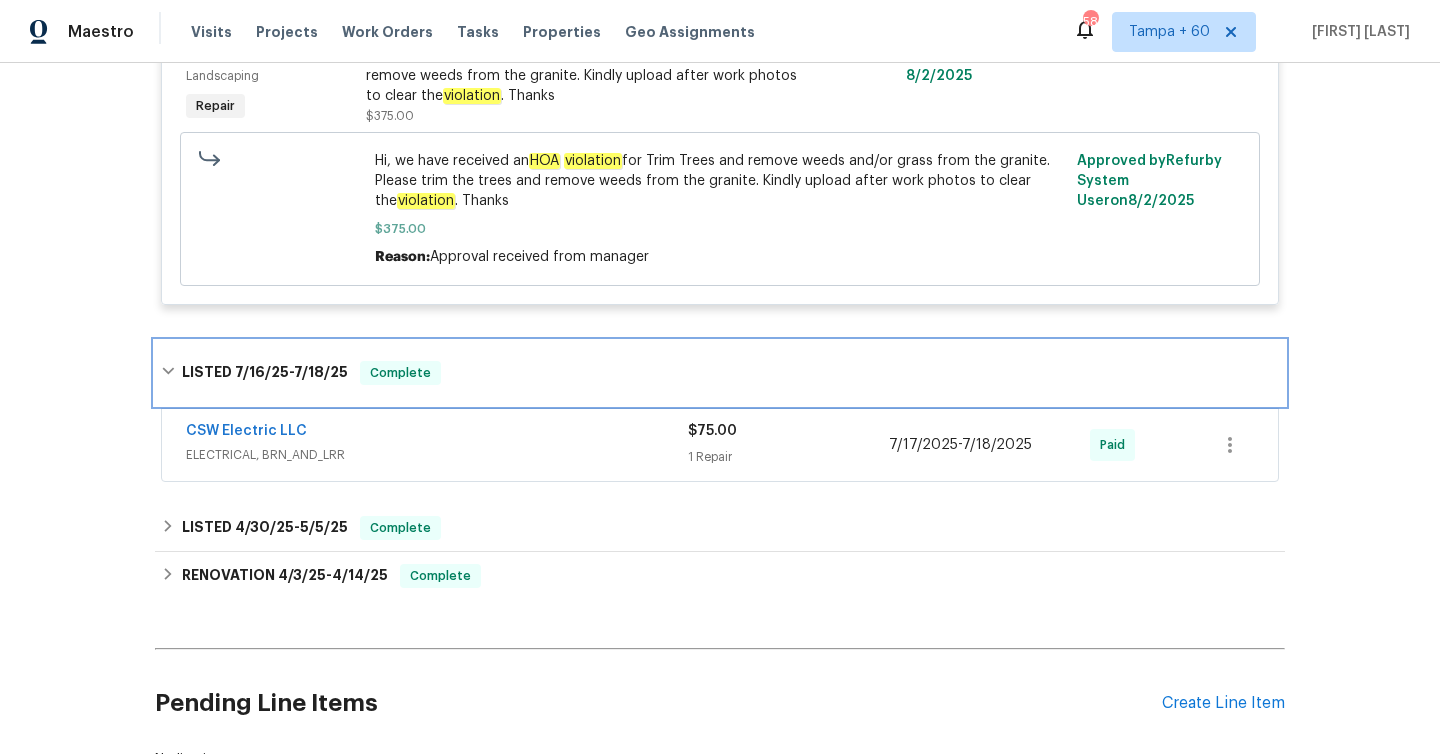 scroll, scrollTop: 1221, scrollLeft: 0, axis: vertical 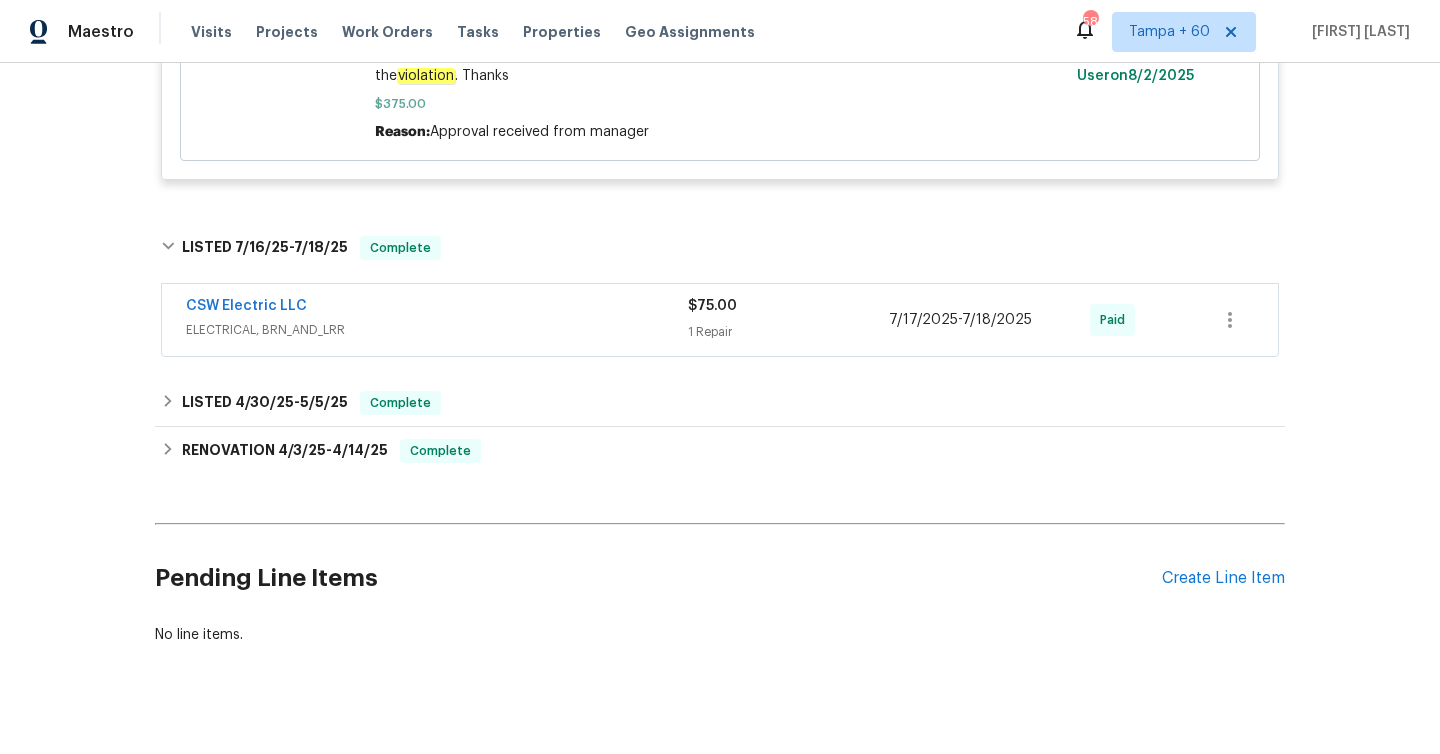click on "$75.00 1 Repair" at bounding box center [788, 320] 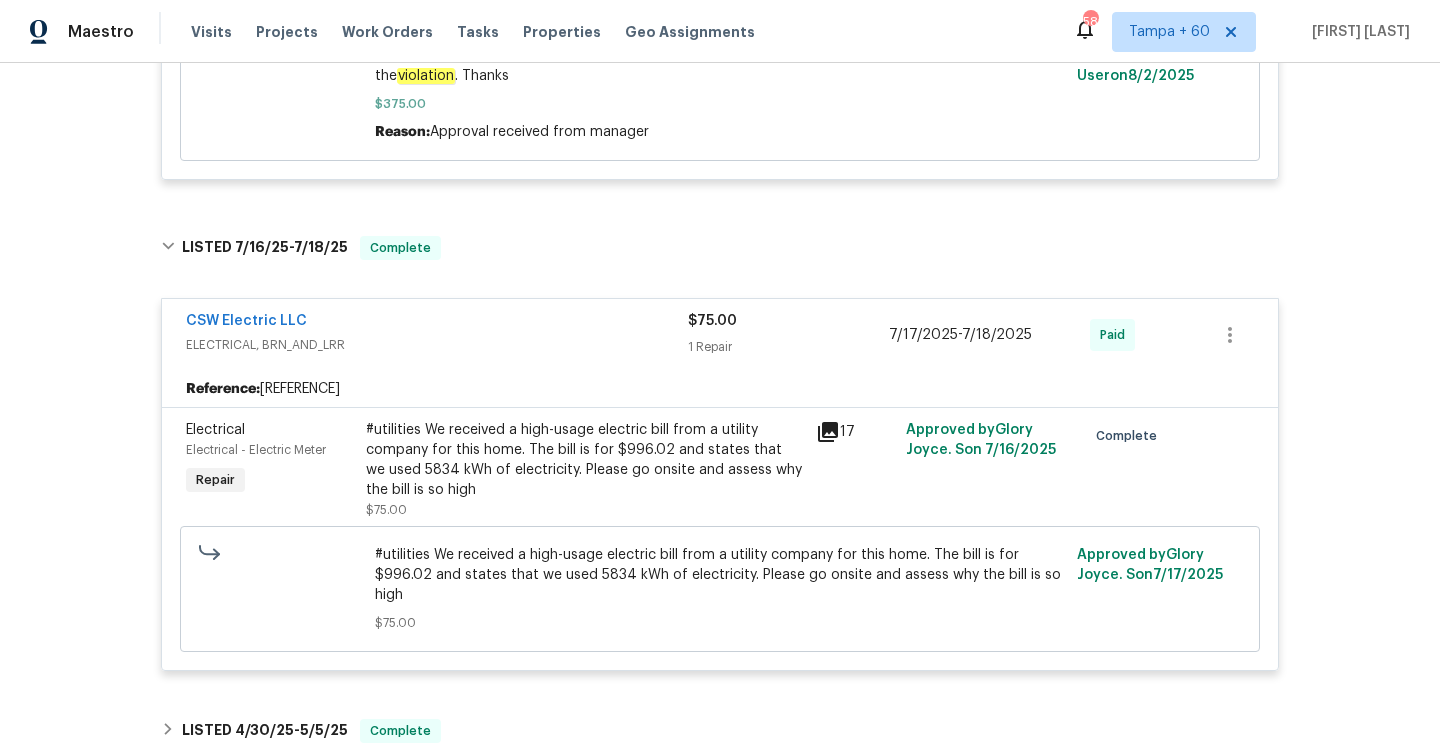 scroll, scrollTop: 0, scrollLeft: 0, axis: both 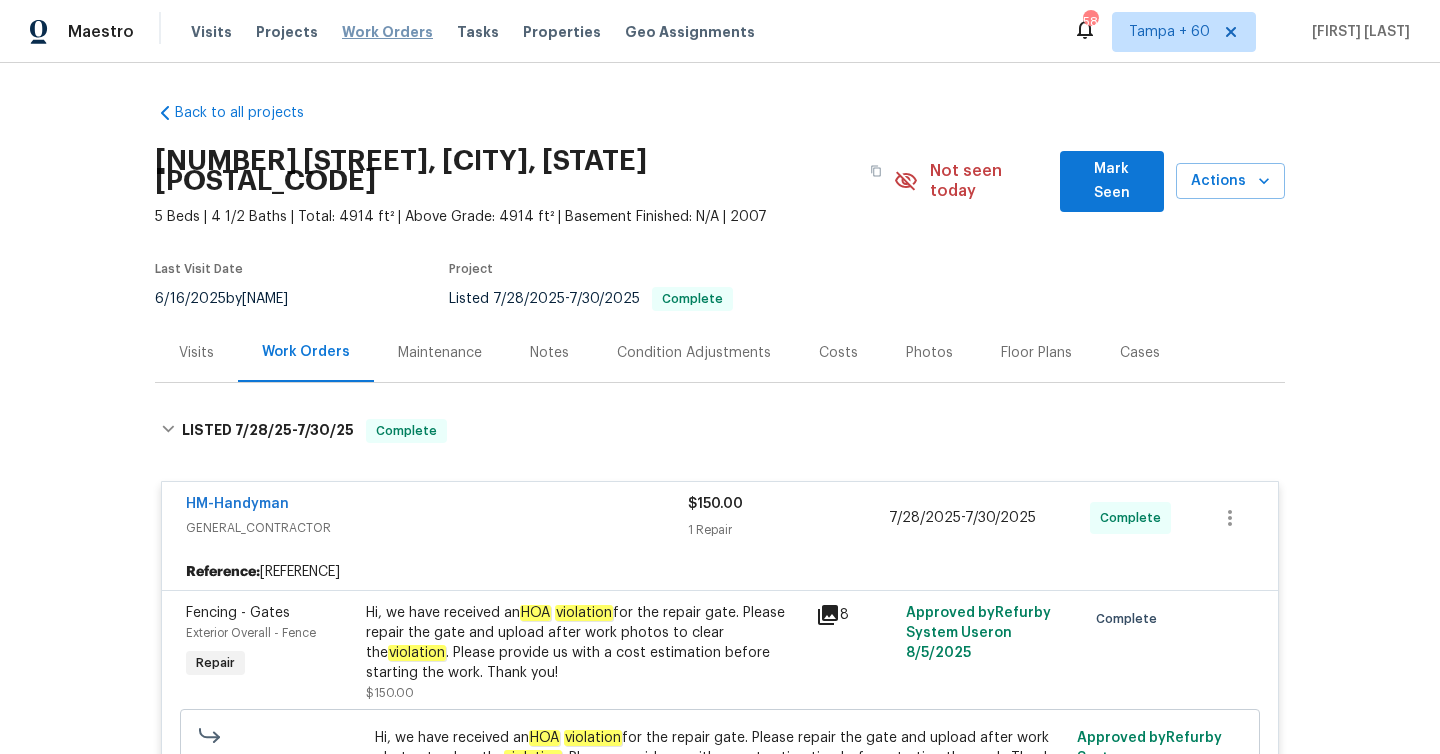 click on "Work Orders" at bounding box center [387, 32] 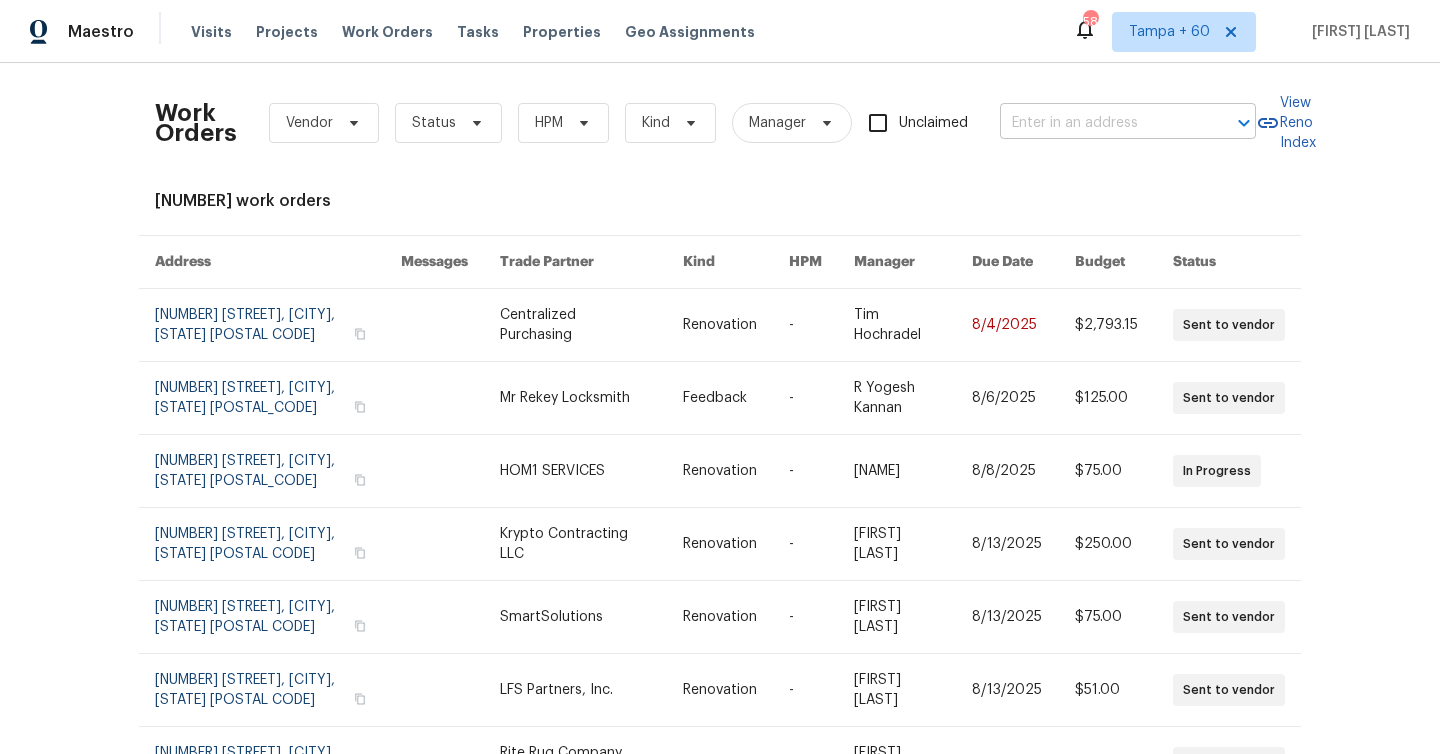 click at bounding box center [1100, 123] 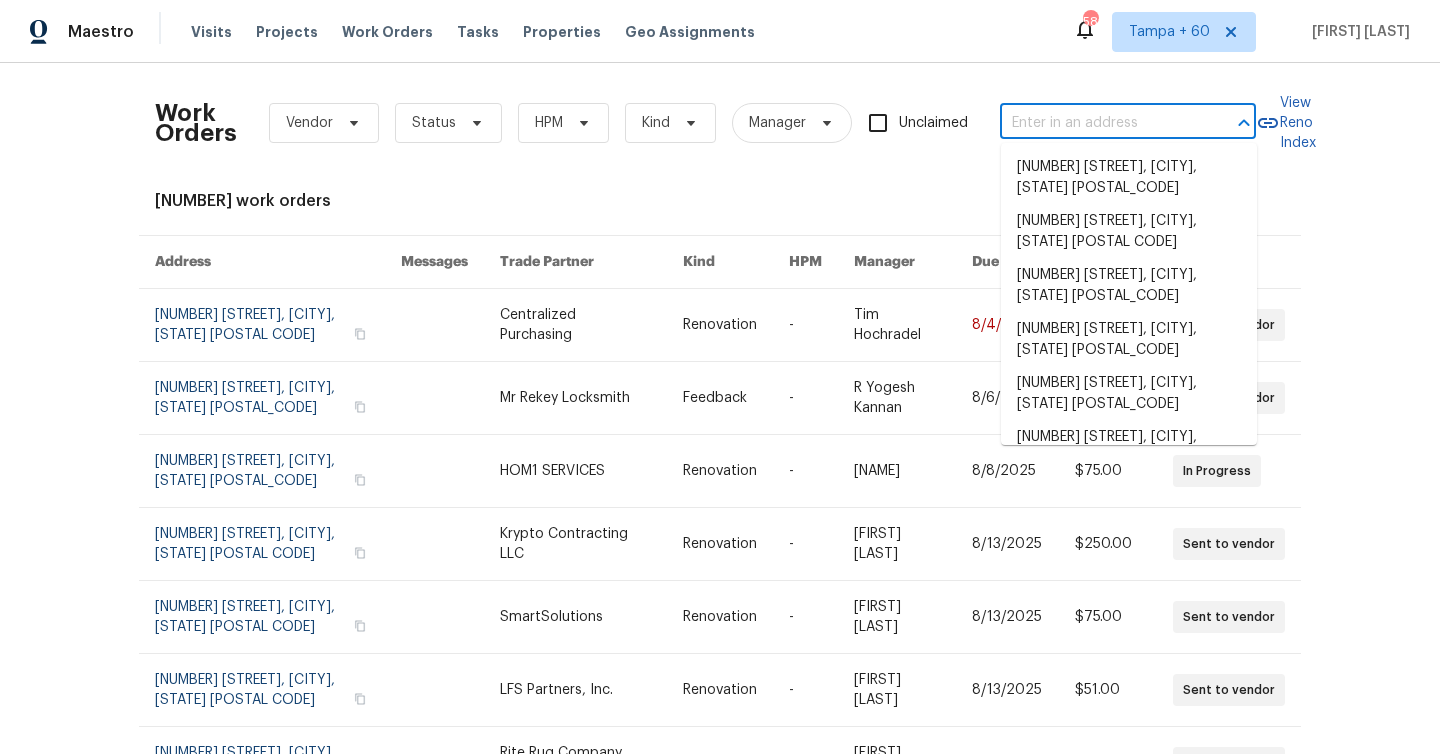 paste on "[NUMBER] [STREET] [CITY], [STATE] [POSTAL_CODE]" 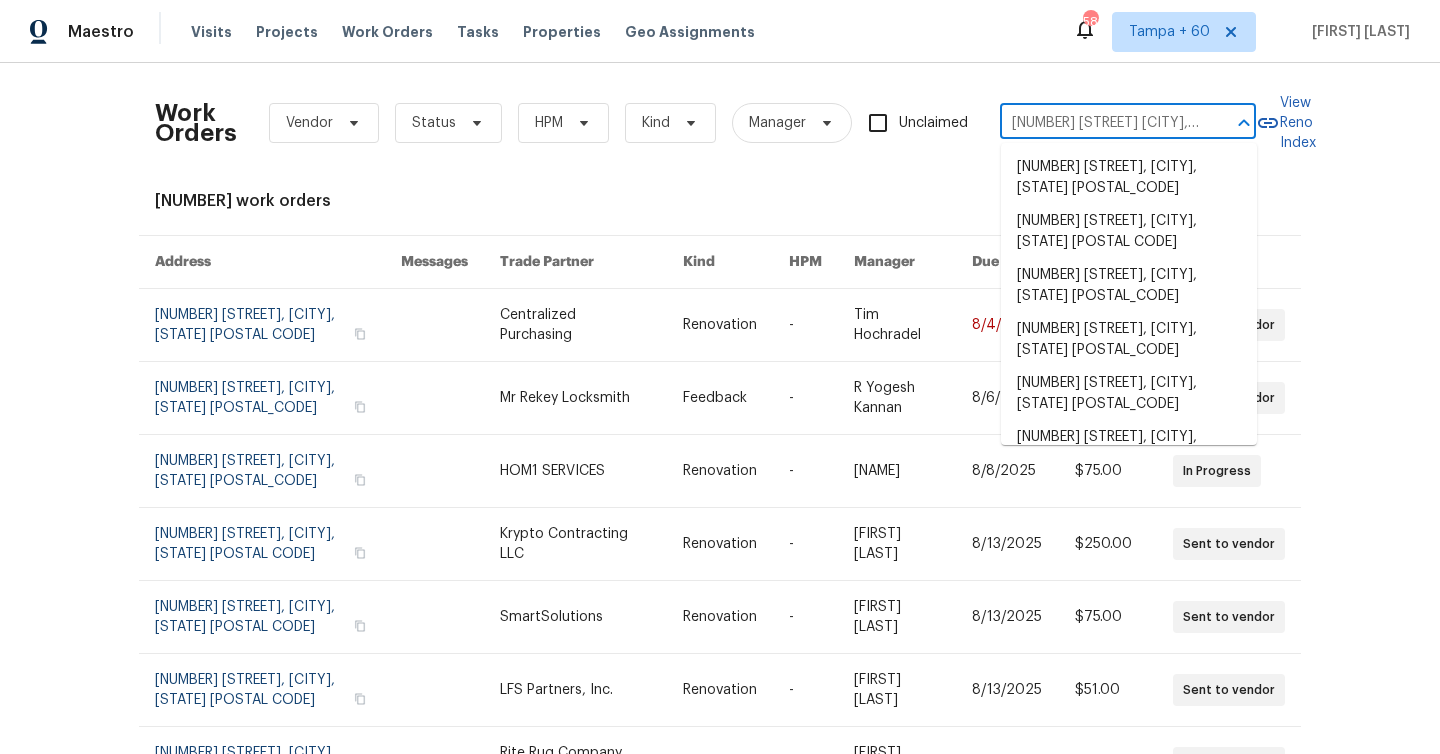 scroll, scrollTop: 0, scrollLeft: 40, axis: horizontal 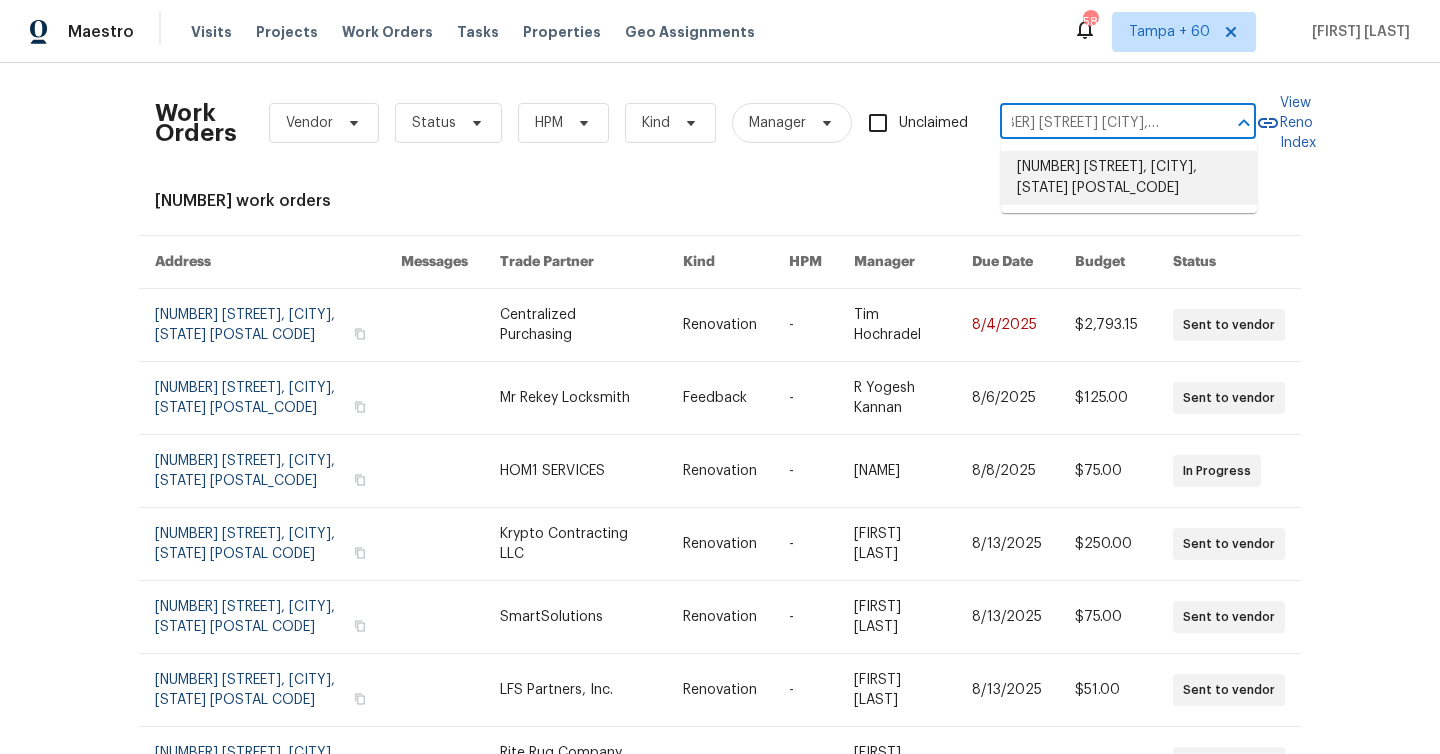 click on "[NUMBER] [STREET], [CITY], [STATE] [POSTAL_CODE]" at bounding box center [1129, 178] 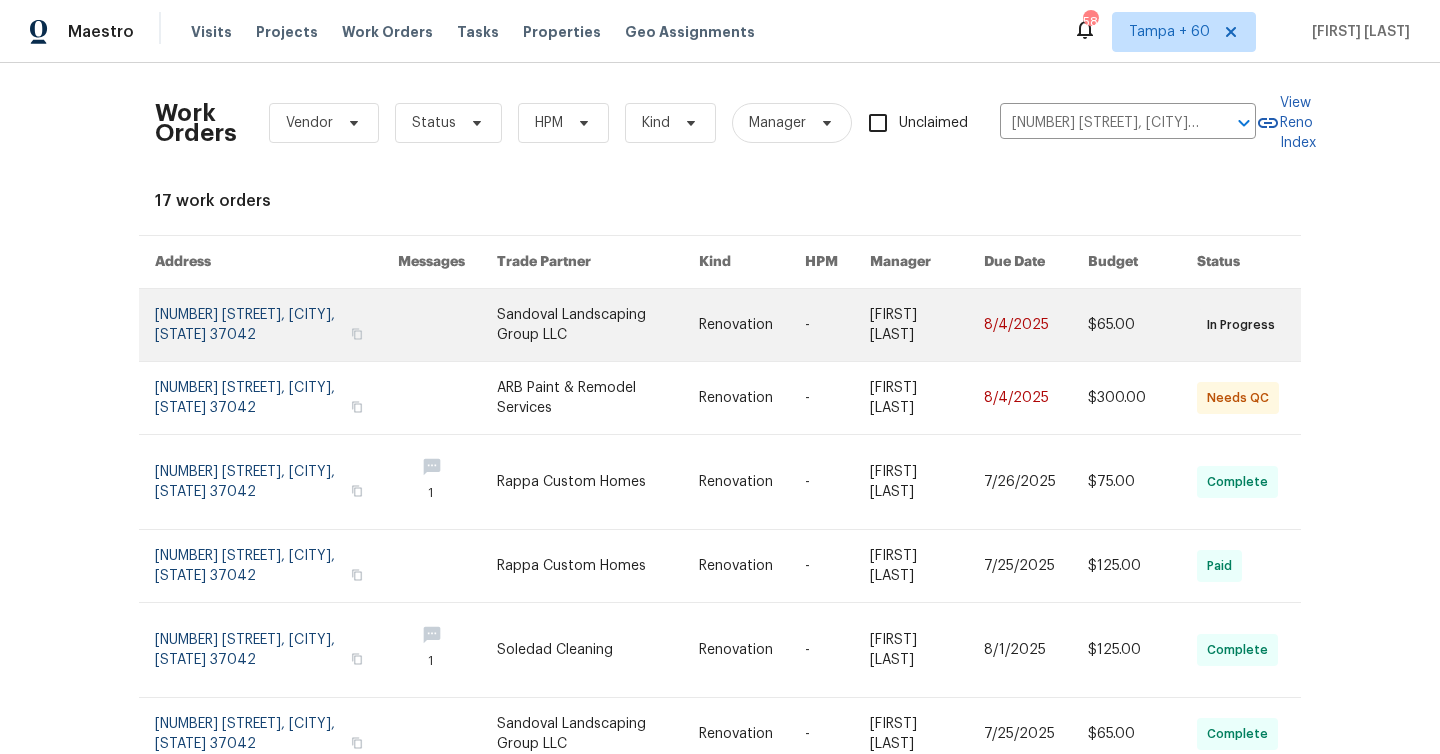 click at bounding box center (276, 325) 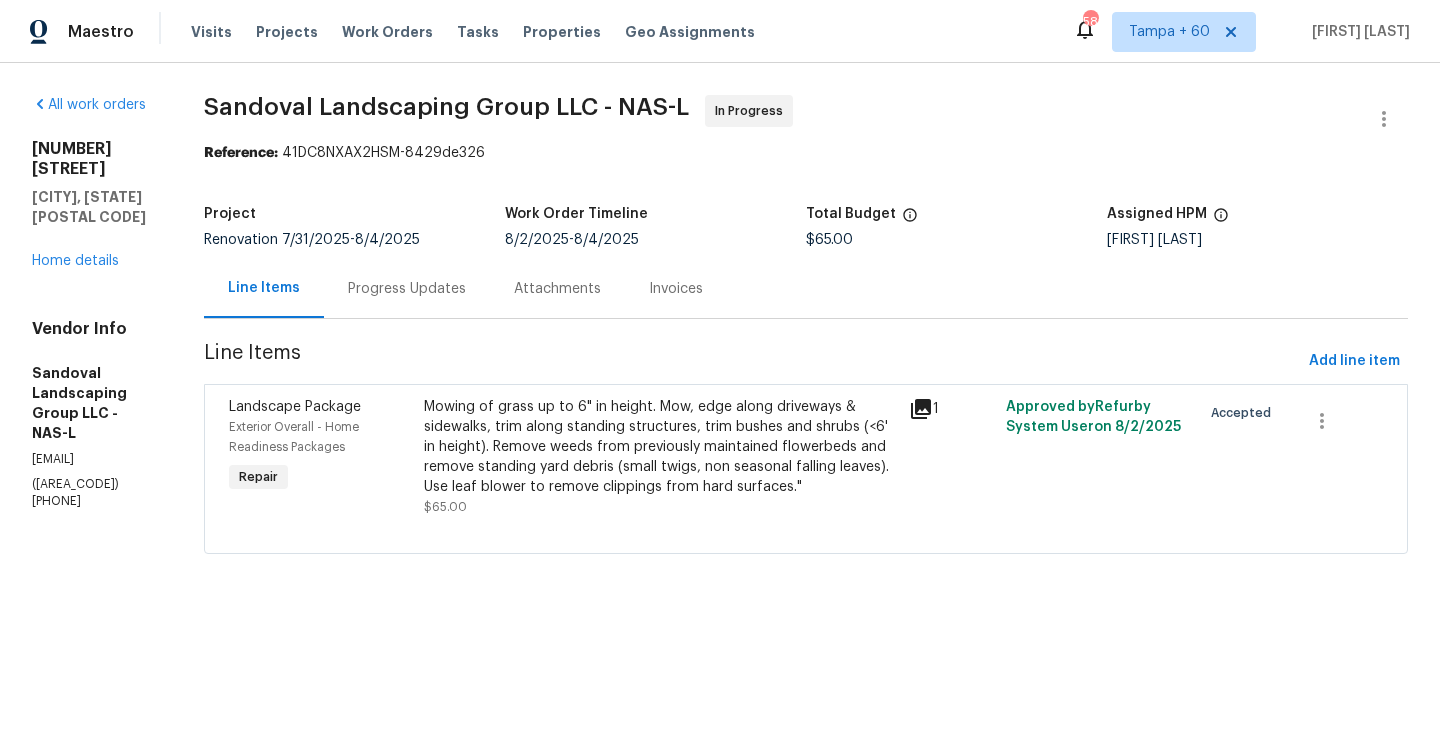 click on "All work orders [NUMBER] [STREET] [CITY], [STATE] [POSTAL_CODE] Home details Vendor Info Sandoval Landscaping Group LLC - NAS-L [EMAIL] ([PHONE])" at bounding box center [94, 302] 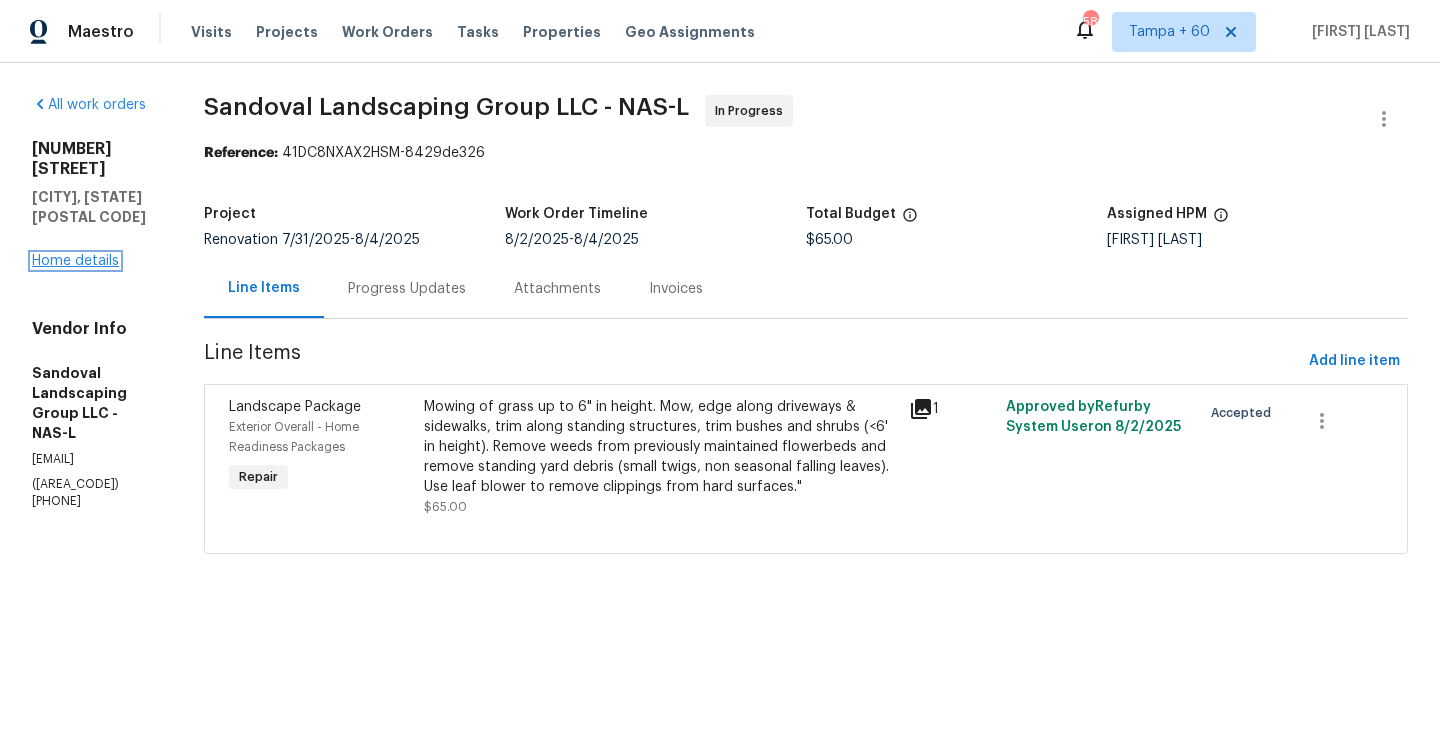 click on "Home details" at bounding box center [75, 261] 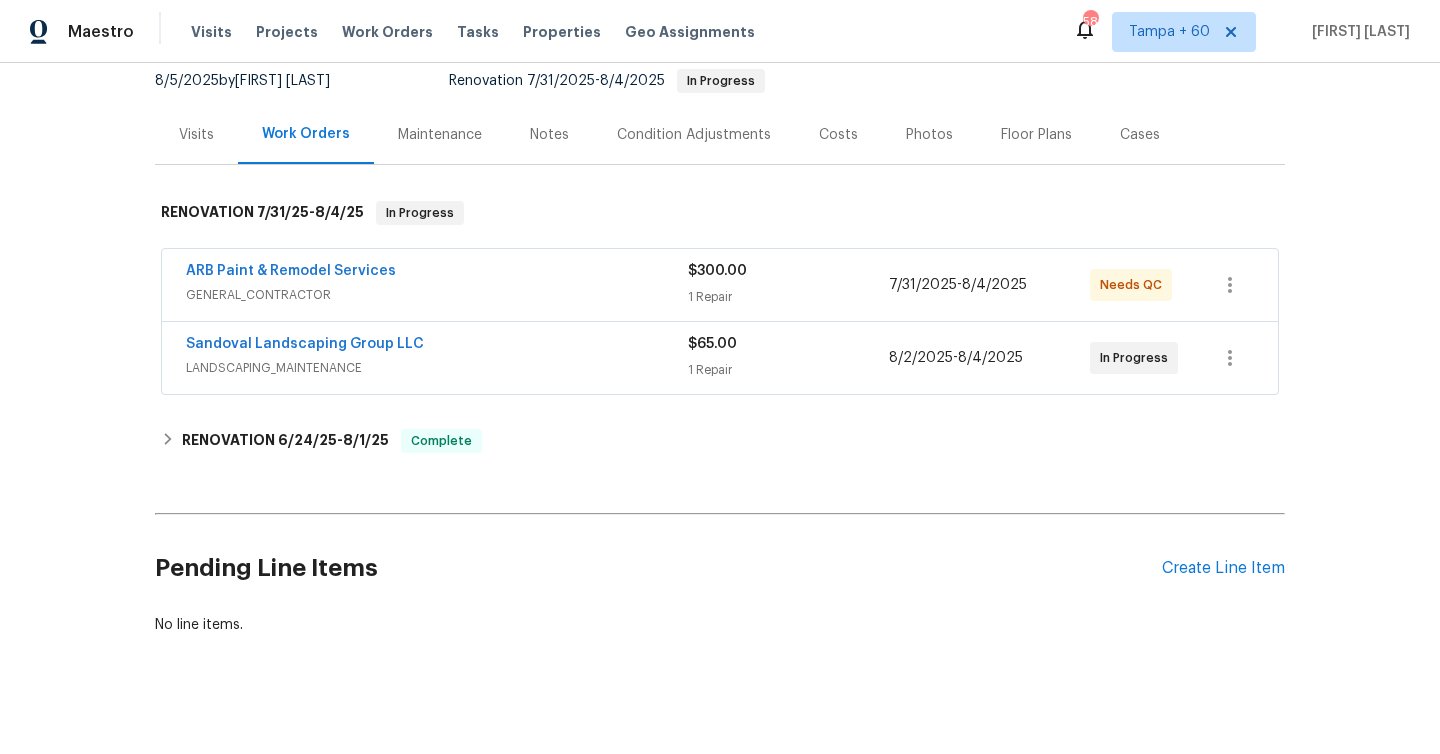 scroll, scrollTop: 215, scrollLeft: 0, axis: vertical 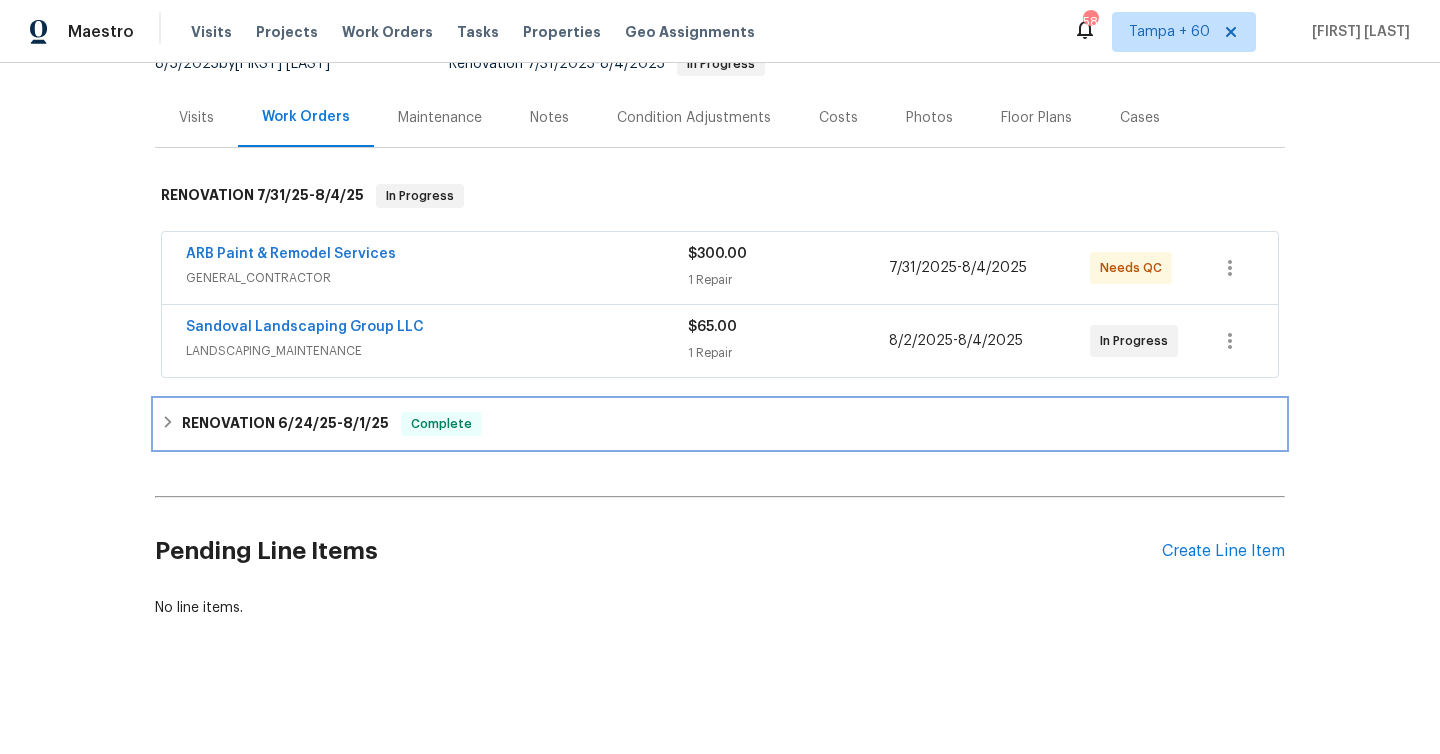 click on "6/24/25" at bounding box center [307, 423] 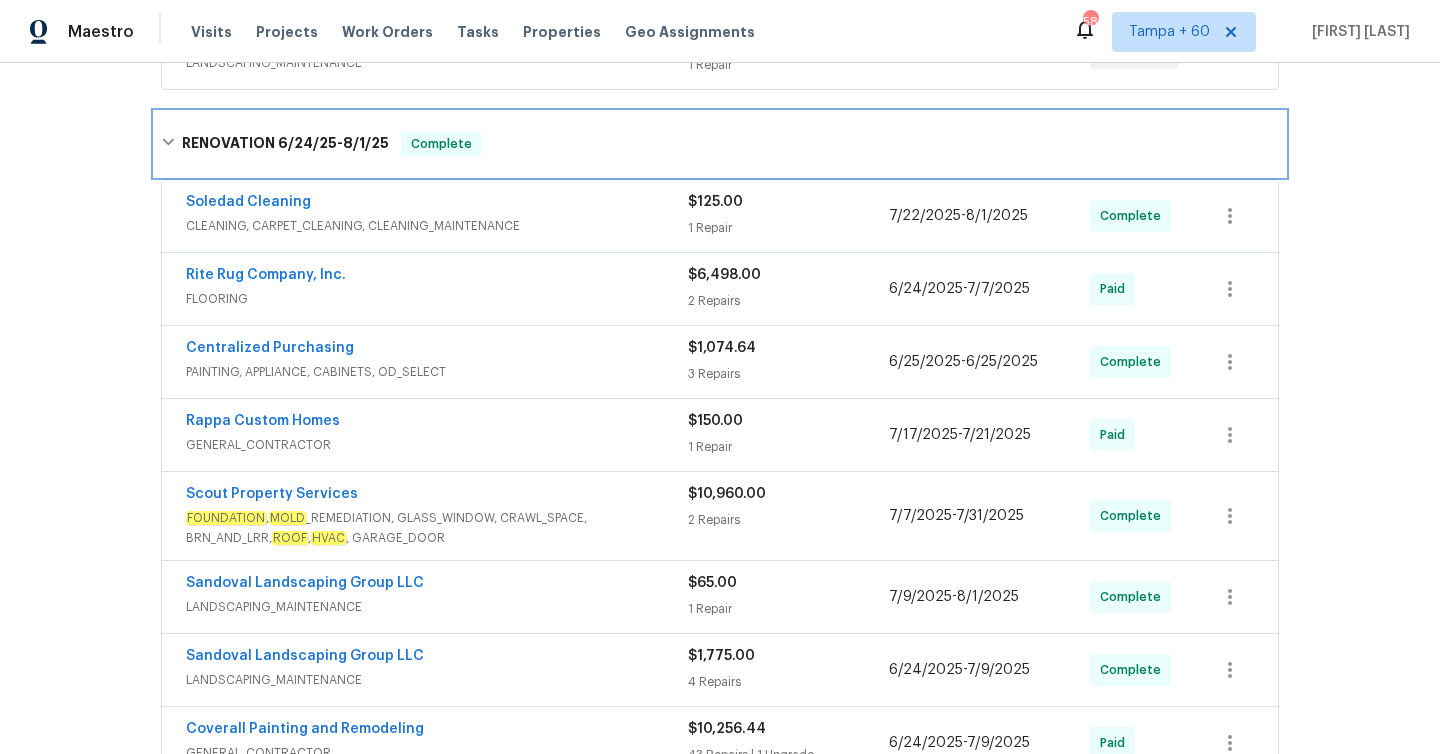 scroll, scrollTop: 0, scrollLeft: 0, axis: both 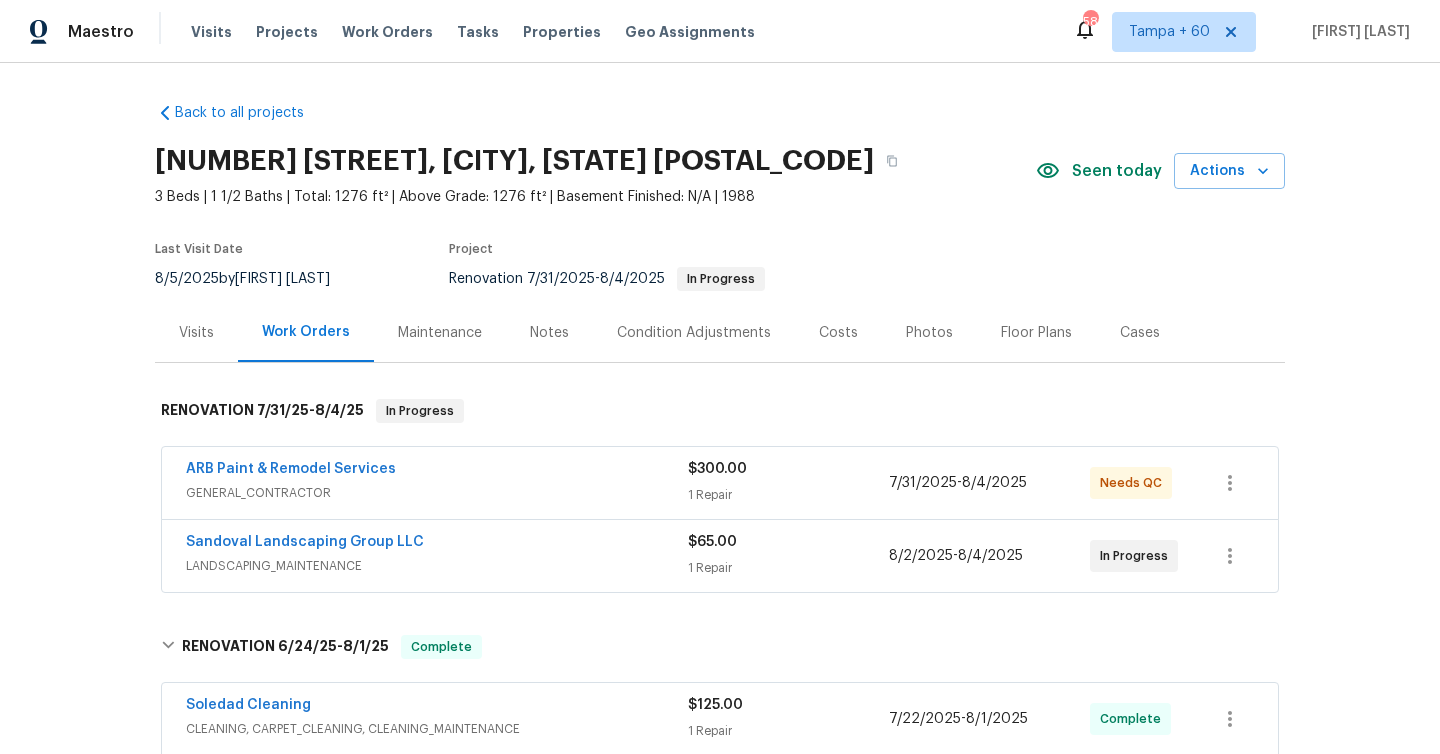 click on "Visits" at bounding box center [196, 332] 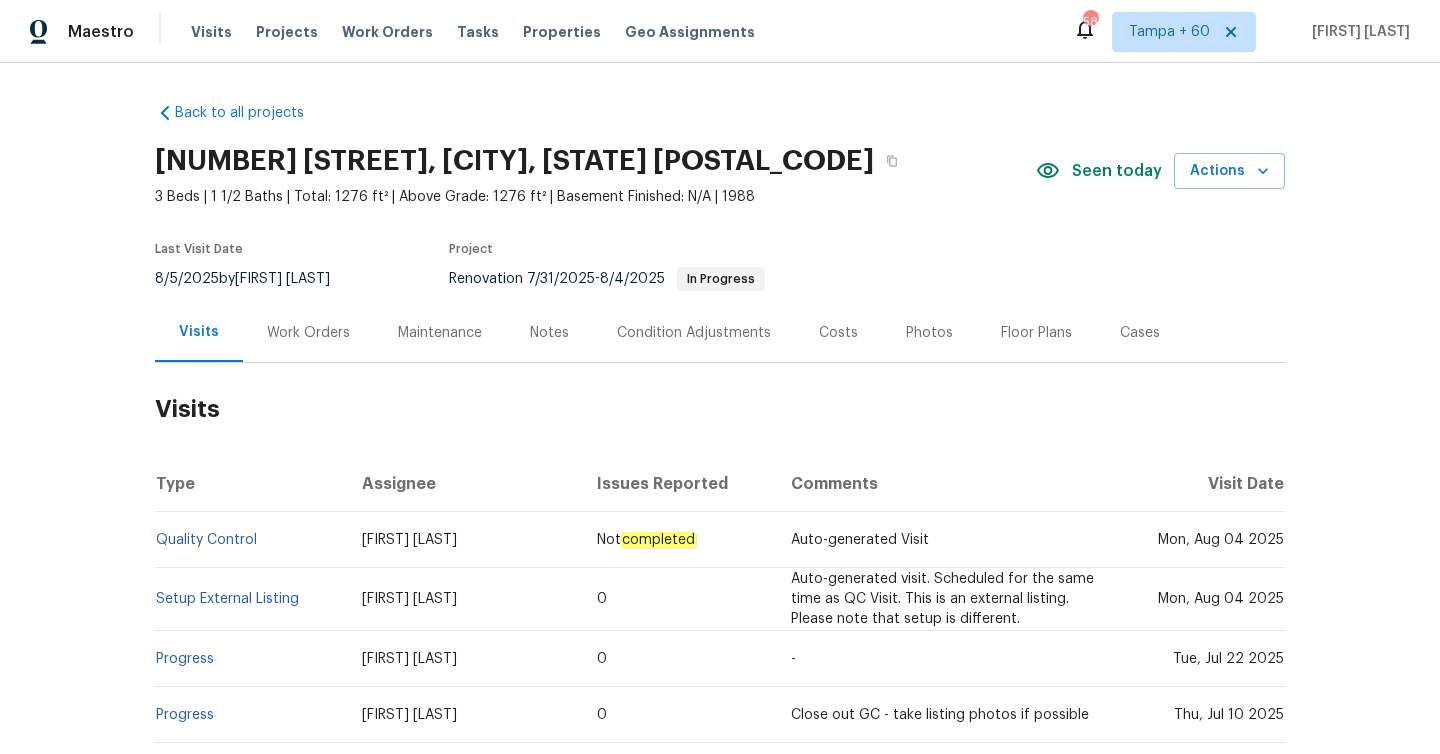 click on "Work Orders" at bounding box center (308, 333) 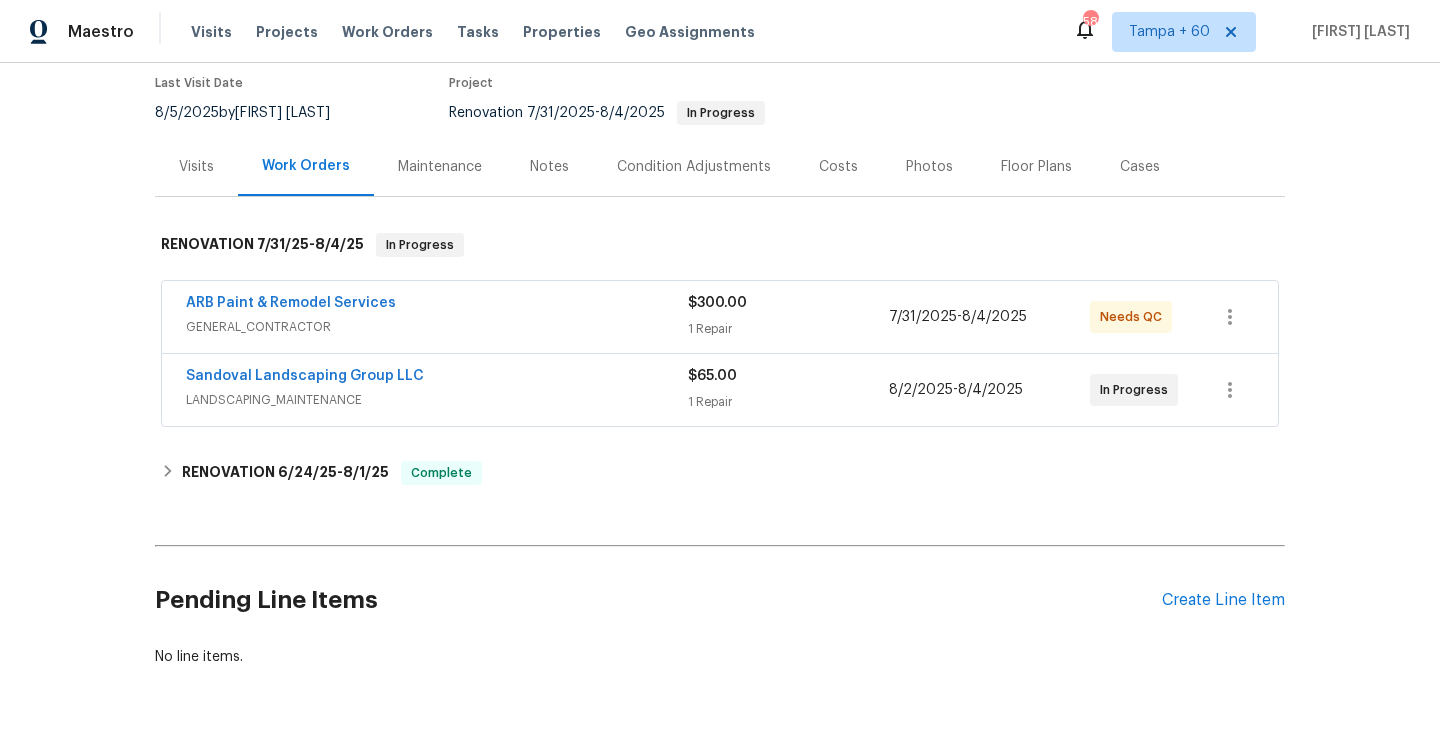 scroll, scrollTop: 187, scrollLeft: 0, axis: vertical 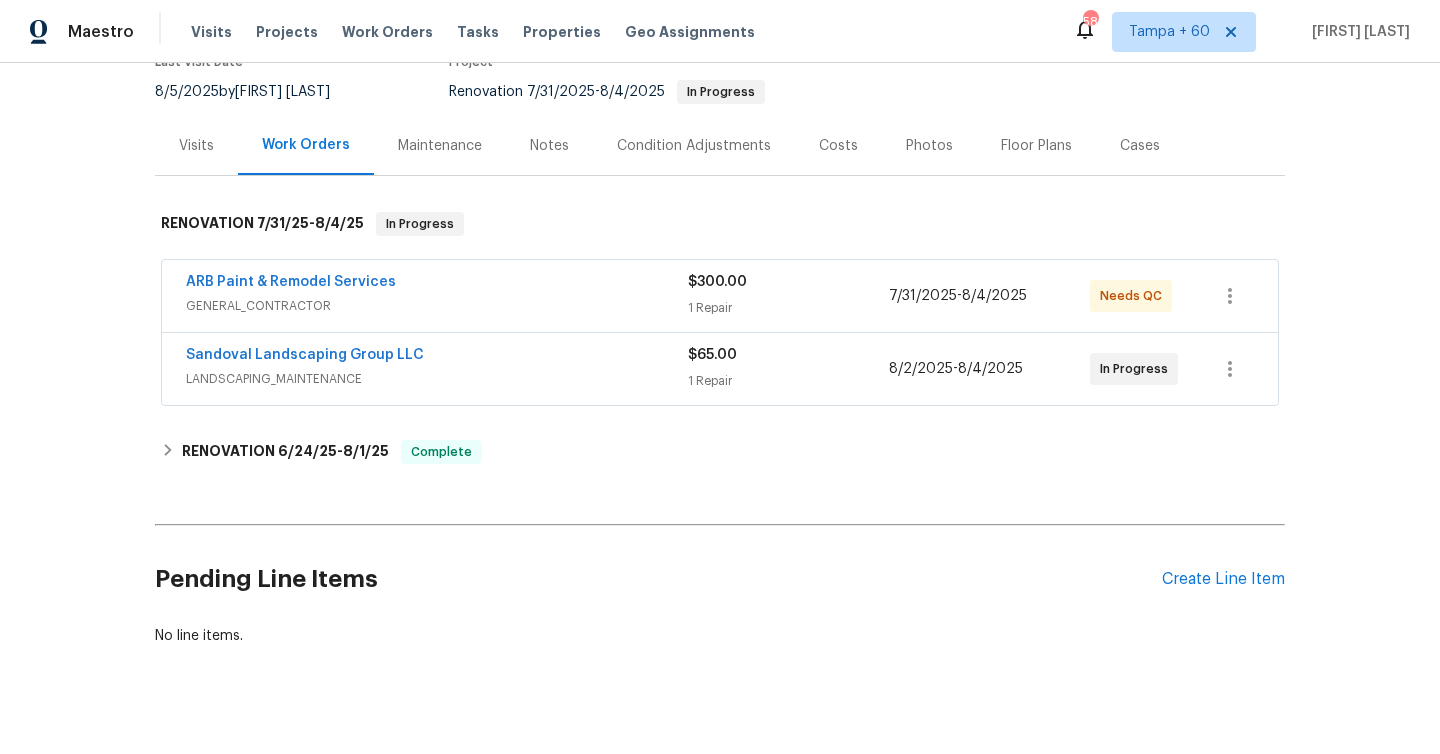 click on "$300.00 1 Repair" at bounding box center [788, 296] 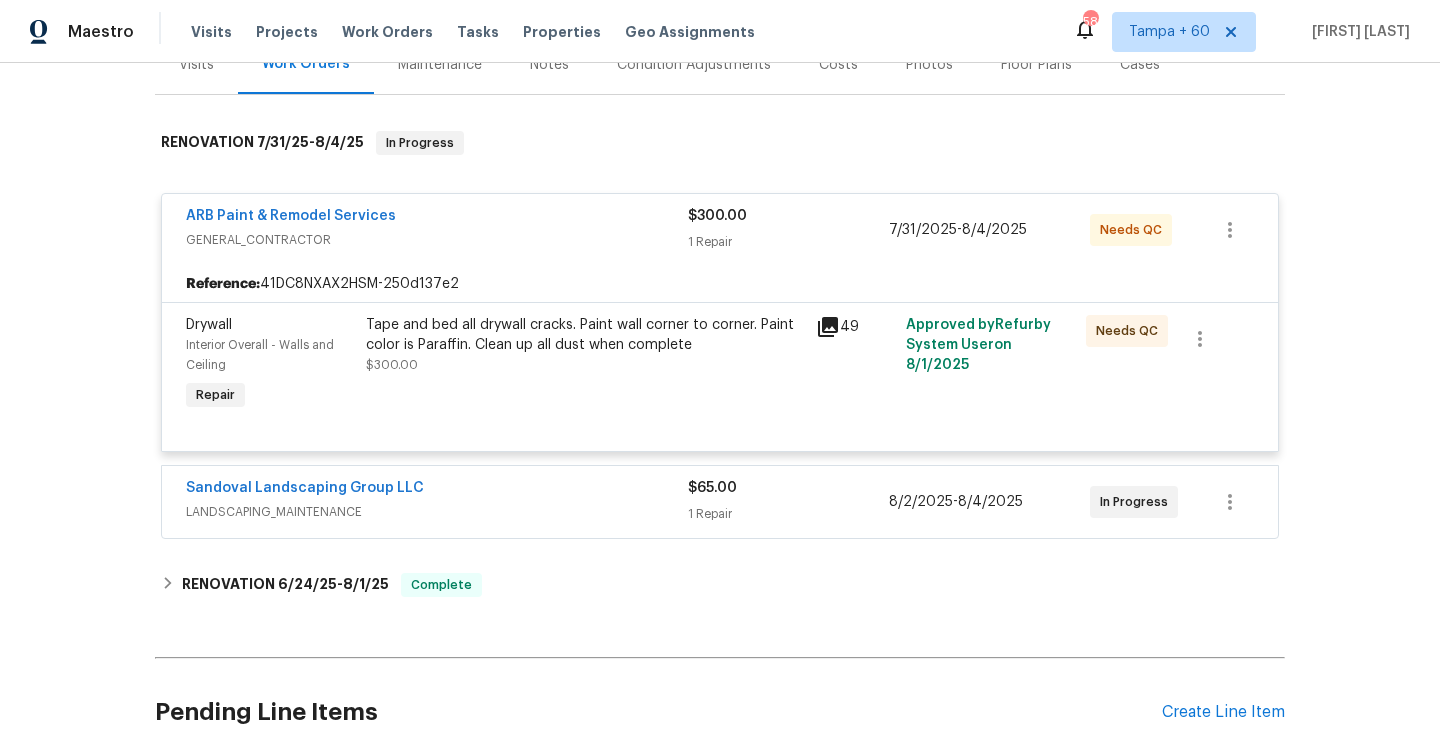 scroll, scrollTop: 274, scrollLeft: 0, axis: vertical 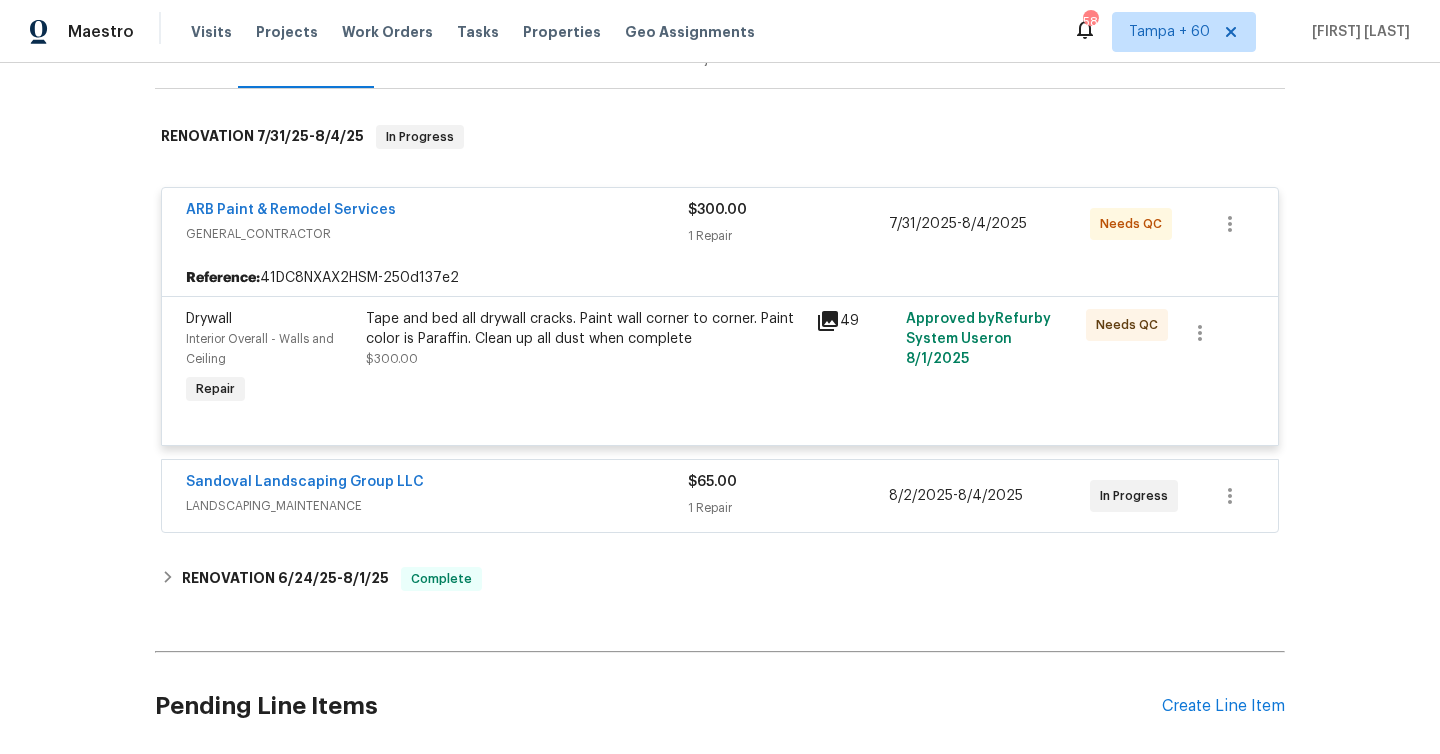 click 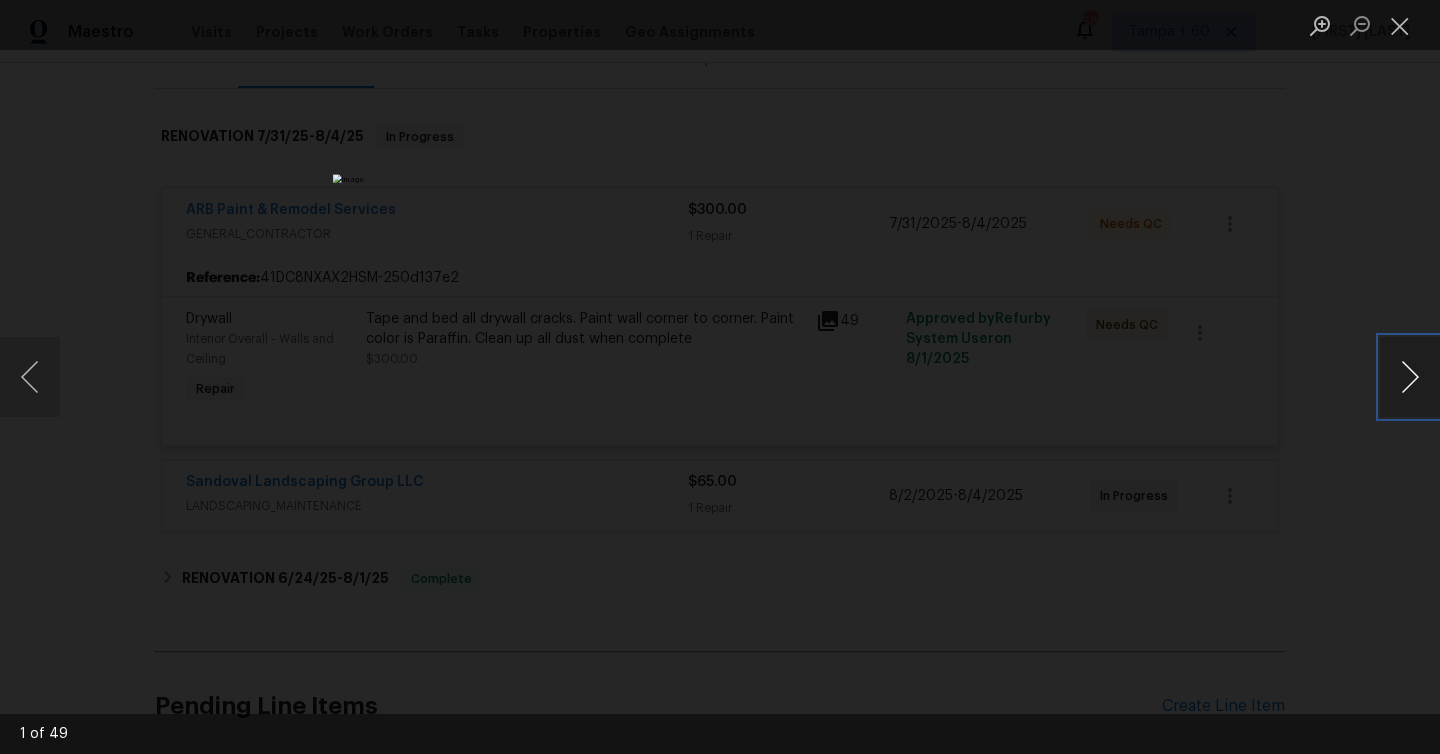 click at bounding box center [1410, 377] 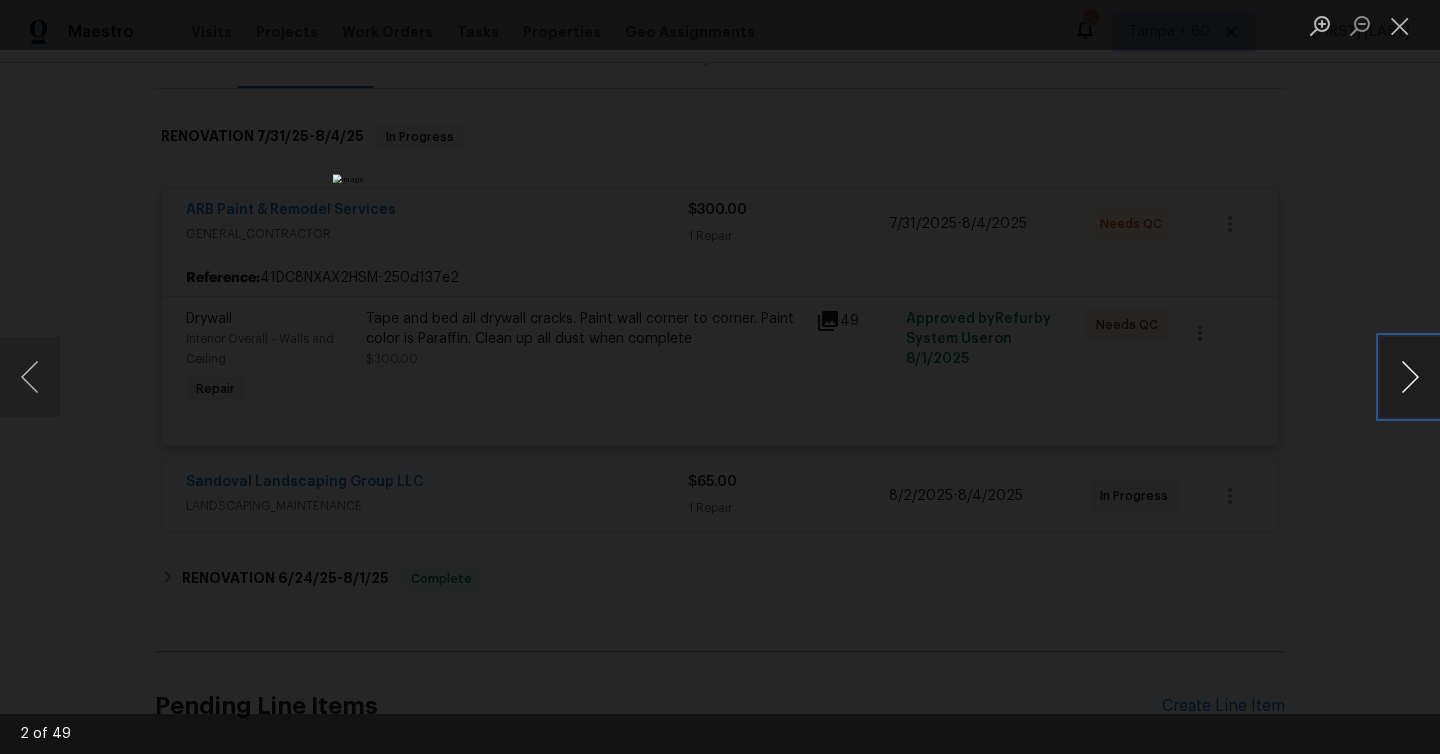 click at bounding box center [1410, 377] 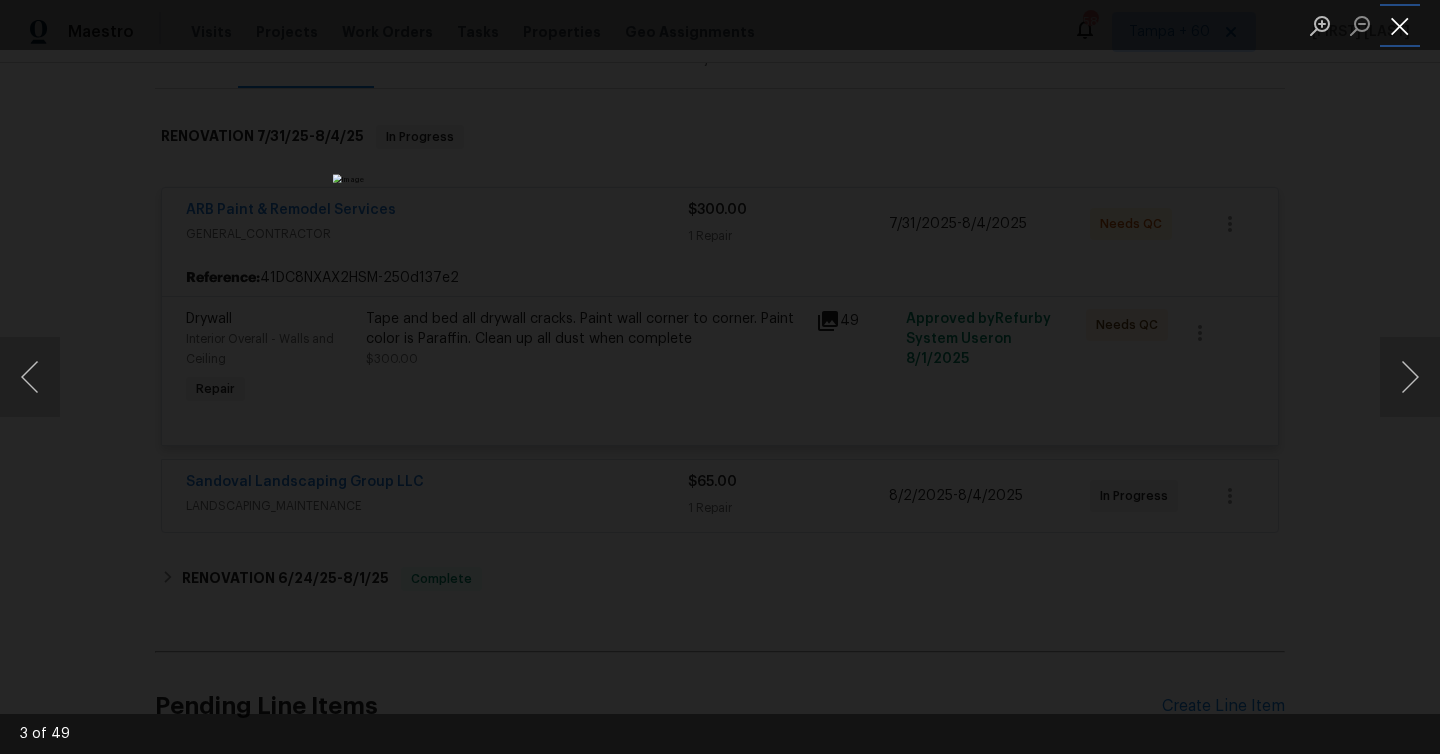 click at bounding box center [1400, 25] 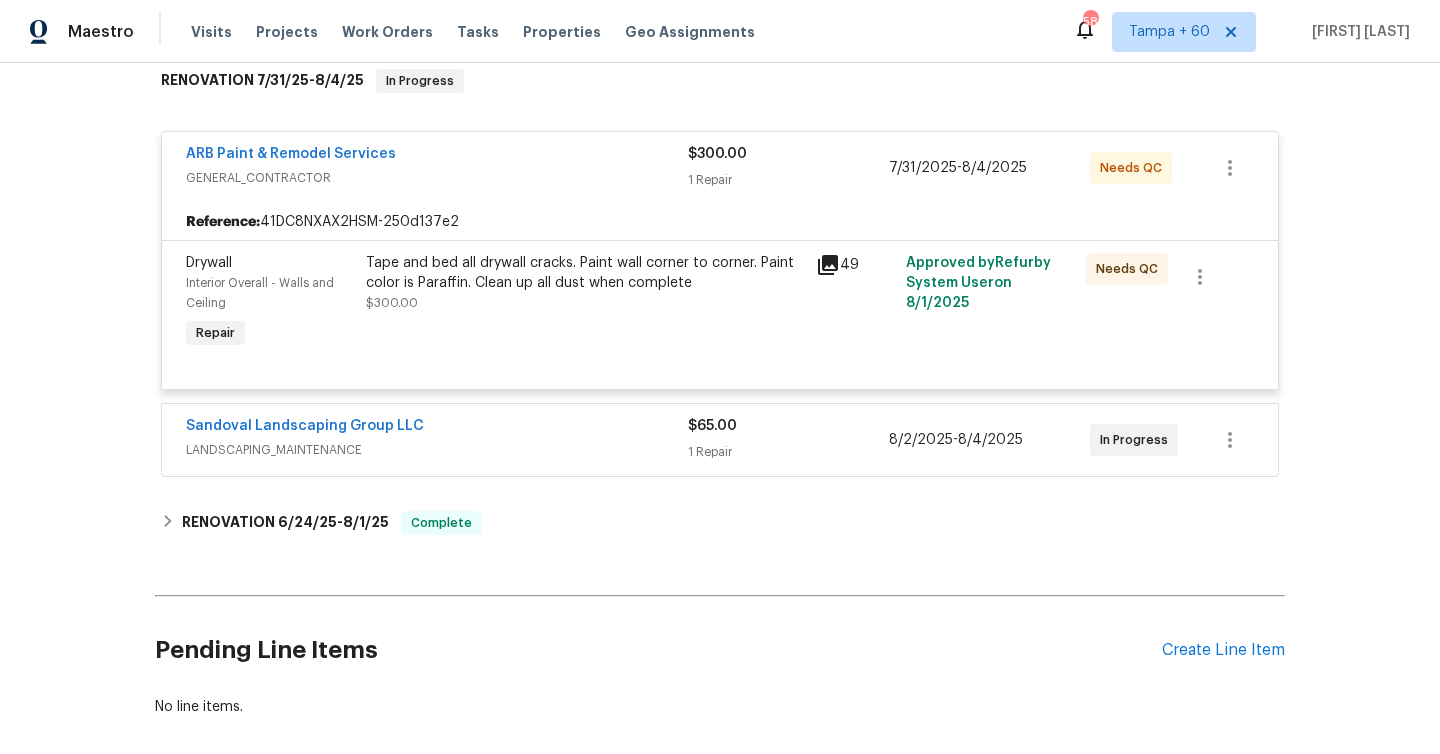 scroll, scrollTop: 430, scrollLeft: 0, axis: vertical 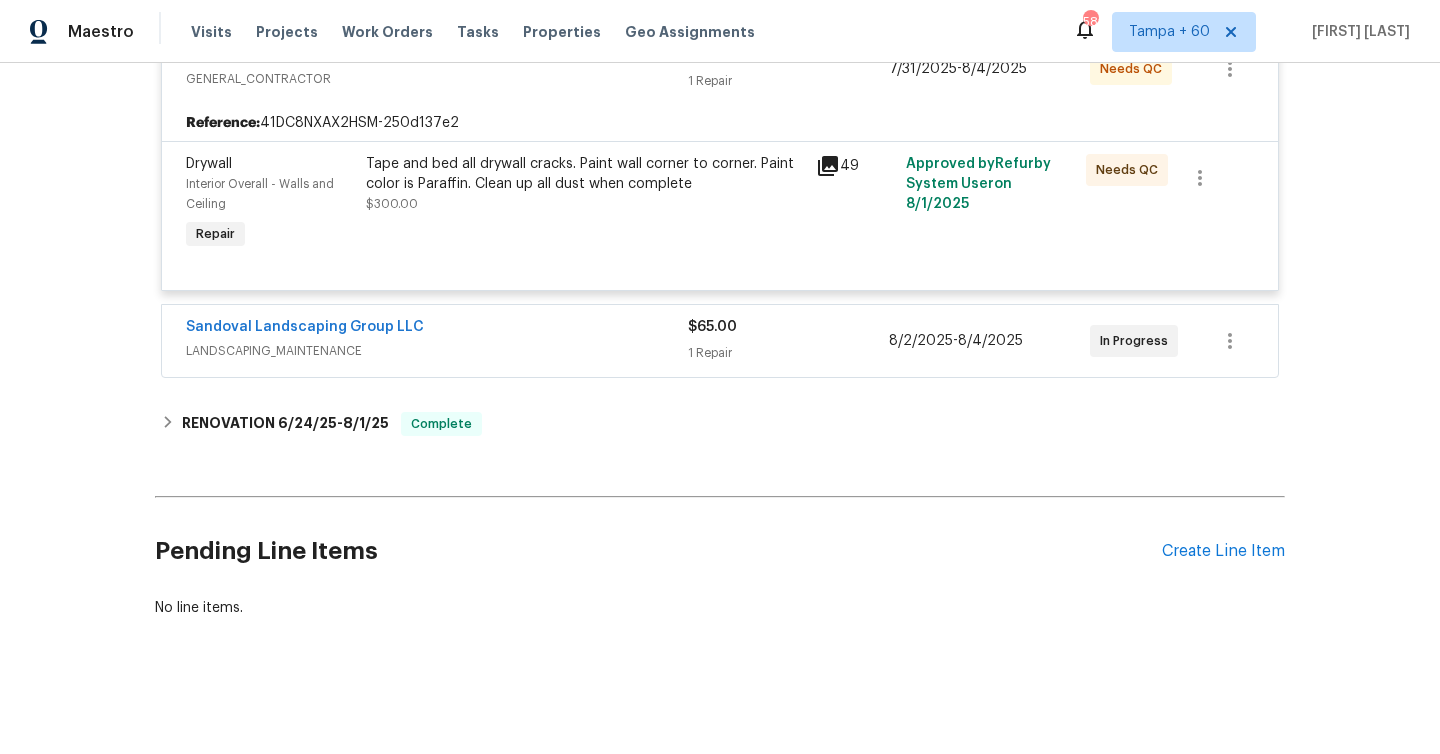 click on "$65.00 1 Repair" at bounding box center [788, 341] 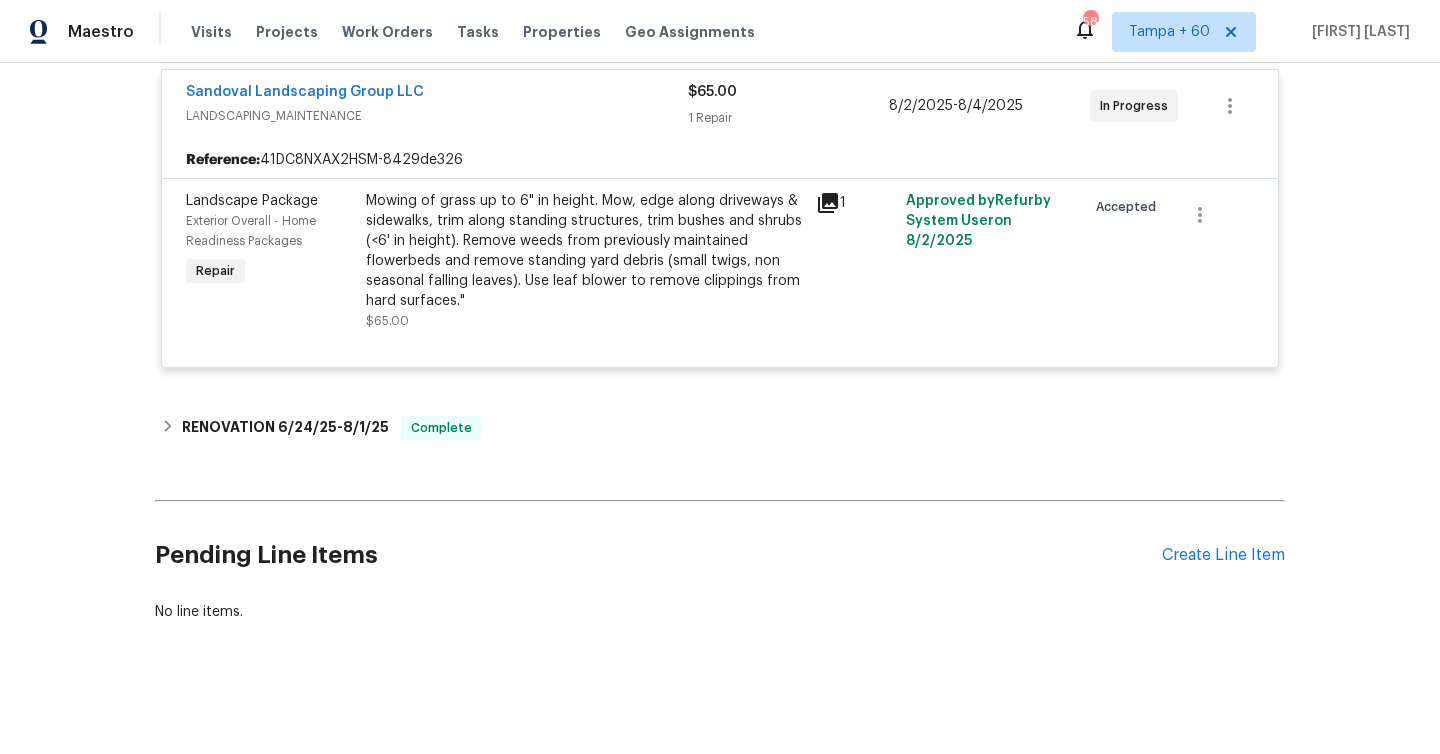scroll, scrollTop: 670, scrollLeft: 0, axis: vertical 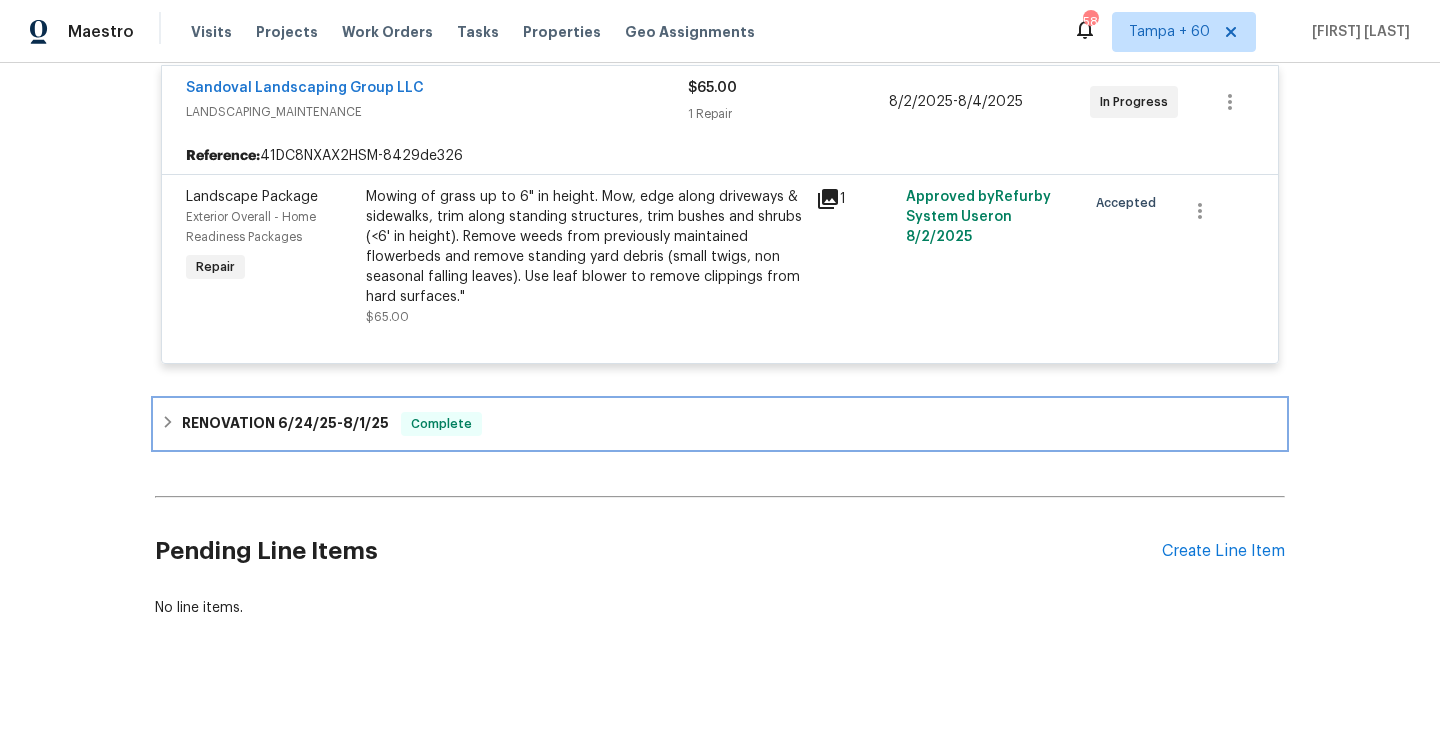 click on "RENOVATION   [DATE]  -  [DATE]" at bounding box center [285, 424] 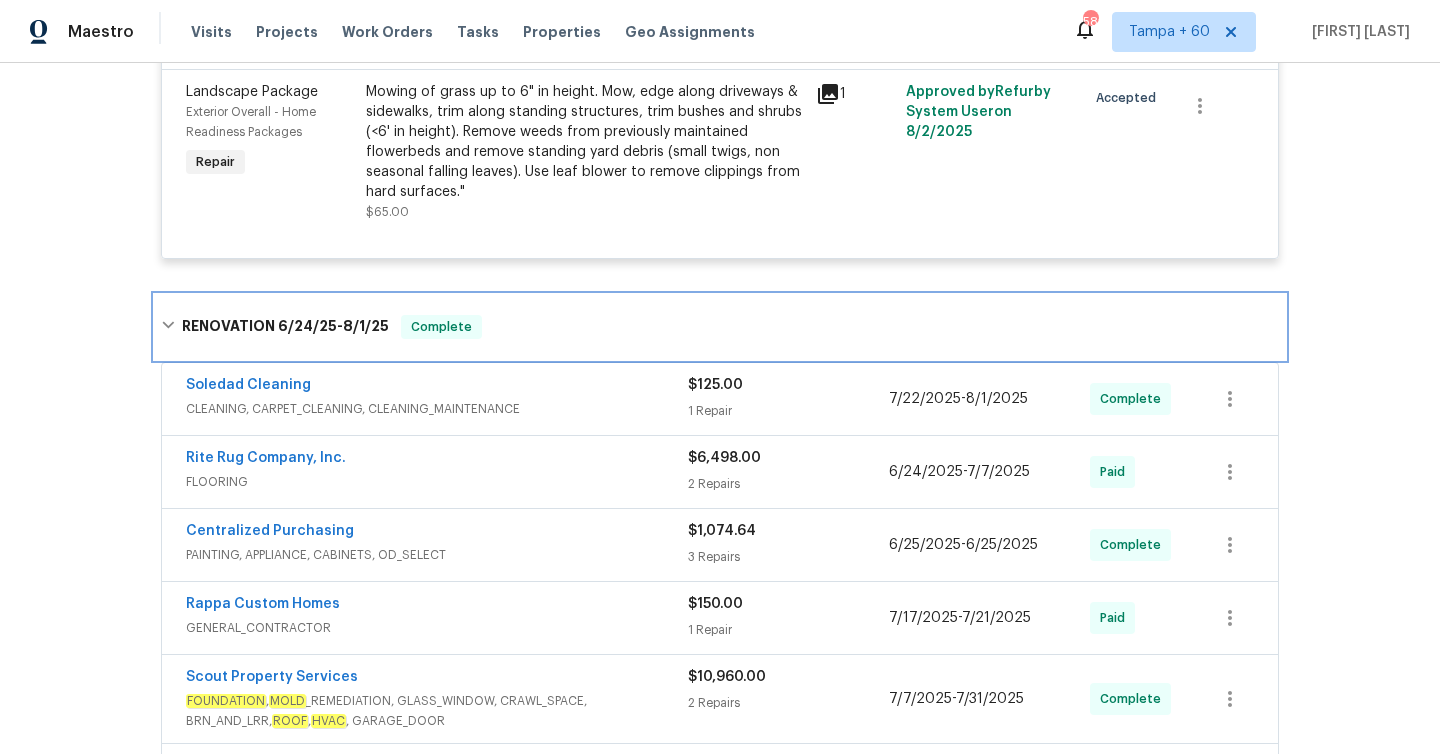 scroll, scrollTop: 790, scrollLeft: 0, axis: vertical 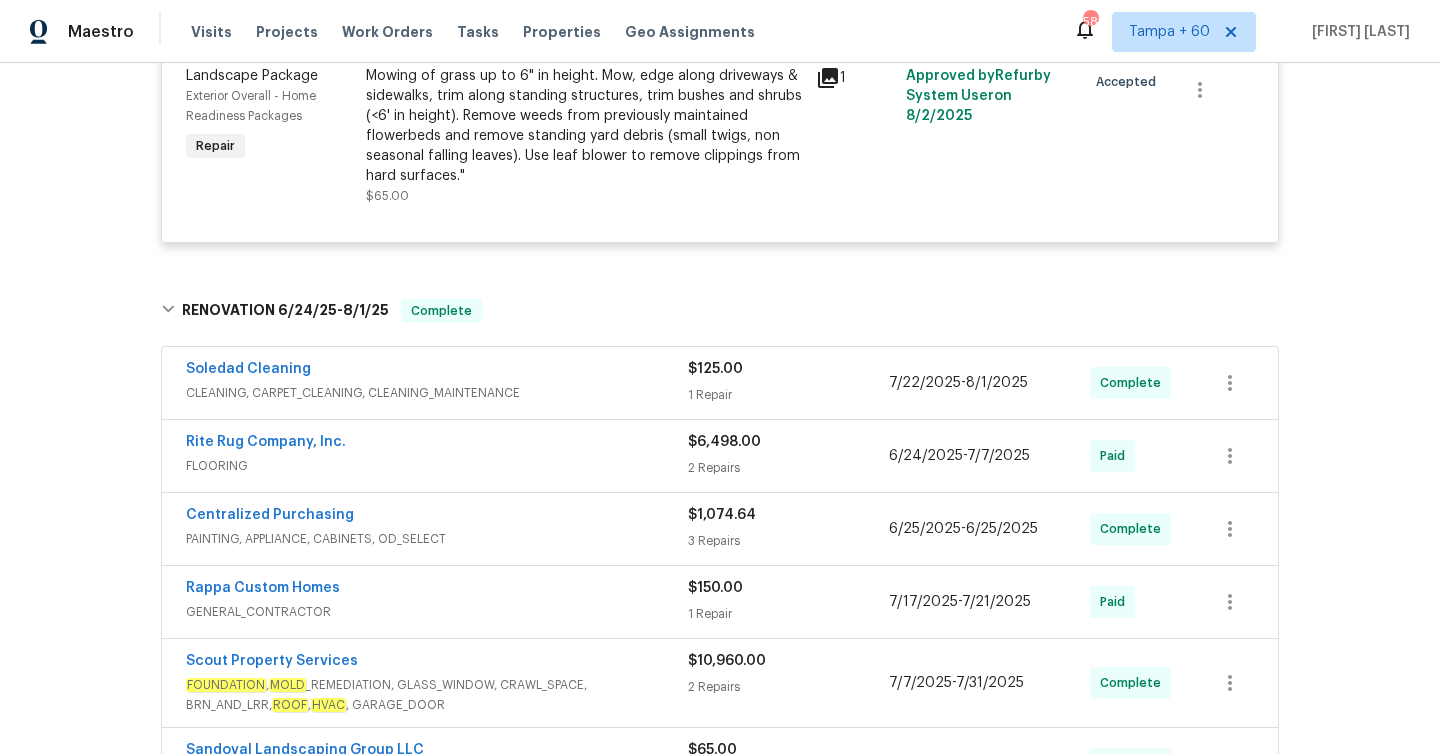 click on "1 Repair" at bounding box center [788, 395] 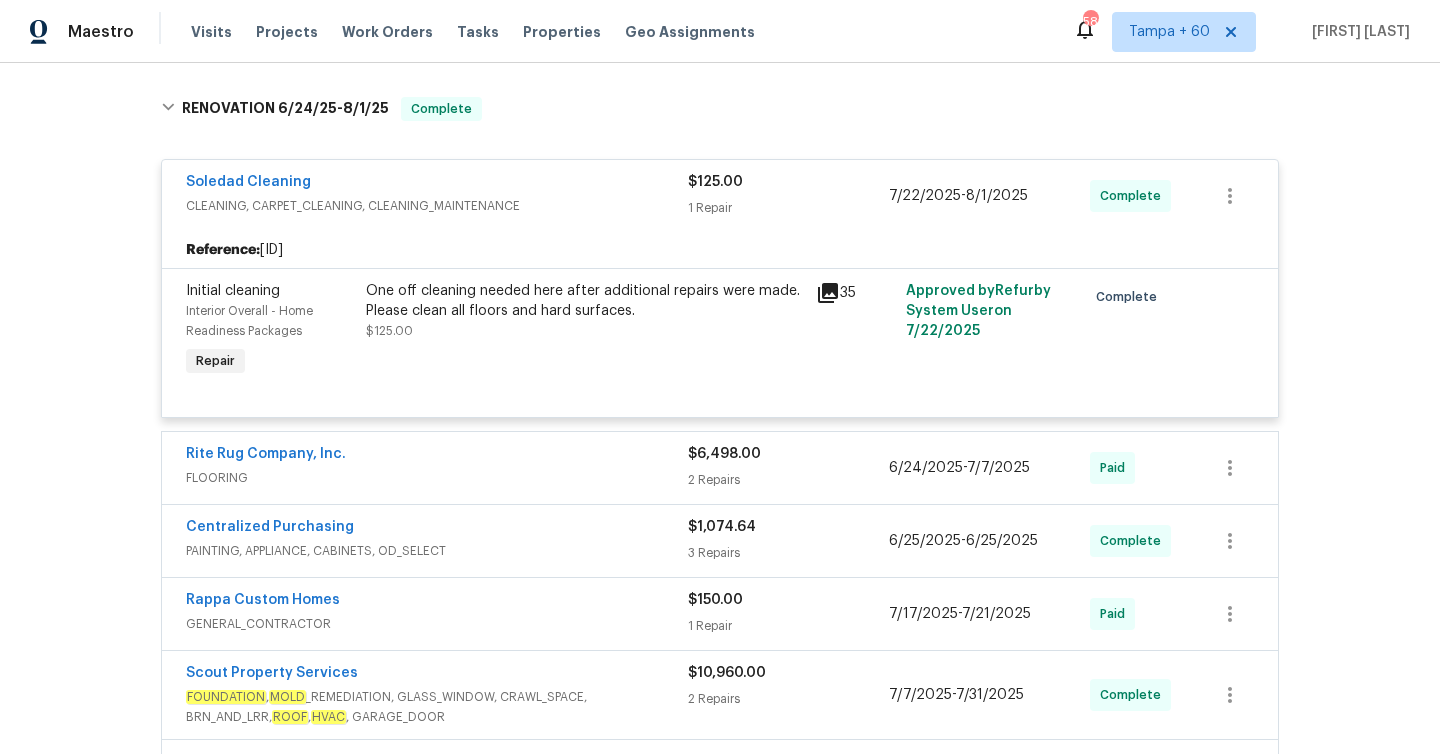 scroll, scrollTop: 991, scrollLeft: 0, axis: vertical 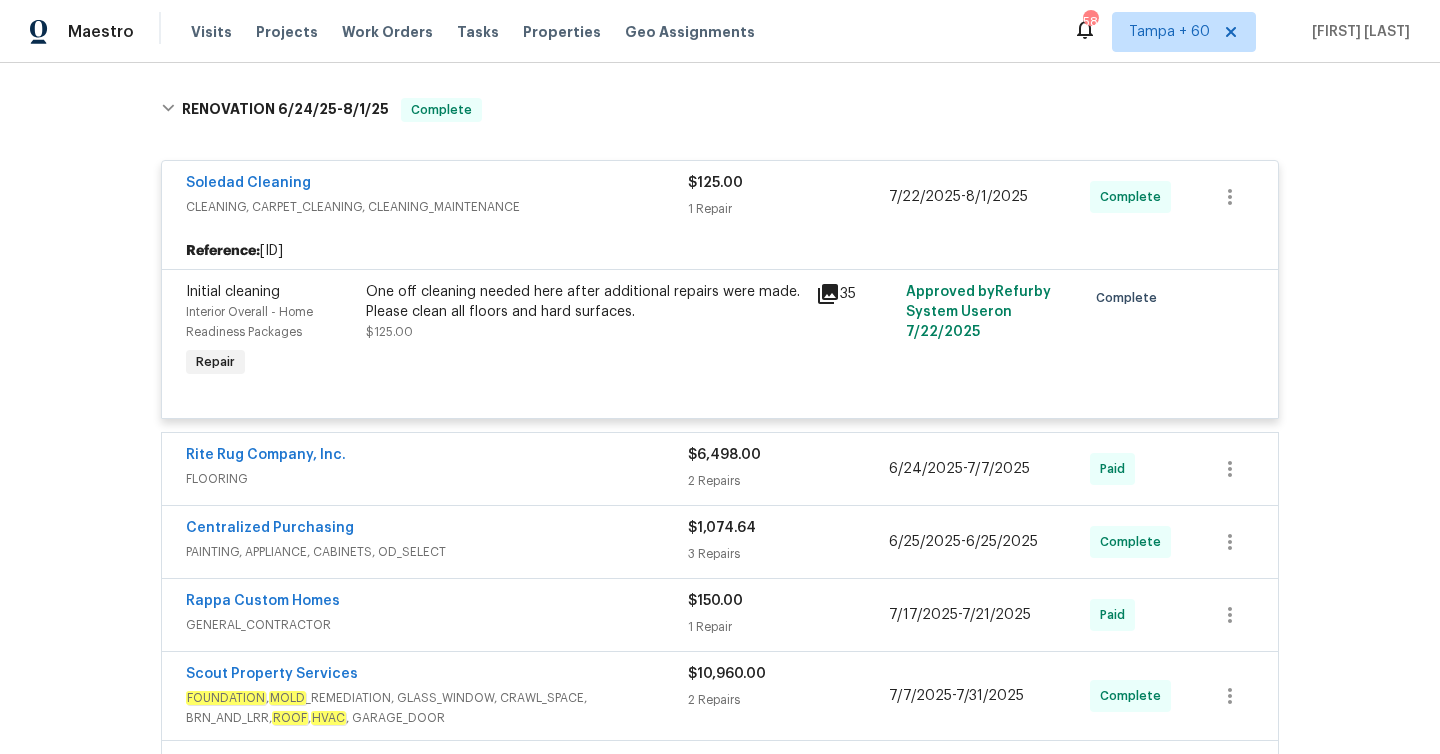 click 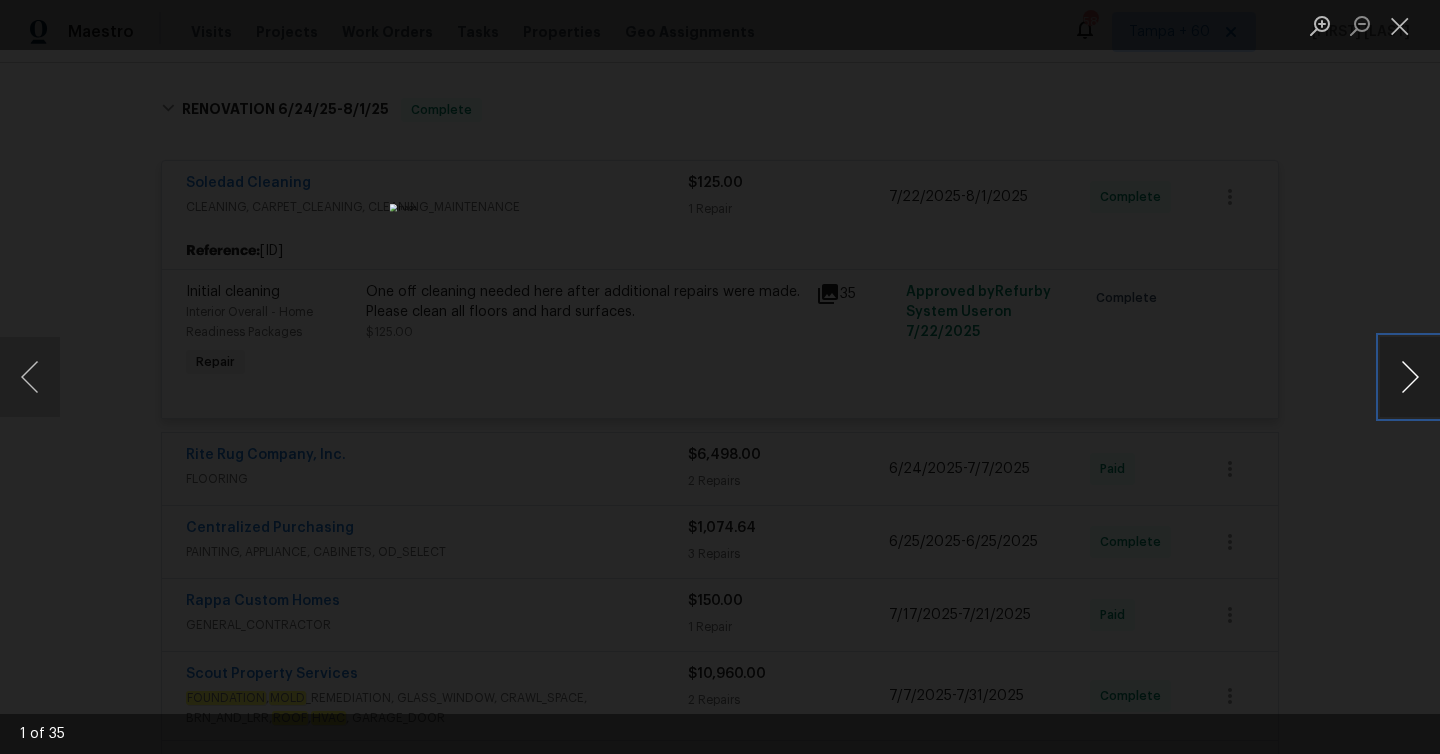click at bounding box center (1410, 377) 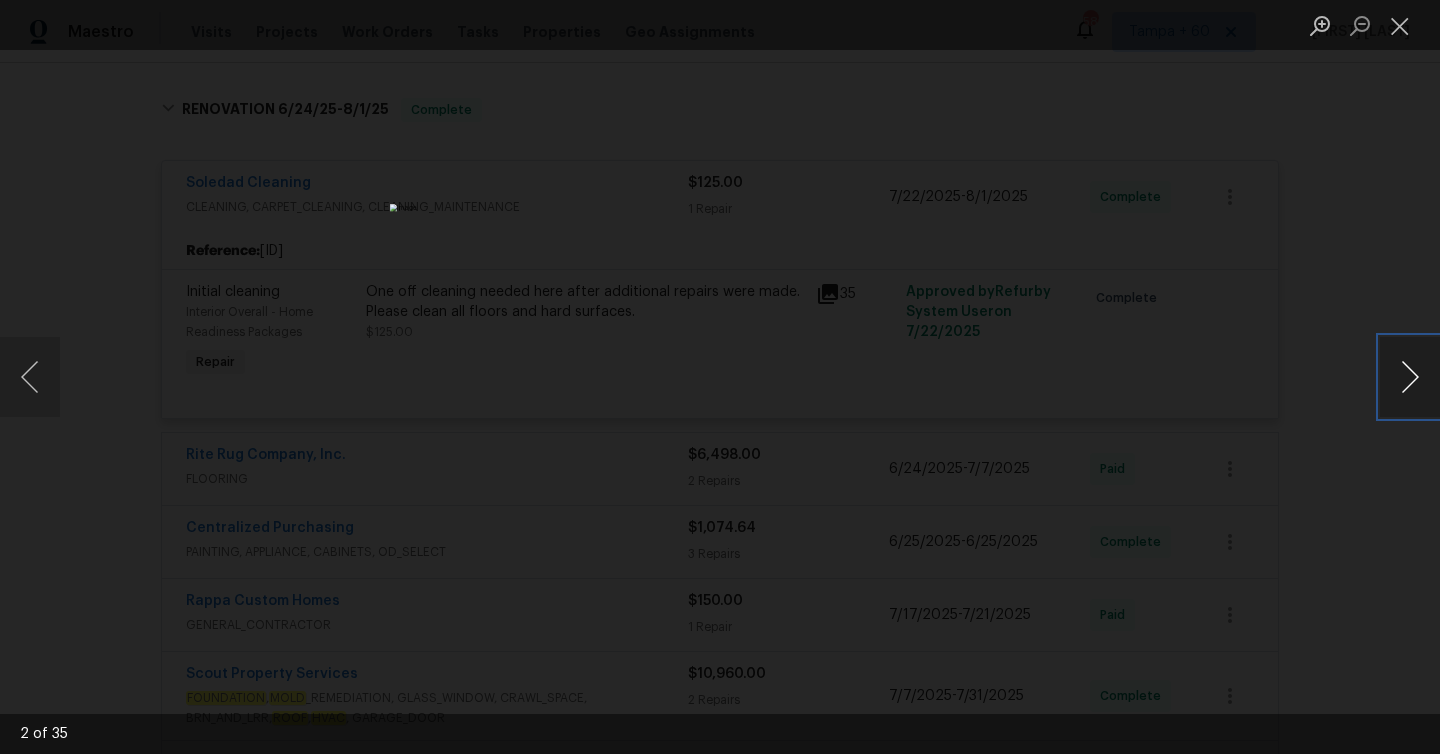 click at bounding box center [1410, 377] 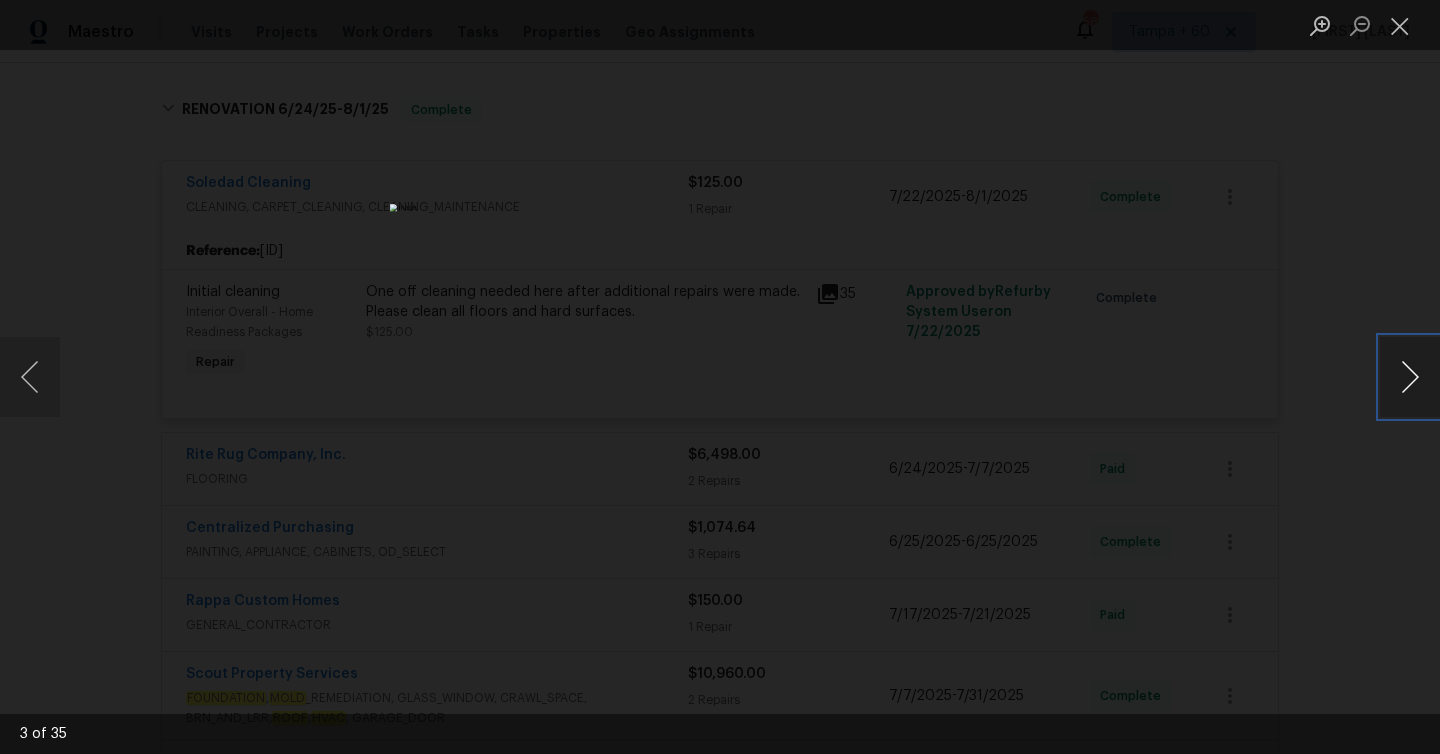 click at bounding box center (1410, 377) 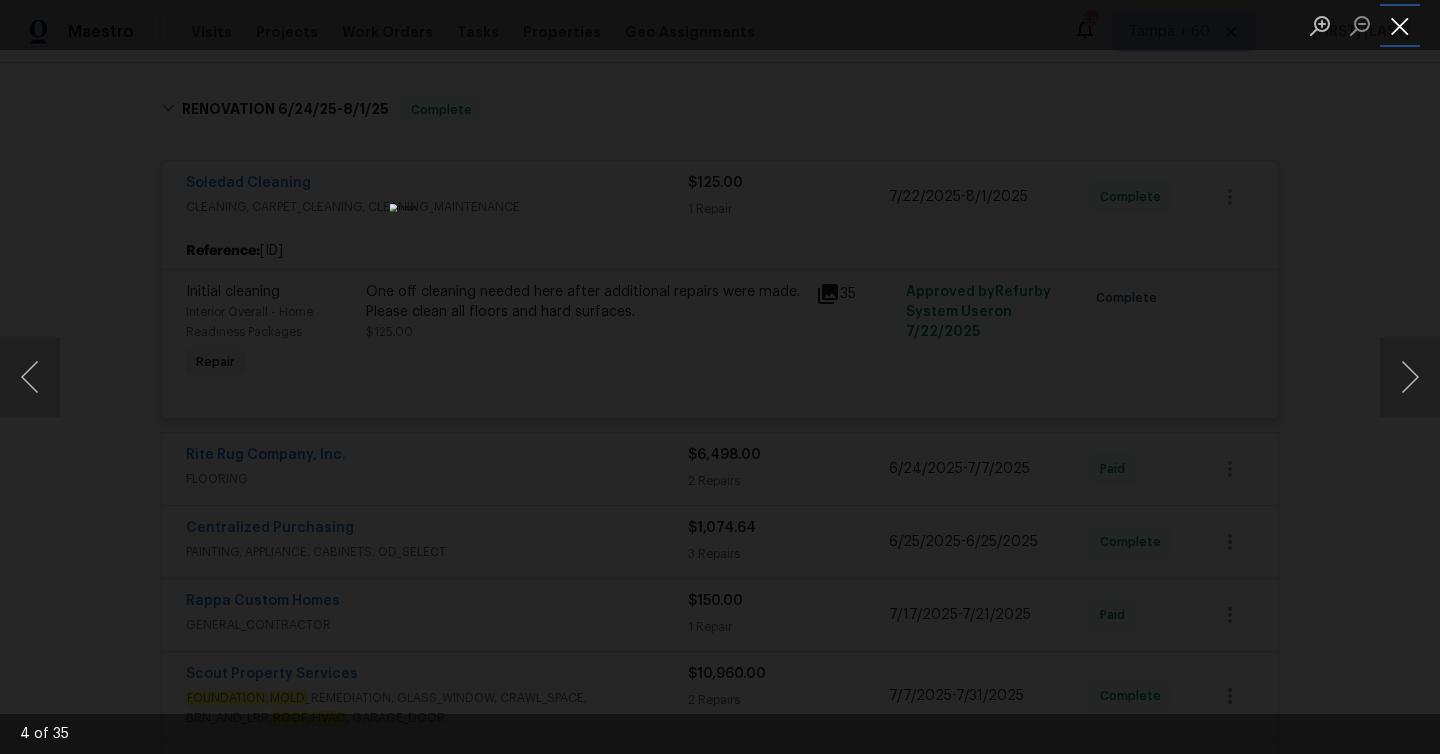 click at bounding box center [1400, 25] 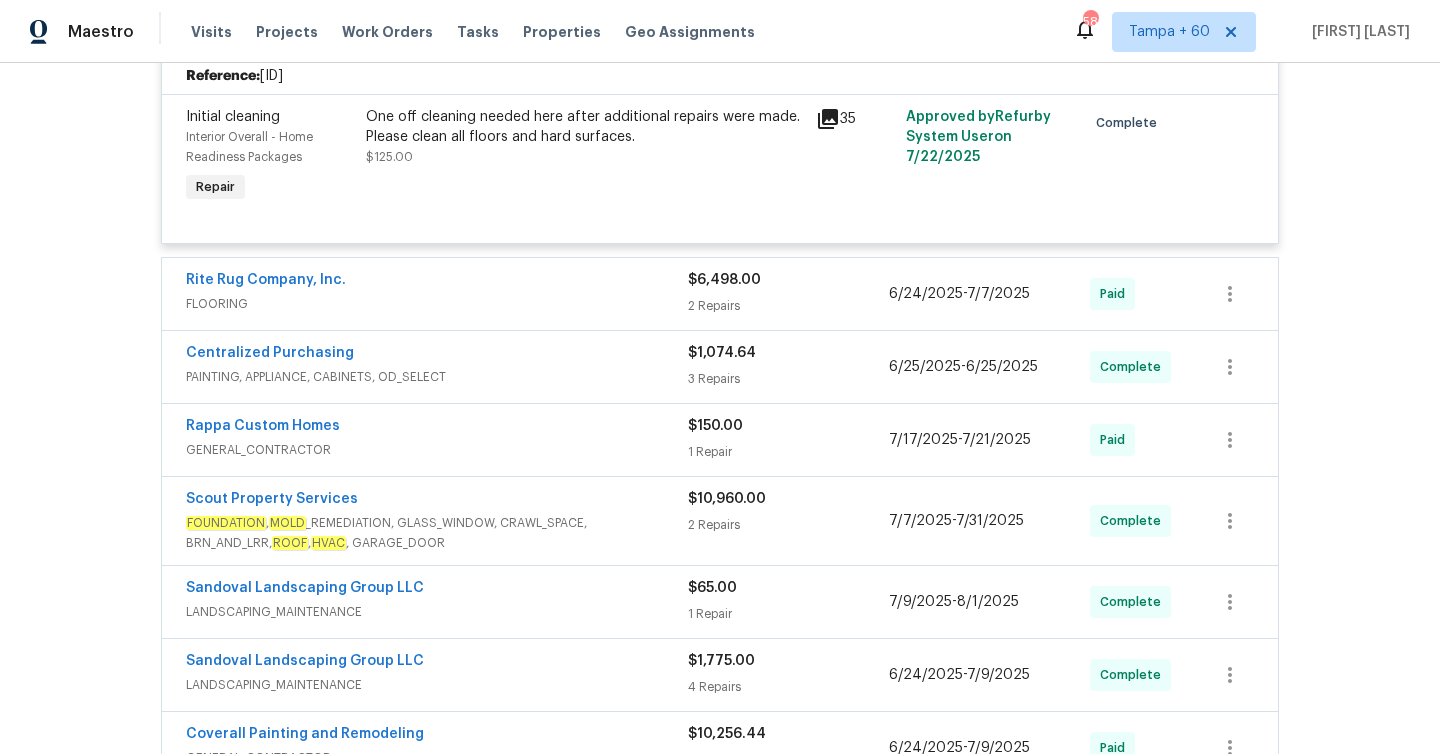scroll, scrollTop: 1199, scrollLeft: 0, axis: vertical 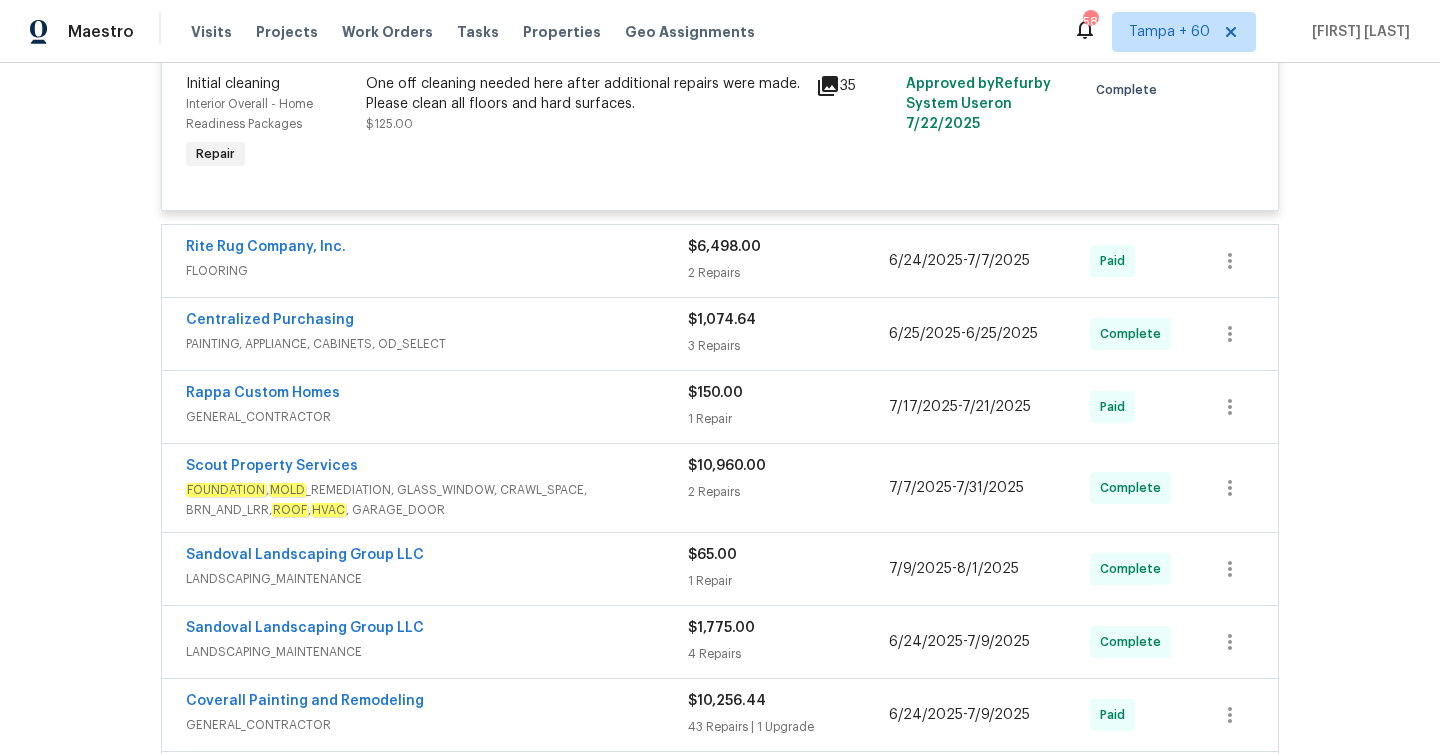 click on "$6,498.00 2 Repairs" at bounding box center (788, 261) 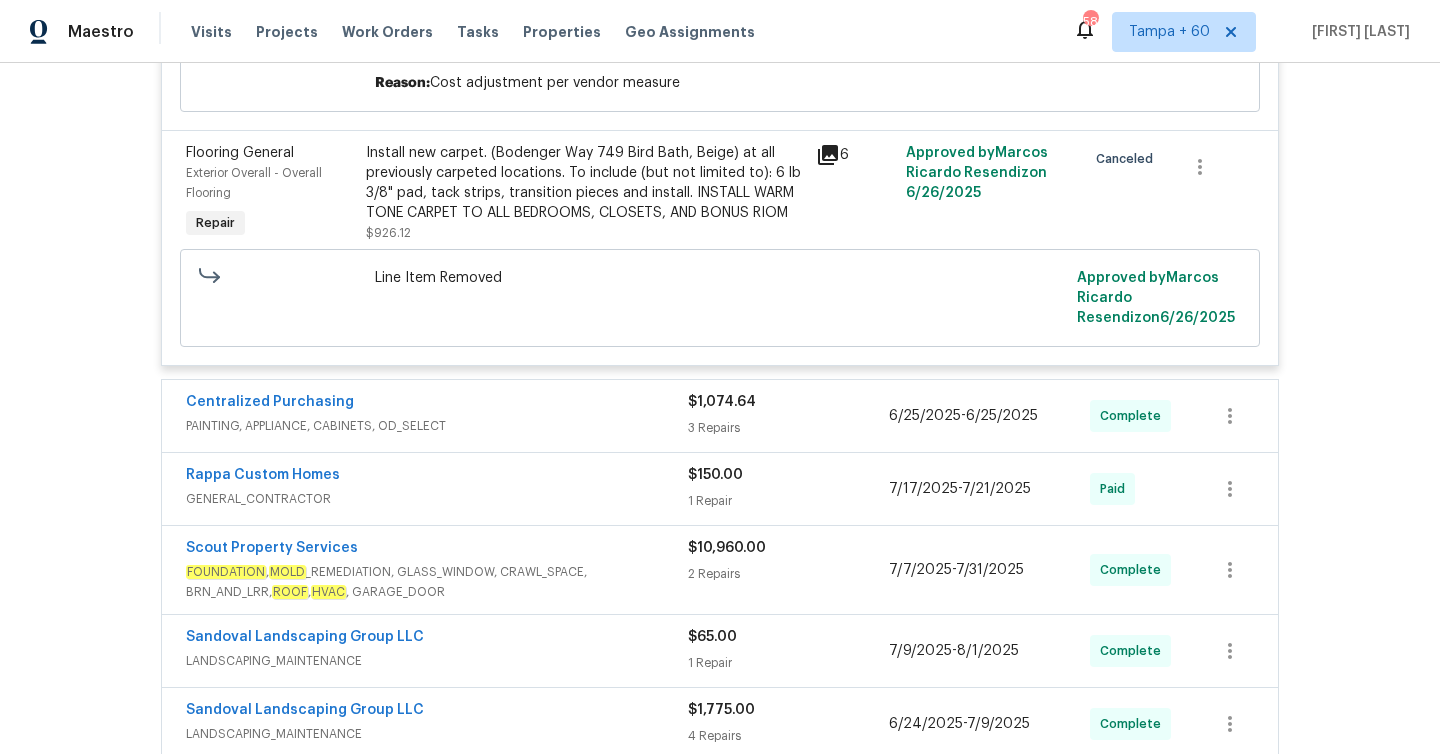 scroll, scrollTop: 1899, scrollLeft: 0, axis: vertical 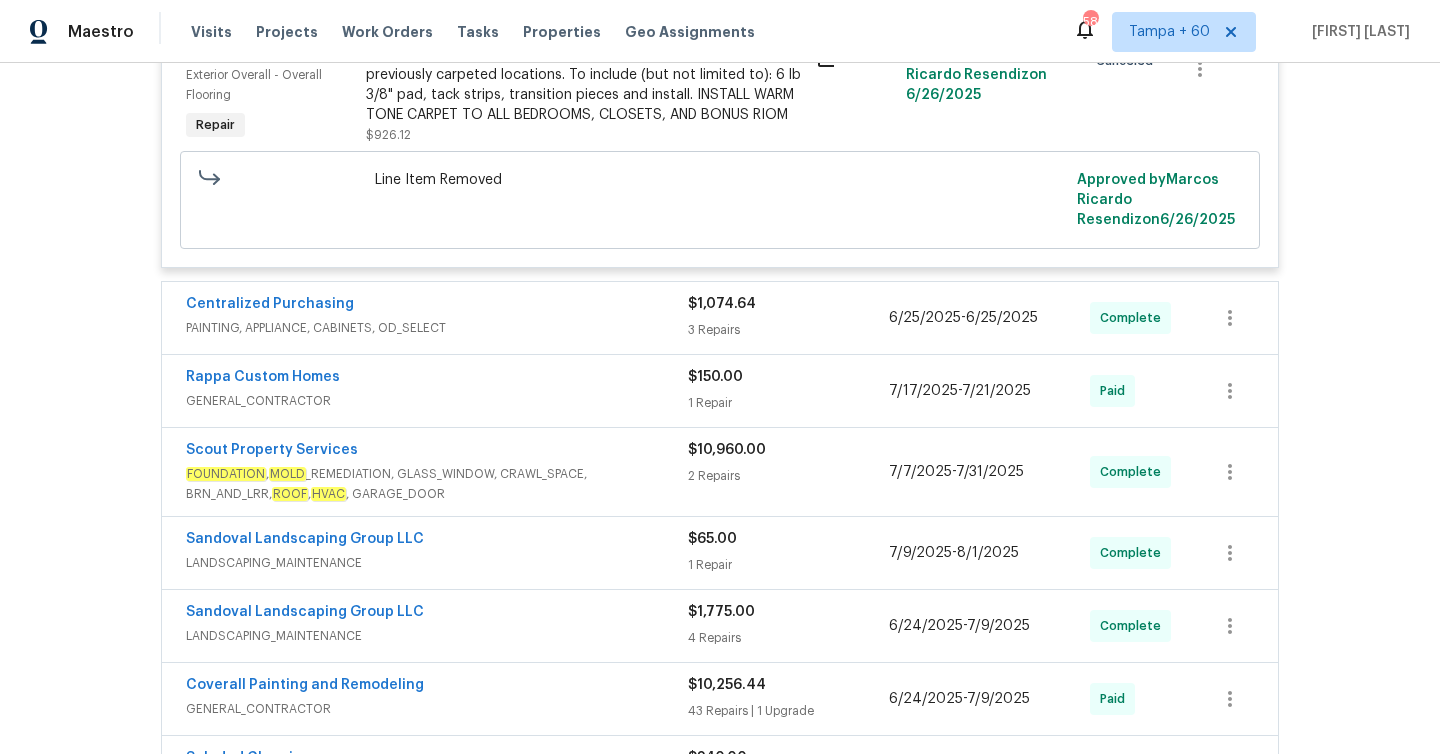 click on "$1,074.64 3 Repairs" at bounding box center (788, 318) 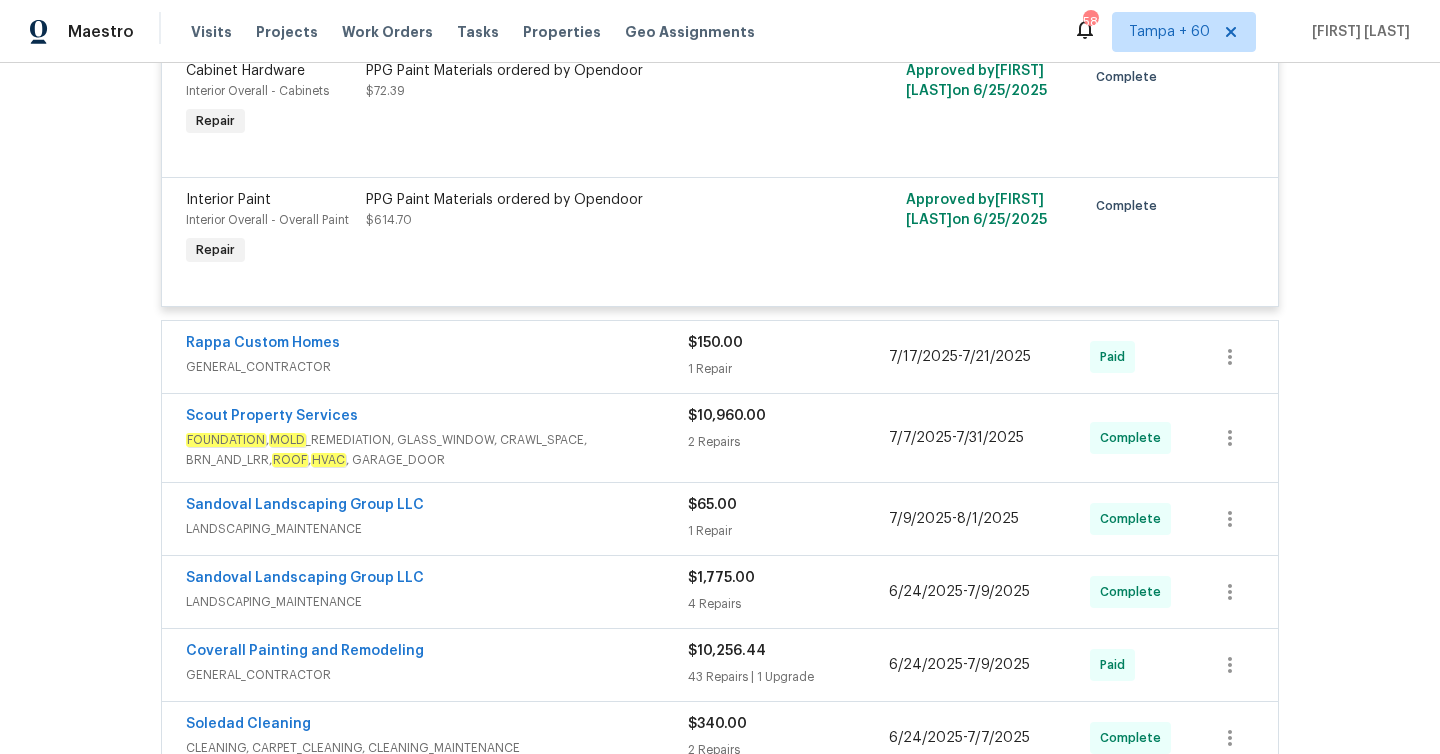 scroll, scrollTop: 2395, scrollLeft: 0, axis: vertical 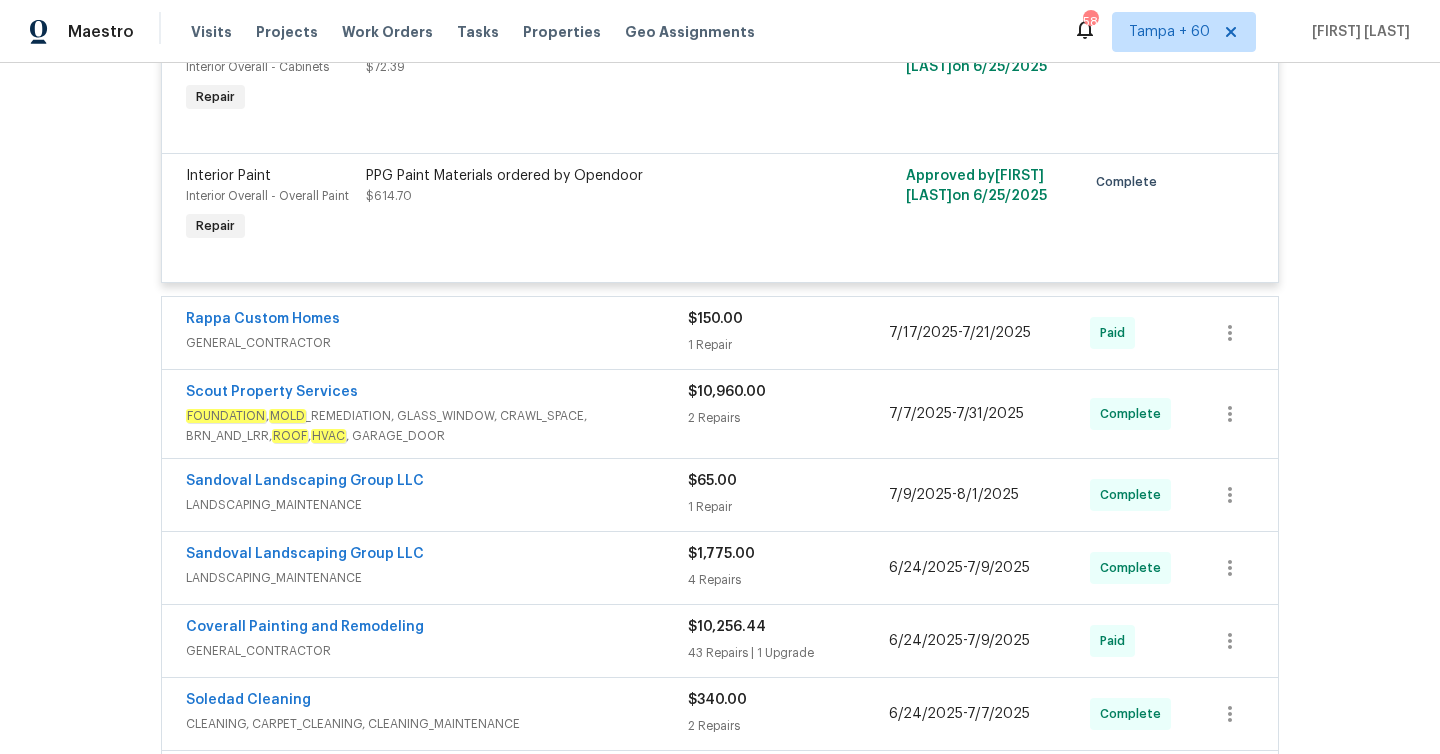 click on "$150.00" at bounding box center [788, 319] 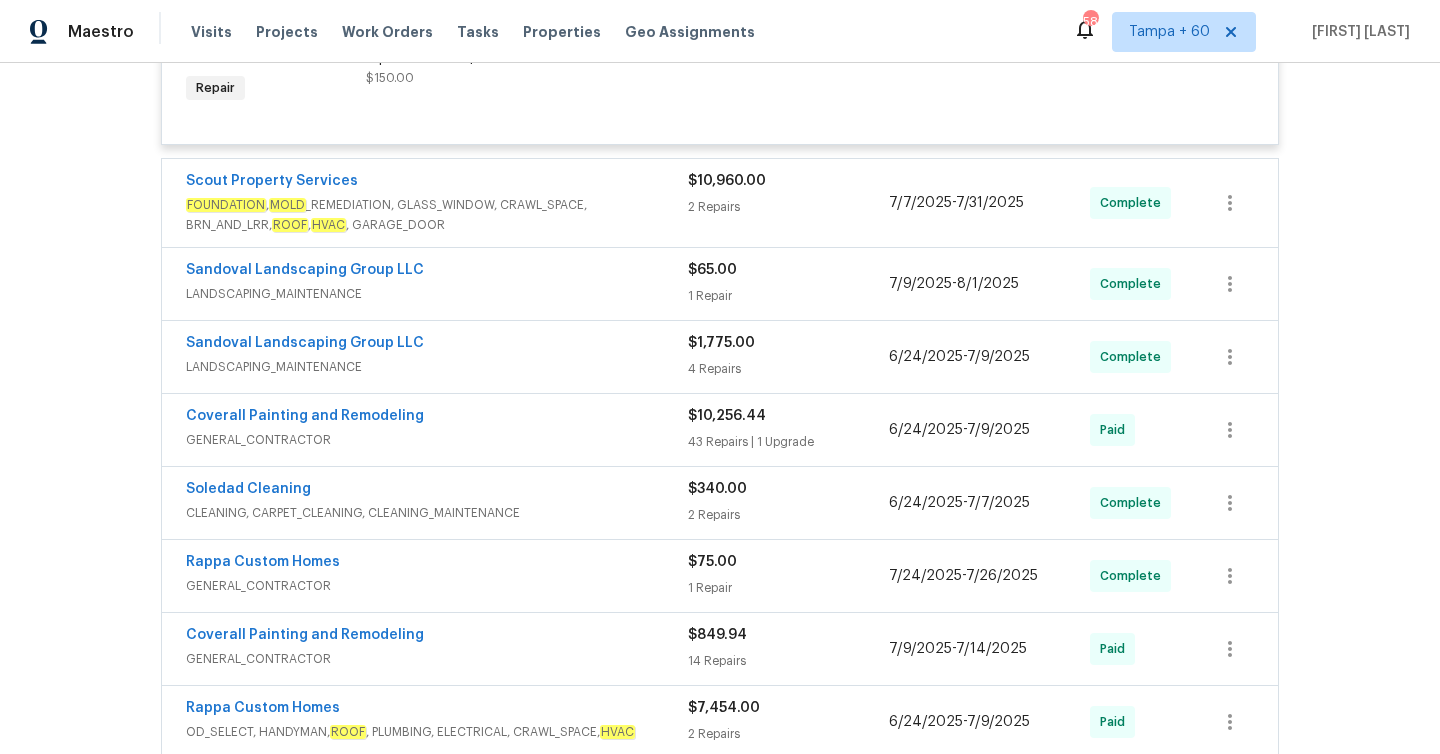 scroll, scrollTop: 2814, scrollLeft: 0, axis: vertical 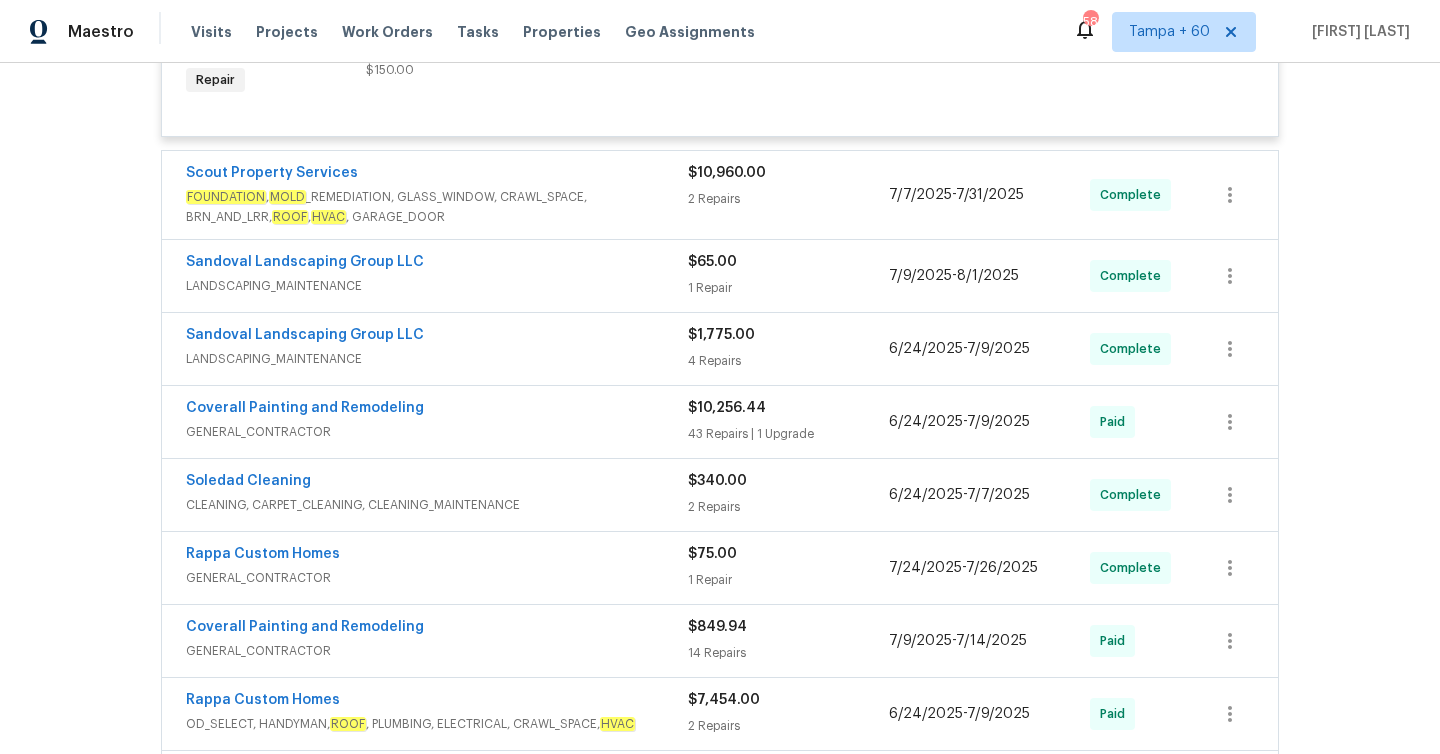 click on "2 Repairs" at bounding box center (788, 199) 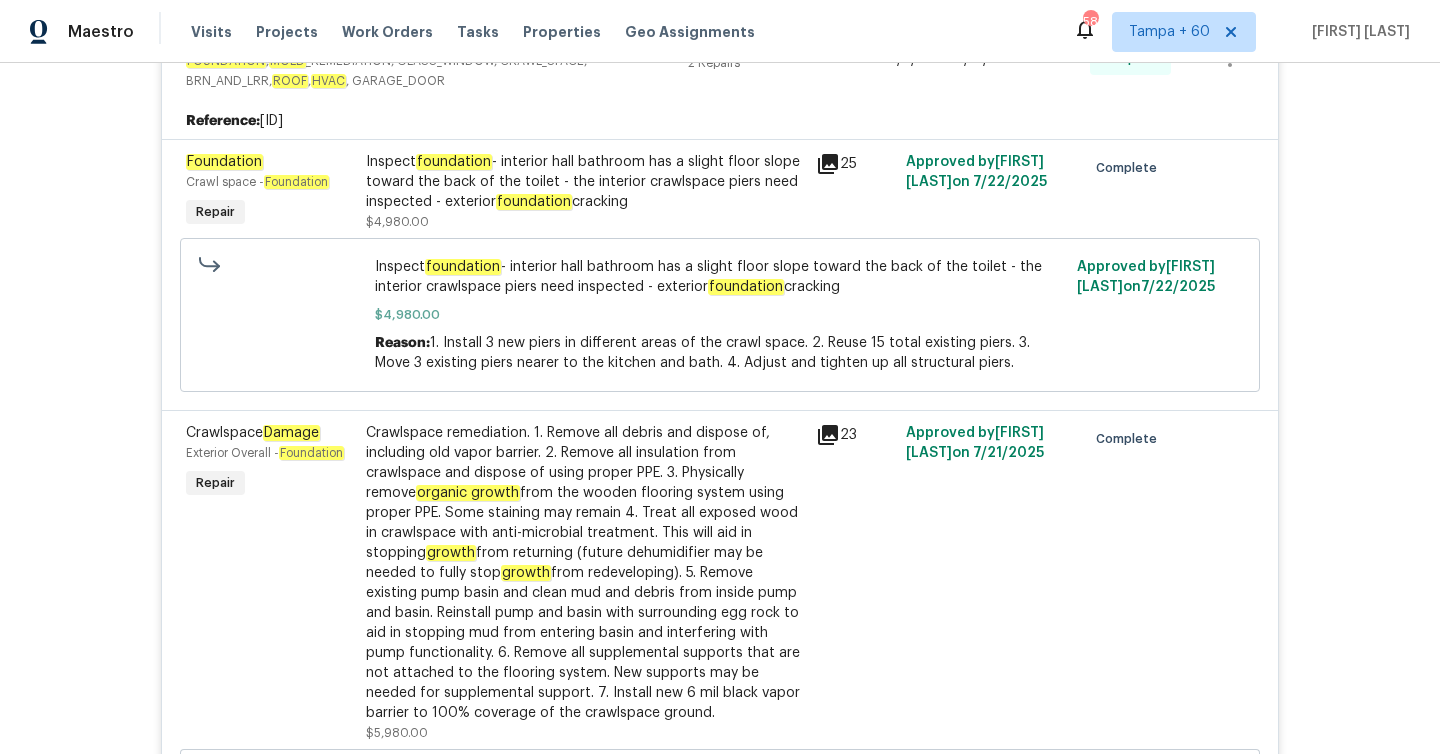 scroll, scrollTop: 2948, scrollLeft: 0, axis: vertical 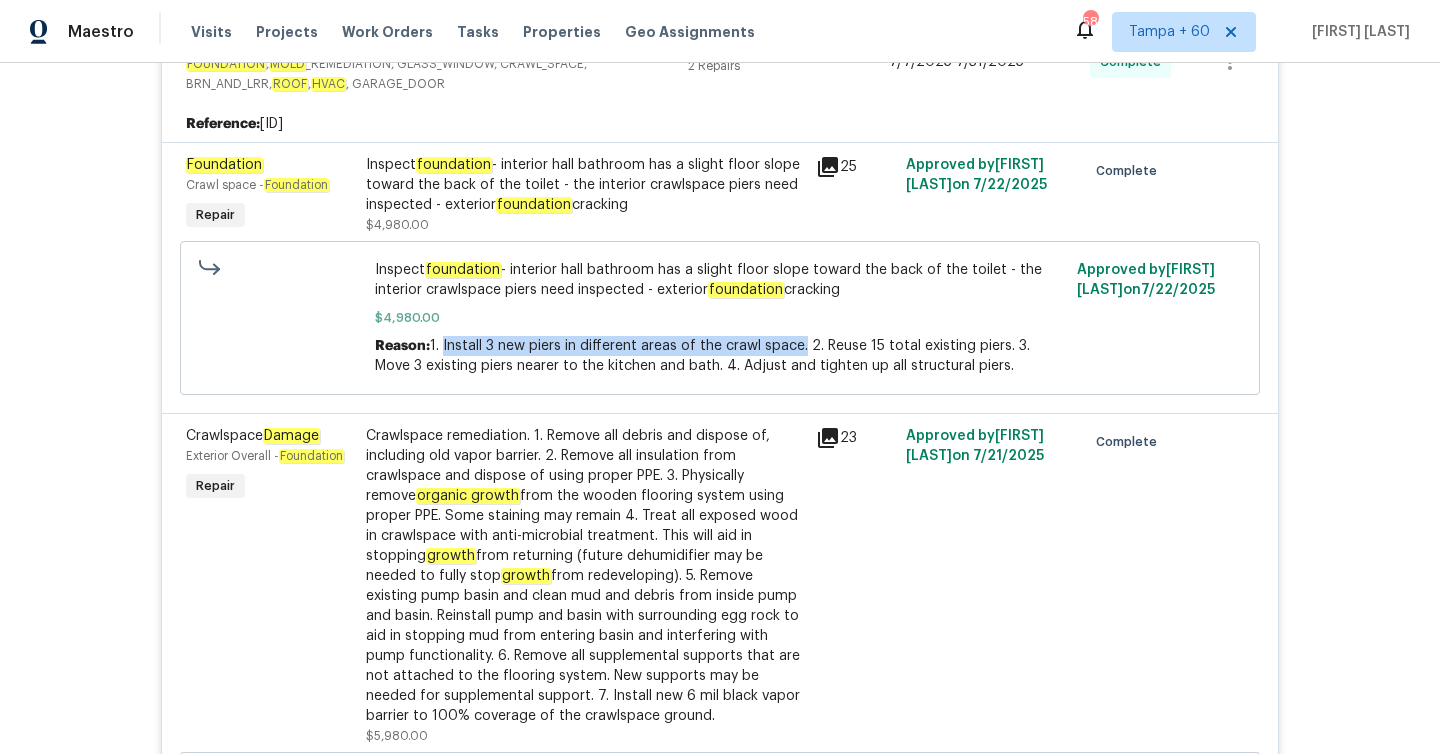 drag, startPoint x: 446, startPoint y: 353, endPoint x: 804, endPoint y: 361, distance: 358.0894 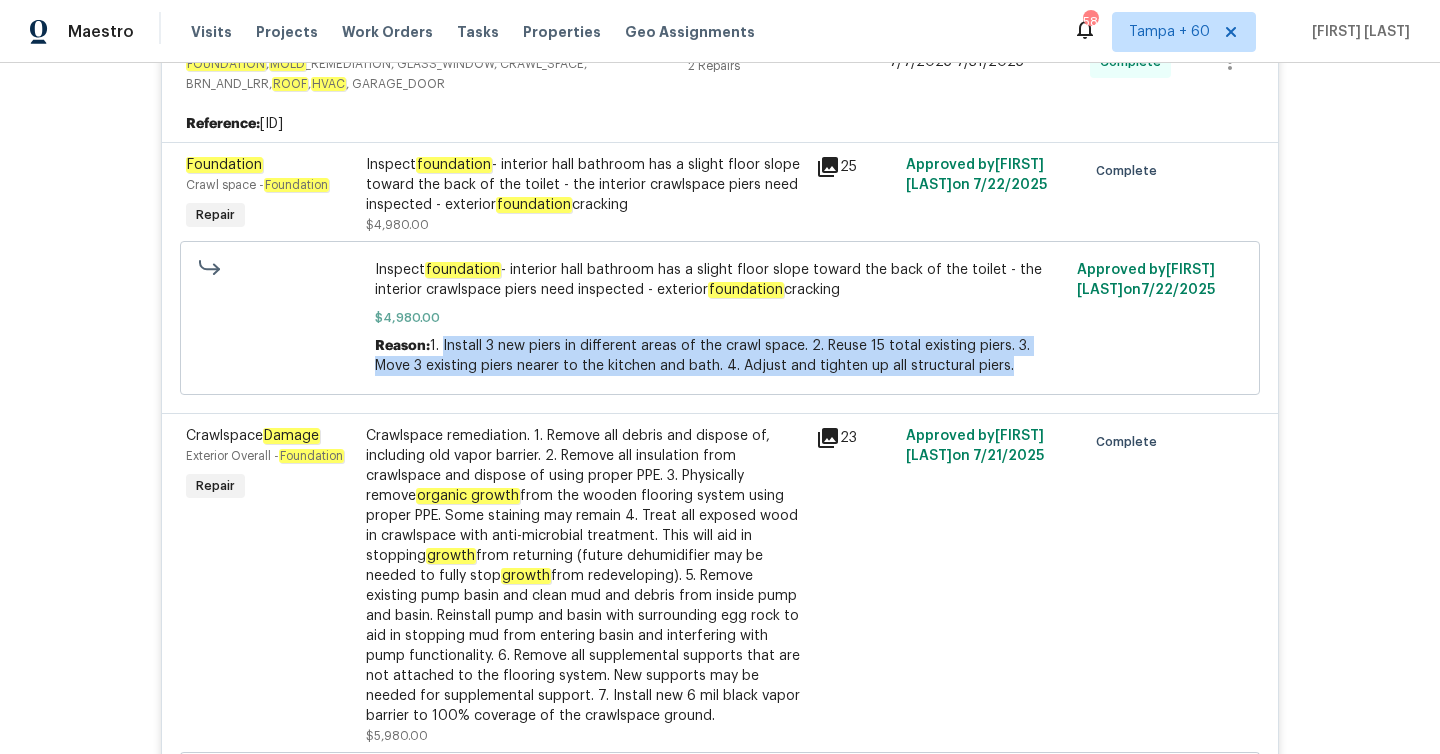 drag, startPoint x: 444, startPoint y: 355, endPoint x: 1006, endPoint y: 373, distance: 562.2882 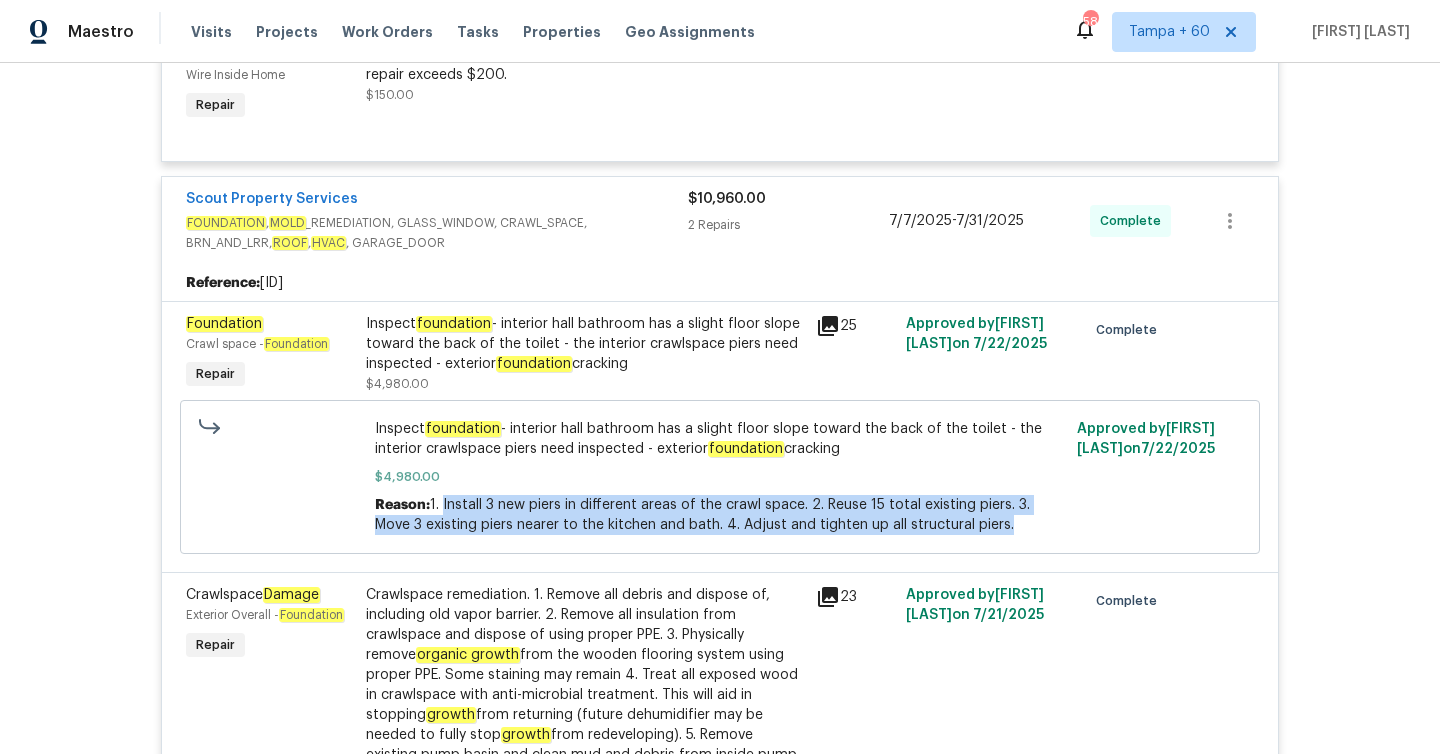 scroll, scrollTop: 2769, scrollLeft: 0, axis: vertical 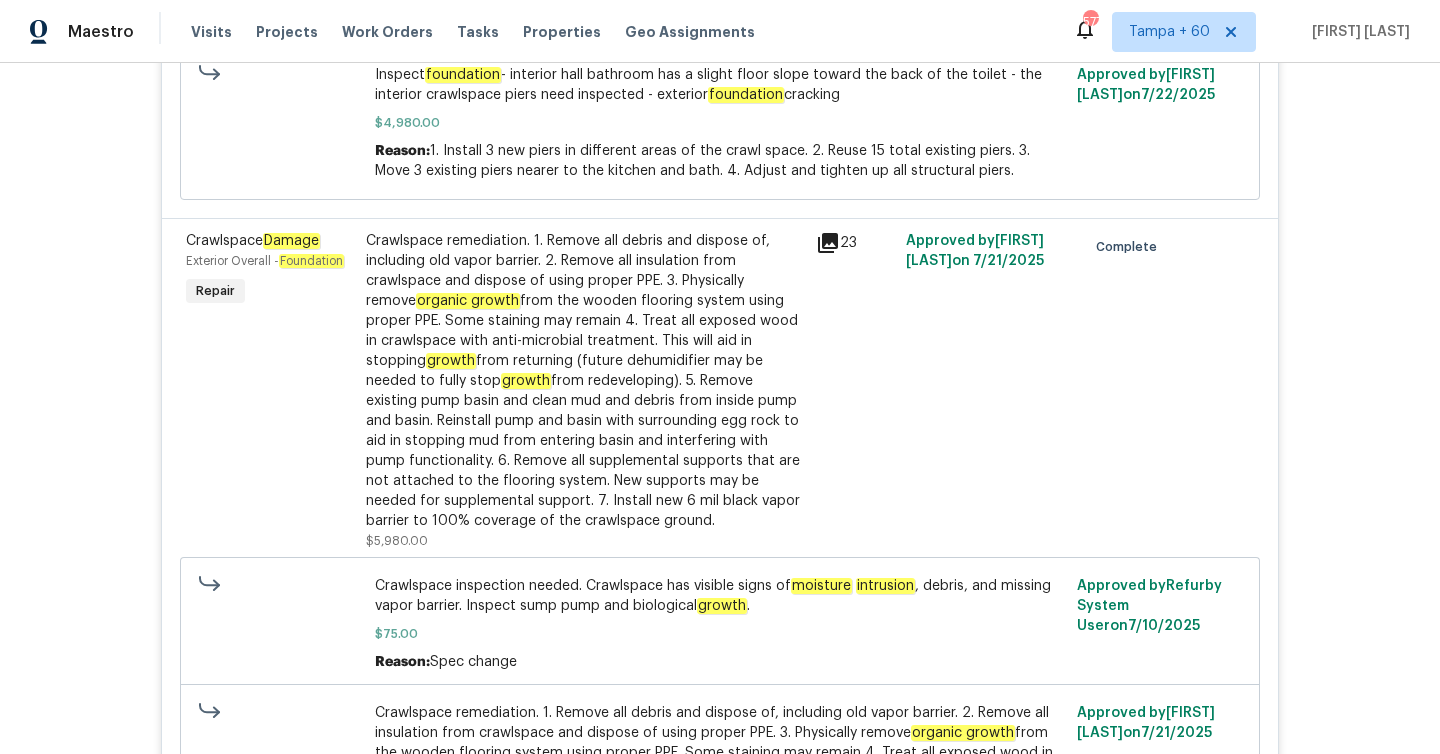 click on "Crawlspace remediation. 1. Remove all debris and dispose of, including old vapor barrier. 2.
Remove all insulation from crawlspace and dispose of using proper PPE. 3. Physically remove  organic growth  from the wooden flooring system using proper PPE. Some staining may remain 4. Treat all exposed wood in crawlspace with anti-microbial treatment. This will aid in stopping  growth  from returning (future dehumidifier may be needed to fully stop  growth  from redeveloping). 5. Remove existing pump basin and clean mud and debris from inside pump and basin. Reinstall pump and basin with surrounding egg rock to aid in stopping mud from entering basin and interfering with pump functionality. 6. Remove all supplemental supports that are not attached to the flooring system. New supports may be needed for supplemental support. 7. Install new 6 mil black vapor barrier to 100% coverage of the crawlspace ground." at bounding box center (585, 381) 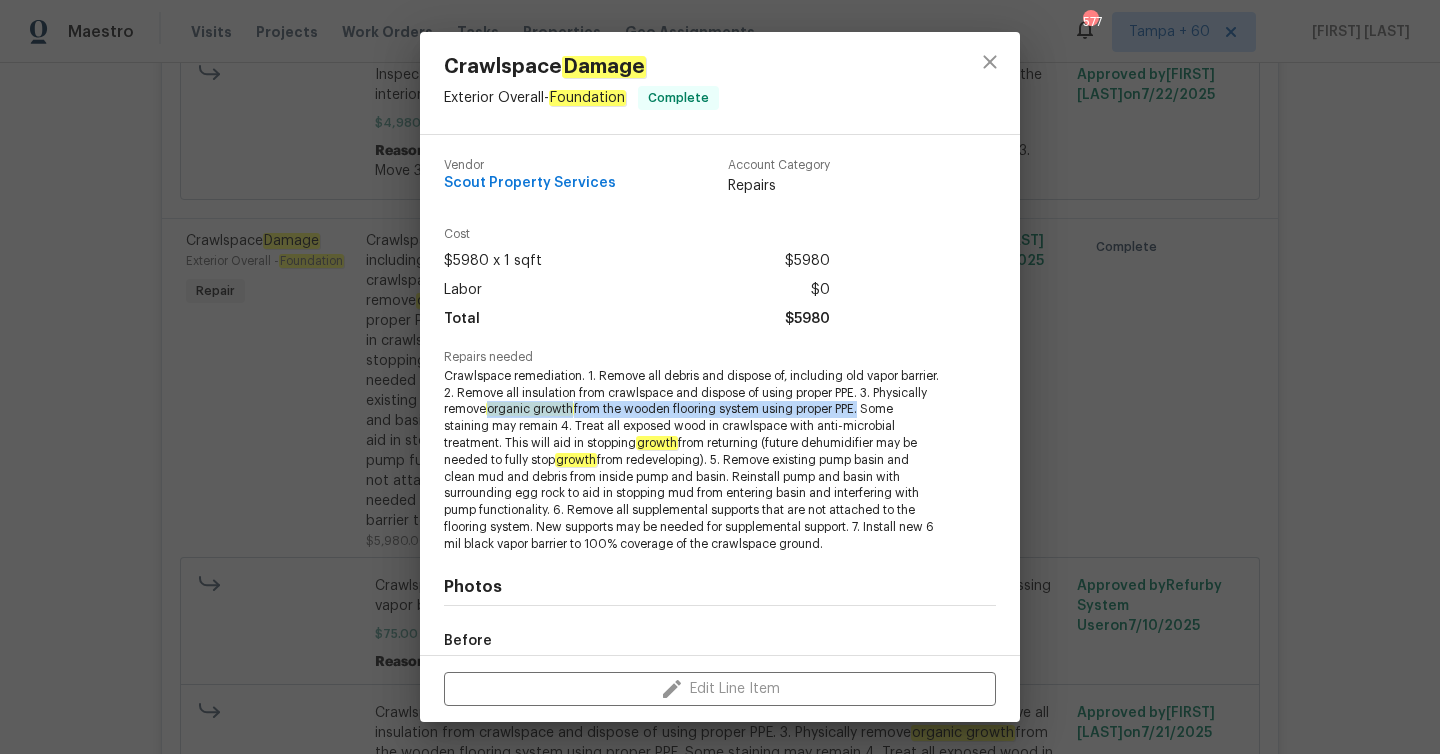 drag, startPoint x: 550, startPoint y: 410, endPoint x: 922, endPoint y: 413, distance: 372.0121 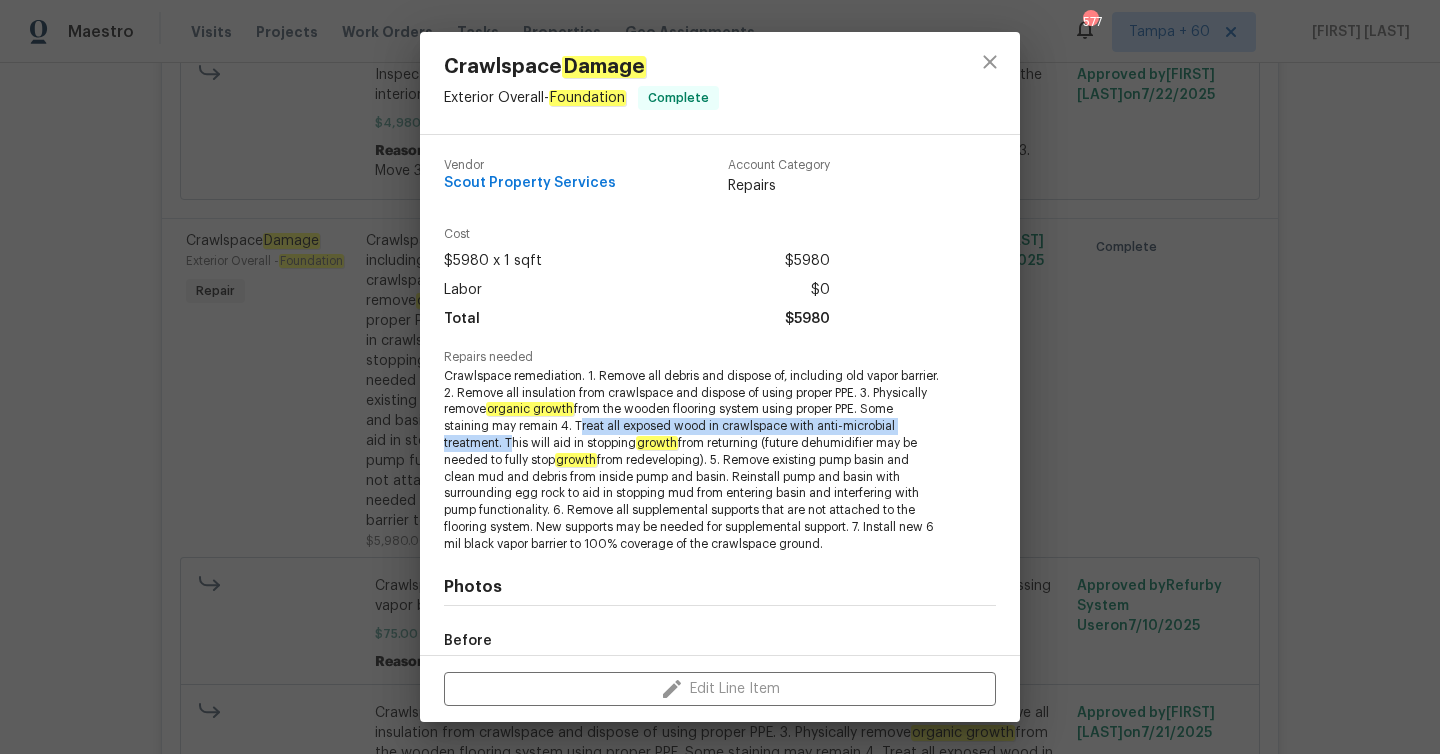 drag, startPoint x: 609, startPoint y: 425, endPoint x: 507, endPoint y: 438, distance: 102.825096 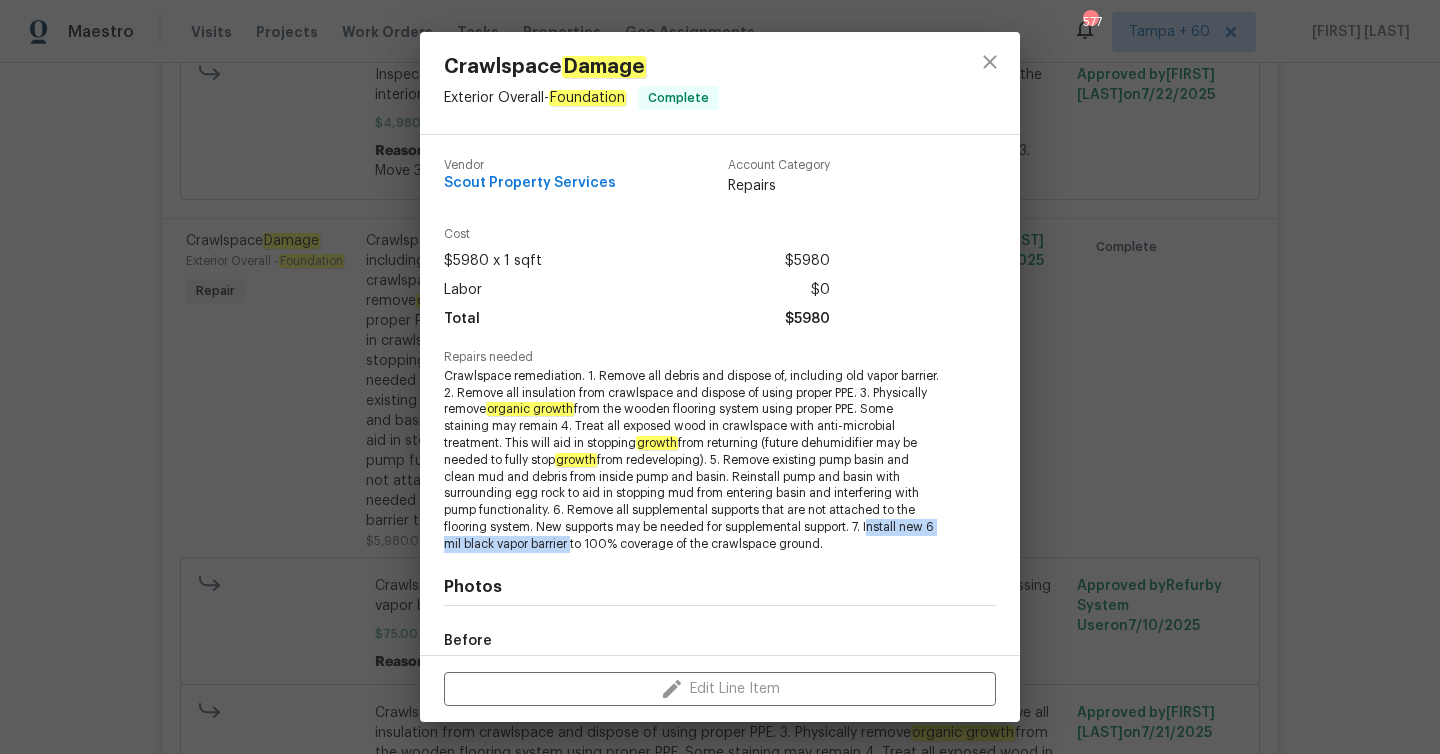 drag, startPoint x: 869, startPoint y: 524, endPoint x: 571, endPoint y: 538, distance: 298.32867 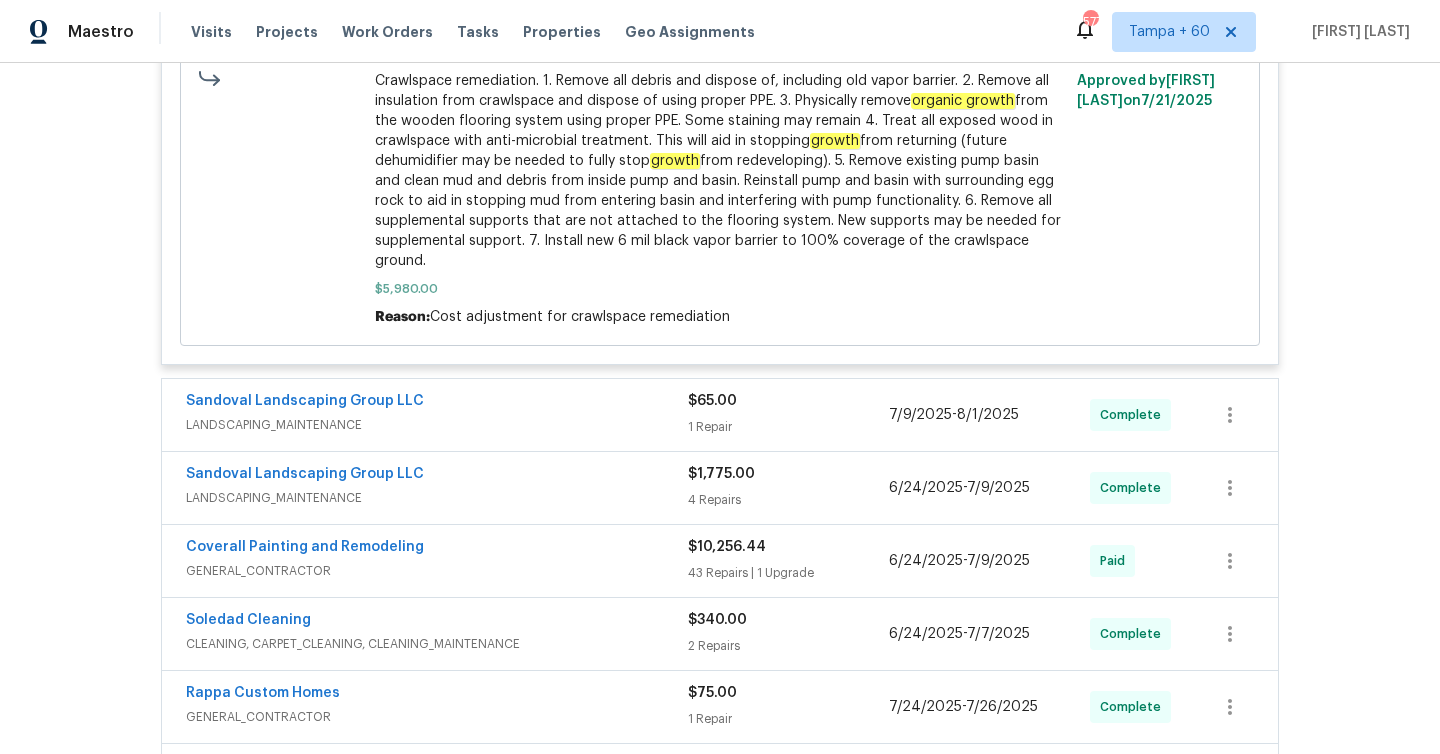 scroll, scrollTop: 3848, scrollLeft: 0, axis: vertical 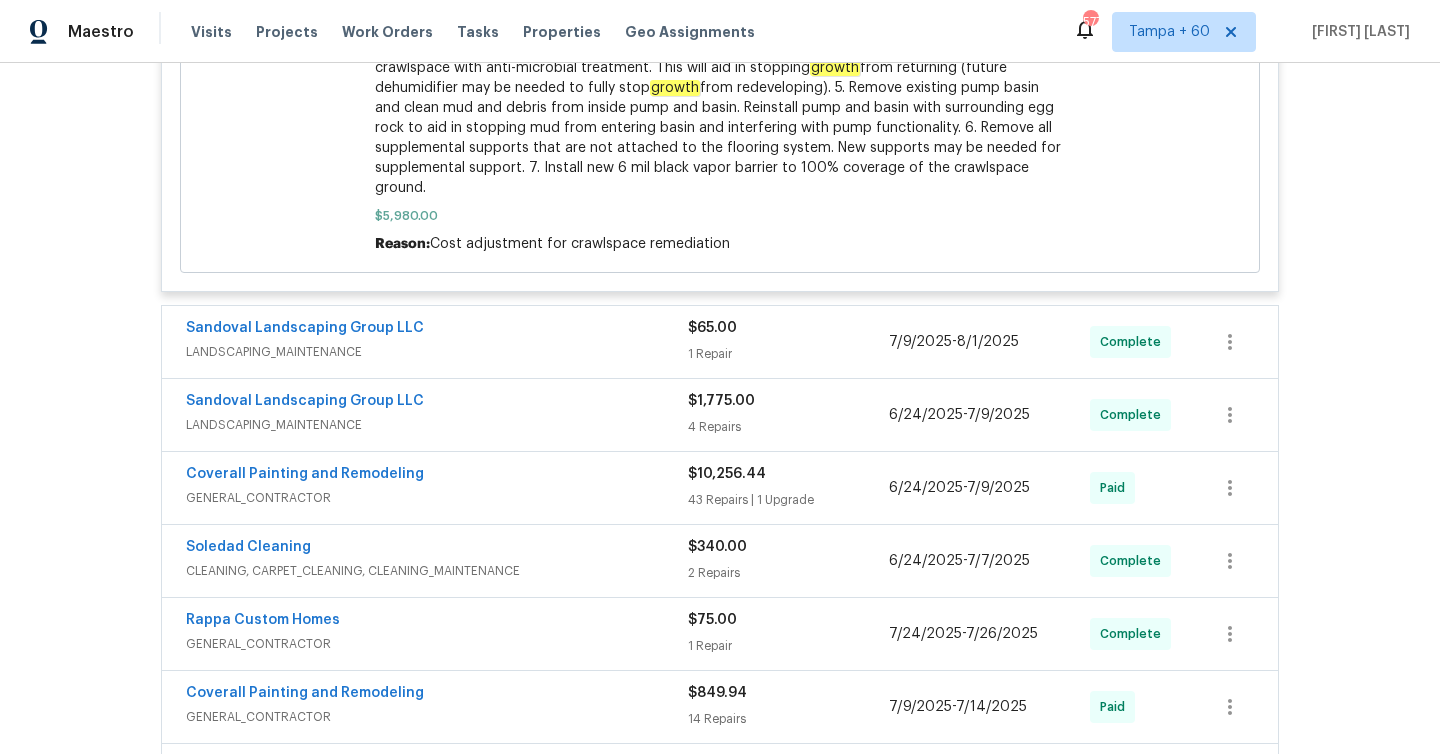 click on "1 Repair" at bounding box center [788, 354] 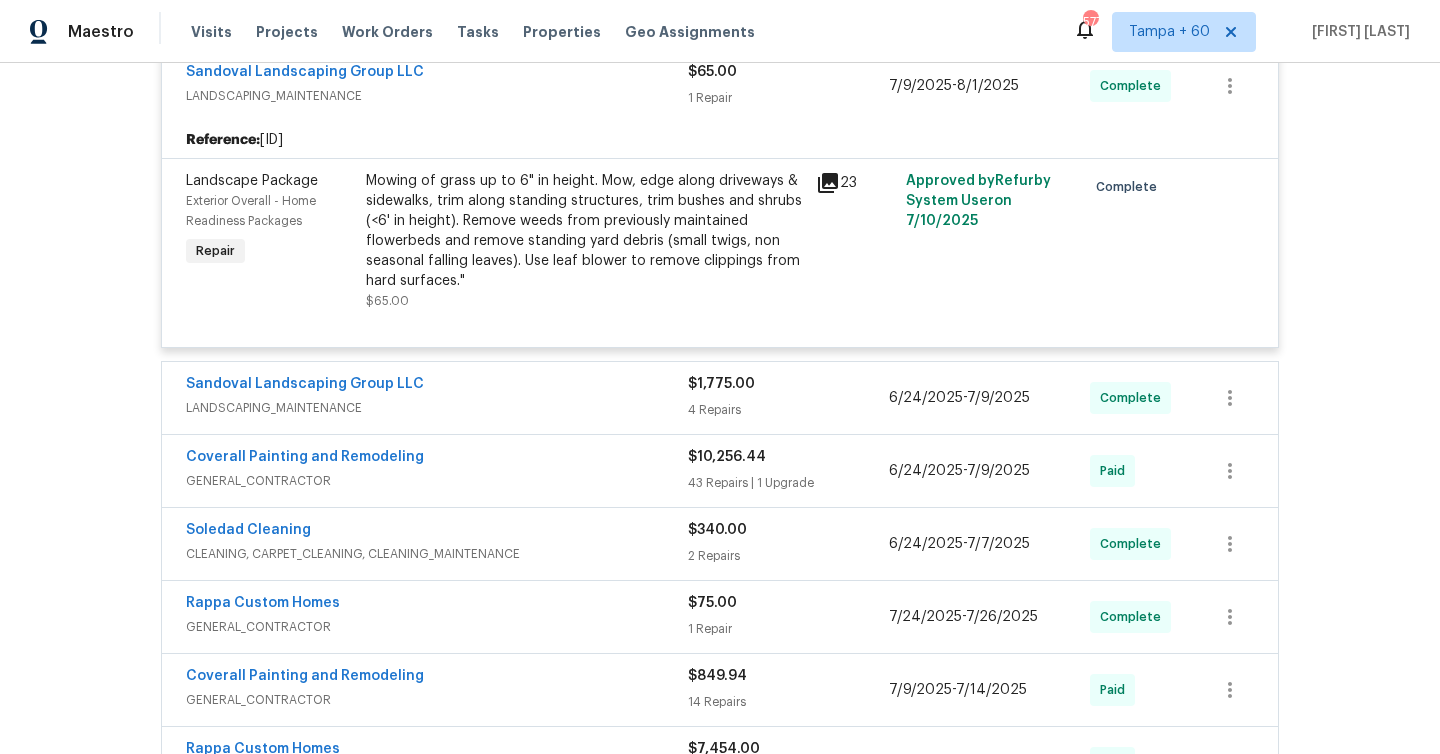 scroll, scrollTop: 4156, scrollLeft: 0, axis: vertical 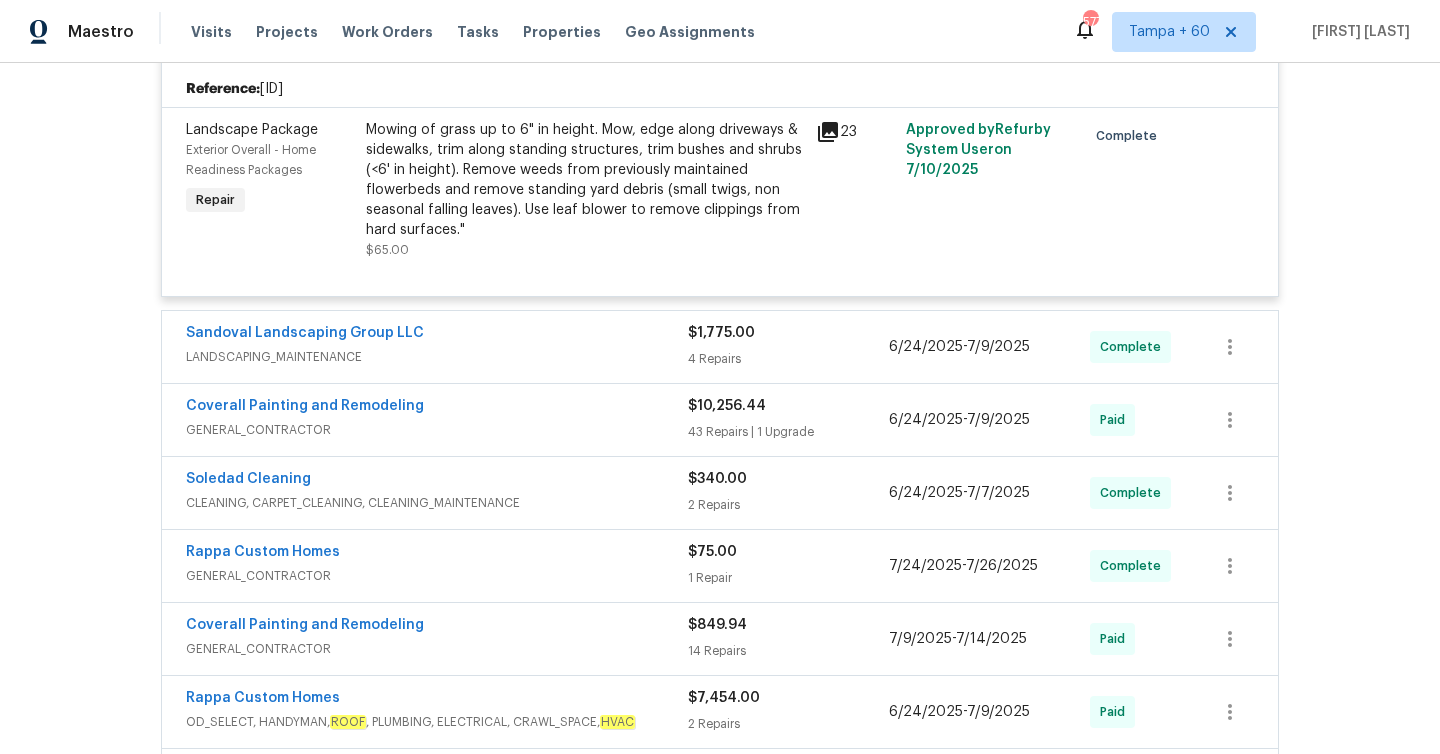 click on "4 Repairs" at bounding box center [788, 359] 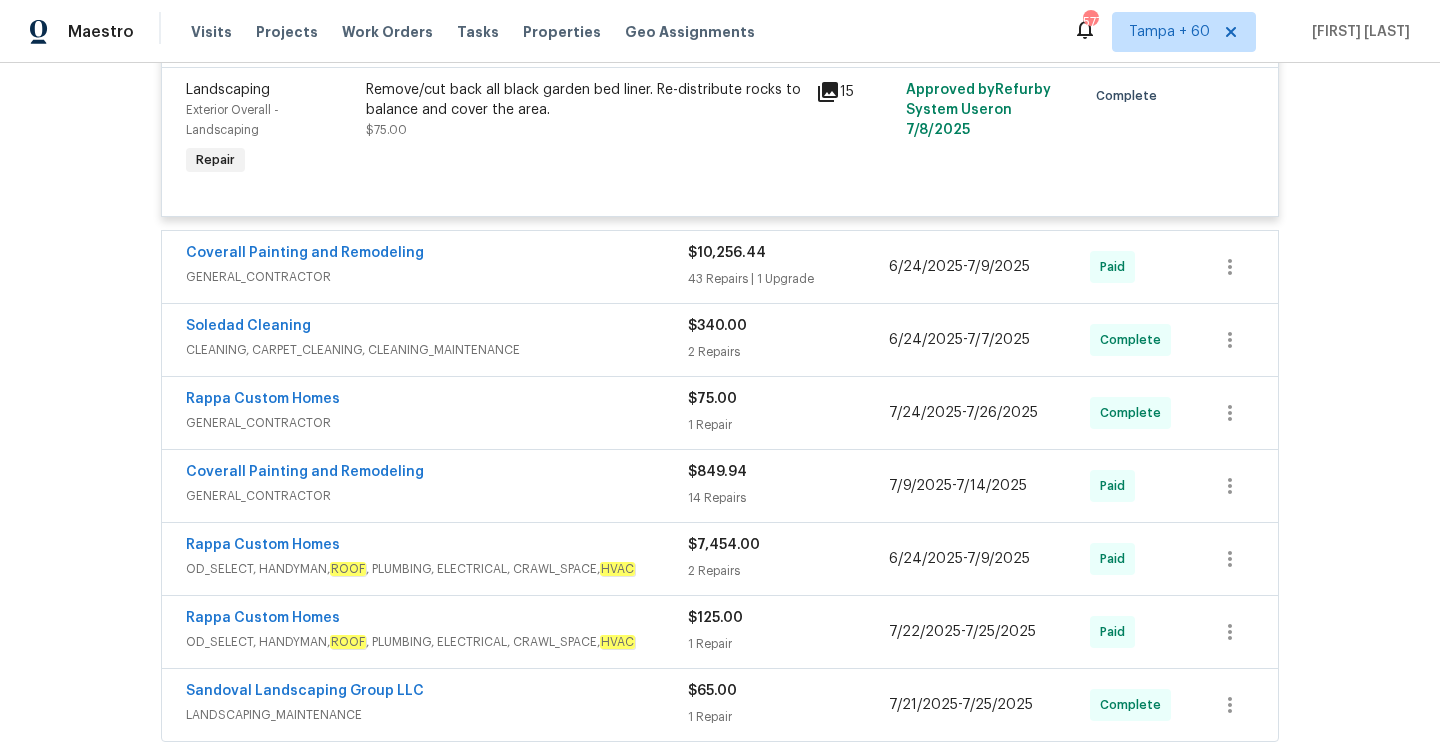 scroll, scrollTop: 5127, scrollLeft: 0, axis: vertical 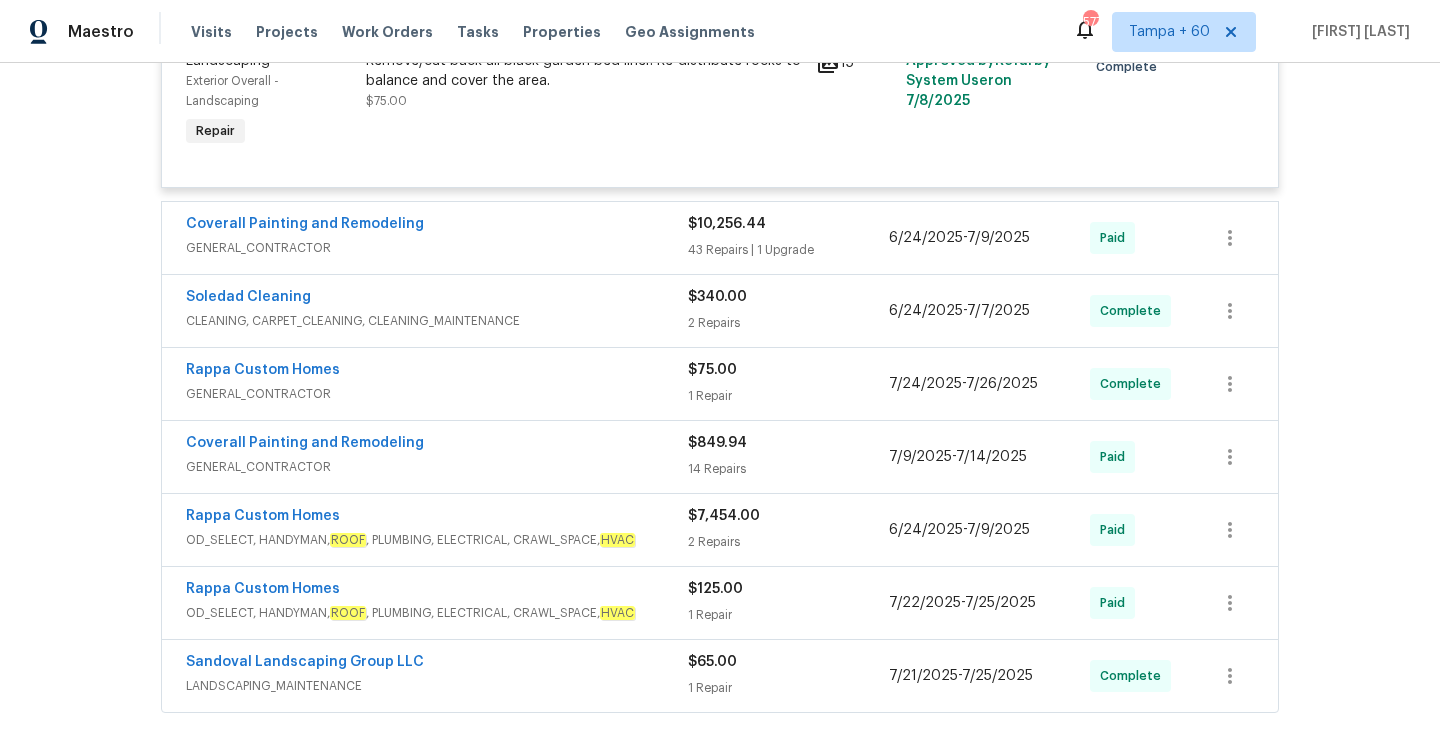 click on "43 Repairs | 1 Upgrade" at bounding box center [788, 250] 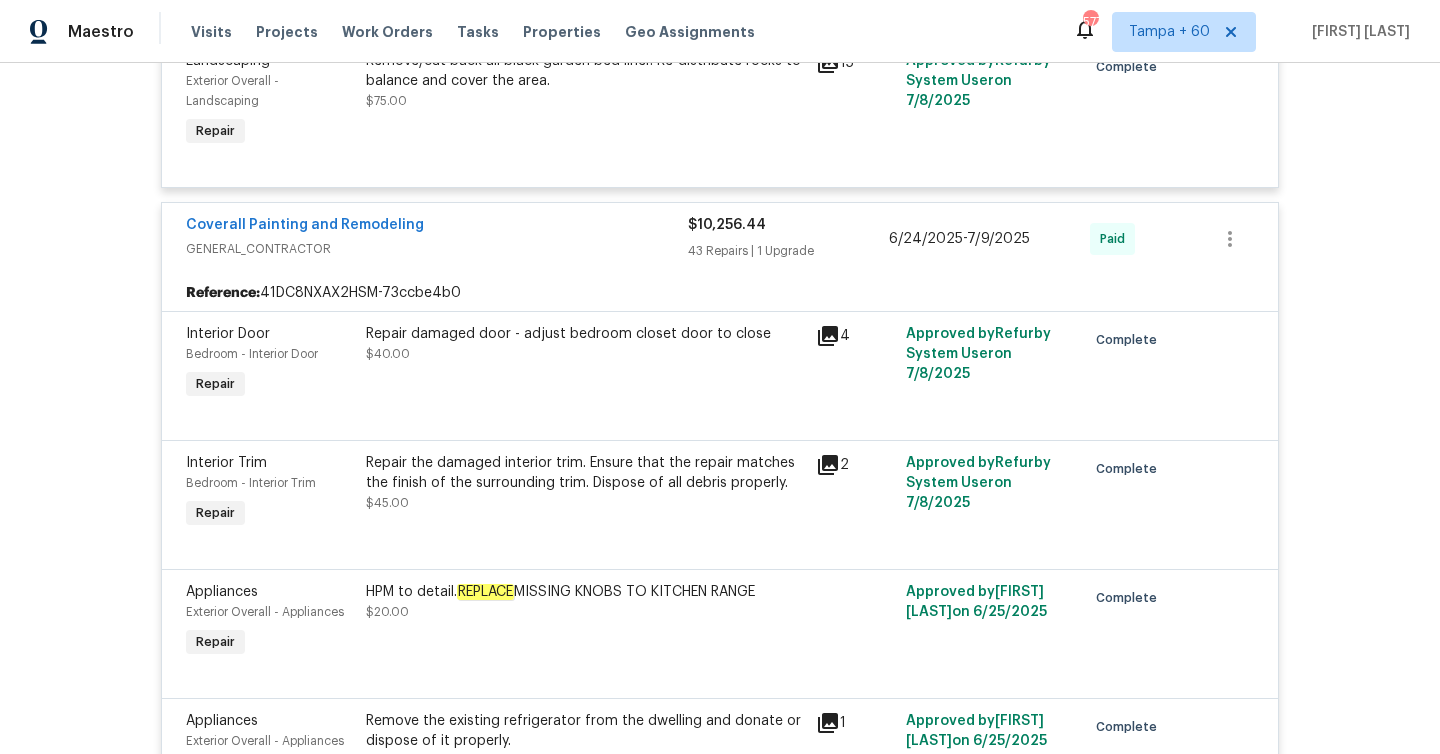 scroll, scrollTop: 5212, scrollLeft: 0, axis: vertical 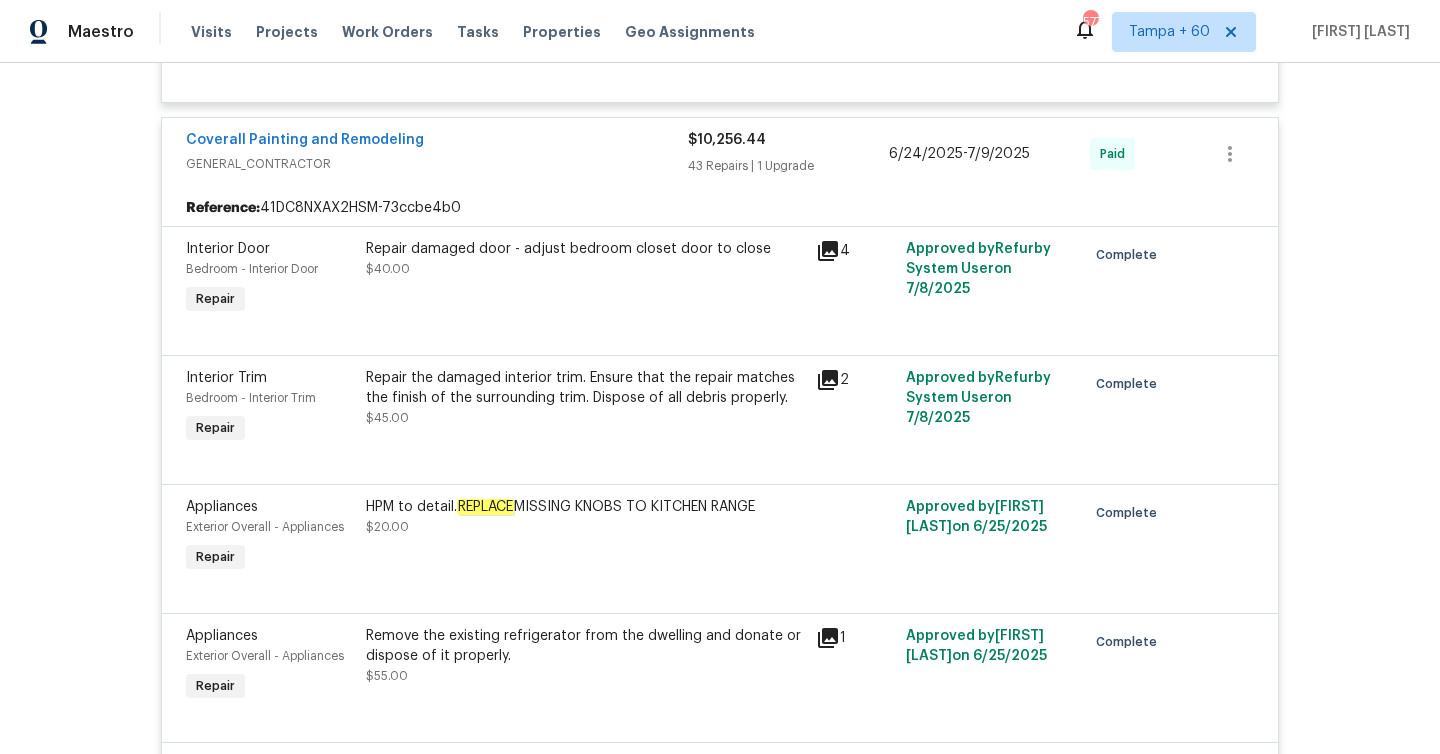 click 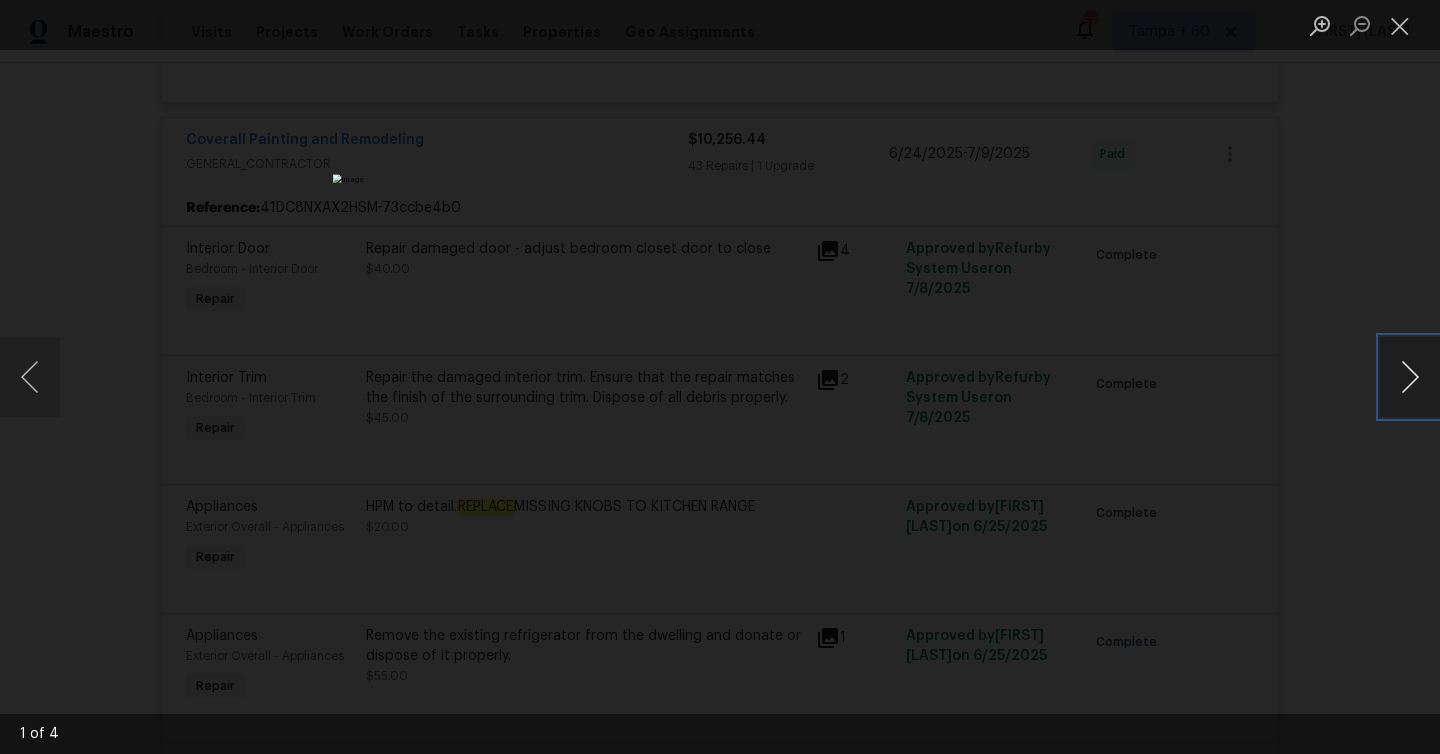 click at bounding box center [1410, 377] 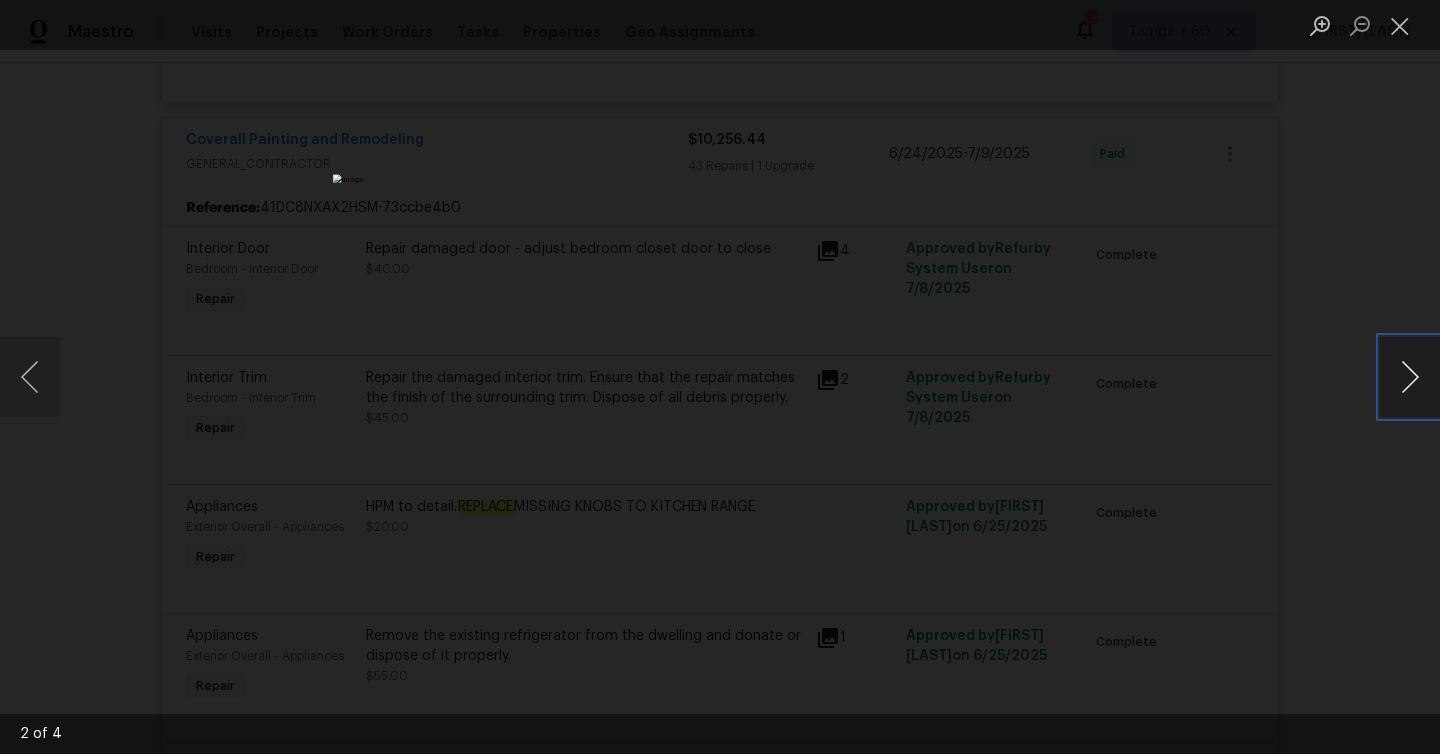click at bounding box center (1410, 377) 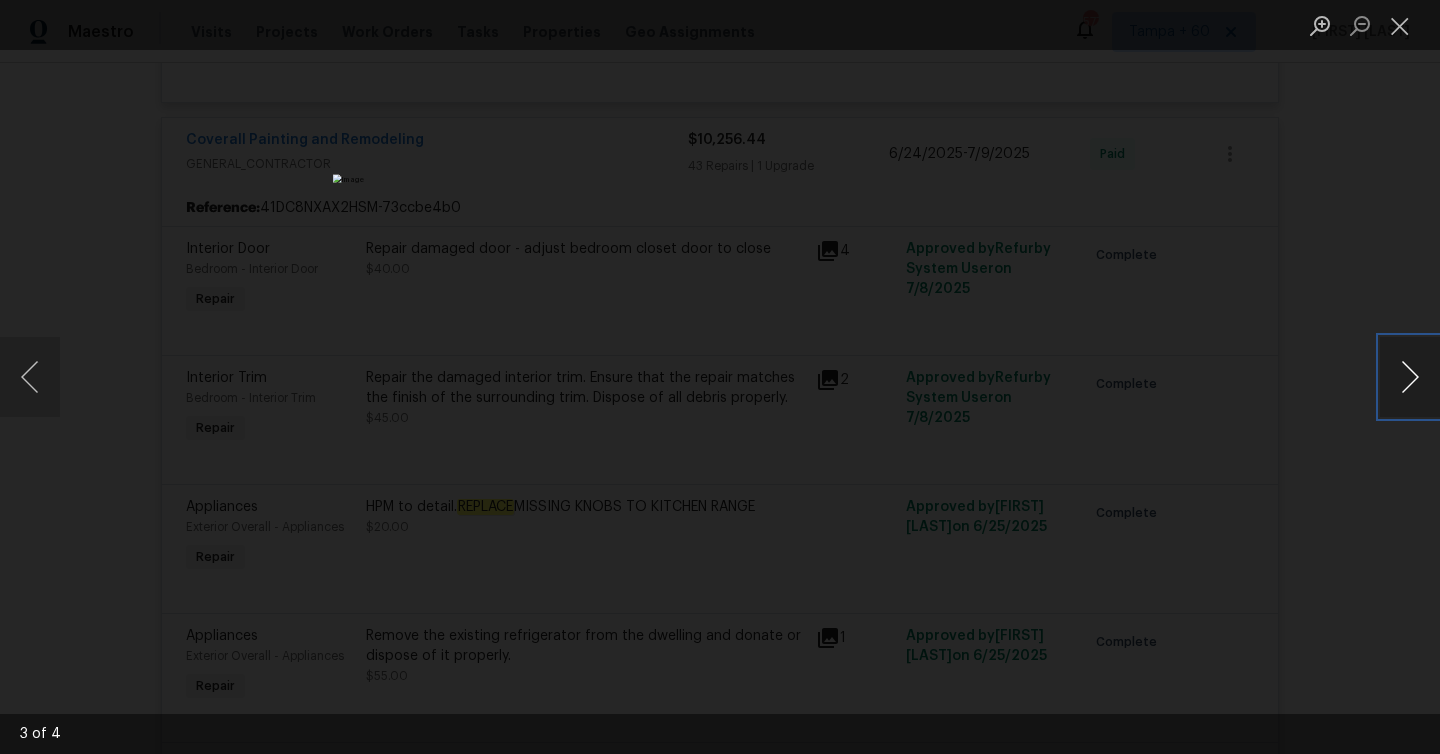 click at bounding box center [1410, 377] 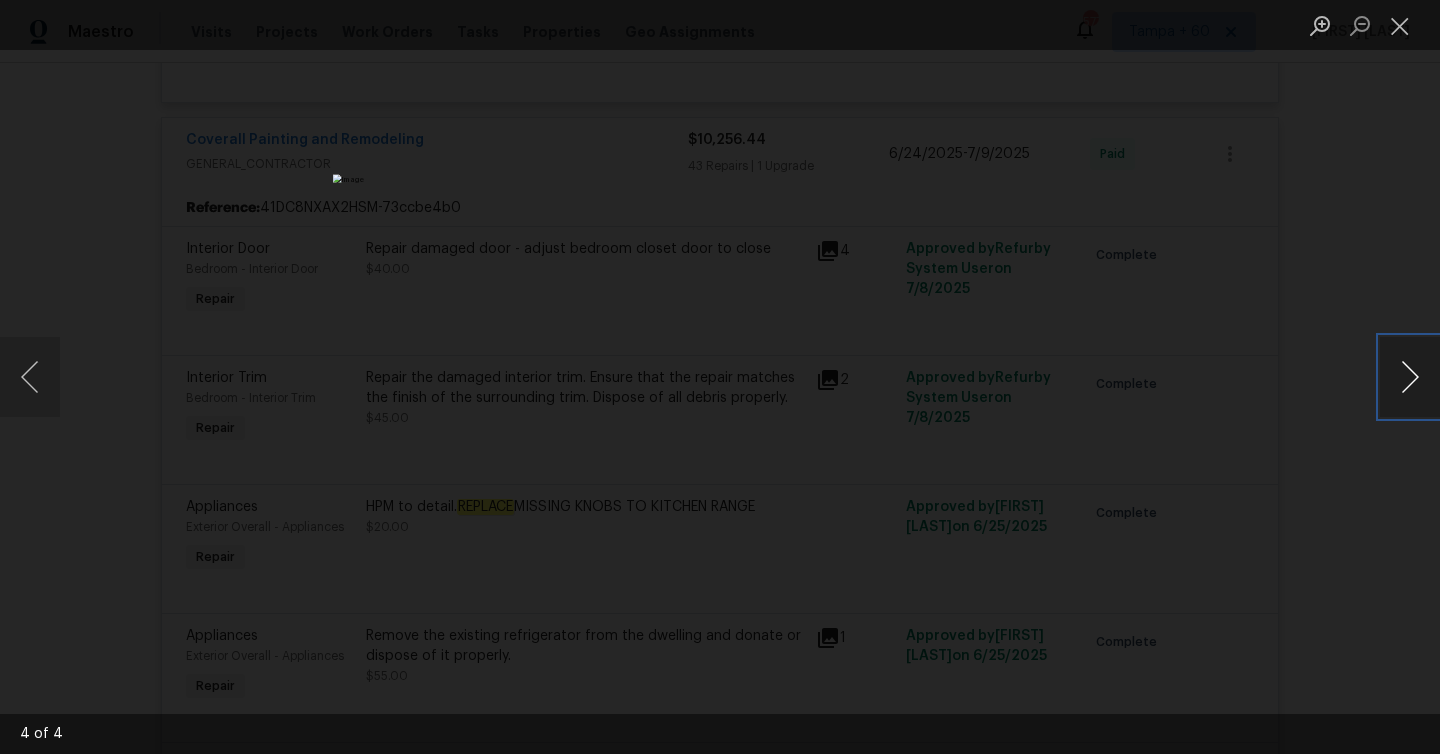 click at bounding box center [1410, 377] 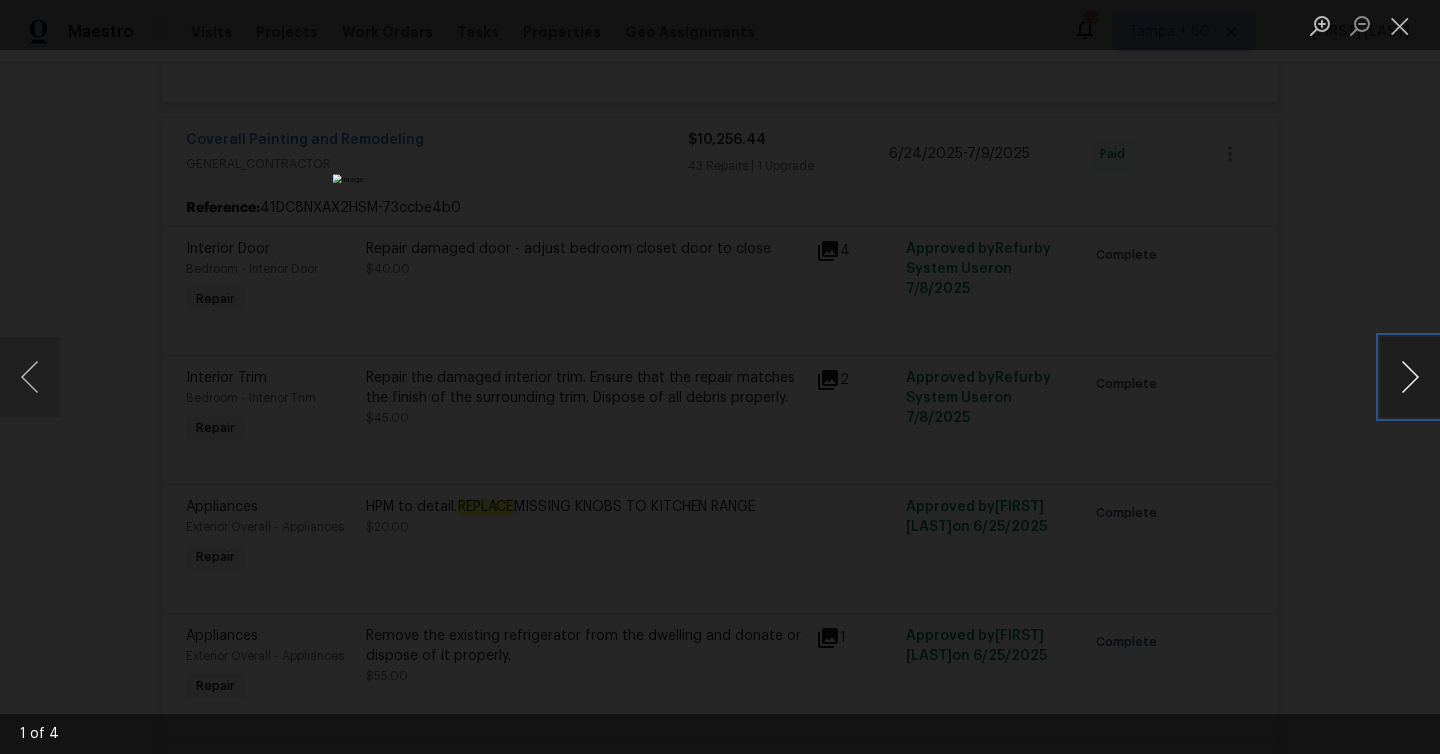 click at bounding box center [1410, 377] 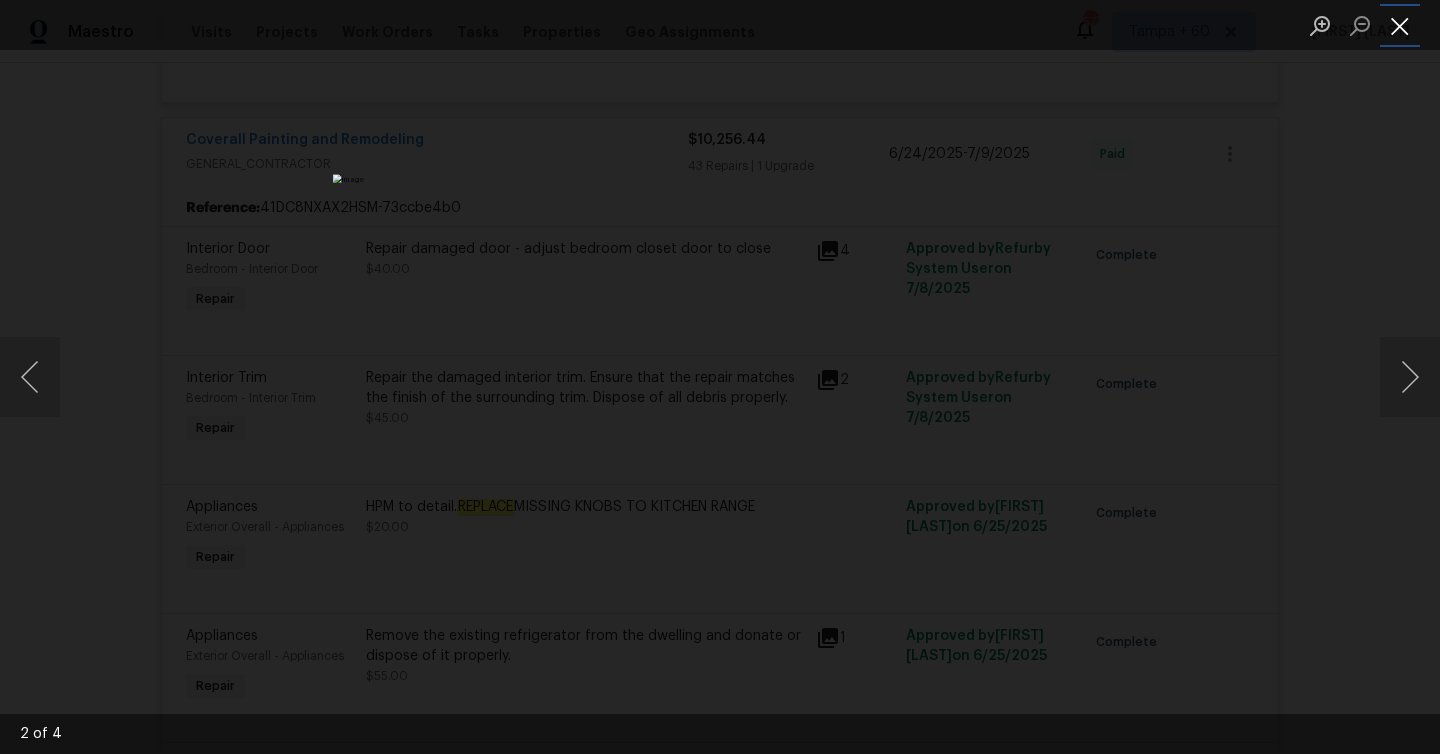 click at bounding box center [1400, 25] 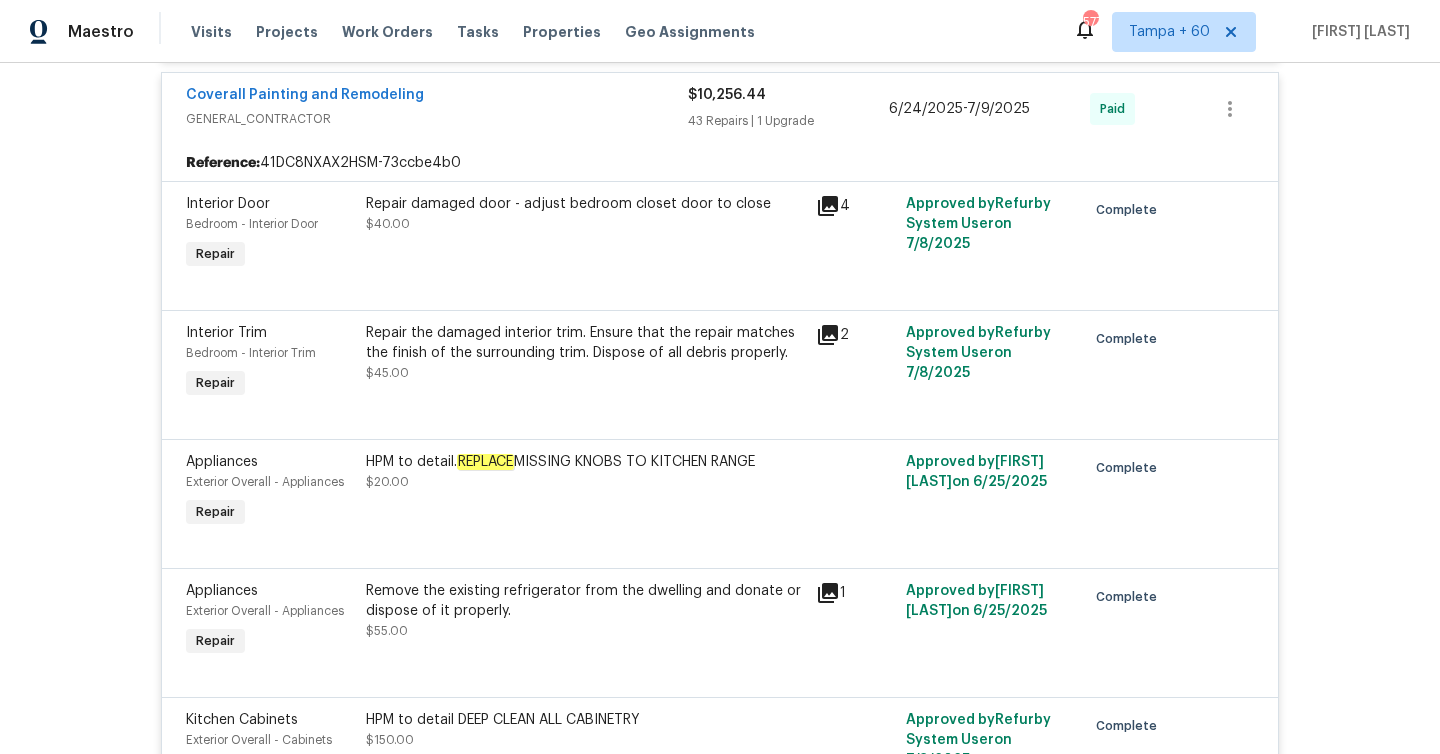 scroll, scrollTop: 5267, scrollLeft: 0, axis: vertical 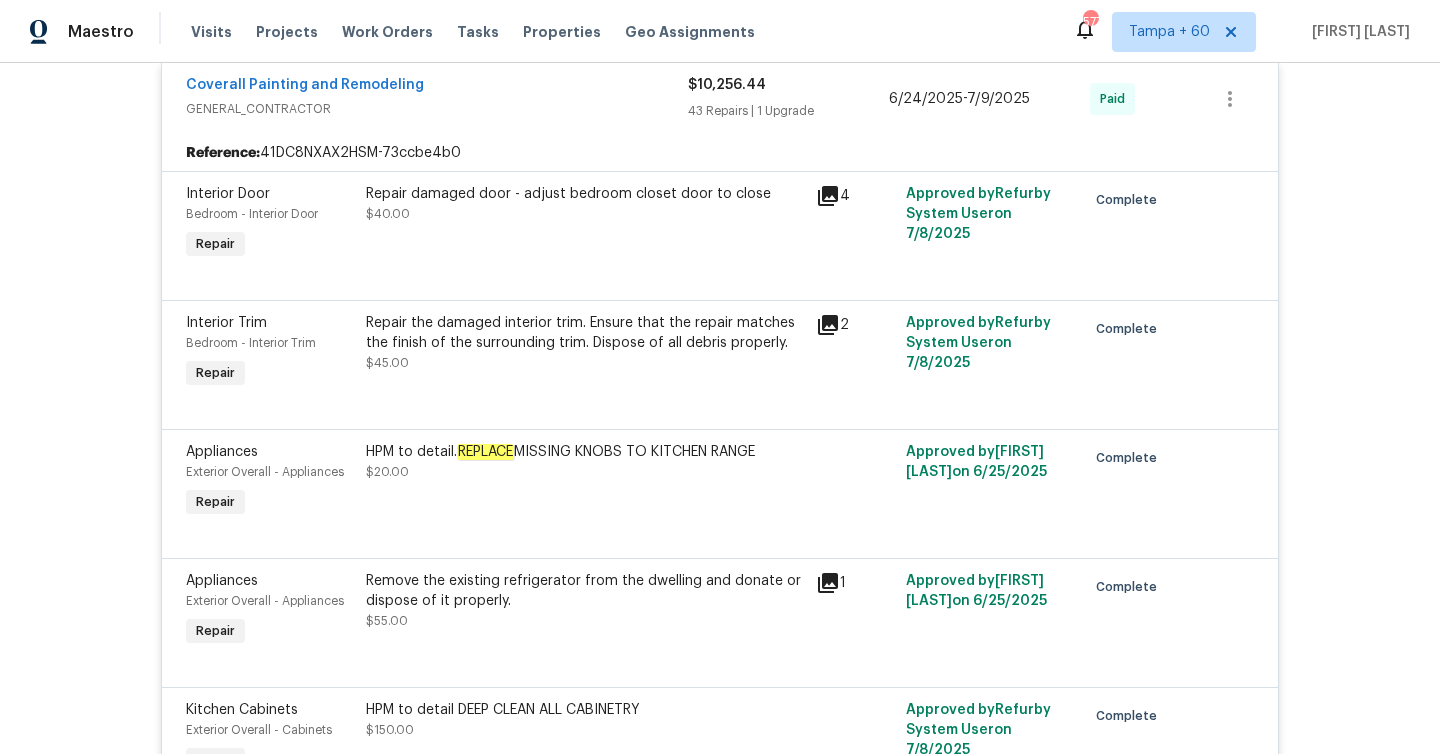click on "Repair damaged door - adjust bedroom closet door to close" at bounding box center (585, 194) 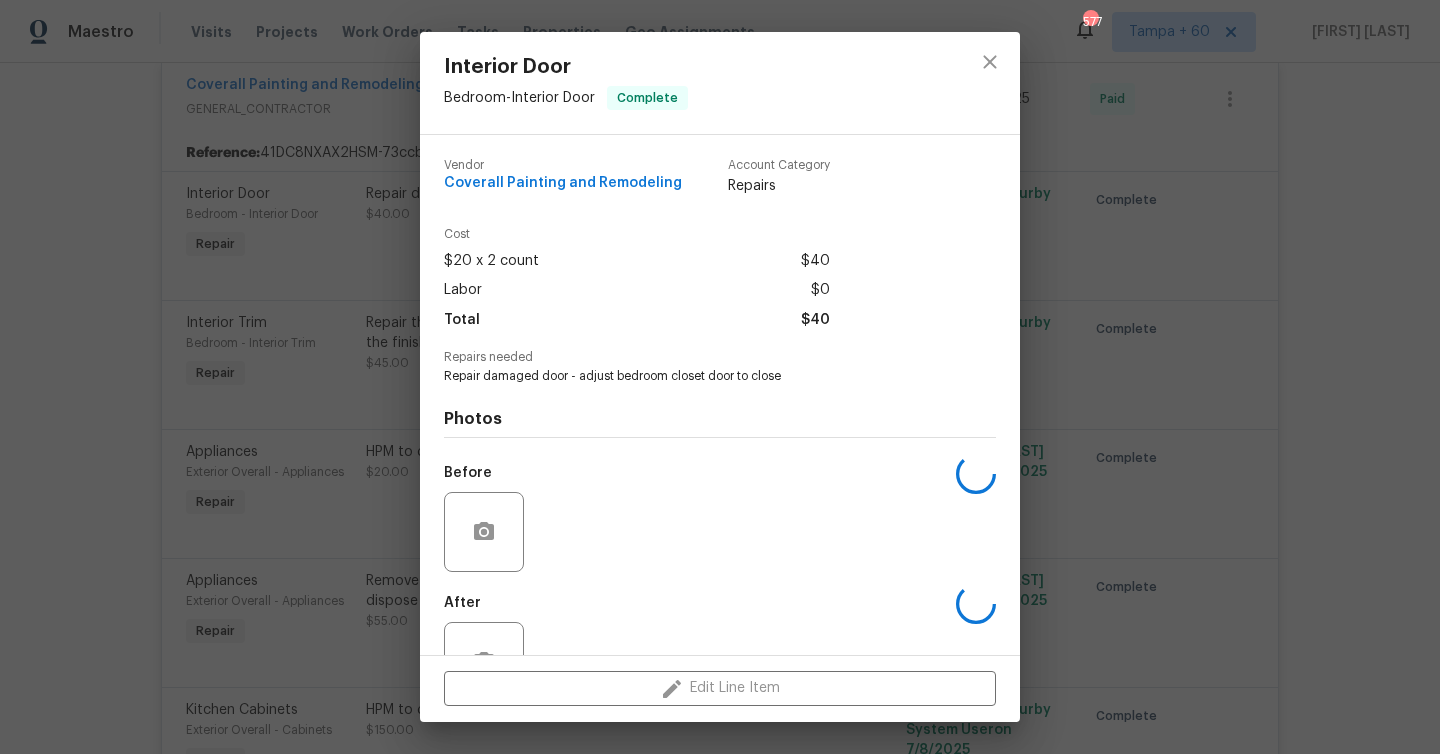 scroll, scrollTop: 67, scrollLeft: 0, axis: vertical 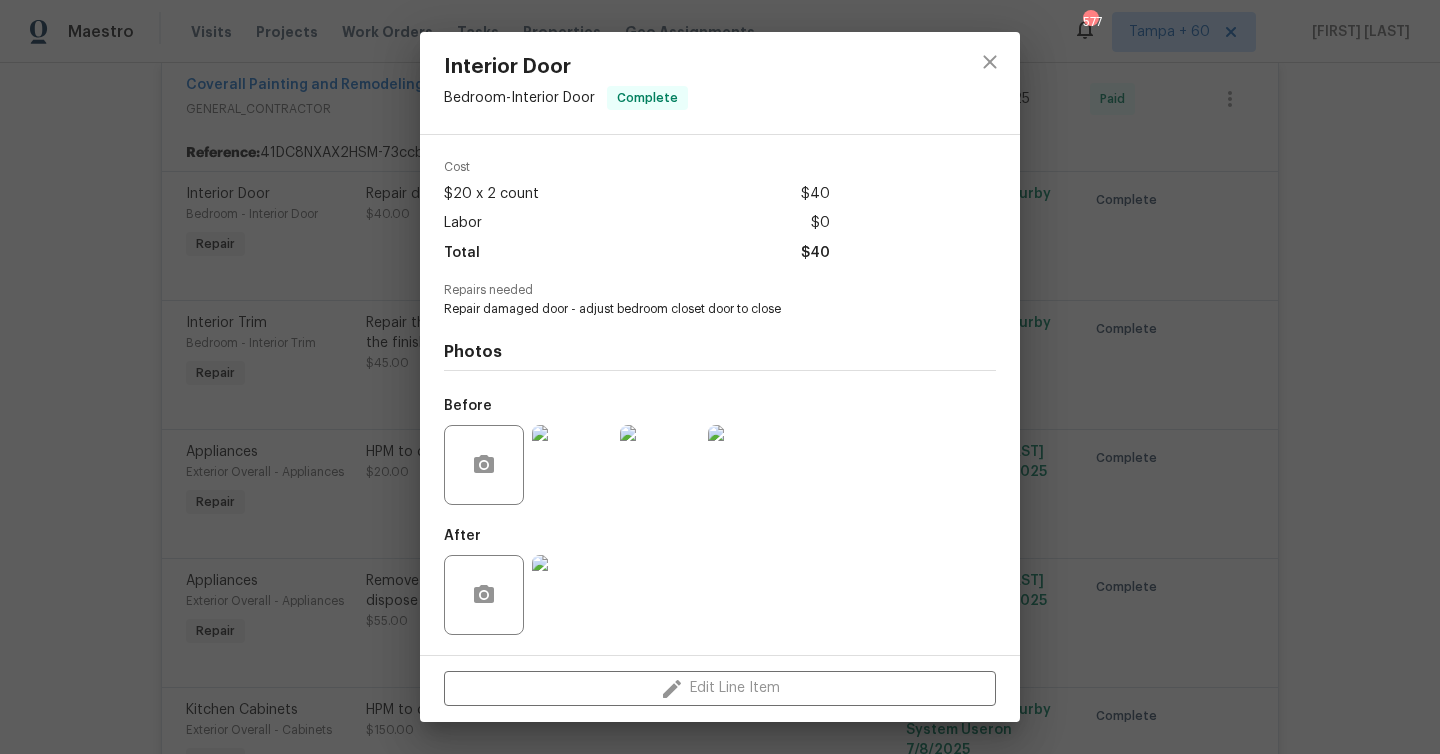 click at bounding box center [572, 465] 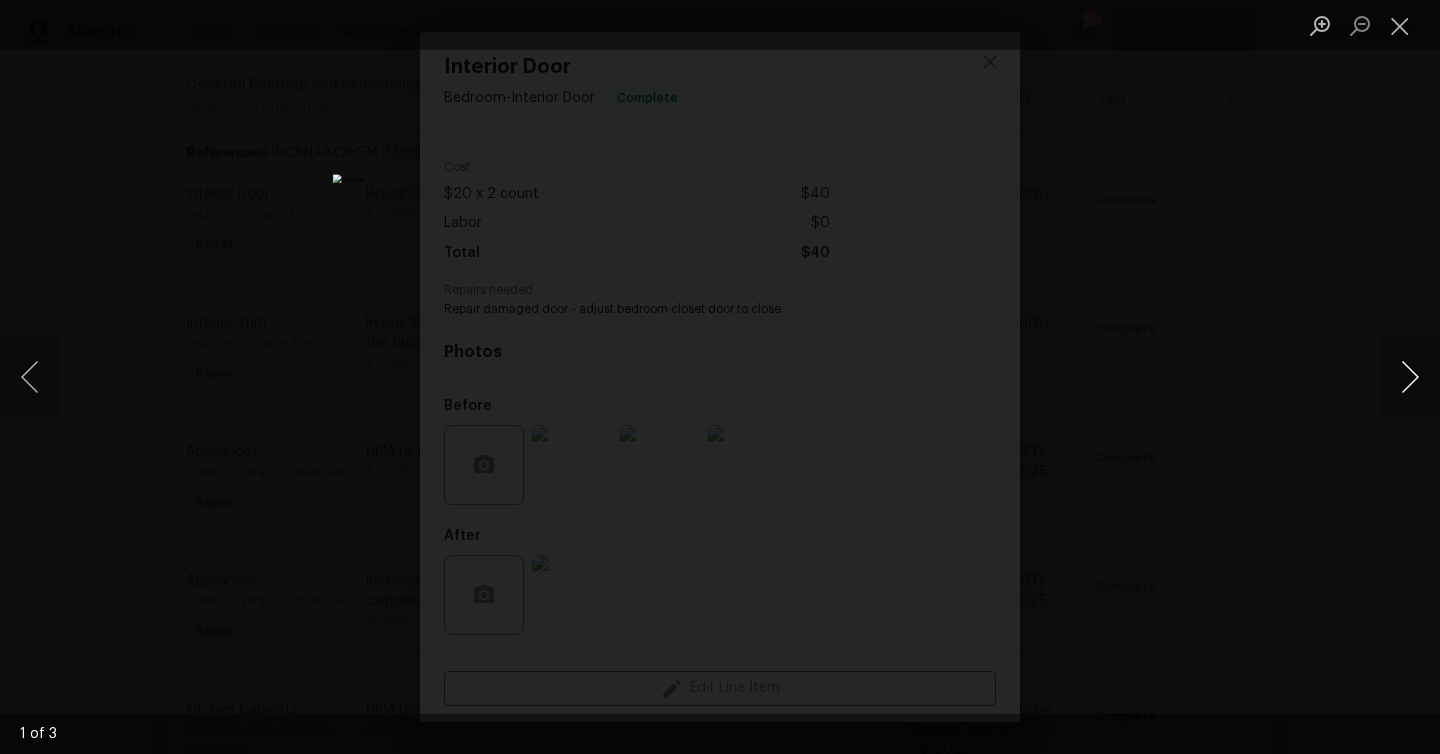 click at bounding box center (1410, 377) 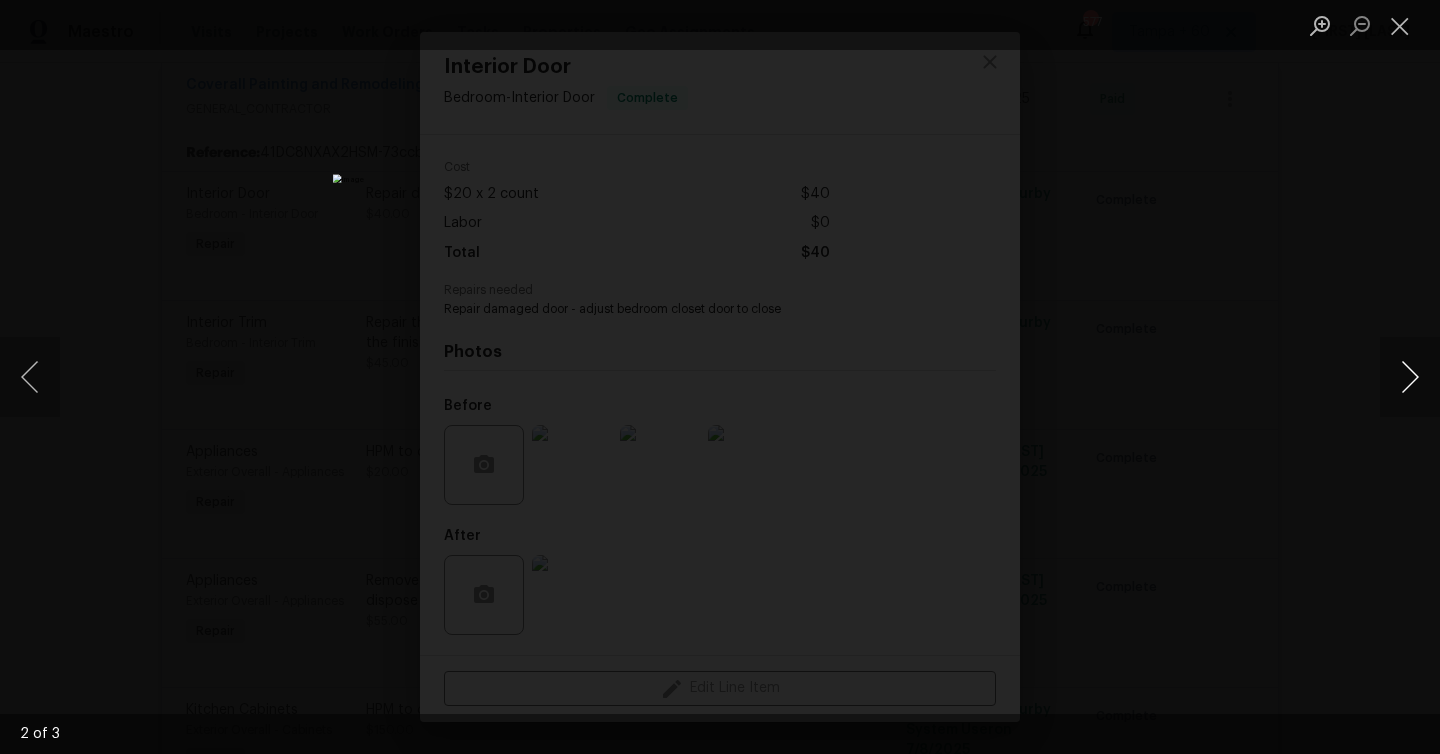 click at bounding box center (1410, 377) 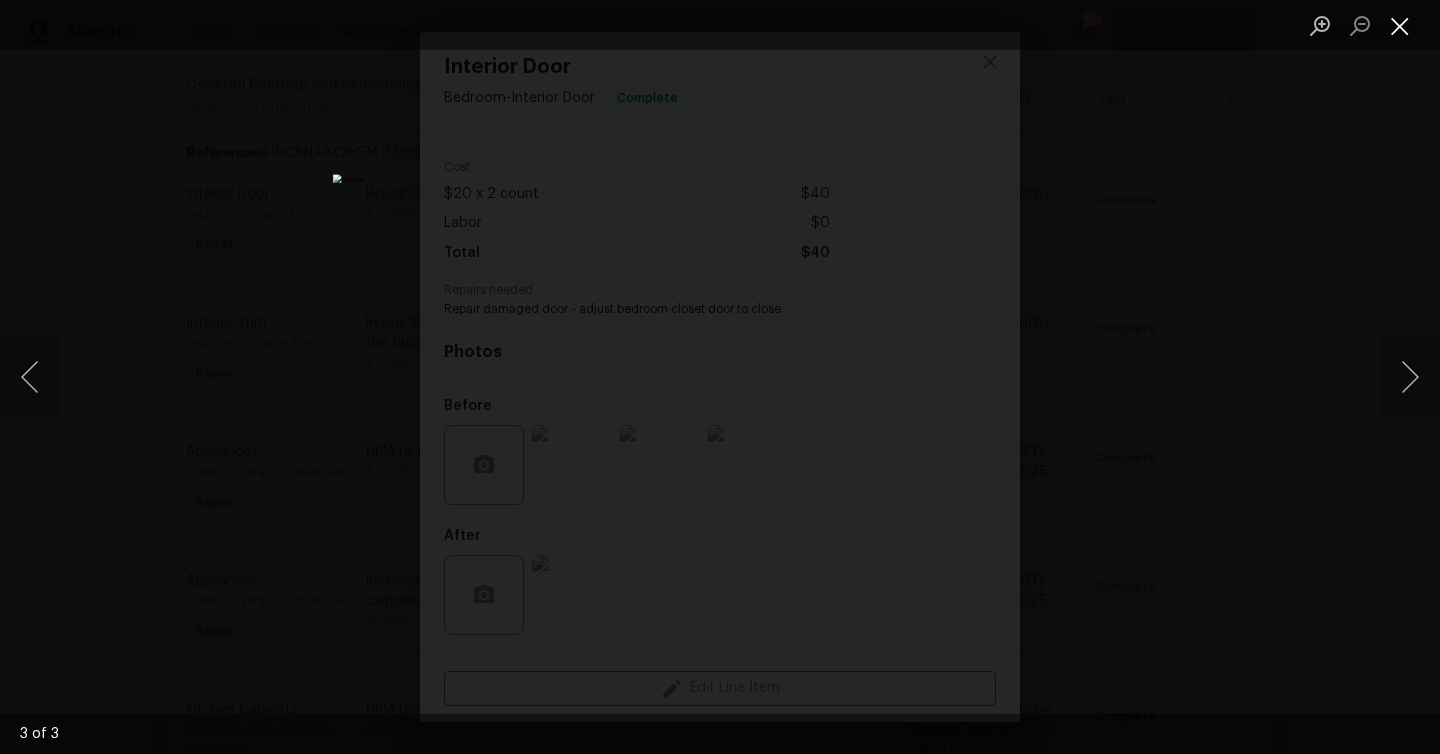 click at bounding box center (1400, 25) 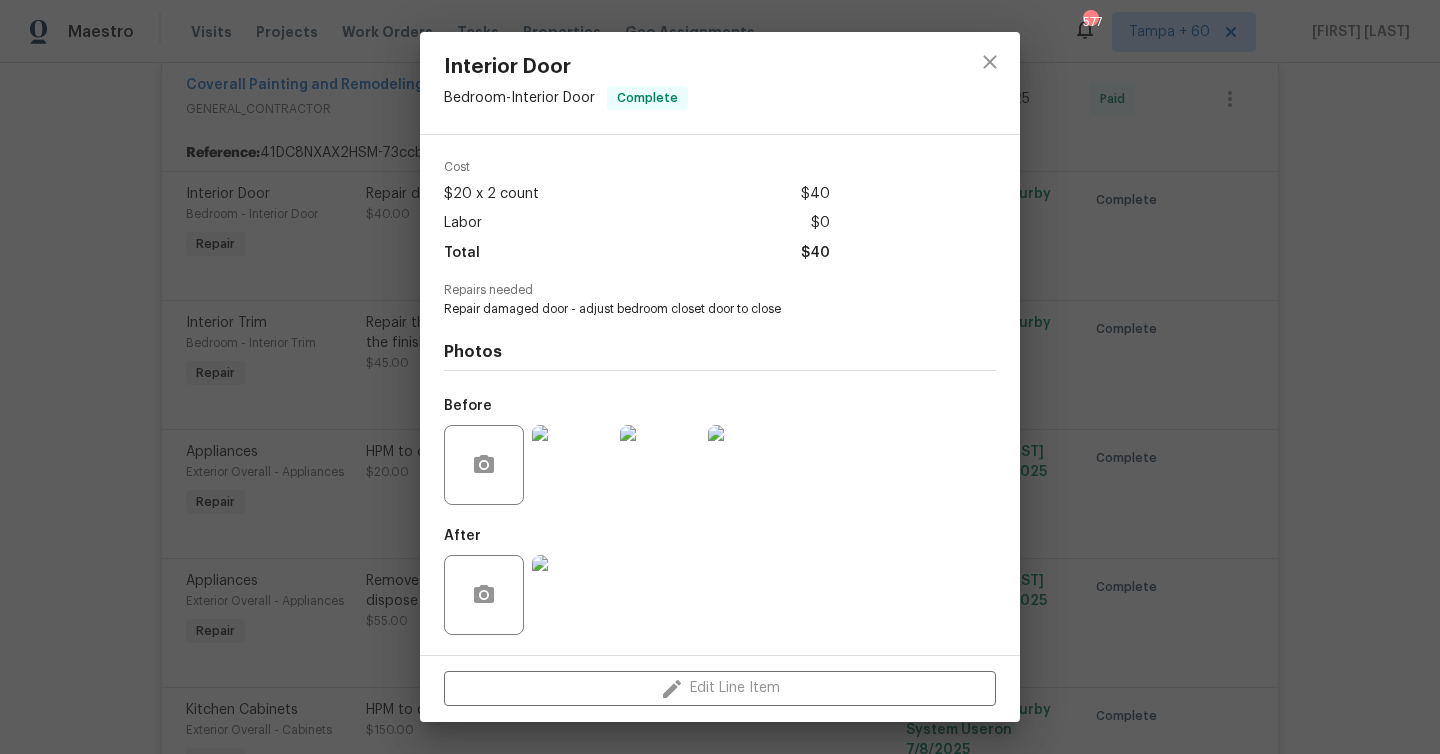 click on "Interior Door Bedroom - Interior Door Complete Vendor Coverall Painting and Remodeling Account Category Repairs Cost $20 x 2 count $40 Labor $0 Total $40 Repairs needed Repair damaged door - adjust bedroom closet door to close Photos Before After Edit Line Item" at bounding box center (720, 377) 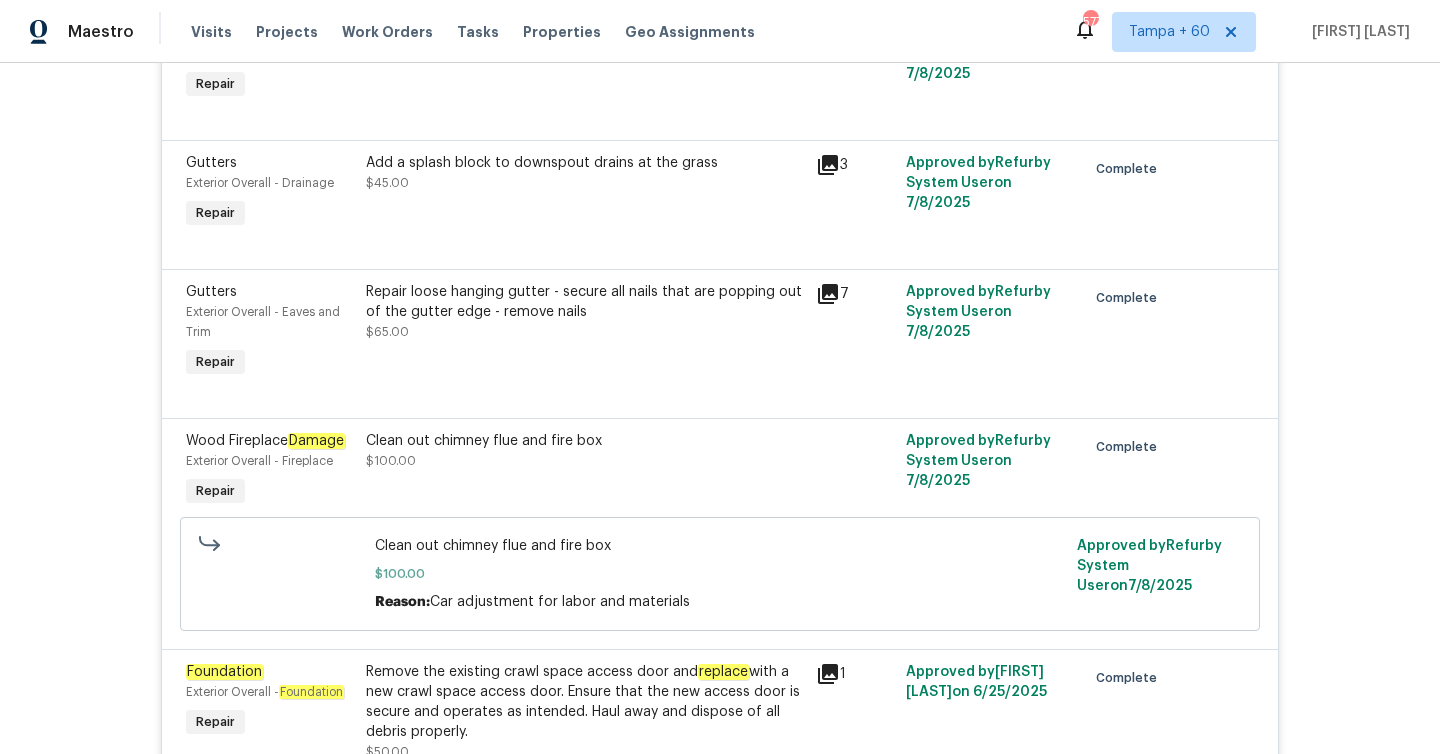 scroll, scrollTop: 6965, scrollLeft: 0, axis: vertical 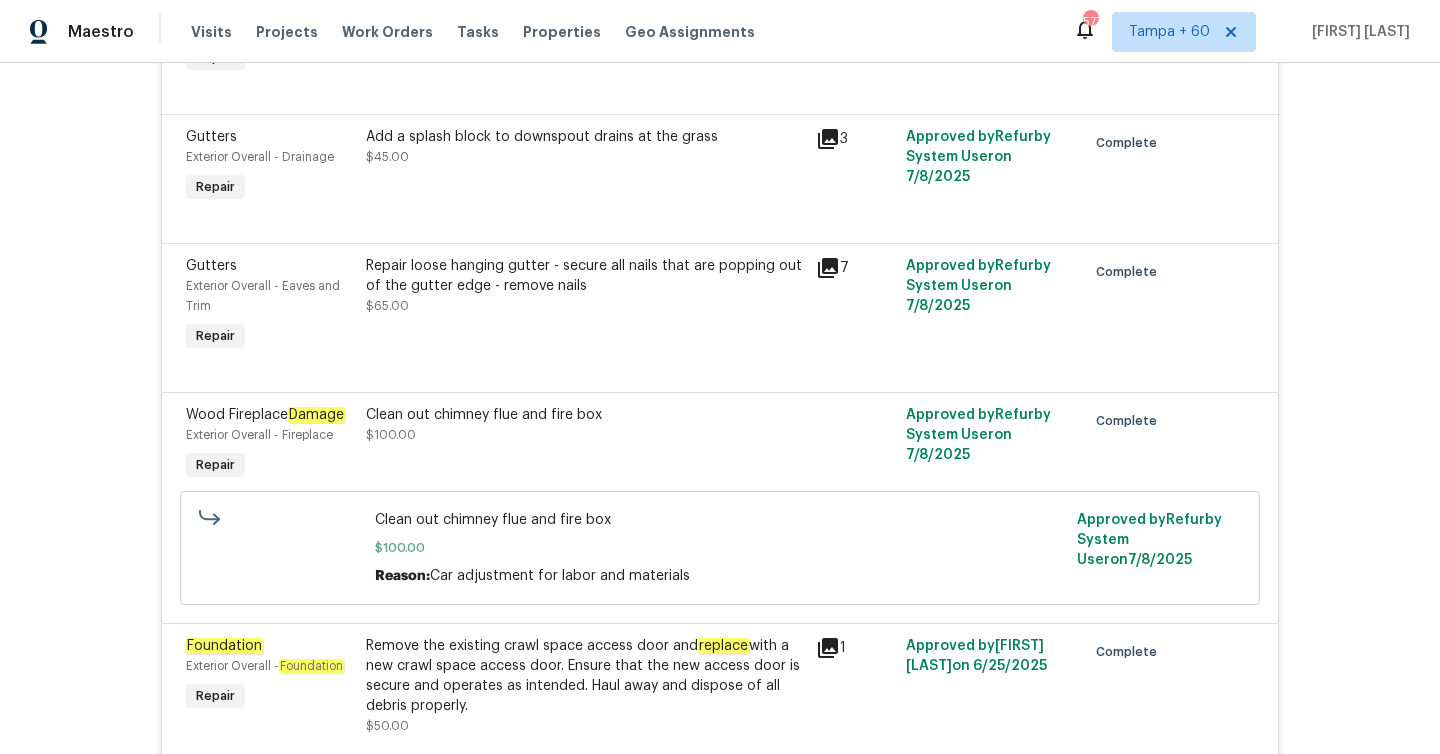 click on "3" at bounding box center (855, 139) 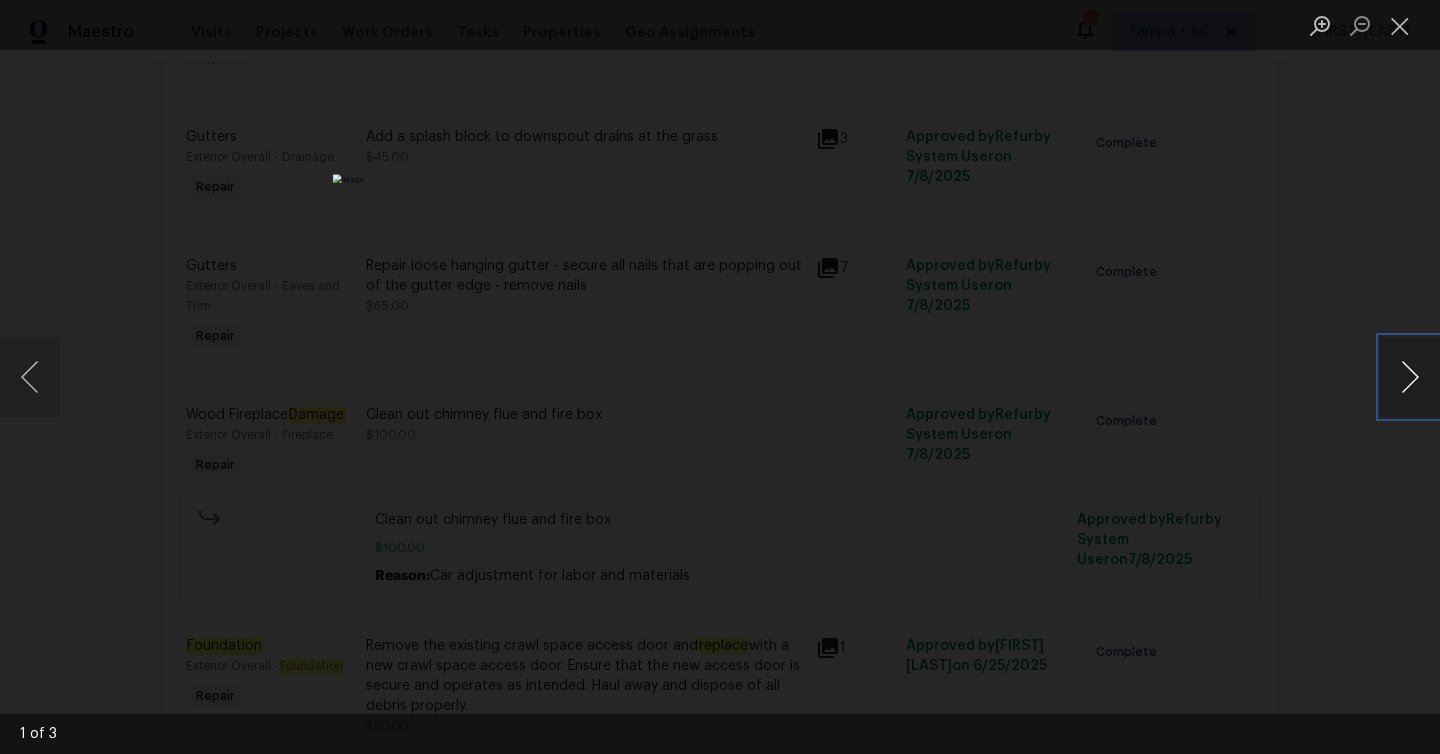click at bounding box center [1410, 377] 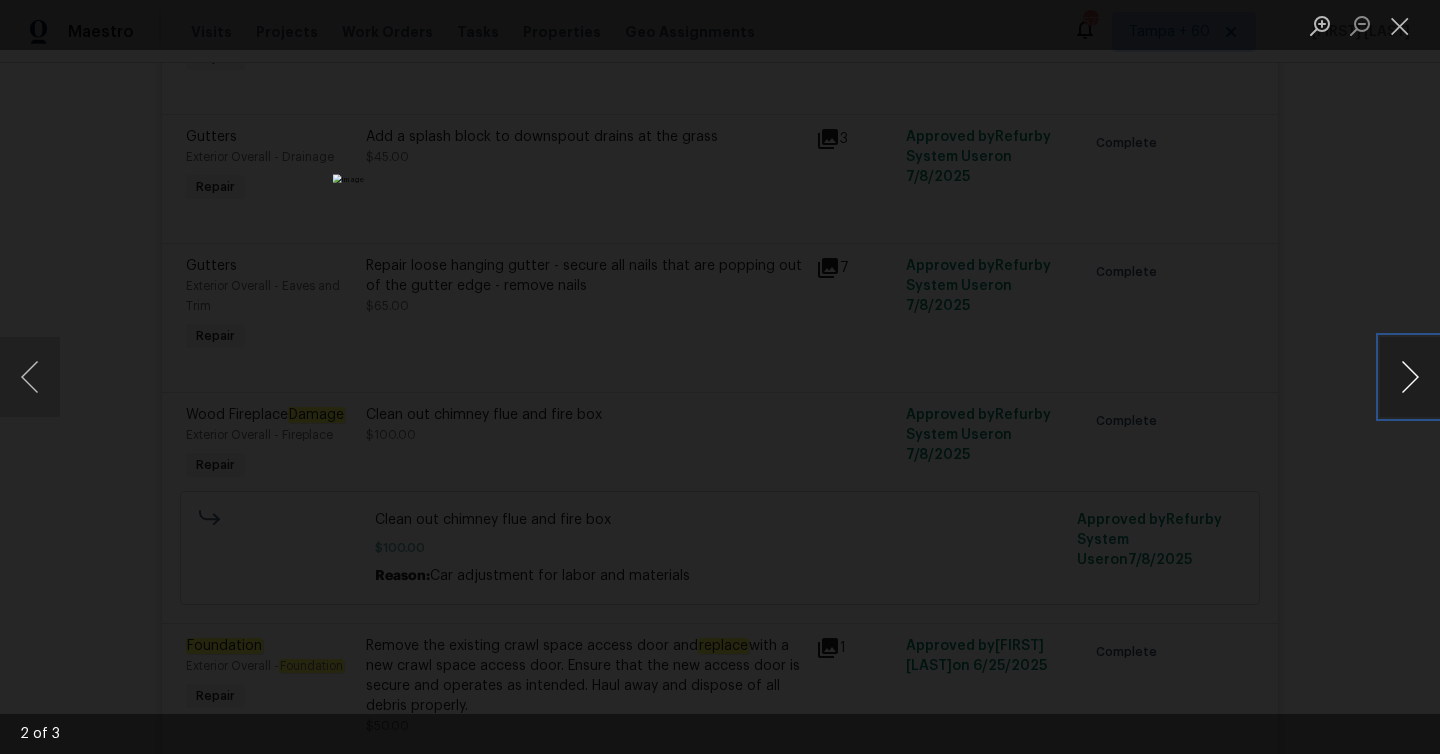 click at bounding box center (1410, 377) 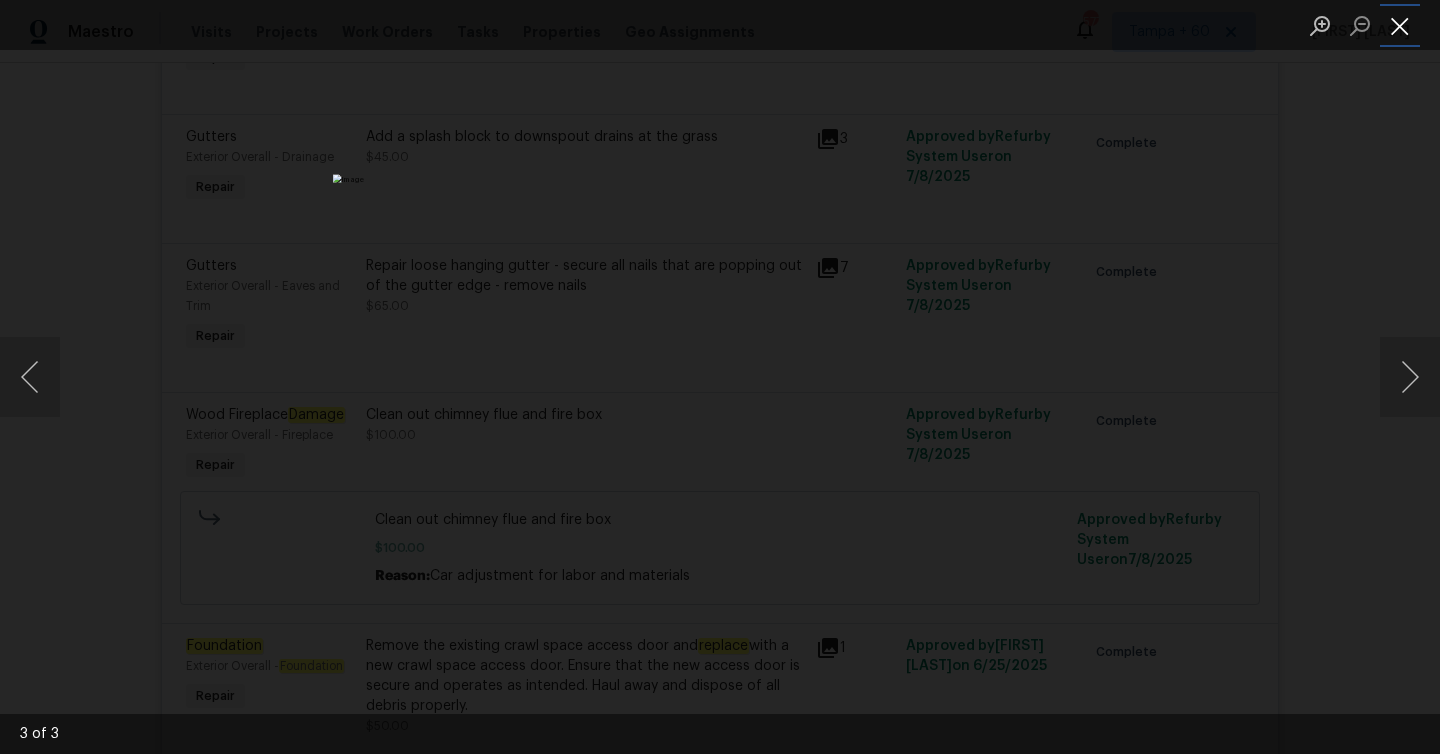 click at bounding box center (1400, 25) 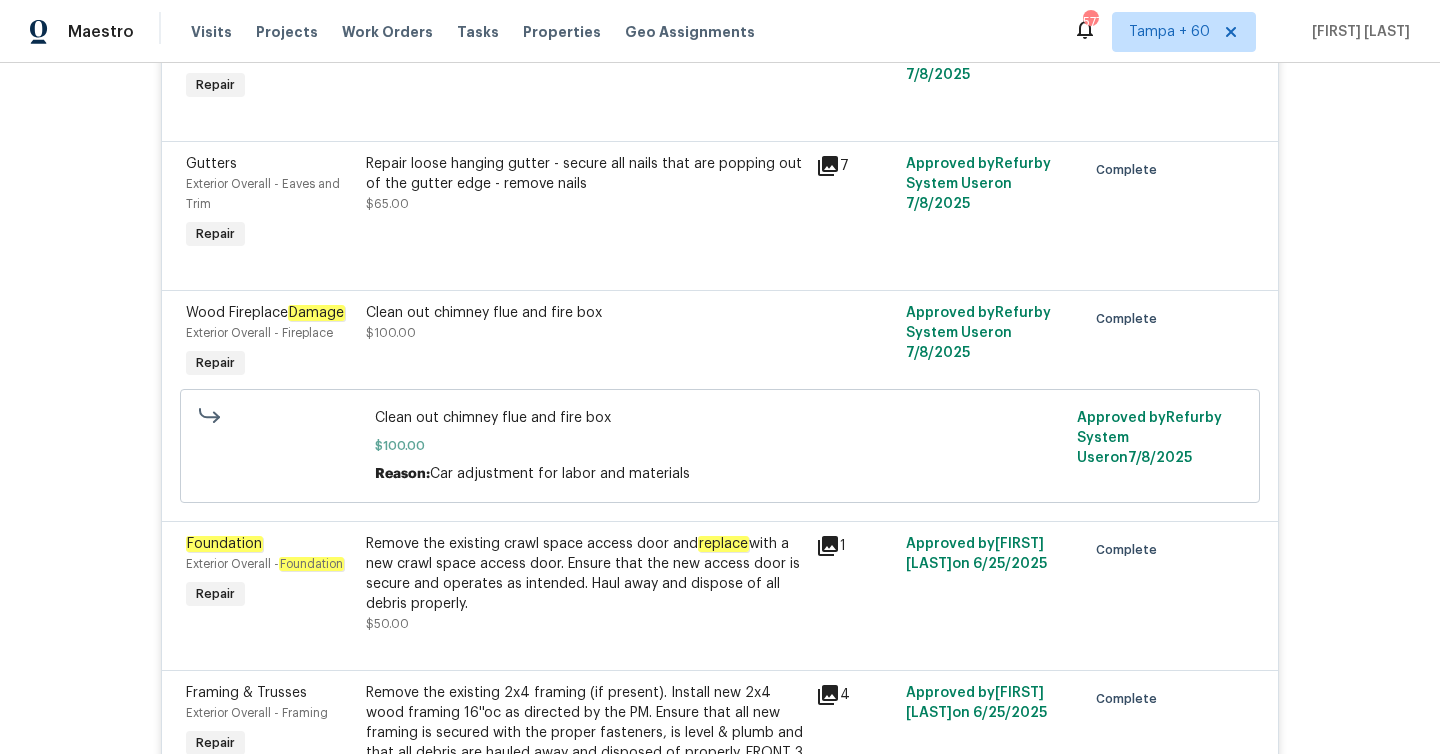 scroll, scrollTop: 7068, scrollLeft: 0, axis: vertical 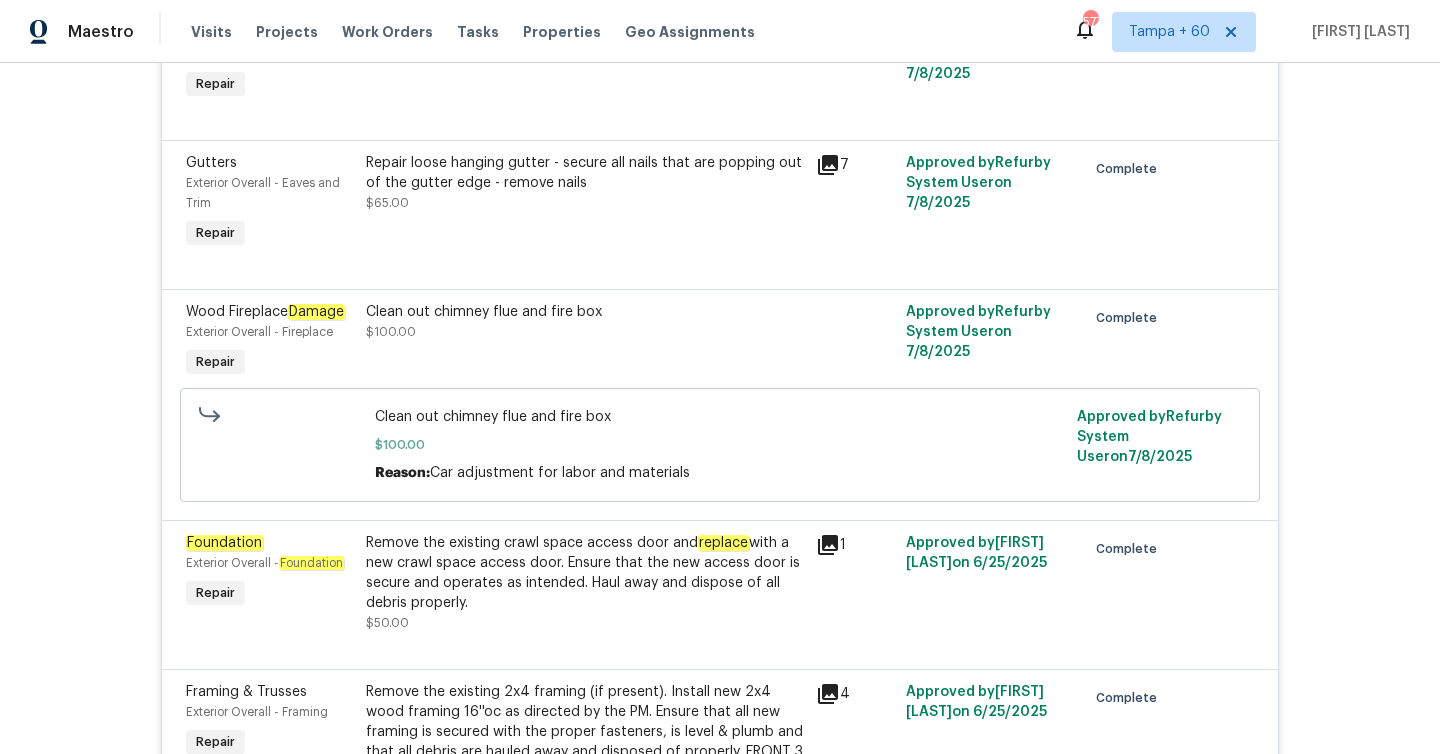 click 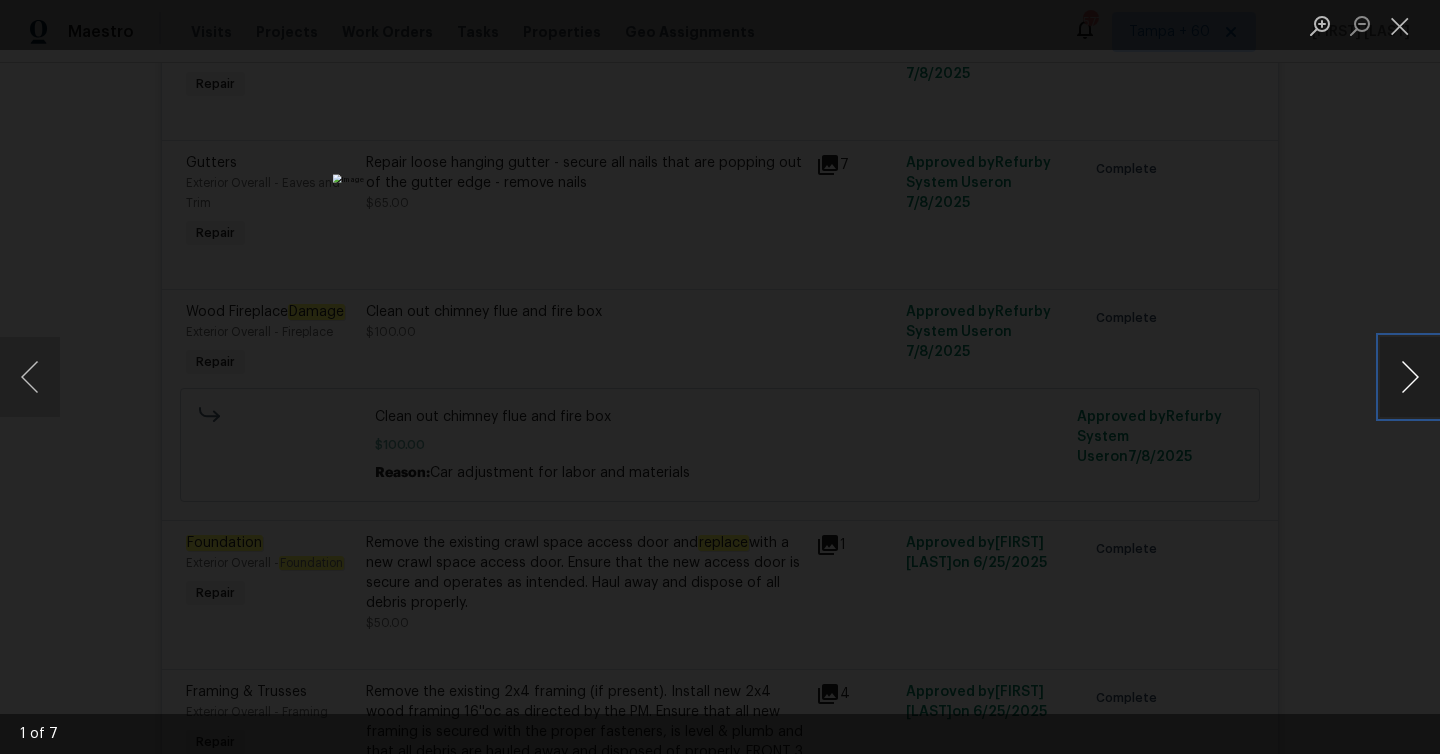 click at bounding box center [1410, 377] 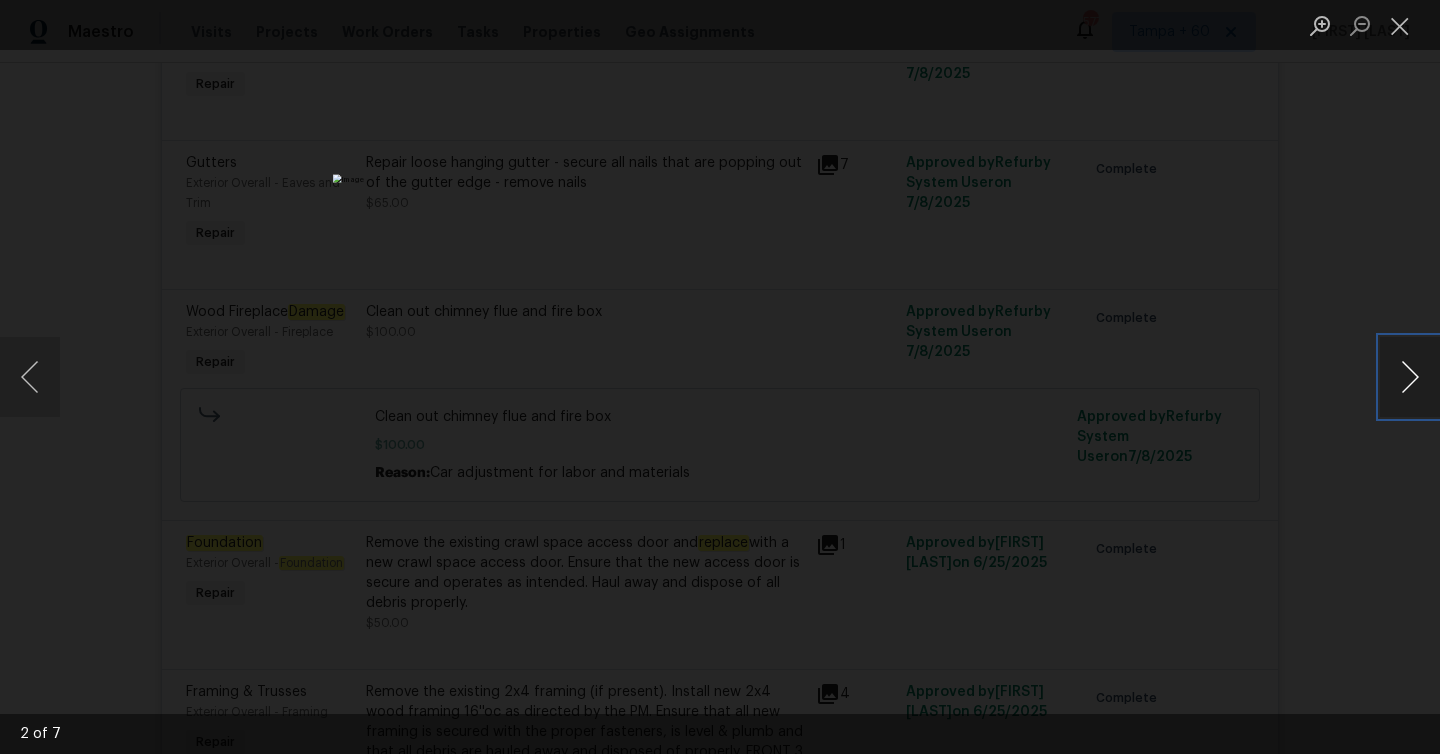 click at bounding box center (1410, 377) 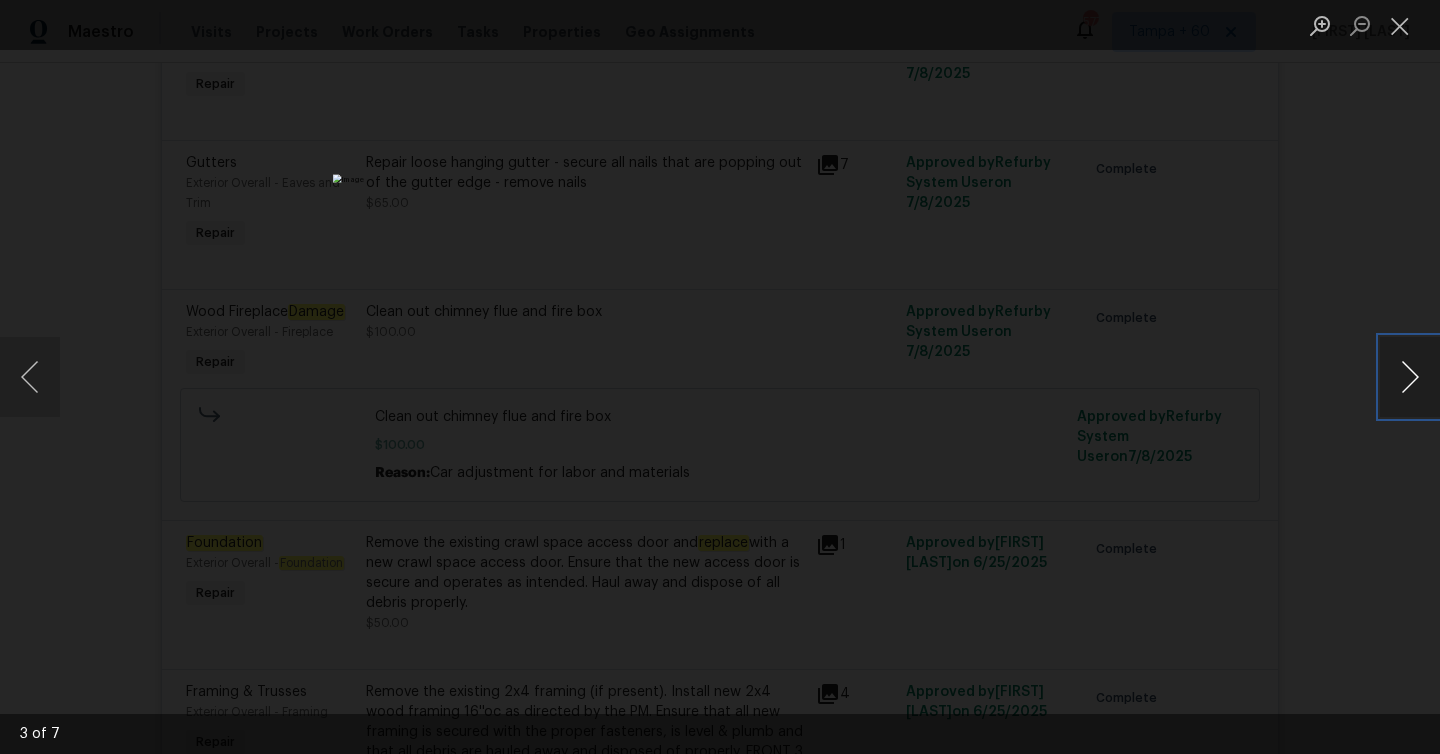 click at bounding box center [1410, 377] 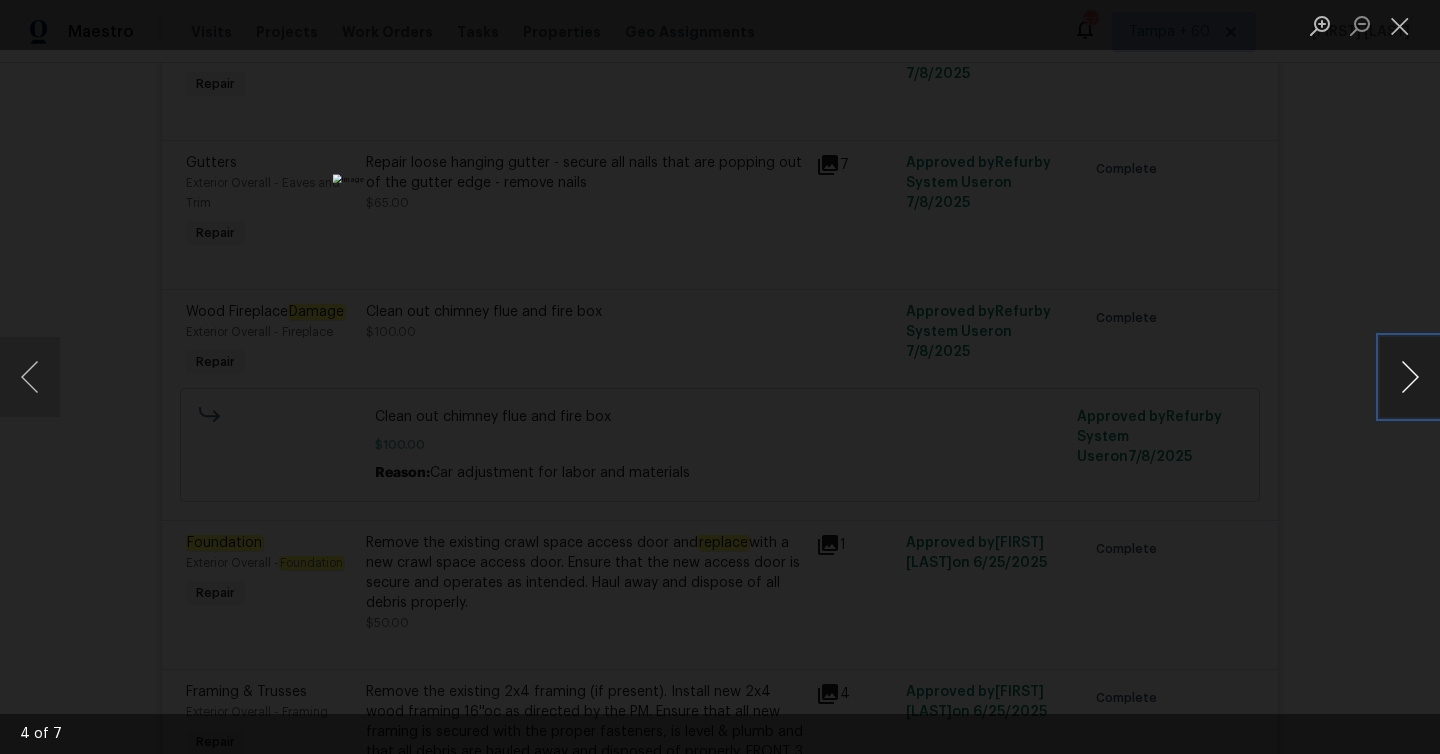 click at bounding box center (1410, 377) 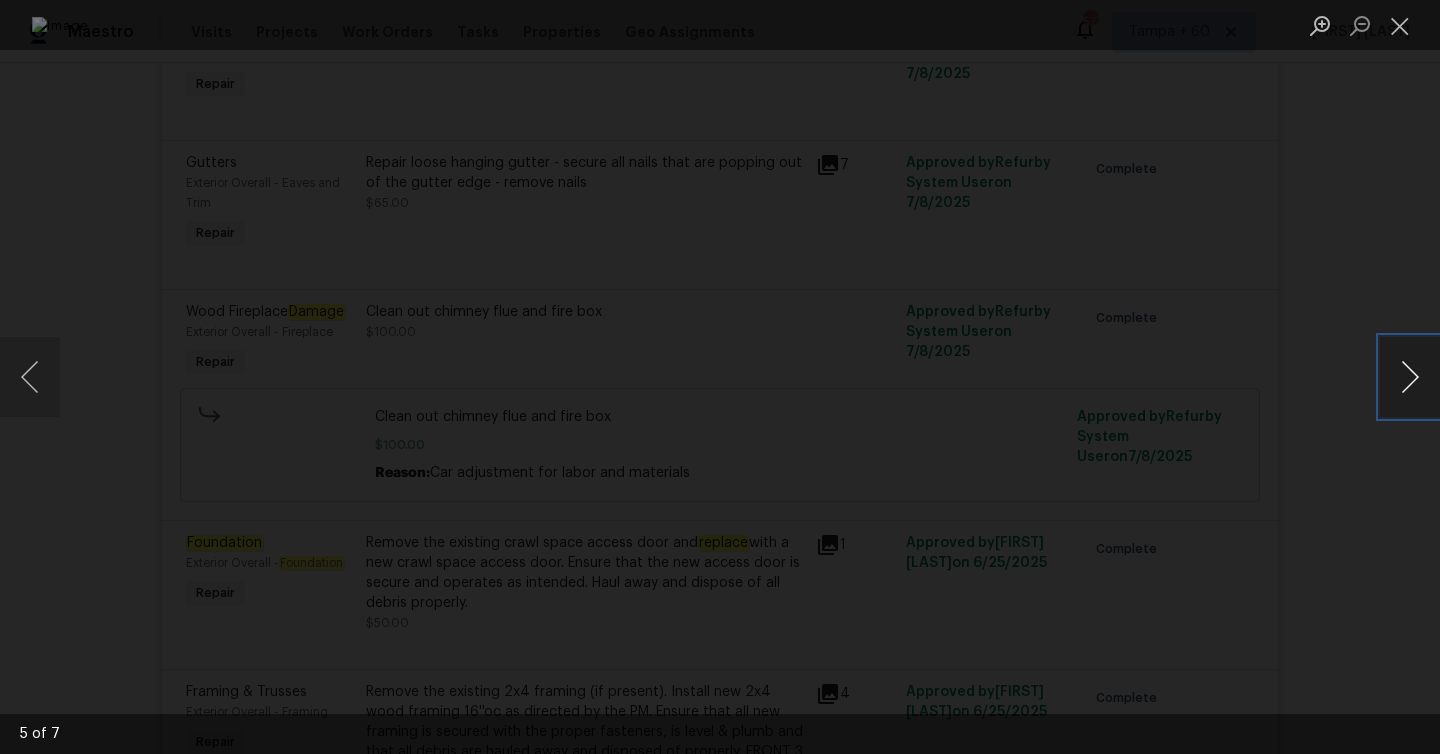 click at bounding box center (1410, 377) 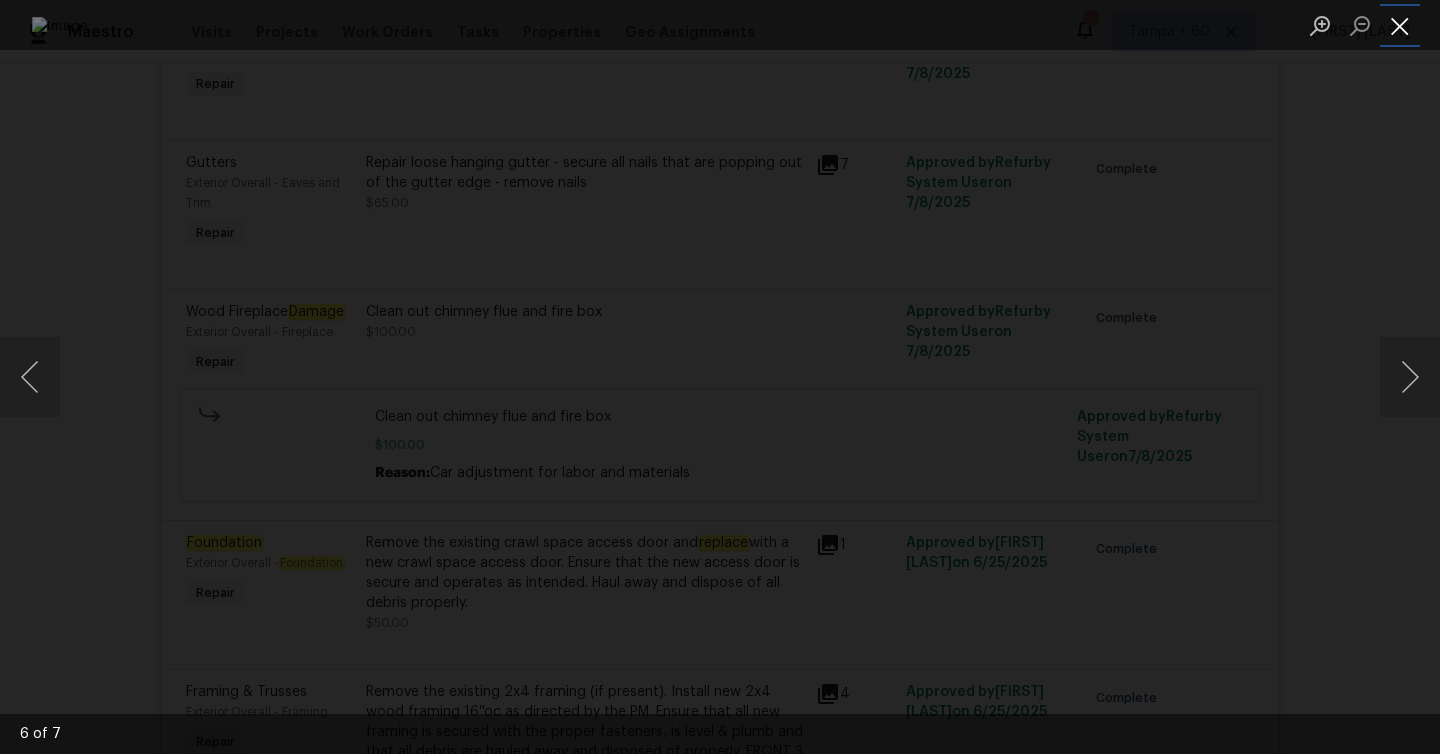 click at bounding box center [1400, 25] 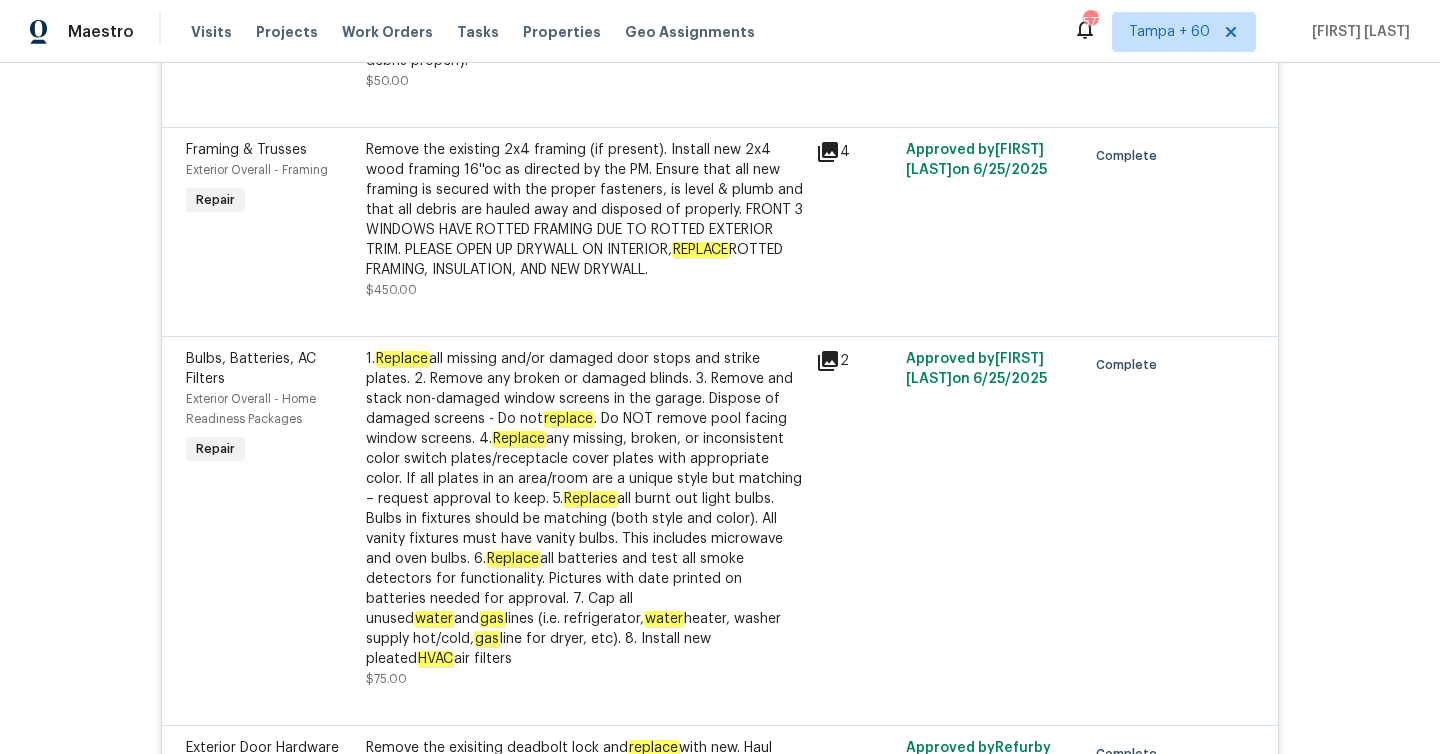 scroll, scrollTop: 7635, scrollLeft: 0, axis: vertical 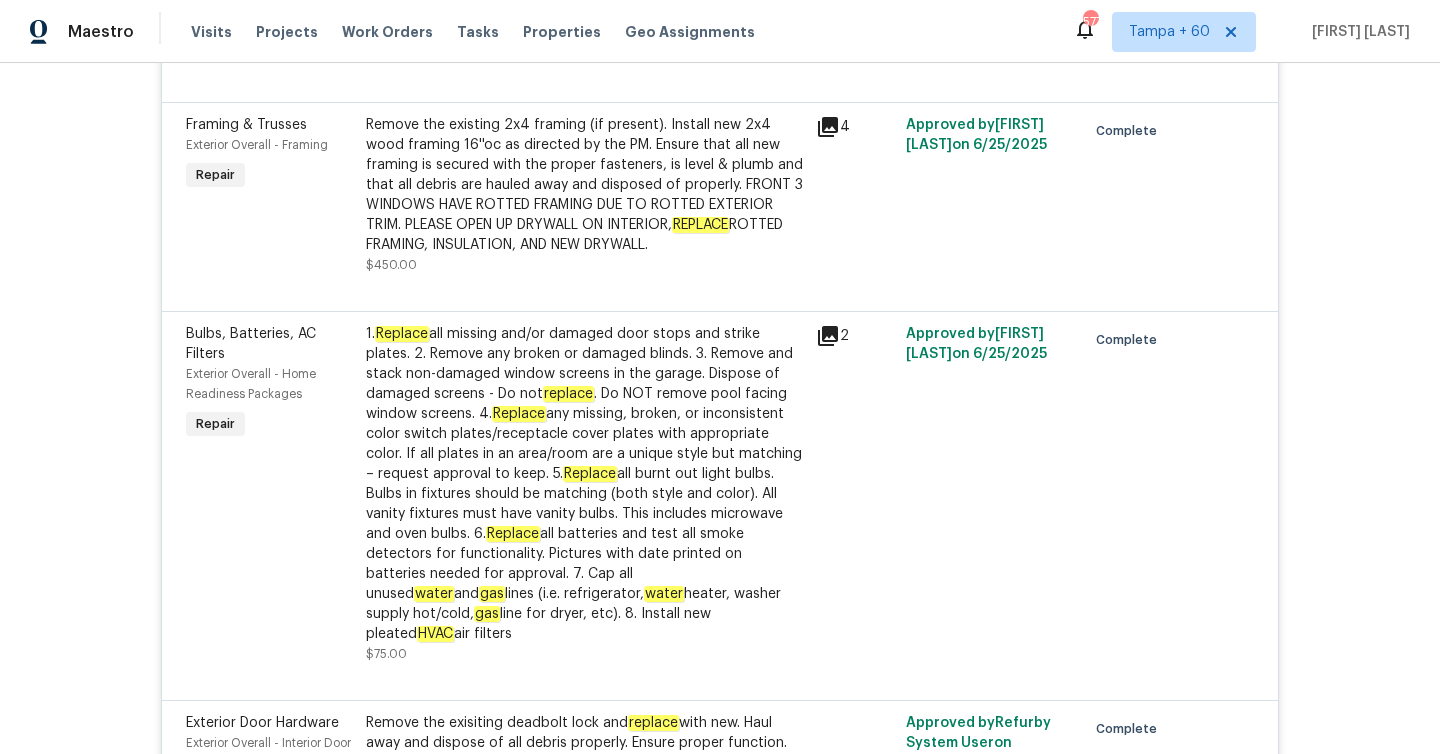 click 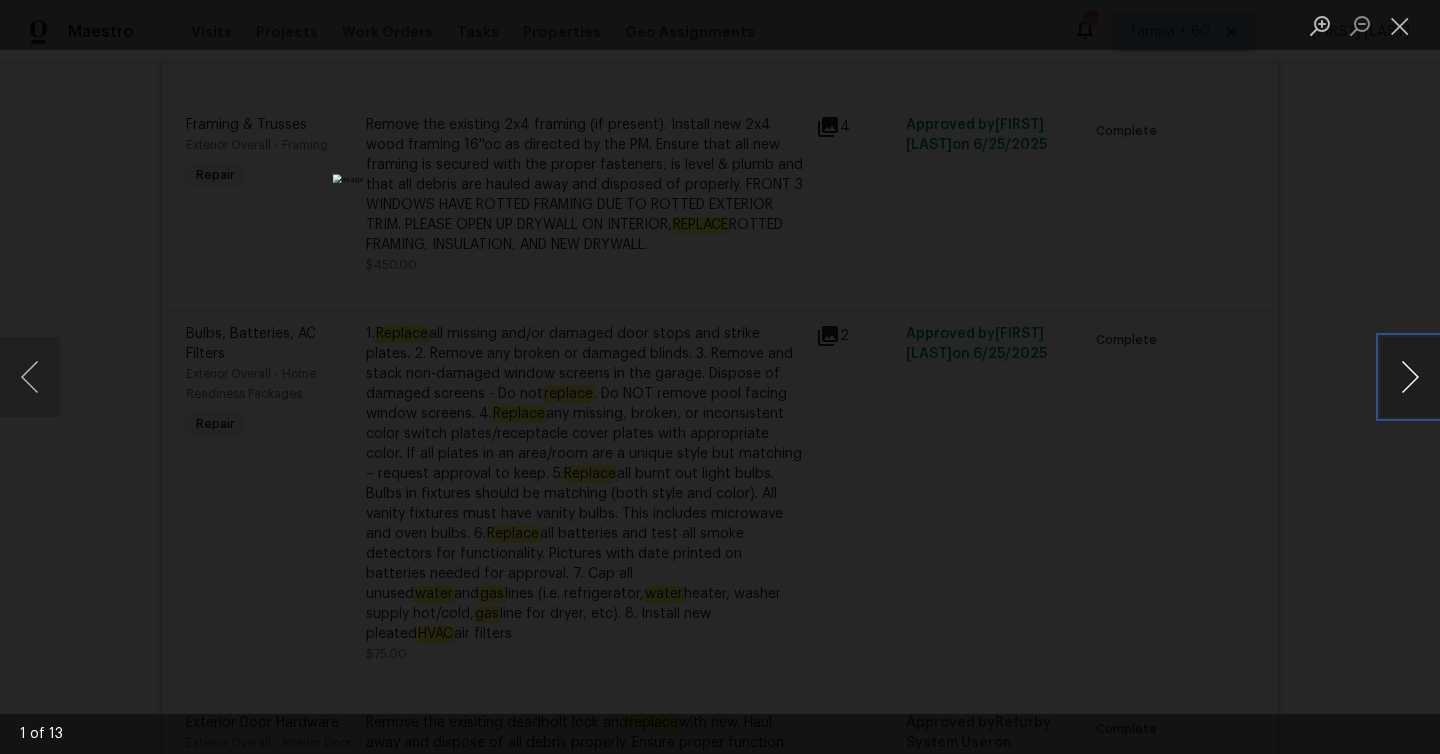 click at bounding box center [1410, 377] 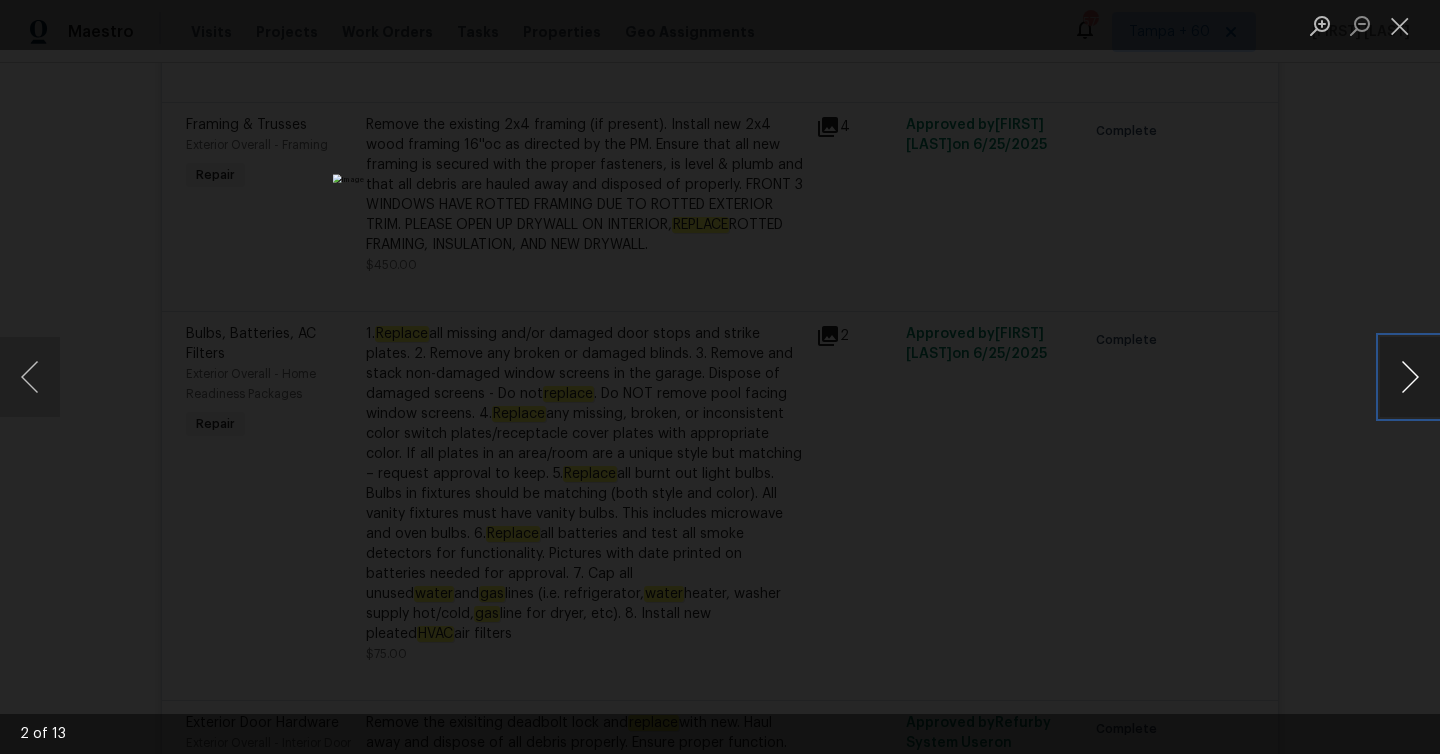 click at bounding box center (1410, 377) 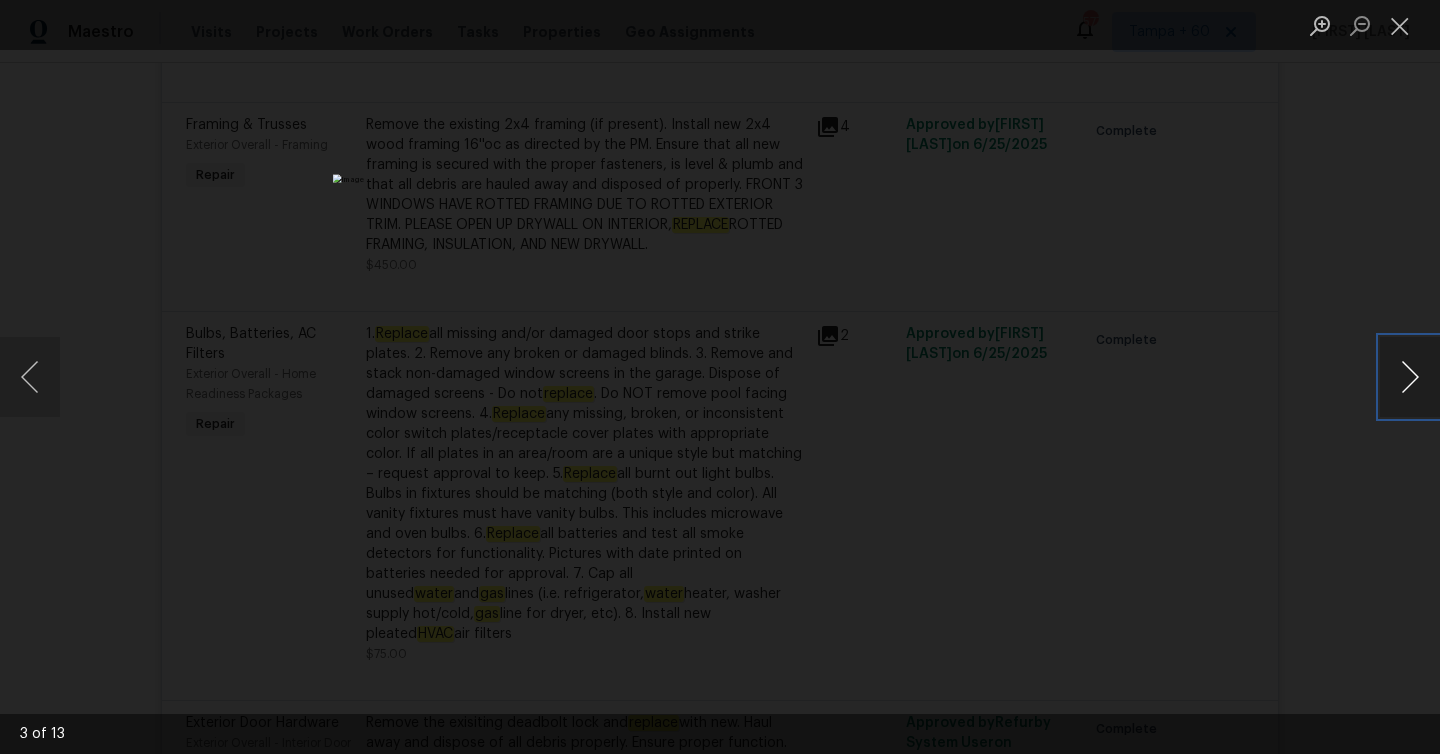 click at bounding box center (1410, 377) 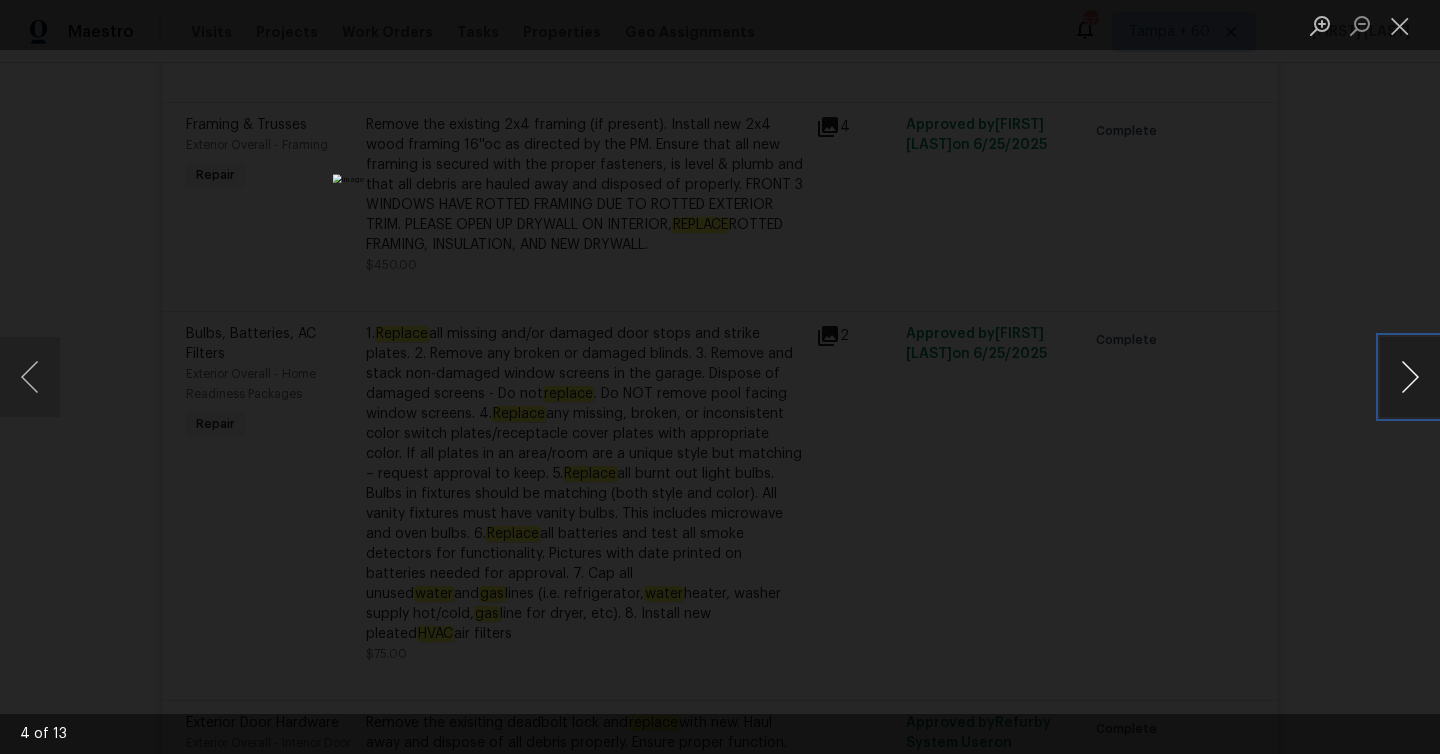 click at bounding box center (1410, 377) 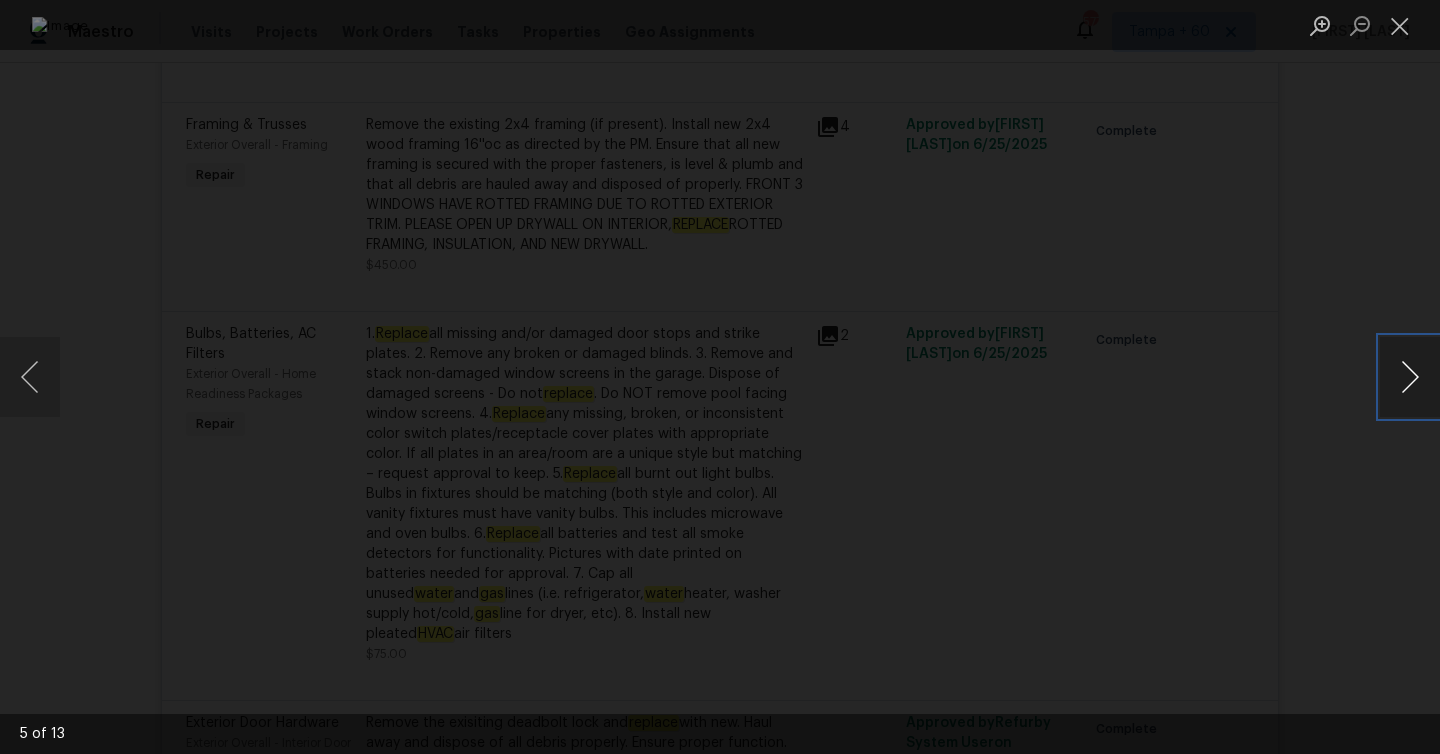 click at bounding box center (1410, 377) 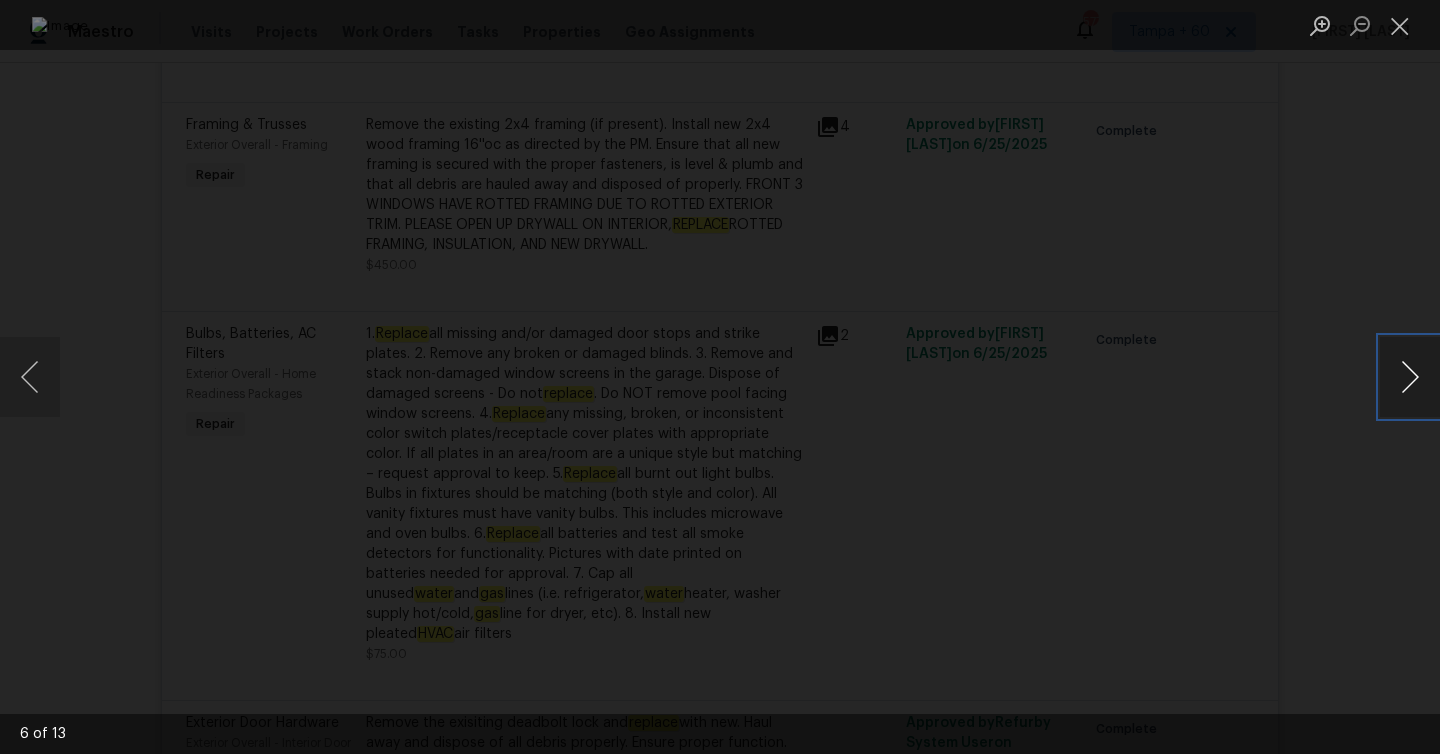 click at bounding box center [1410, 377] 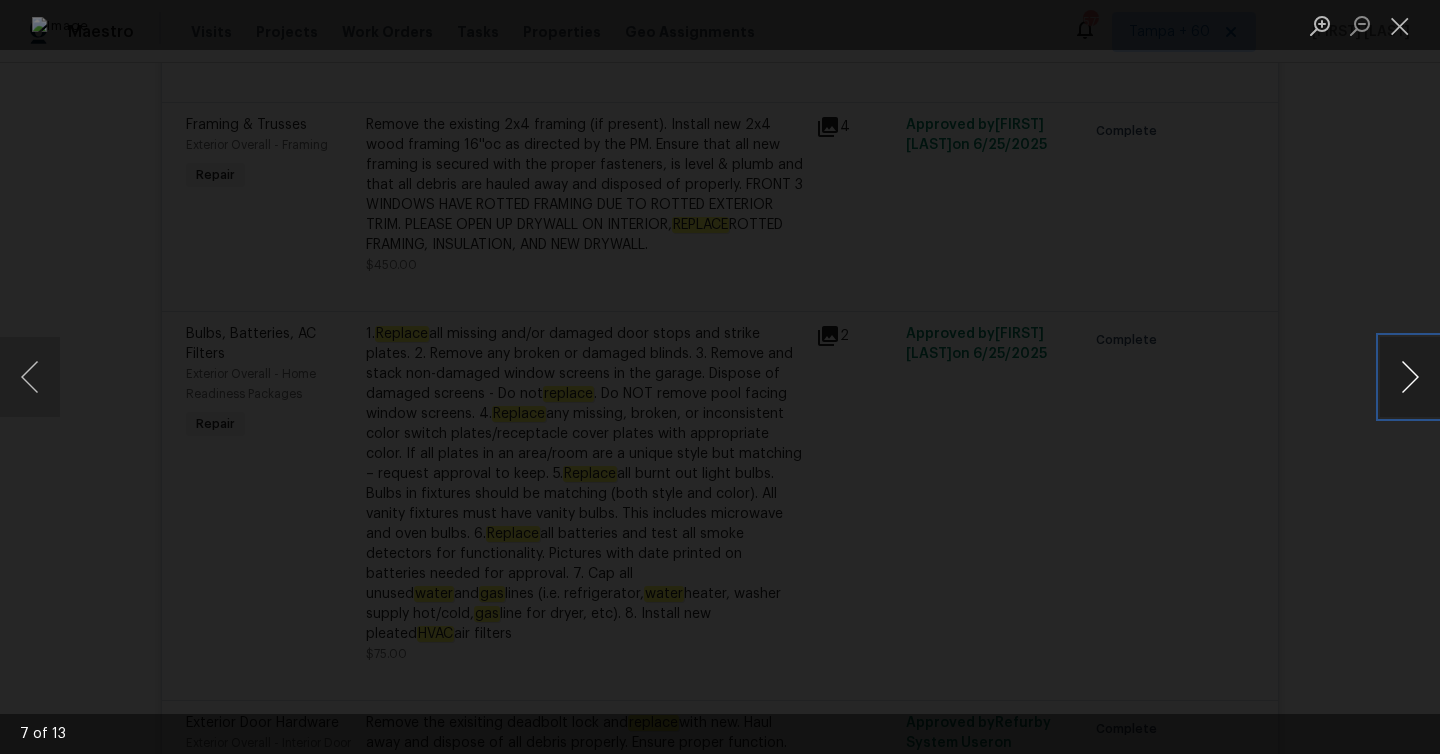 click at bounding box center [1410, 377] 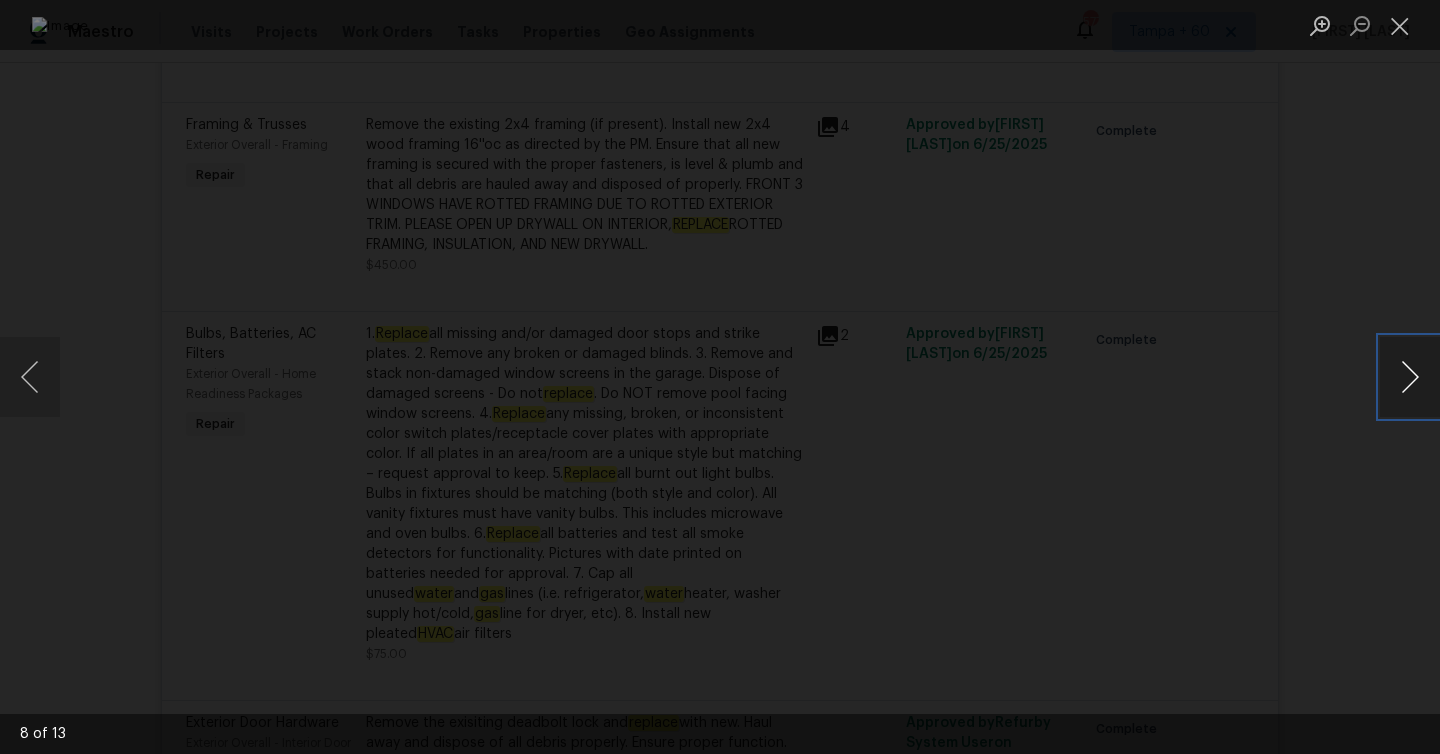 click at bounding box center [1410, 377] 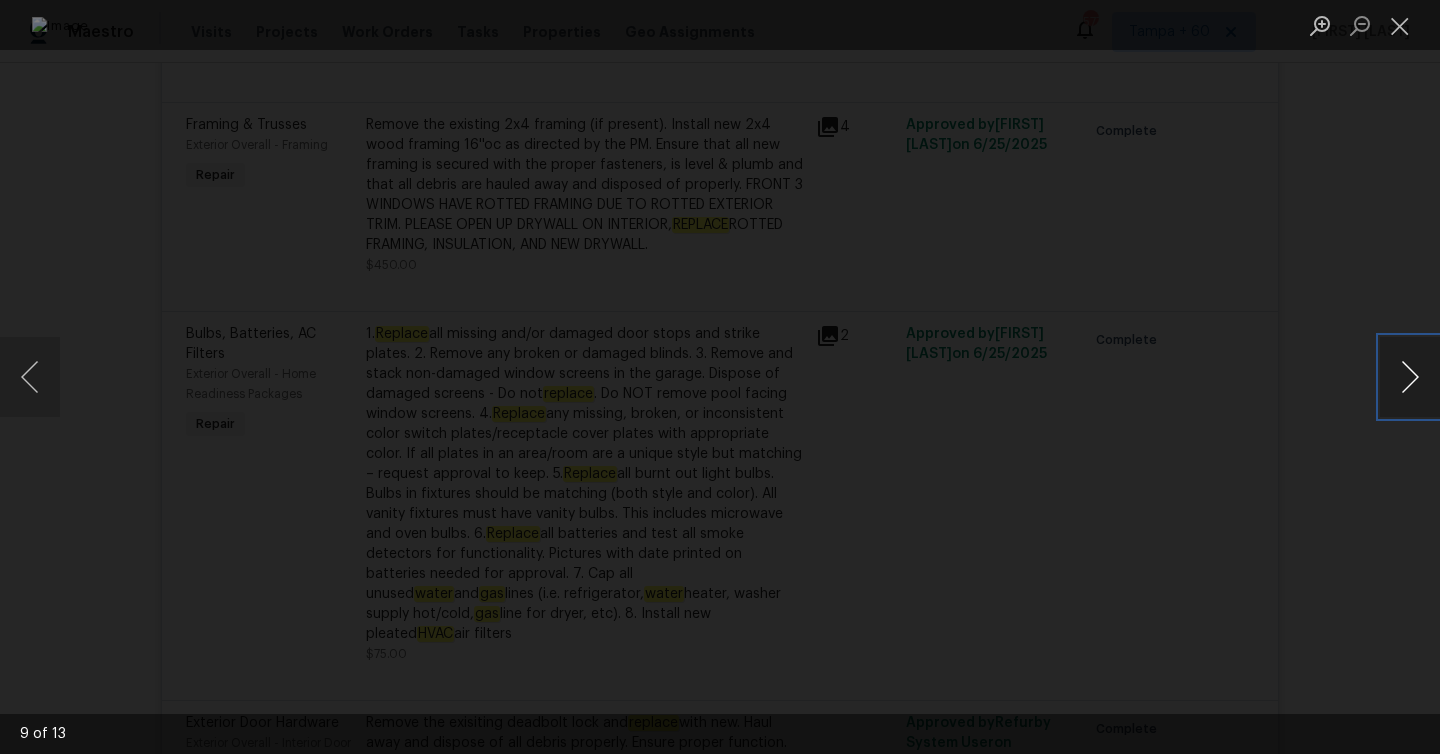 click at bounding box center [1410, 377] 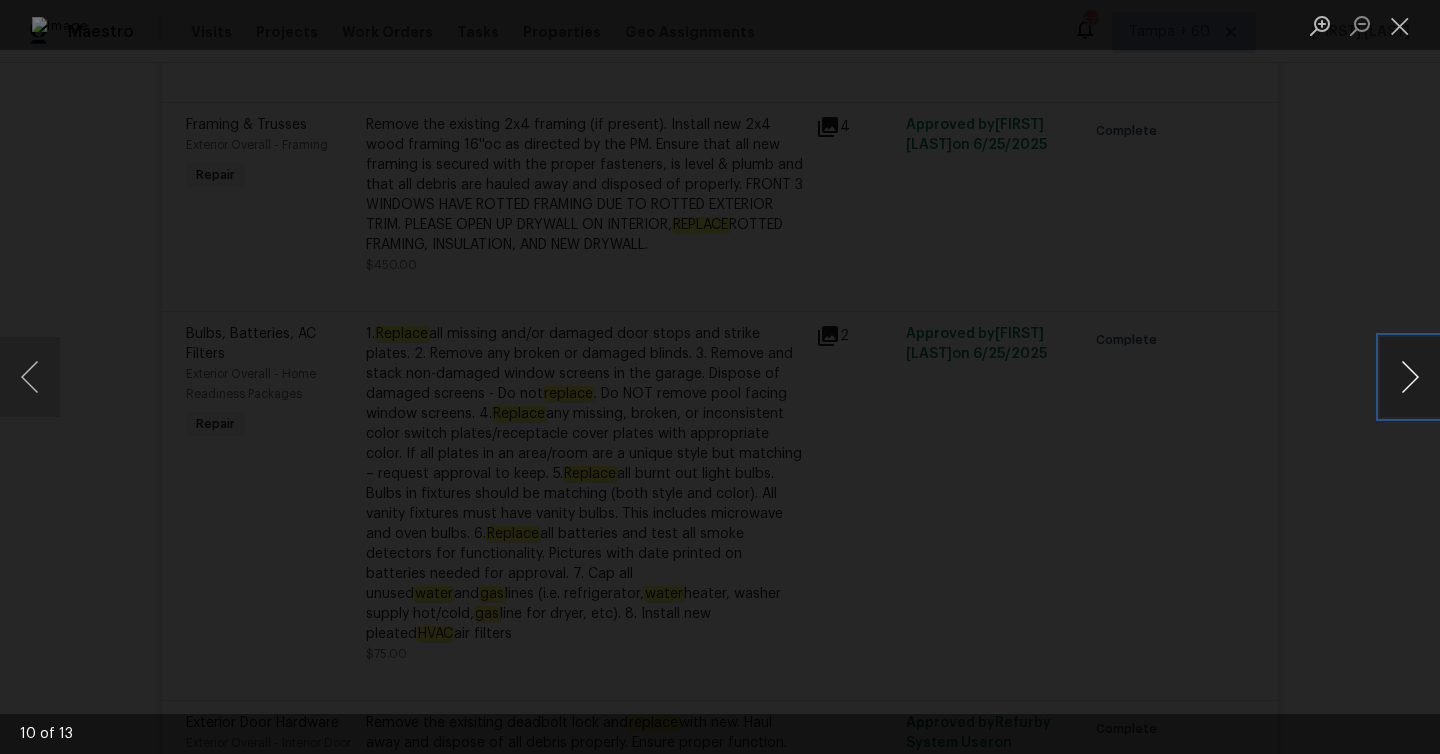 click at bounding box center [1410, 377] 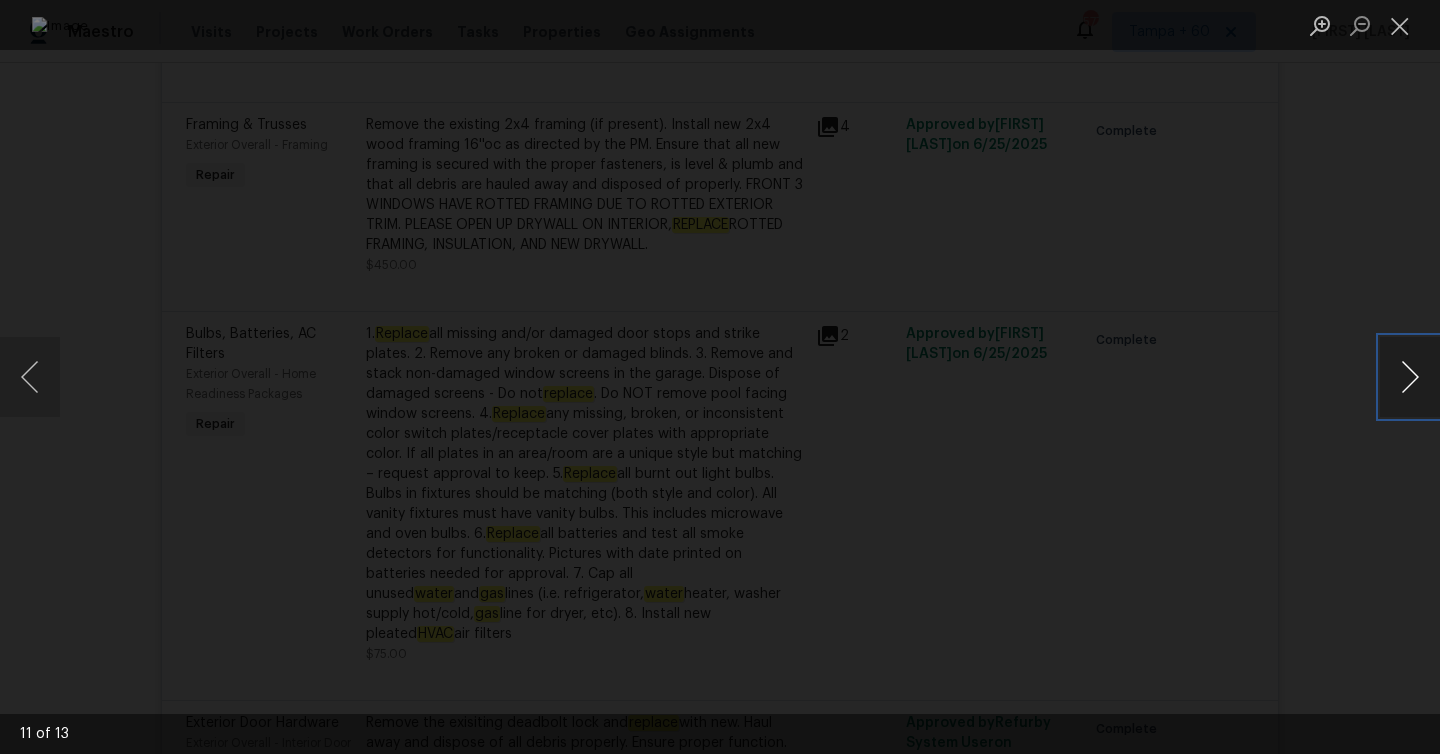 click at bounding box center (1410, 377) 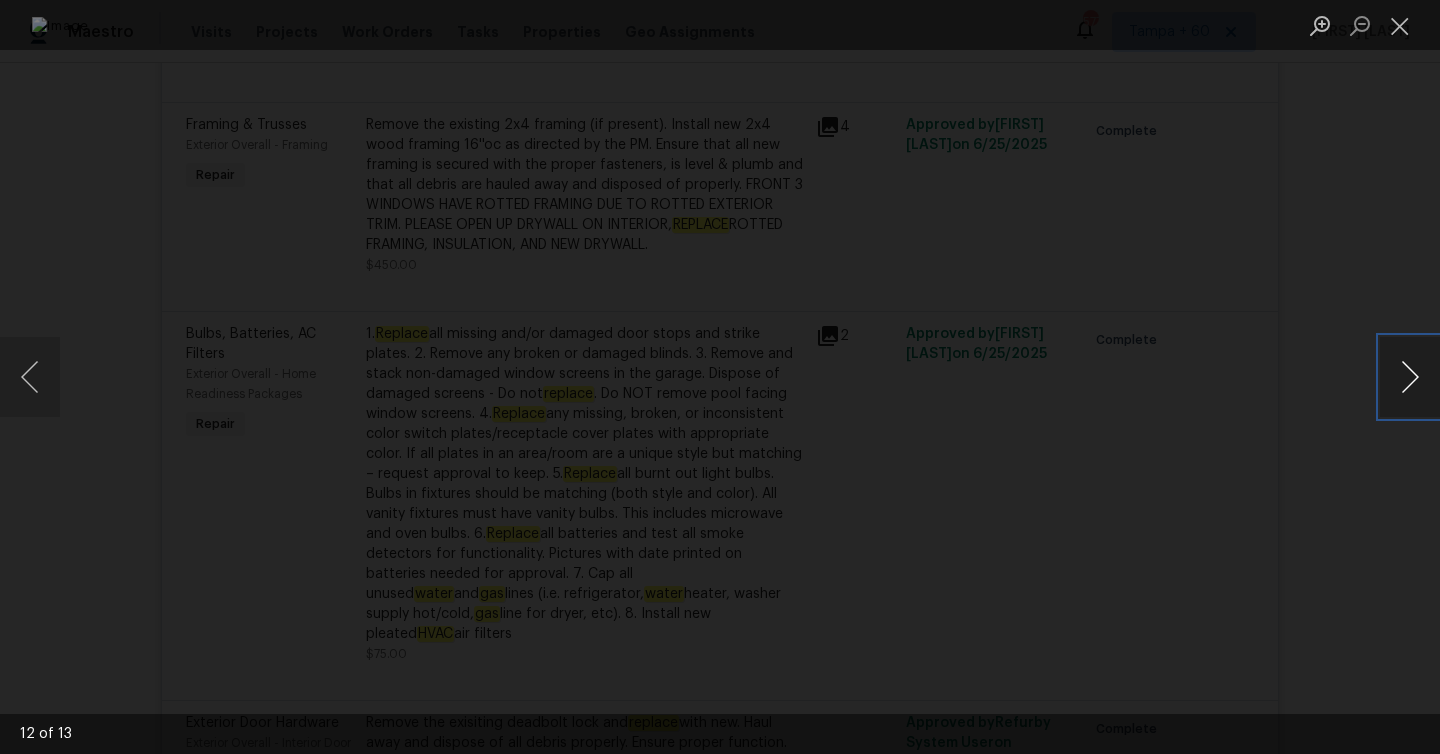 click at bounding box center (1410, 377) 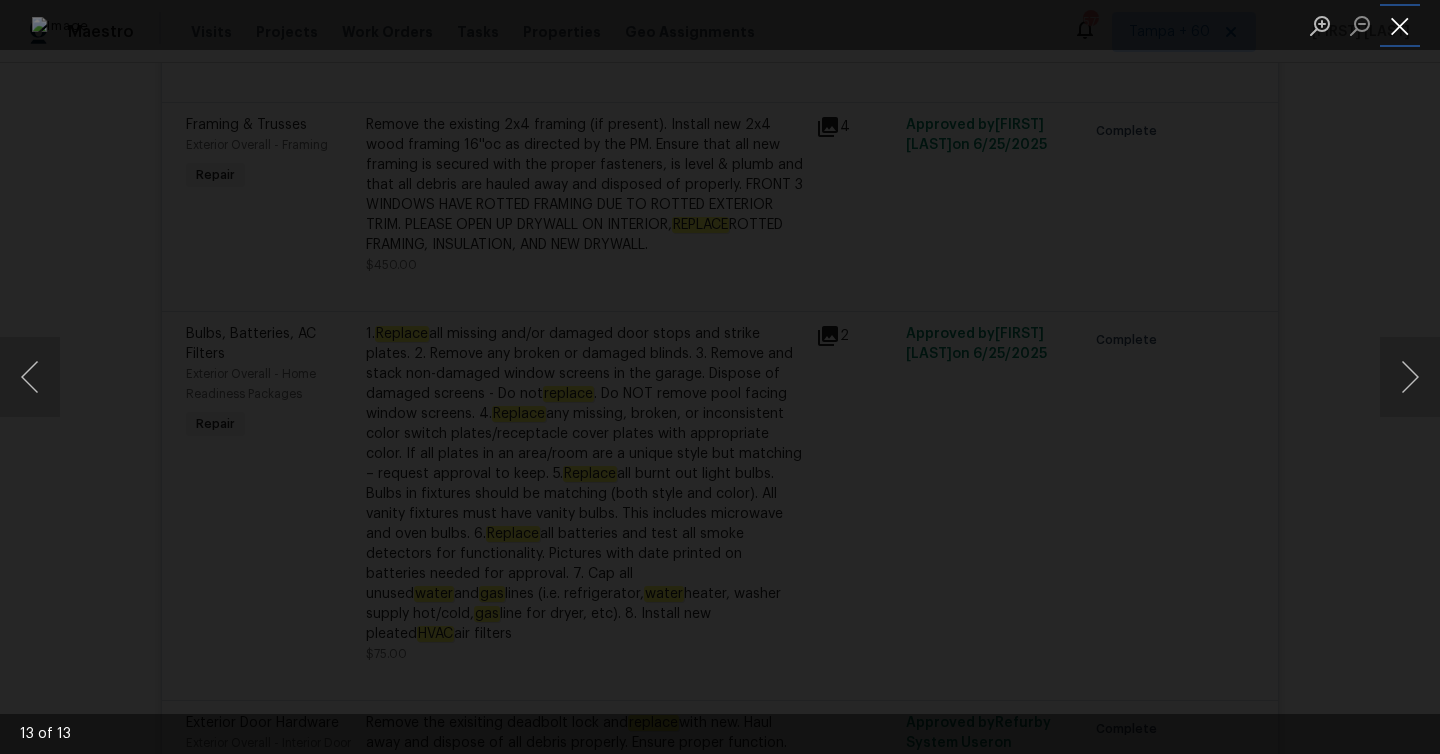 click at bounding box center (1400, 25) 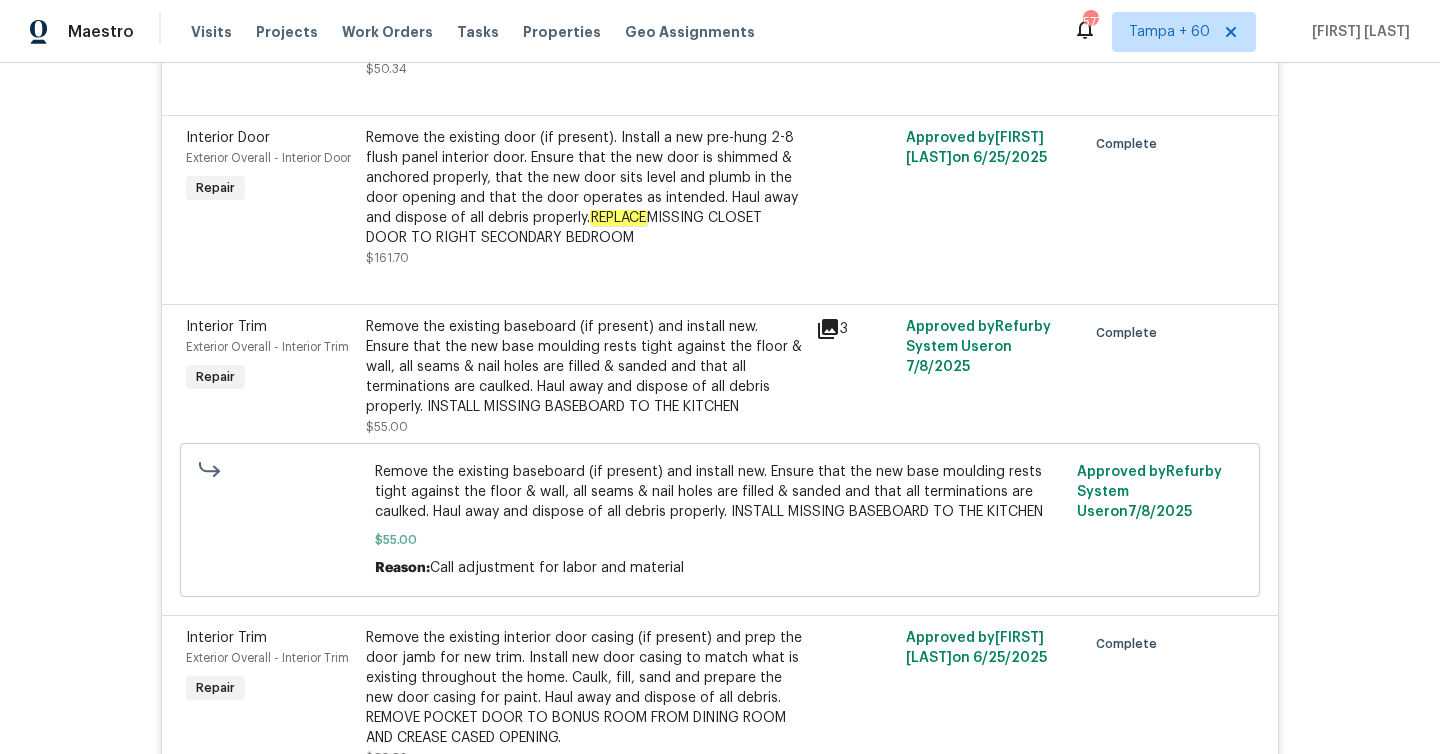 scroll, scrollTop: 8630, scrollLeft: 0, axis: vertical 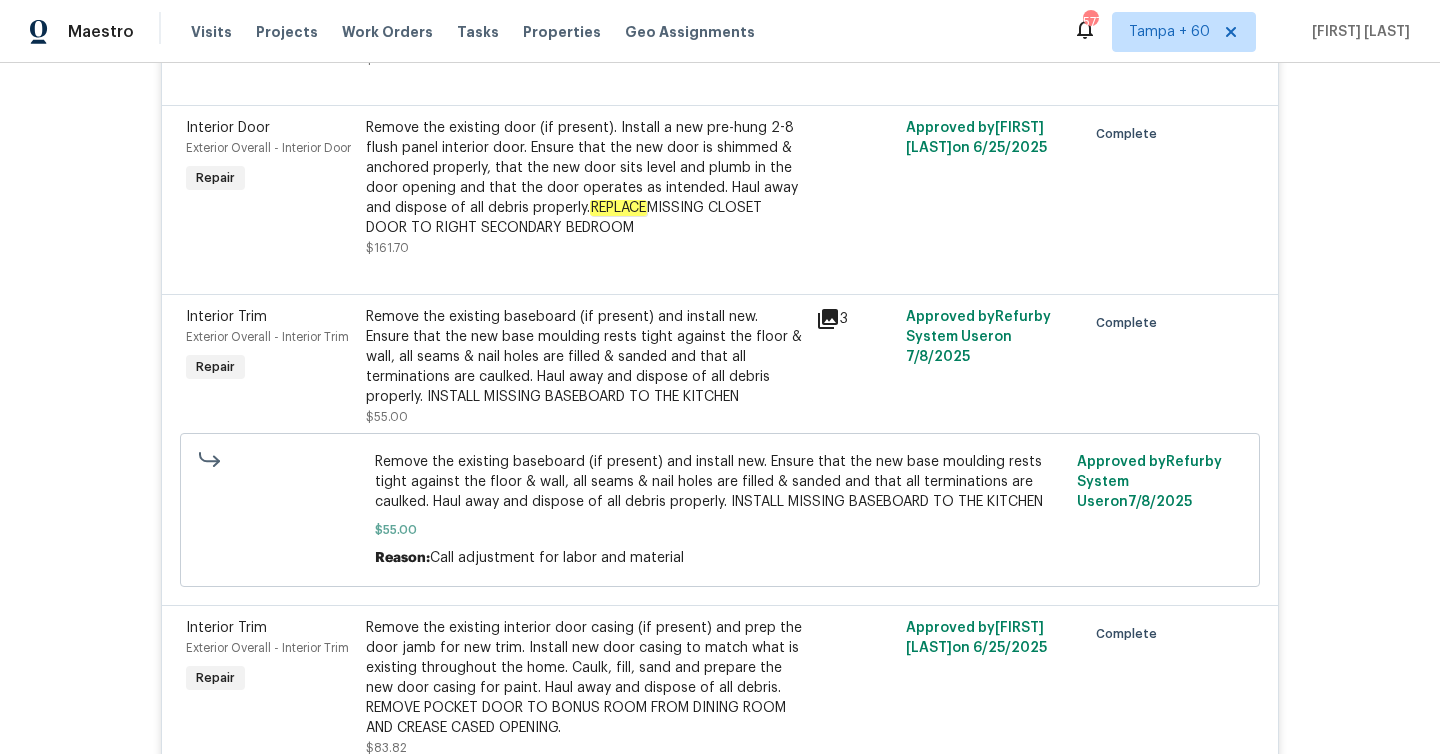 click on "Remove the existing door (if present). Install a new pre-hung 2-8 flush panel interior door. Ensure that the new door is shimmed & anchored properly, that the new door sits level and plumb in the door opening and that the door operates as intended. Haul away and dispose of all debris properly. REPLACE MISSING CLOSET DOOR TO RIGHT SECONDARY BEDROOM" at bounding box center [585, 178] 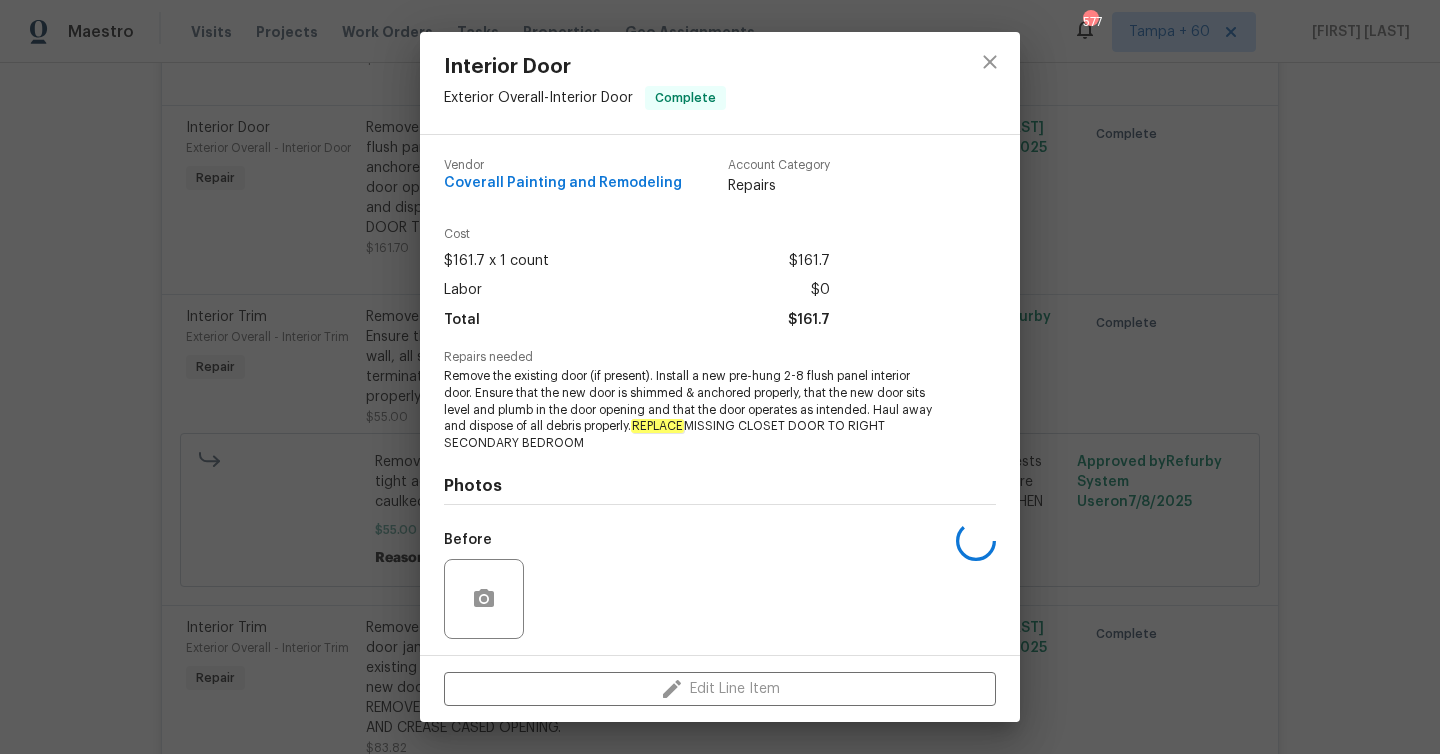 scroll, scrollTop: 134, scrollLeft: 0, axis: vertical 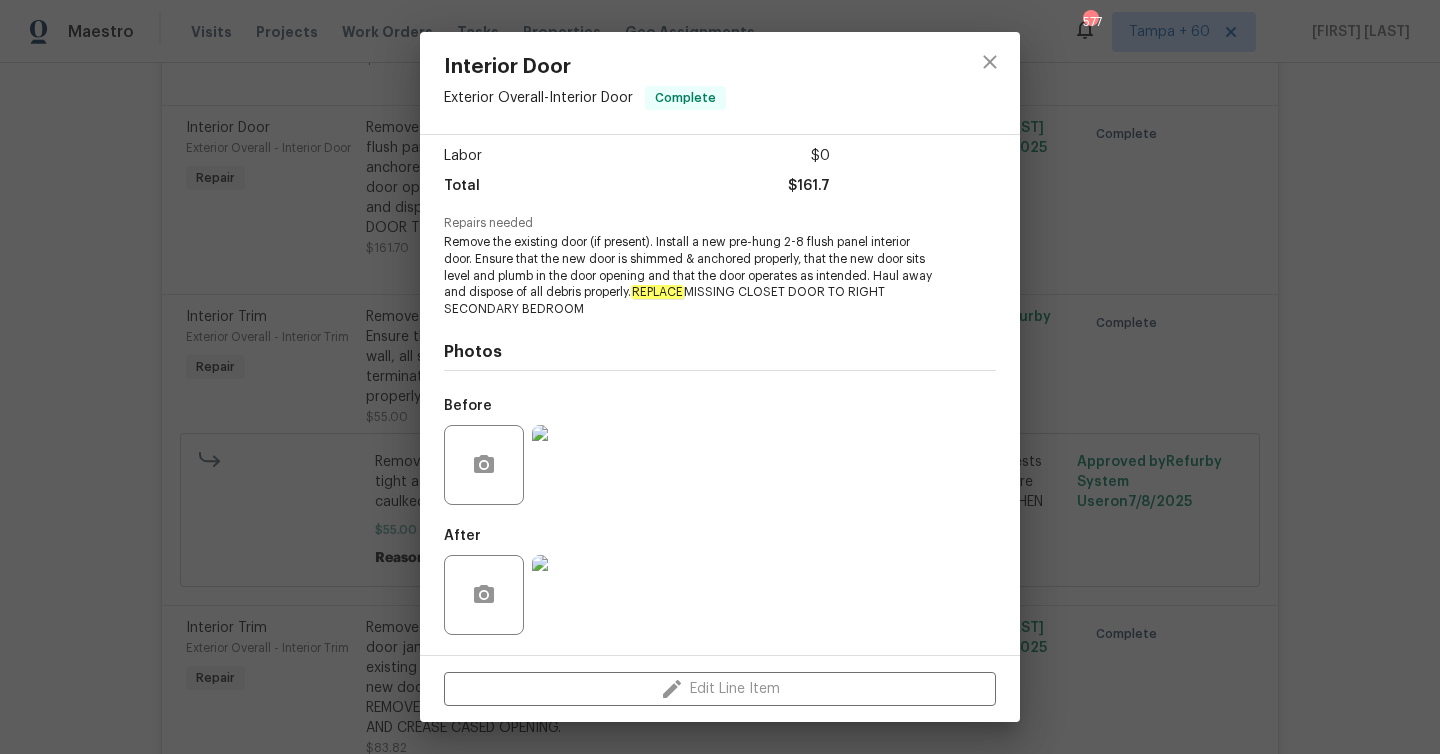 click at bounding box center [572, 465] 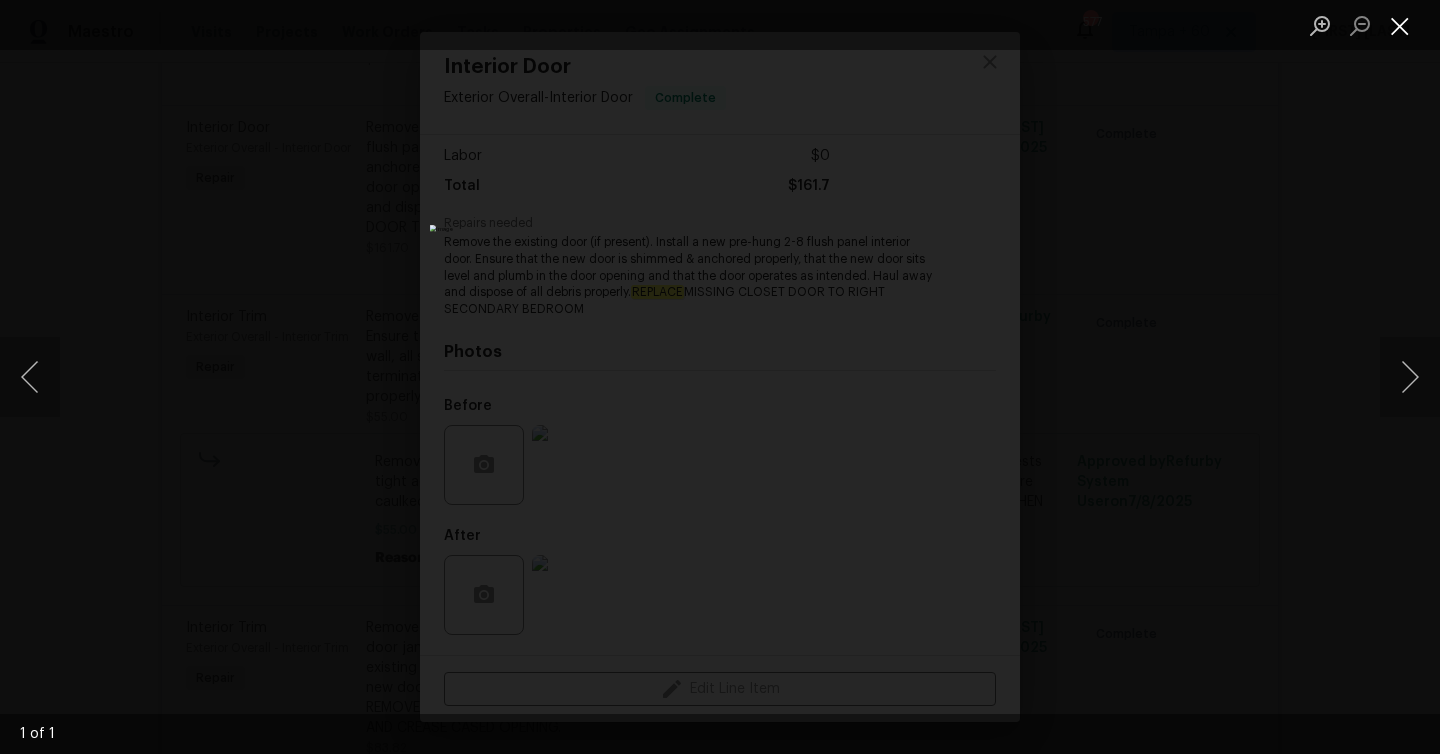 click at bounding box center (1400, 25) 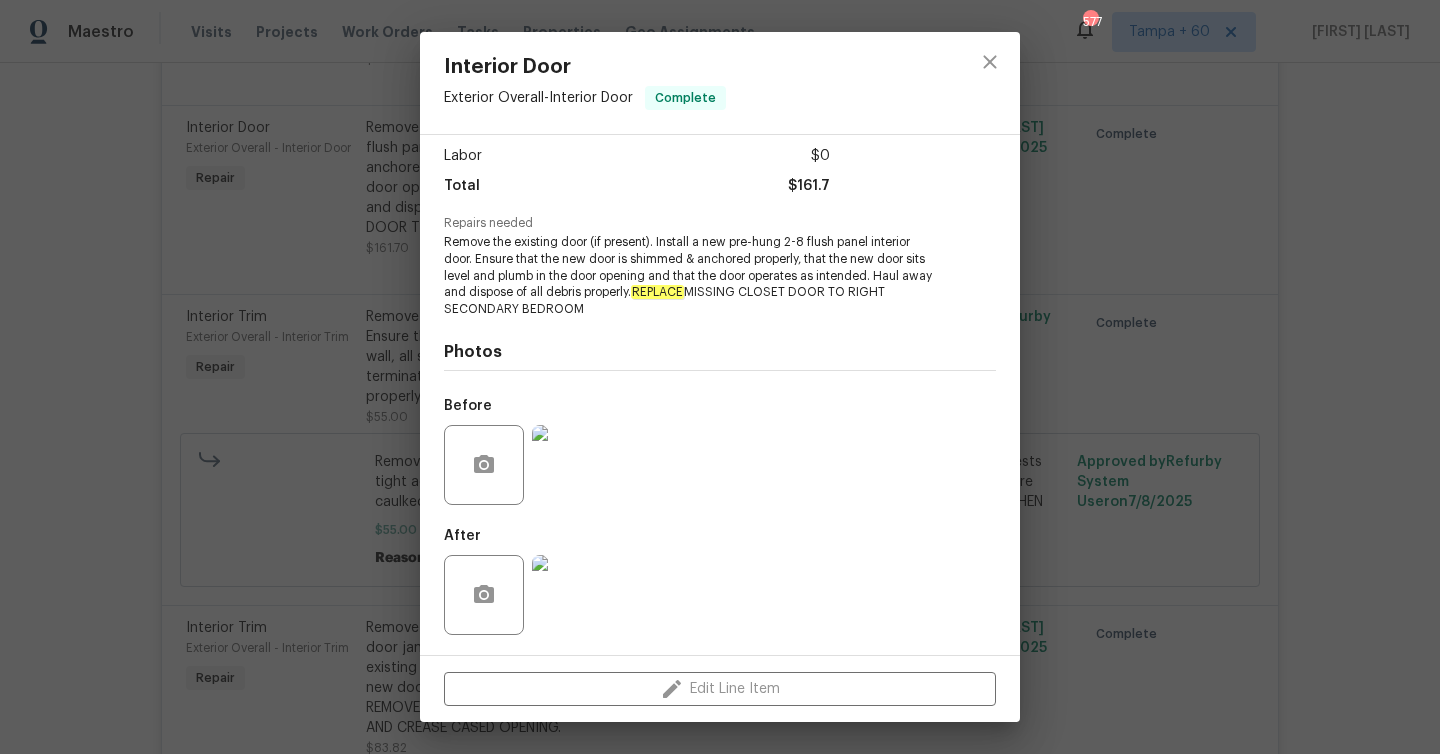 click at bounding box center [572, 595] 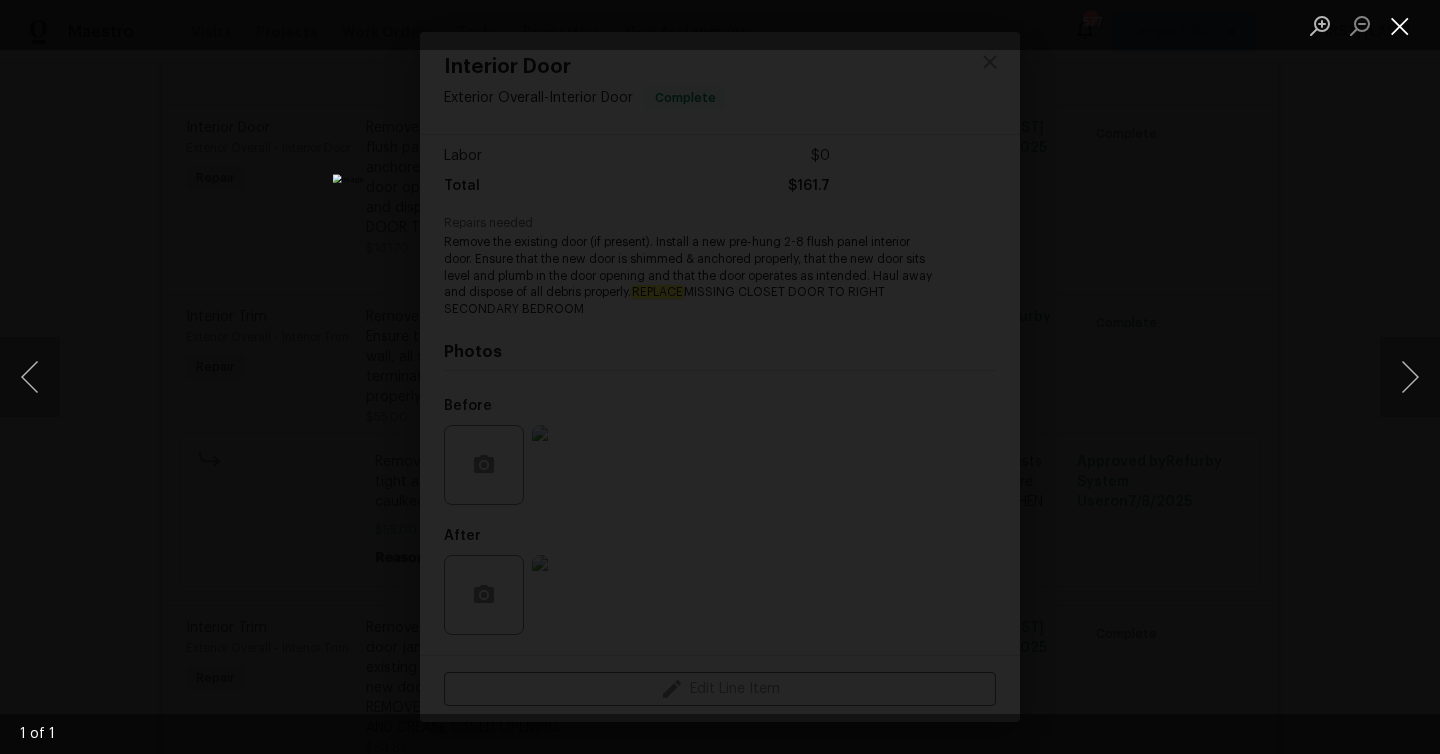 click at bounding box center [1400, 25] 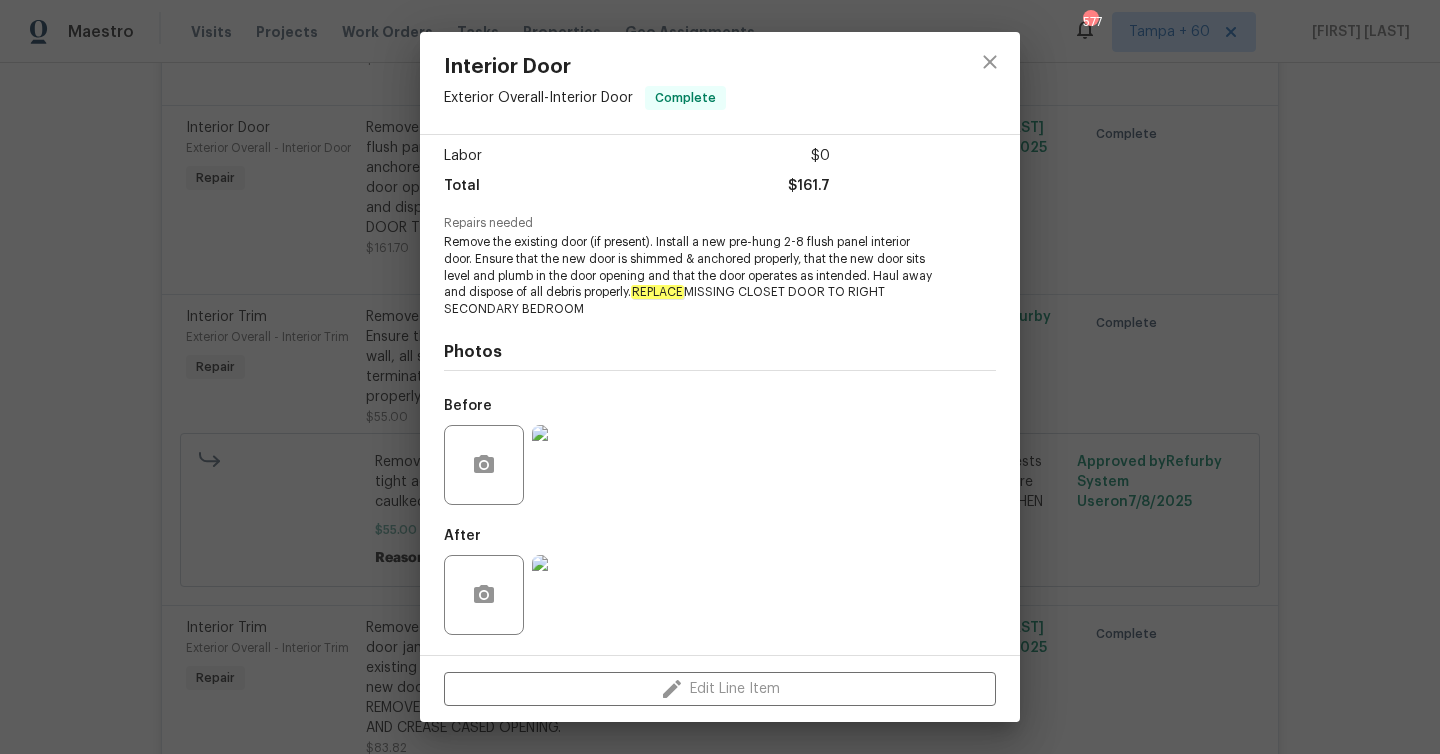 click at bounding box center (572, 465) 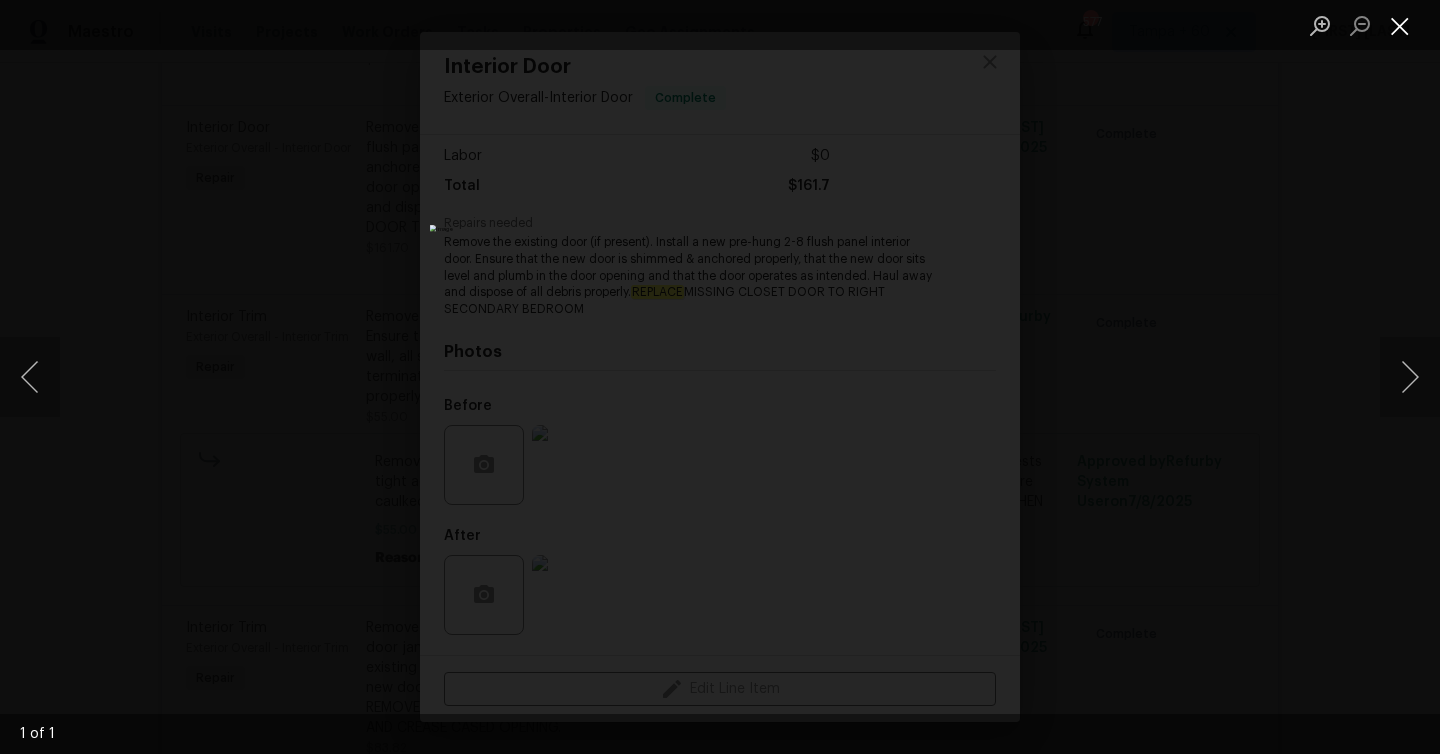 click at bounding box center (1400, 25) 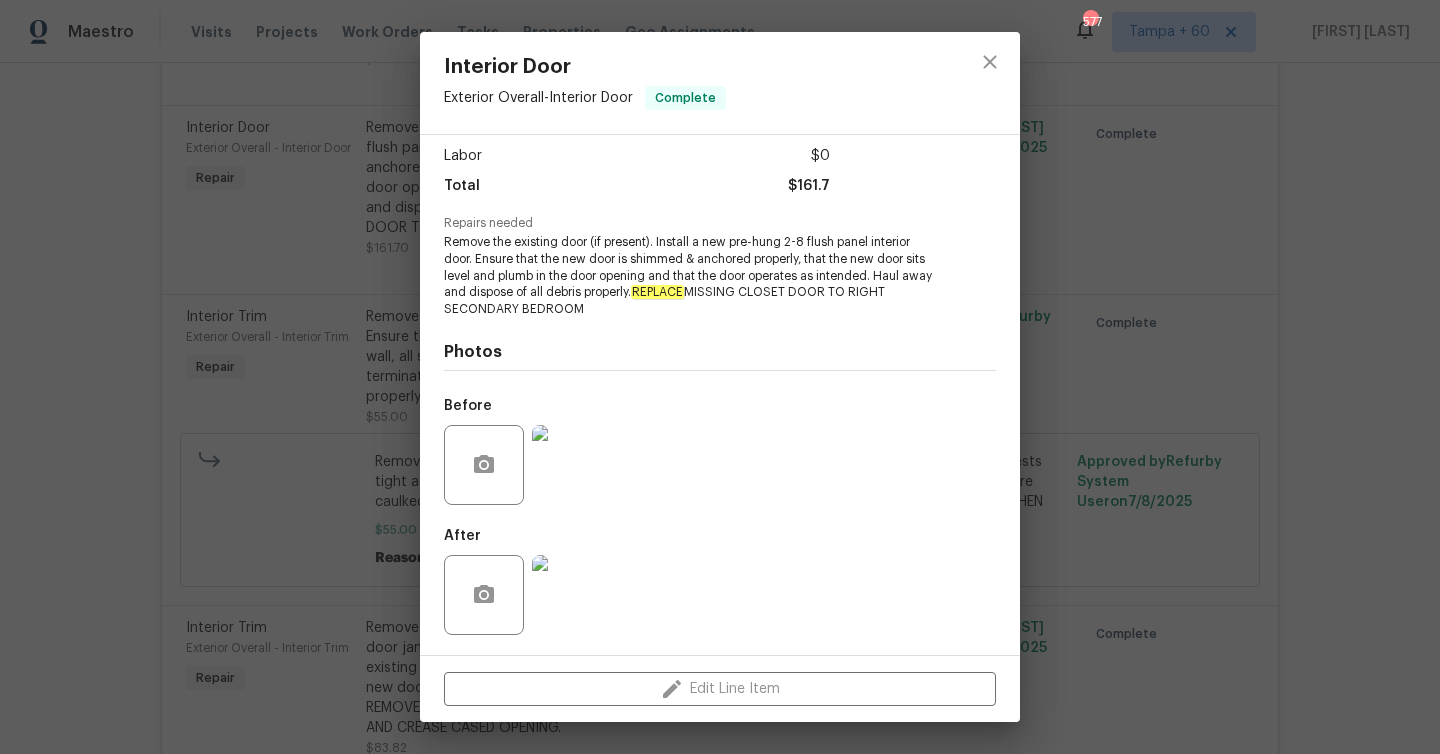 click on "Interior Door Exterior Overall  -  Interior Door Complete Vendor Coverall Painting and Remodeling Account Category Repairs Cost $161.7 x 1 count $161.7 Labor $0 Total $161.7 Repairs needed Remove the existing door (if present). Install a new pre-hung 2-8 flush panel interior door. Ensure that the new door is shimmed & anchored properly, that the new door sits level and plumb in the door opening and that the door operates as intended. Haul away and dispose of all debris properly.  REPLACE  MISSING CLOSET DOOR TO RIGHT SECONDARY BEDROOM Photos Before After  Edit Line Item" at bounding box center [720, 377] 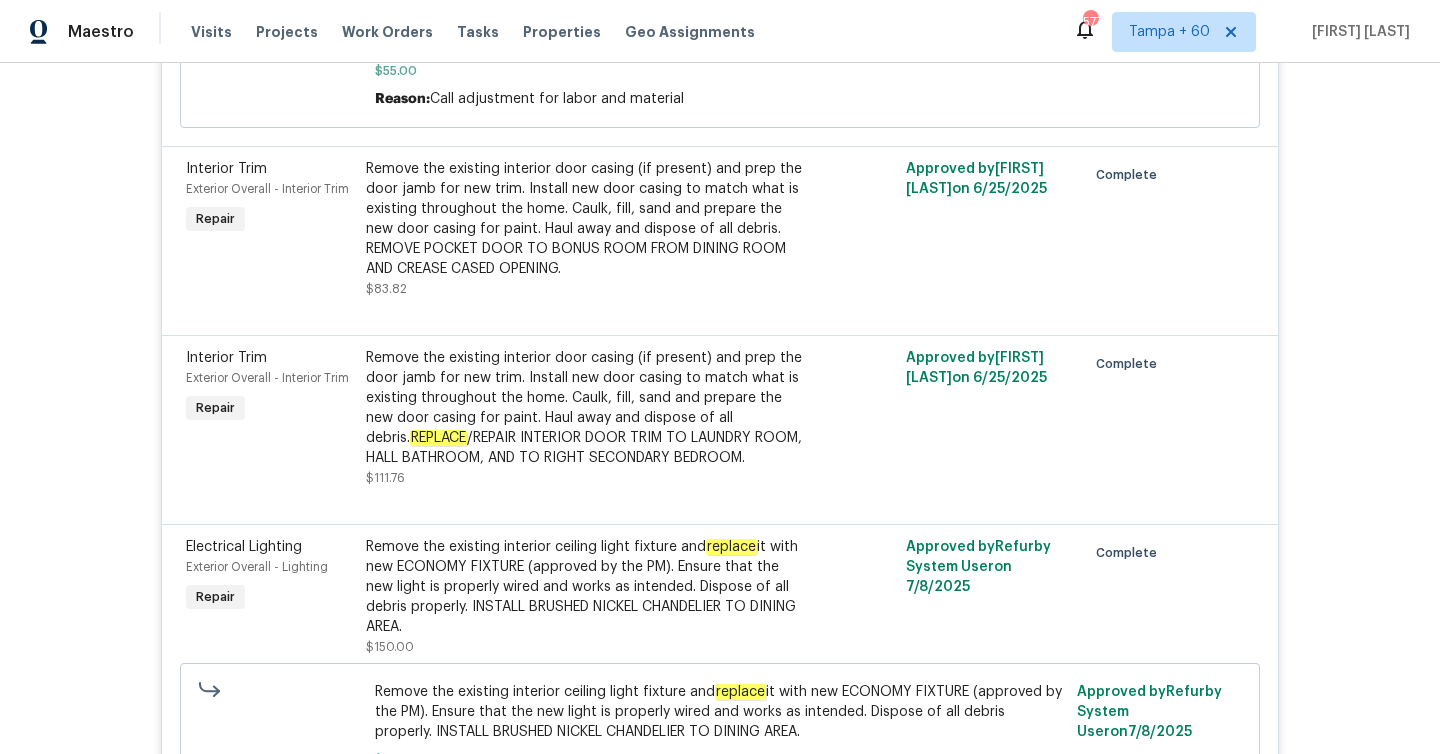 scroll, scrollTop: 9083, scrollLeft: 0, axis: vertical 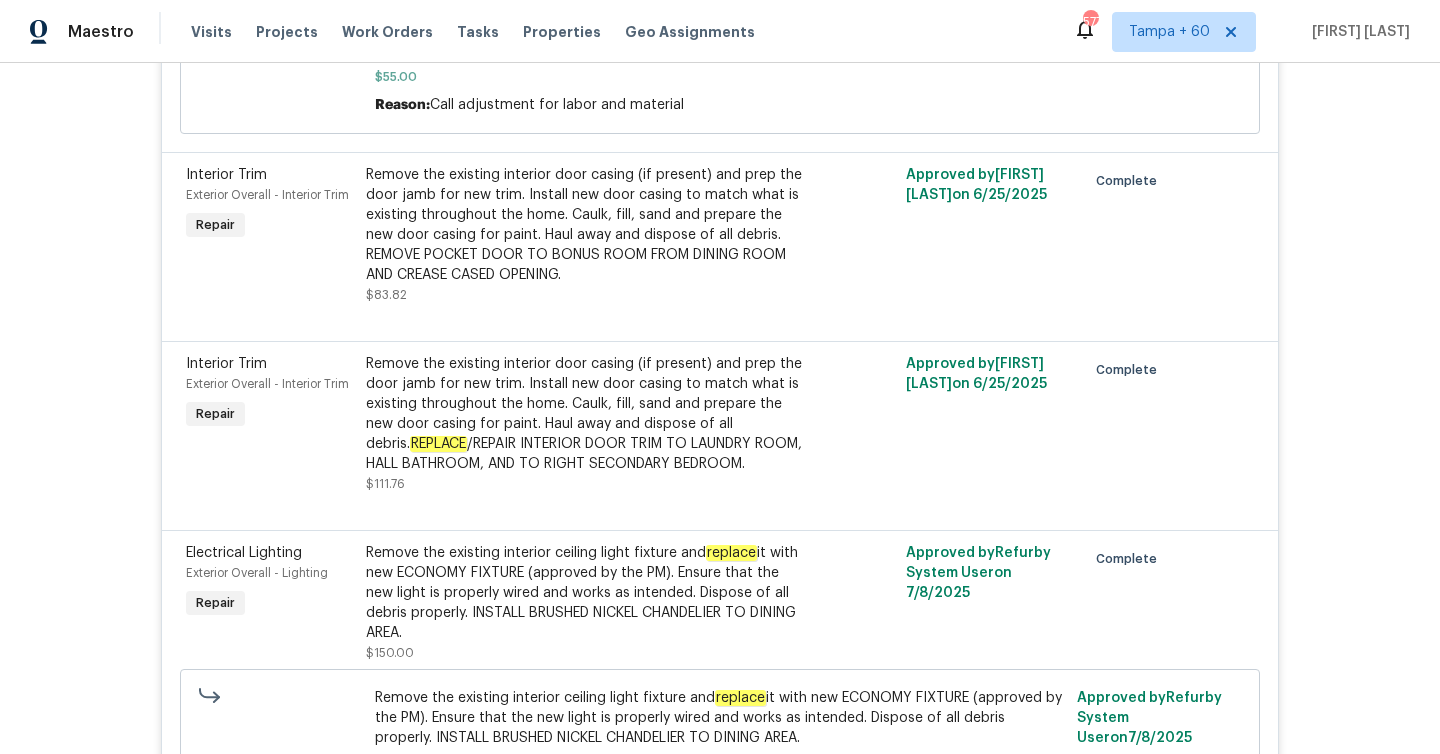 click on "Remove the existing interior door casing (if present) and prep the door jamb for new trim. Install new door casing to match what is existing throughout the home. Caulk, fill, sand and prepare the new door casing for paint. Haul away and dispose of all debris. REMOVE POCKET DOOR TO BONUS ROOM FROM DINING ROOM AND CREASE CASED OPENING." at bounding box center [585, 225] 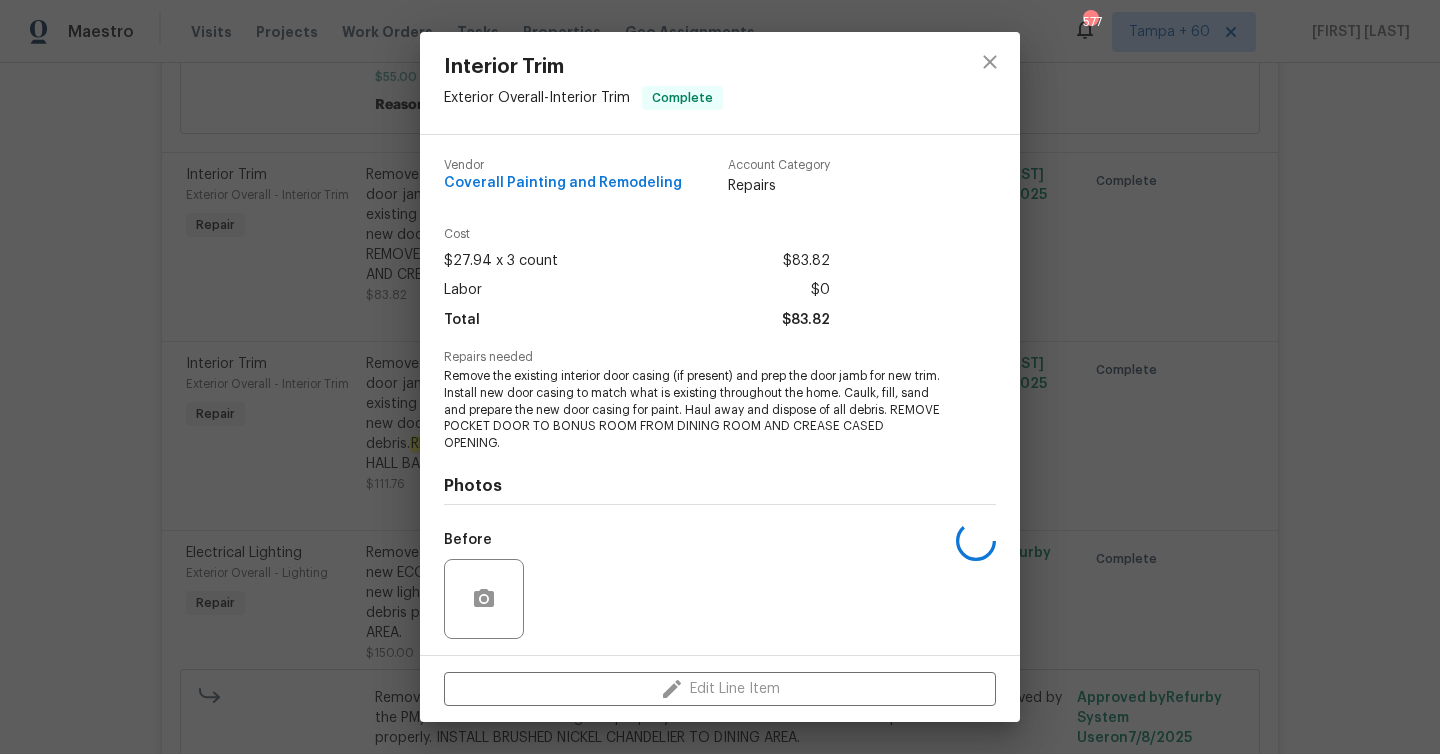 scroll, scrollTop: 134, scrollLeft: 0, axis: vertical 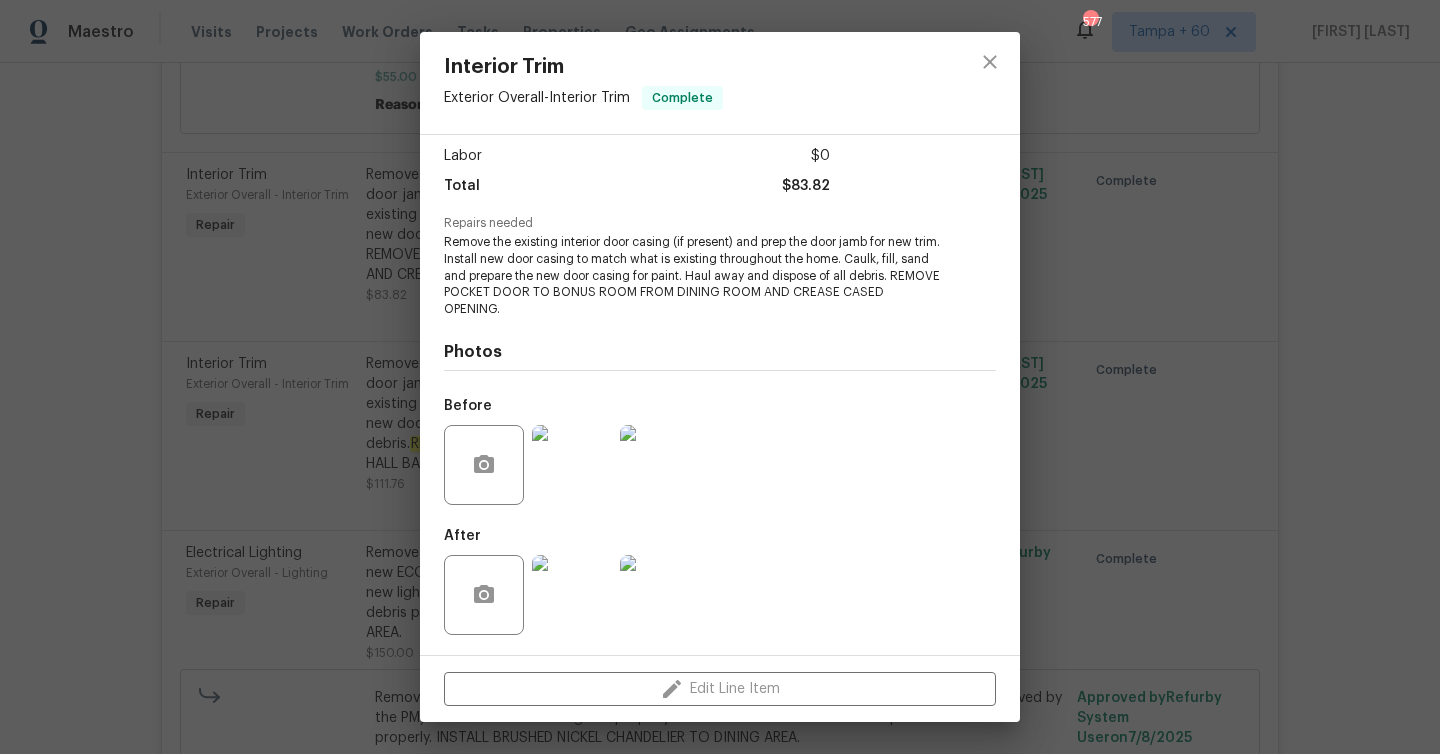 click at bounding box center [572, 465] 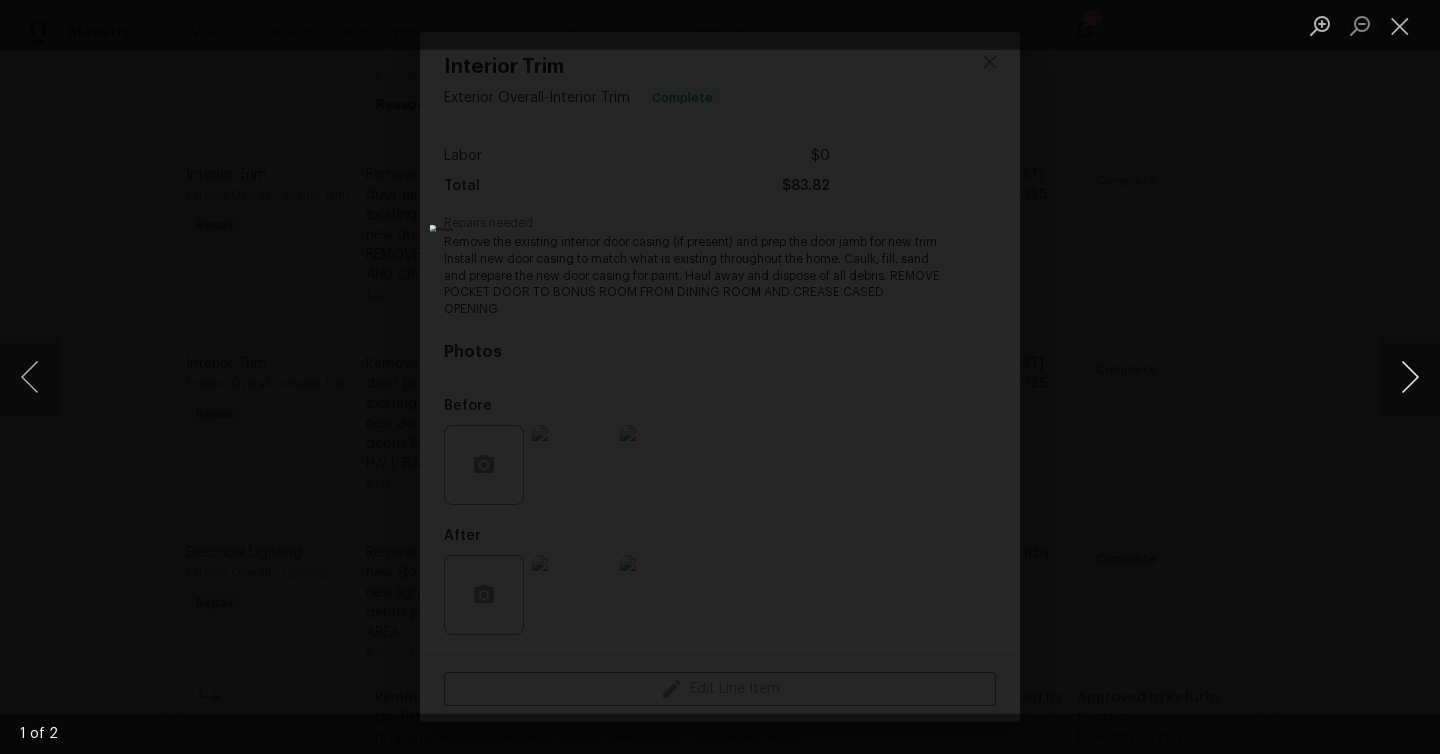 click at bounding box center [1410, 377] 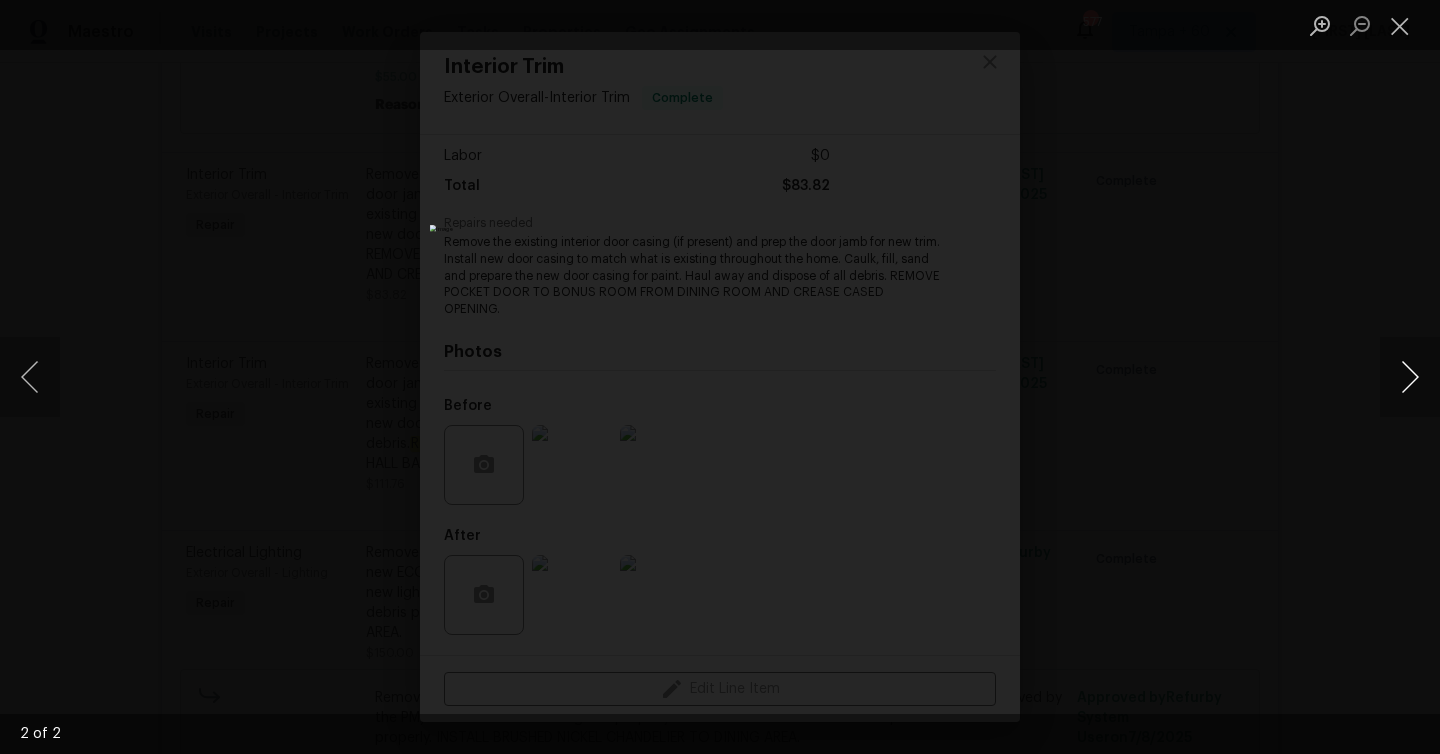 click at bounding box center [1410, 377] 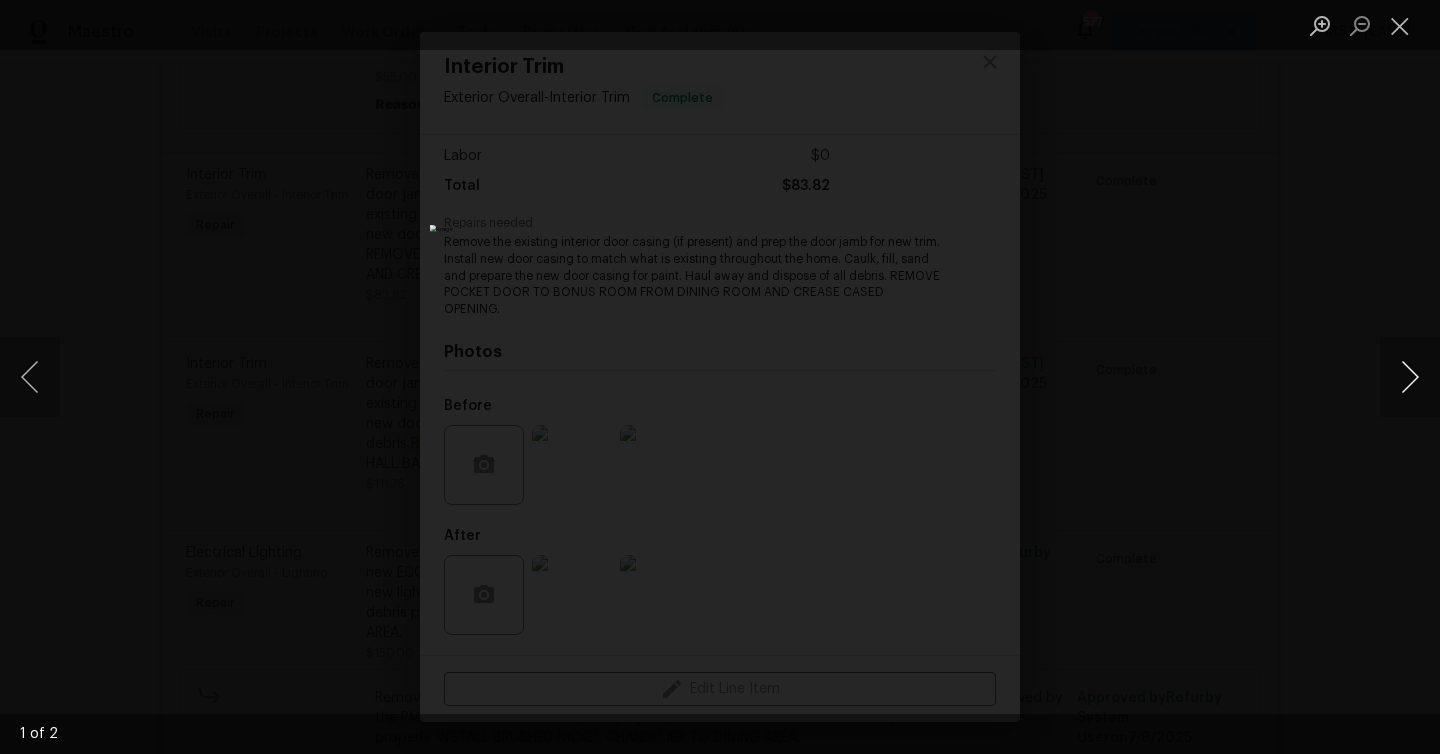 click at bounding box center (1410, 377) 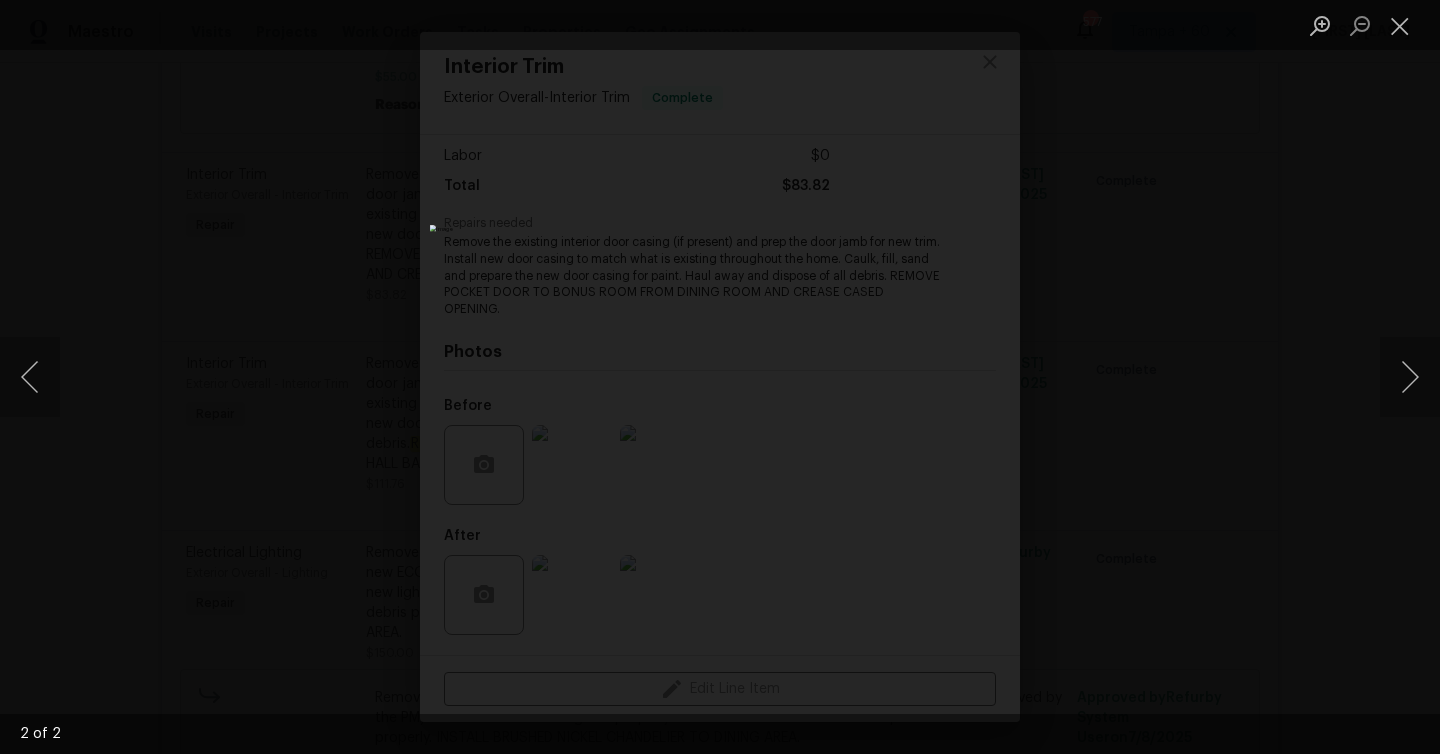 click at bounding box center [1400, 25] 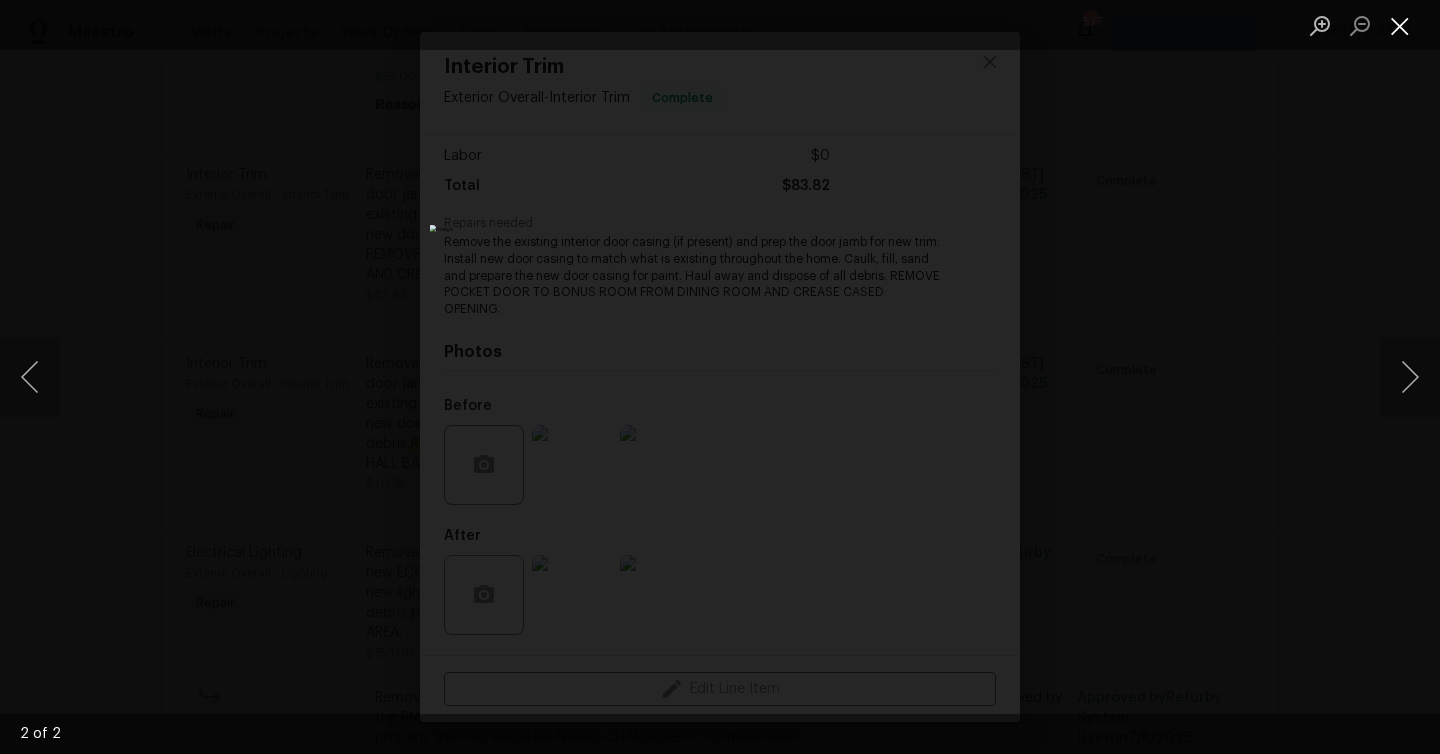 click at bounding box center [1400, 25] 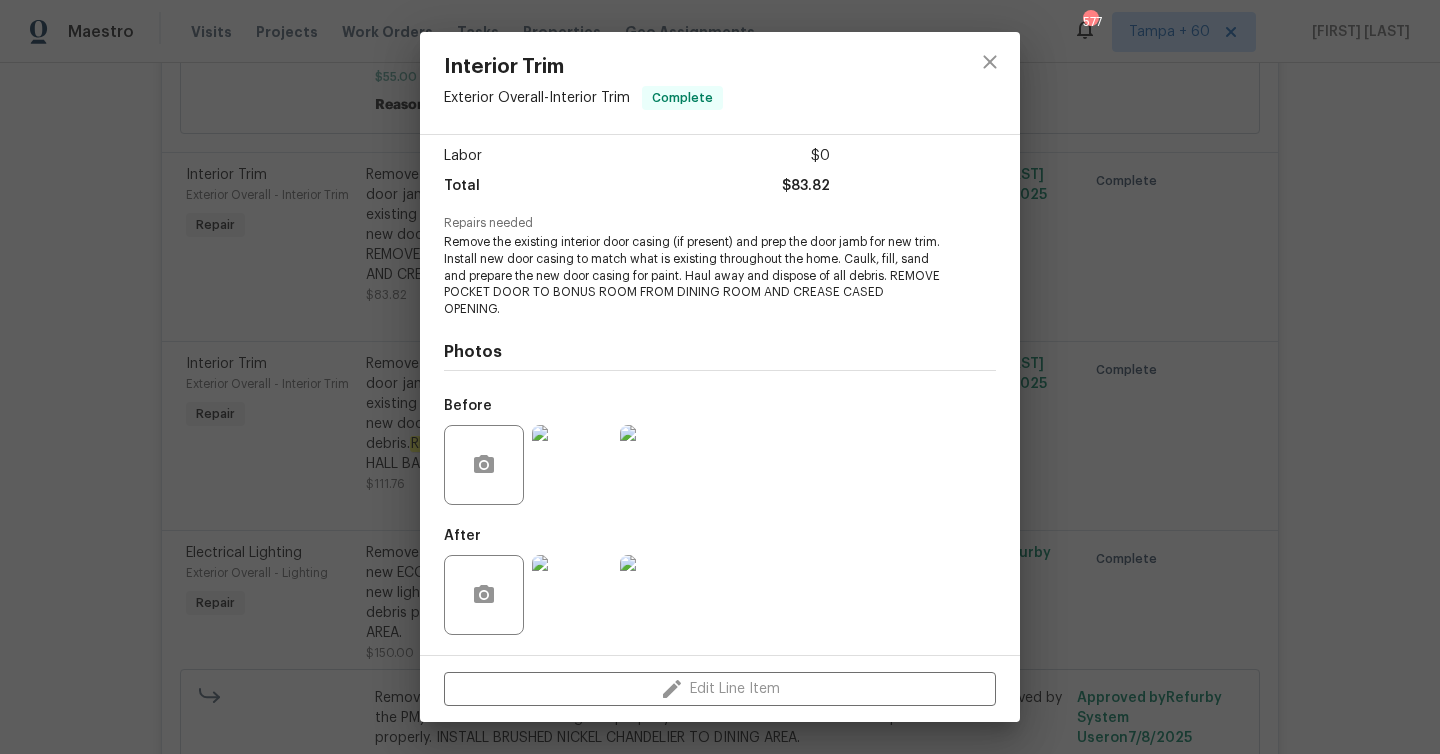 click at bounding box center [572, 595] 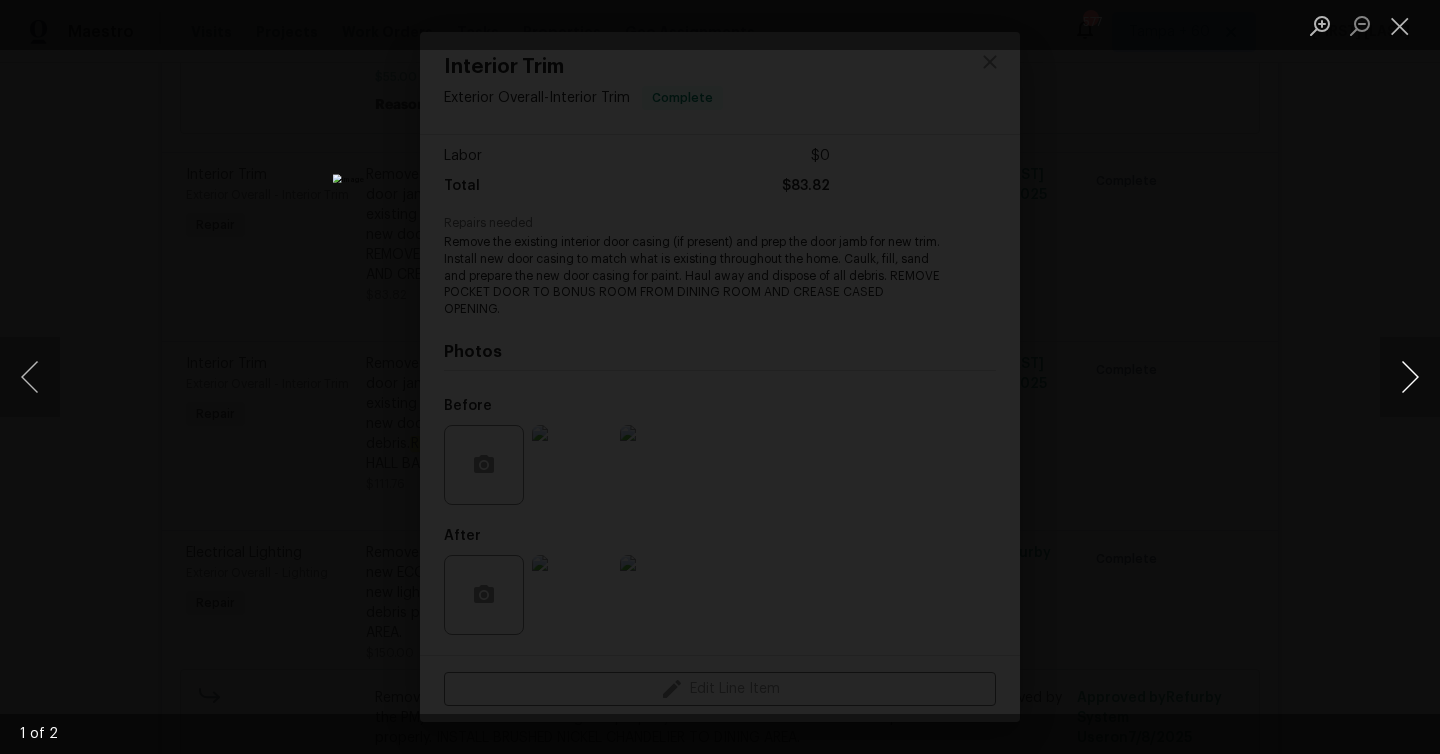 click at bounding box center [1410, 377] 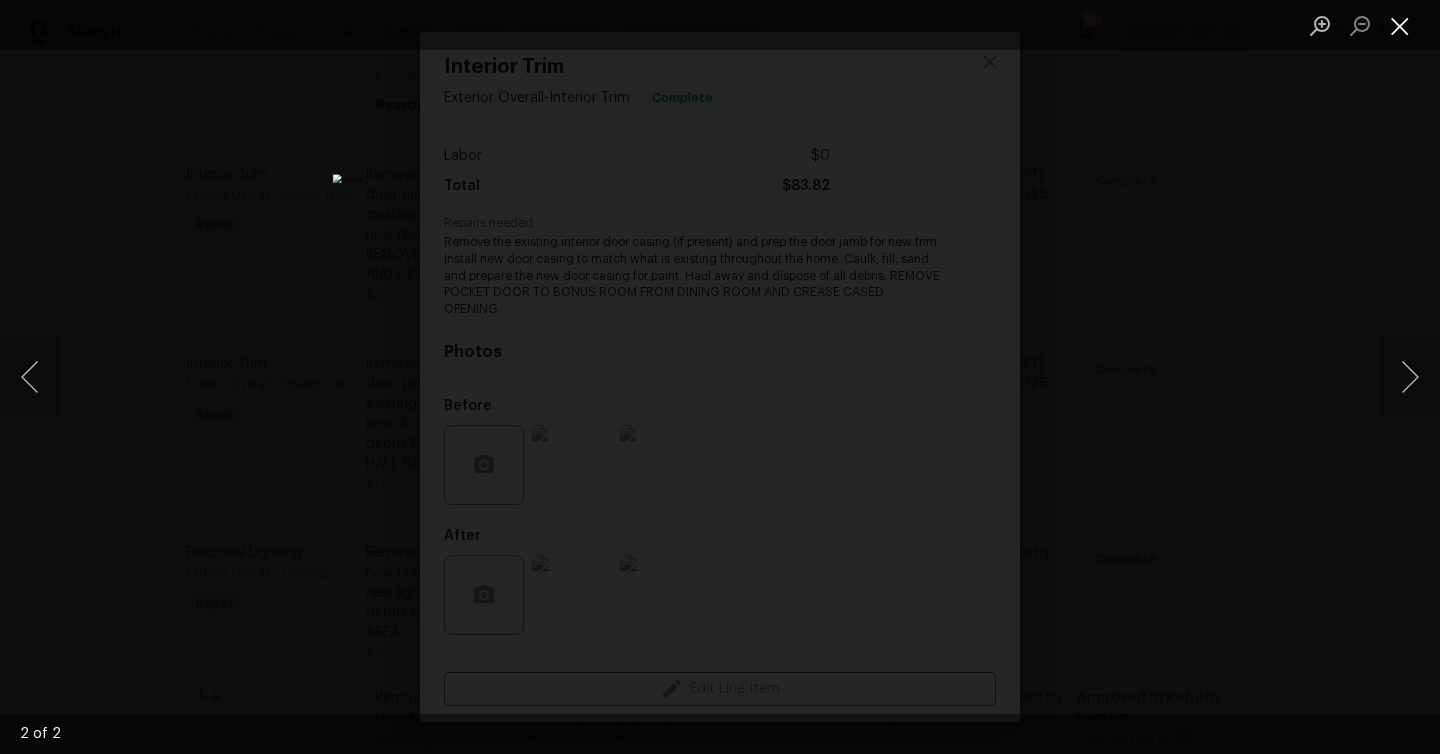 click at bounding box center (1400, 25) 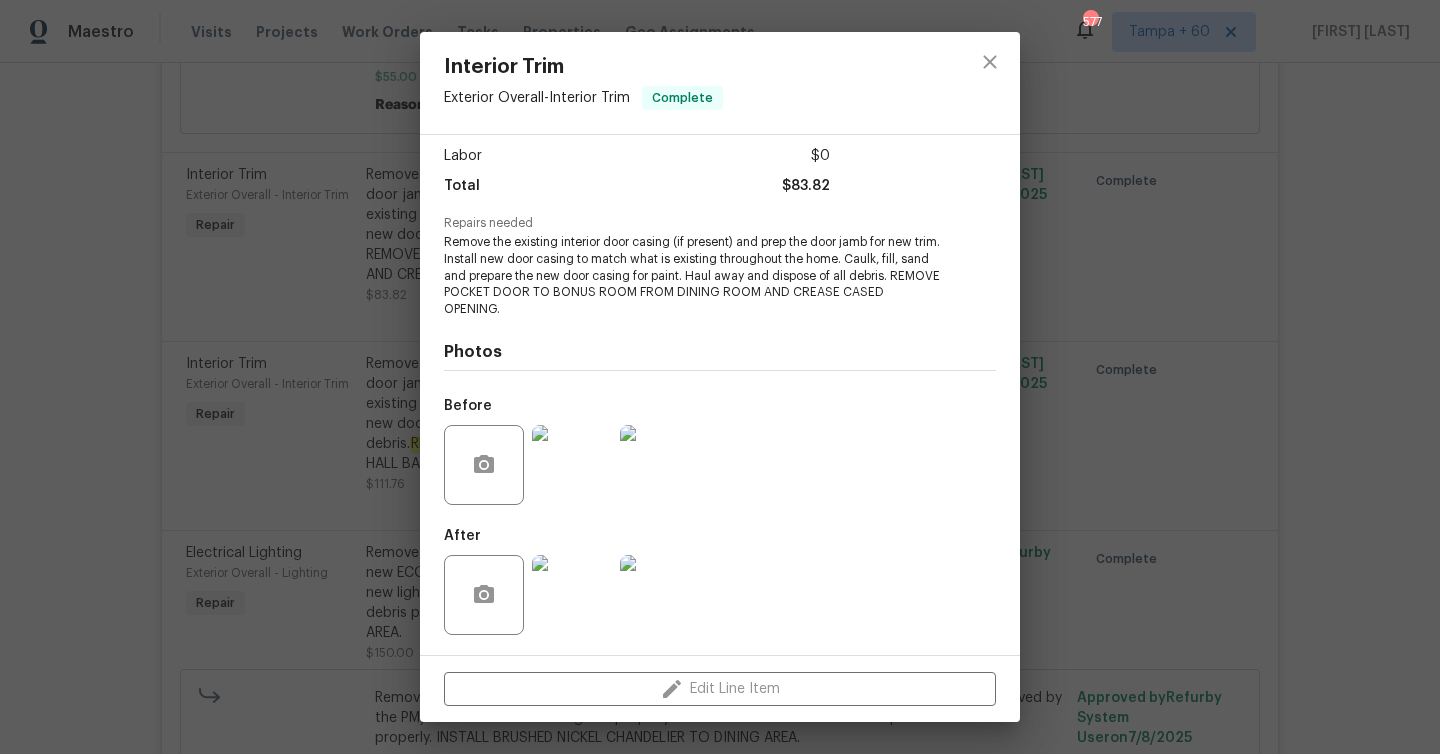 click on "Interior Trim Exterior Overall  -  Interior Trim Complete Vendor Coverall Painting and Remodeling Account Category Repairs Cost $27.94 x 3 count $83.82 Labor $0 Total $83.82 Repairs needed Remove the existing interior door casing (if present) and prep the door jamb for new trim. Install new door casing to match what is existing throughout the home. Caulk, fill, sand and prepare the new door casing for paint. Haul away and dispose of all debris. REMOVE POCKET DOOR TO BONUS ROOM FROM DINING ROOM AND CREASE CASED OPENING. Photos Before After  Edit Line Item" at bounding box center (720, 377) 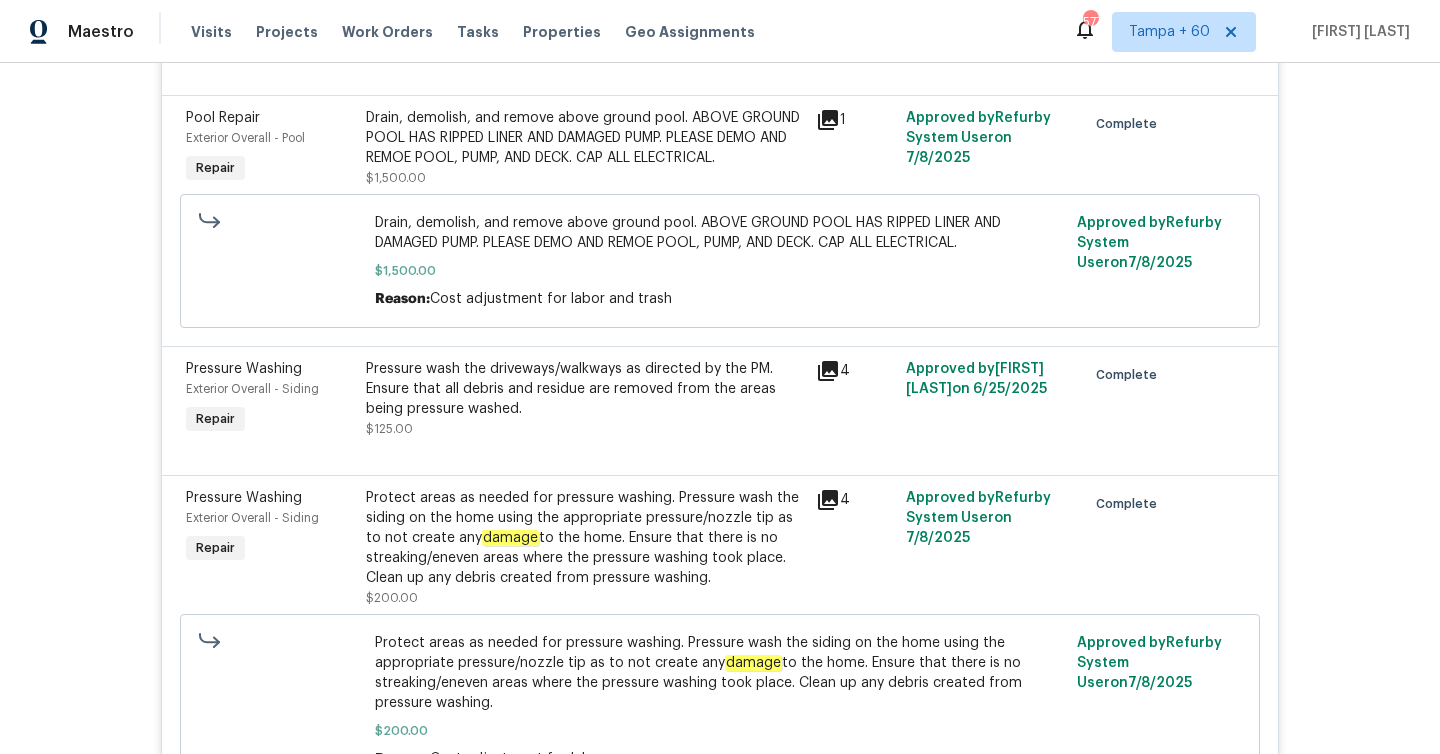 scroll, scrollTop: 11205, scrollLeft: 0, axis: vertical 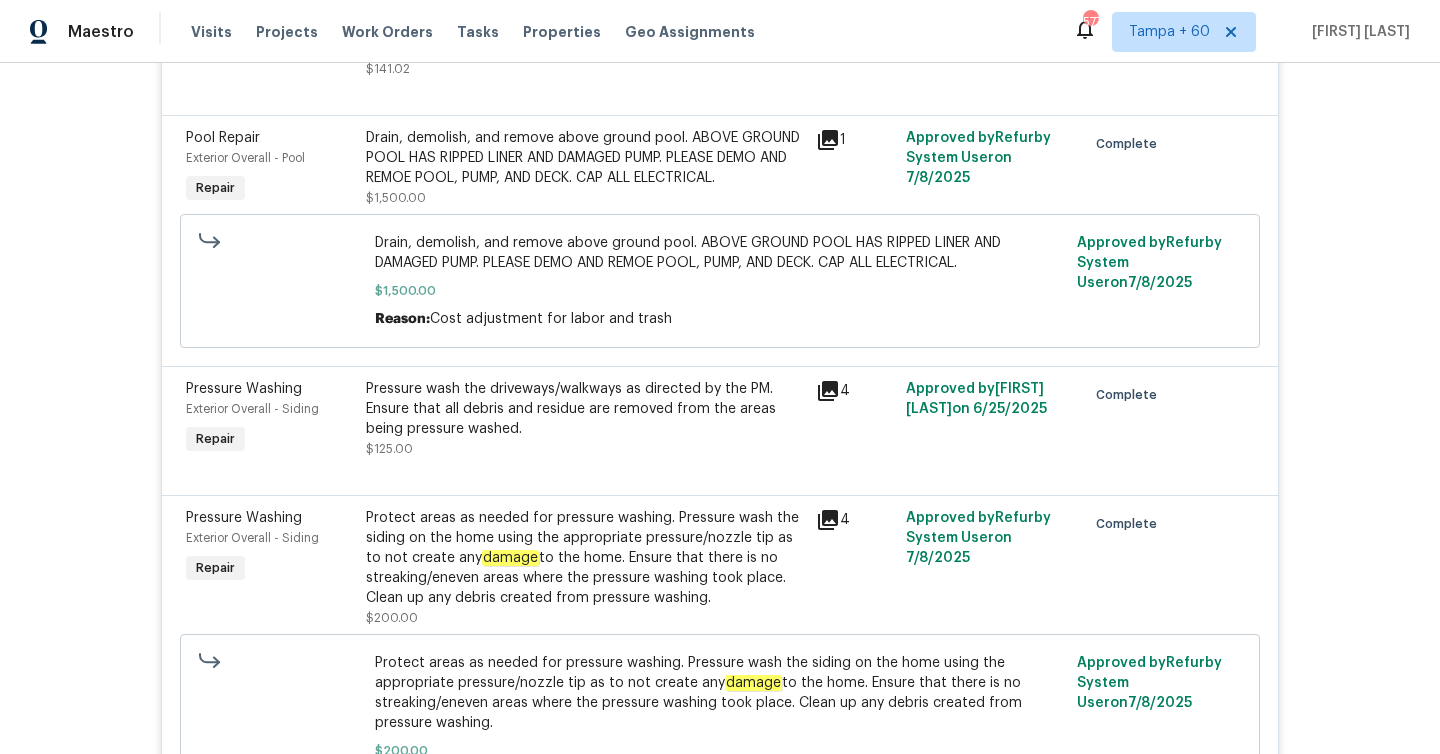 click 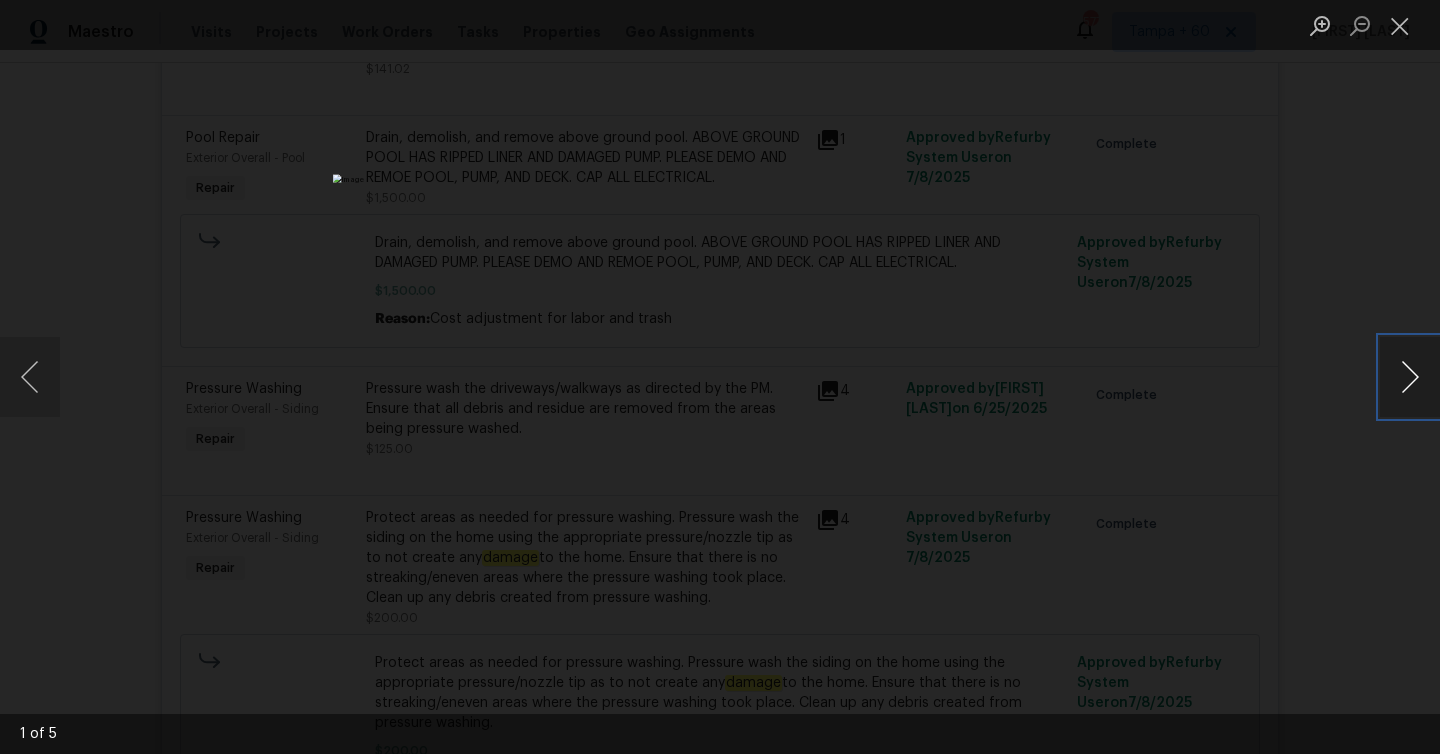 click at bounding box center [1410, 377] 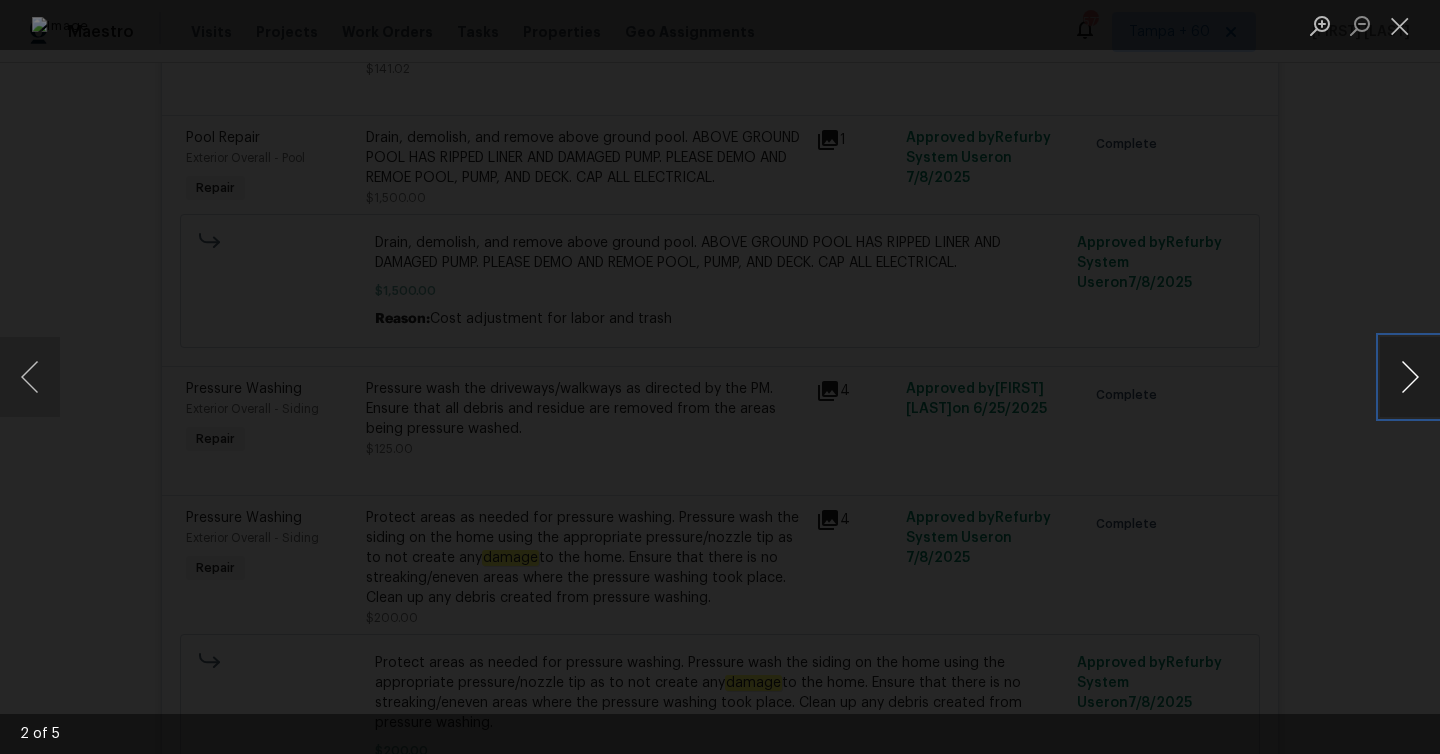 click at bounding box center (1410, 377) 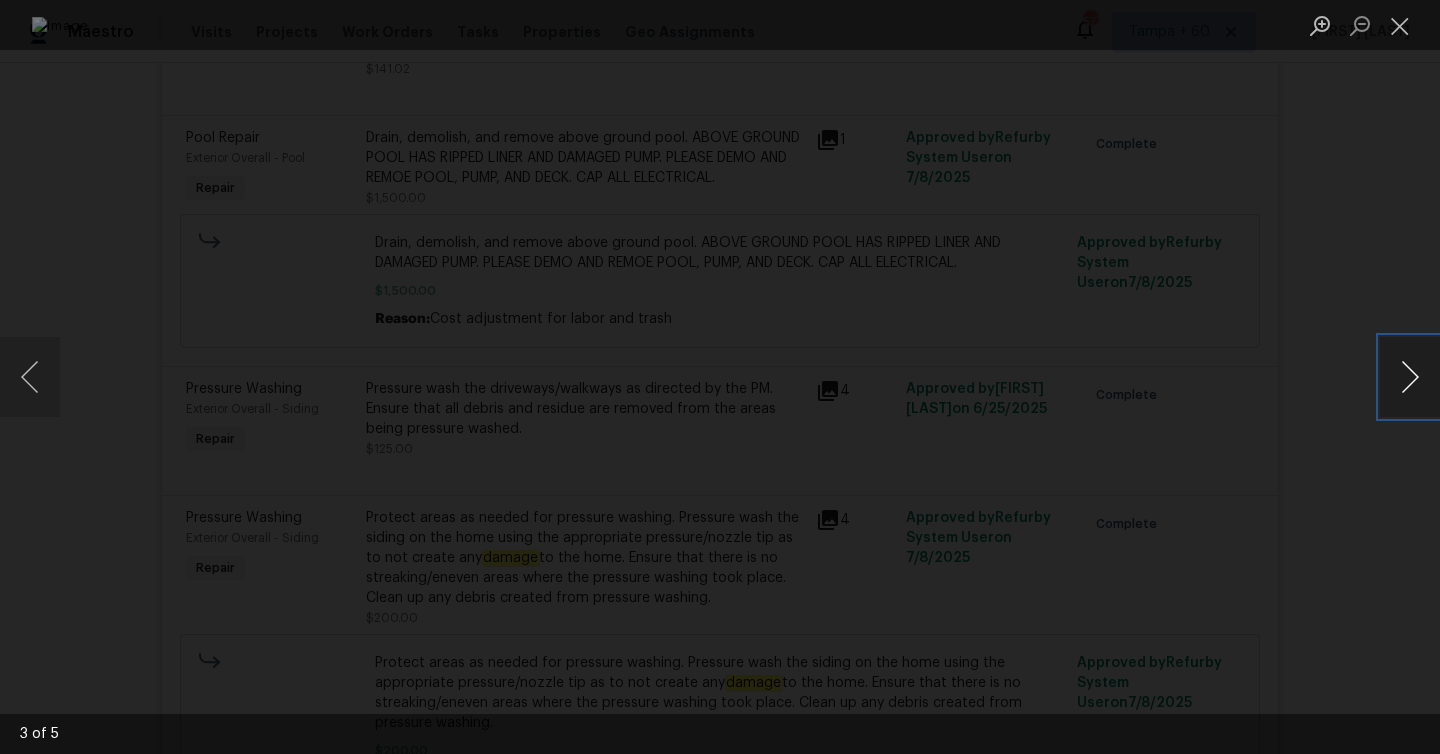 click at bounding box center [1410, 377] 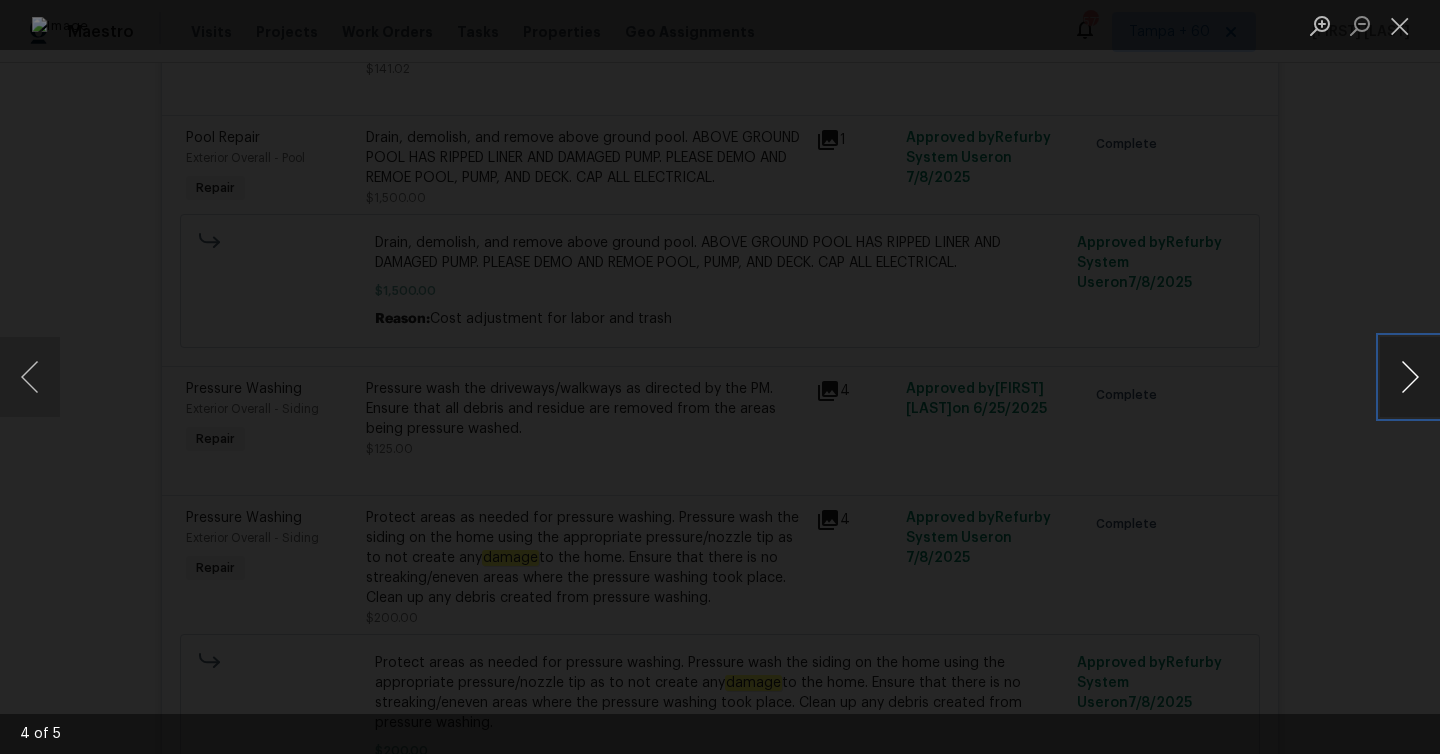 click at bounding box center [1410, 377] 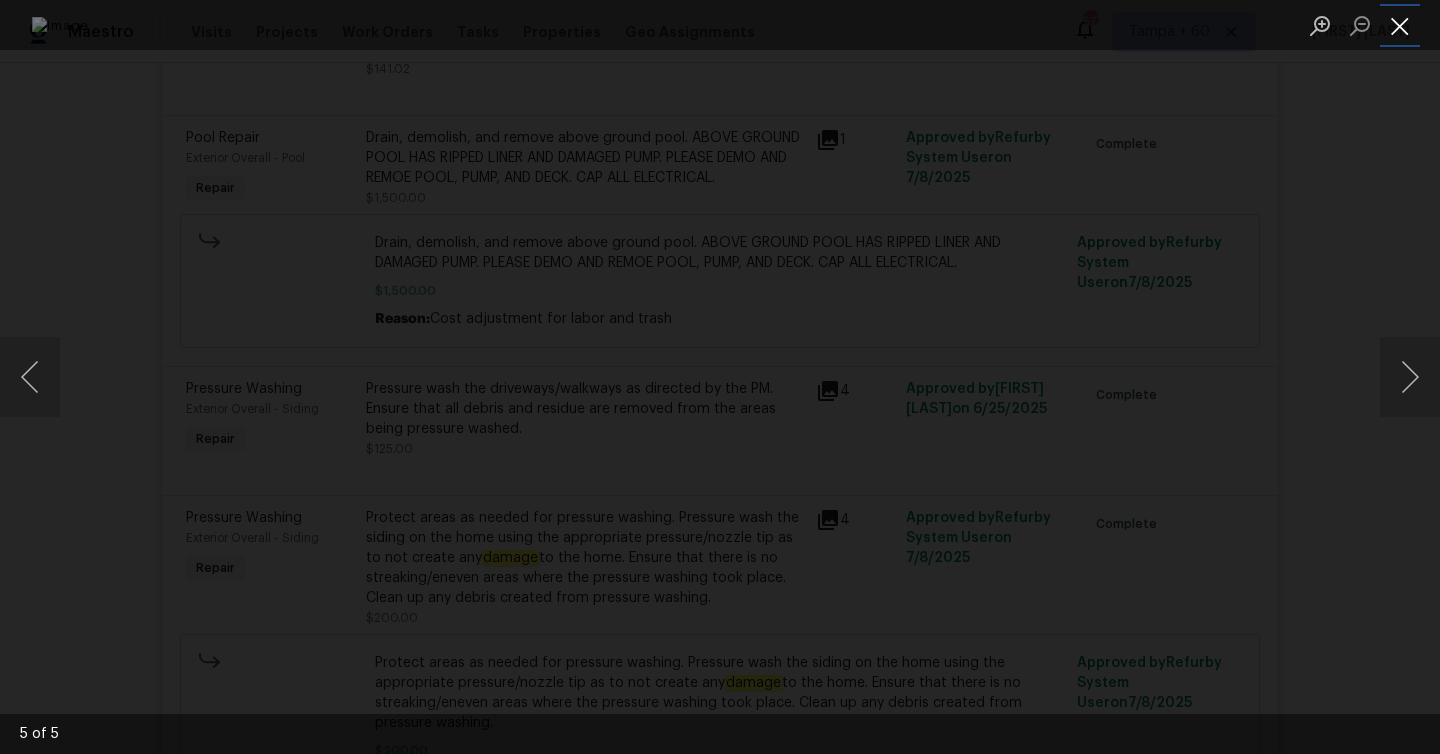 click at bounding box center [1400, 25] 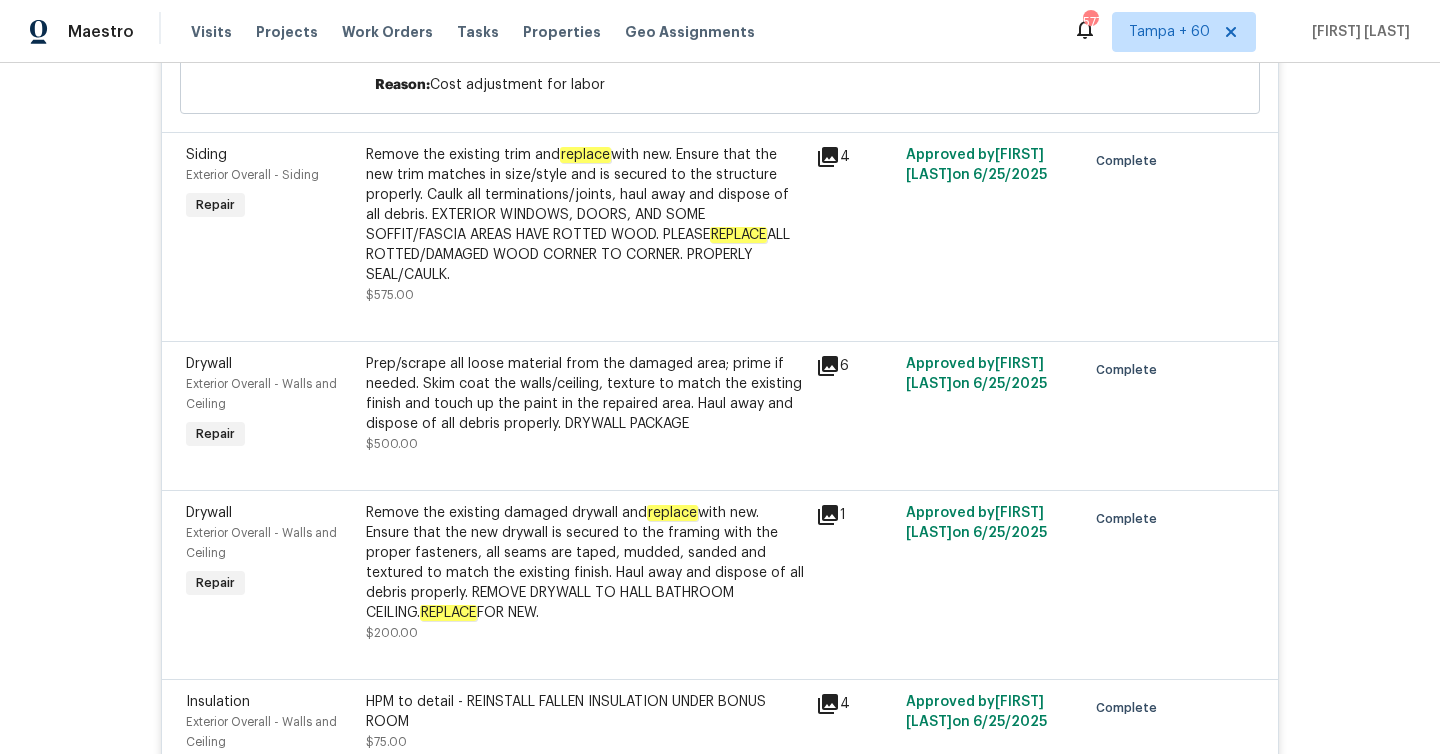 scroll, scrollTop: 11895, scrollLeft: 0, axis: vertical 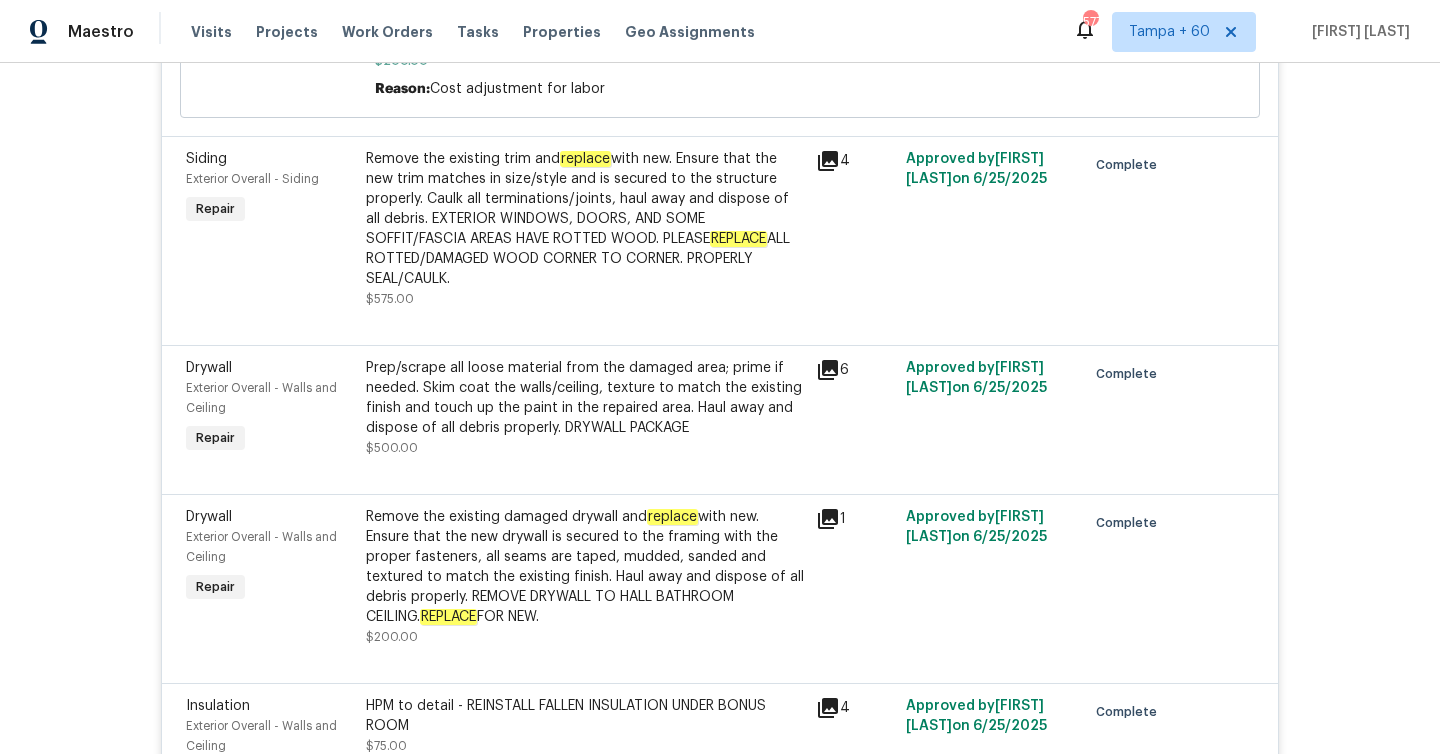 click on "4" at bounding box center (855, 161) 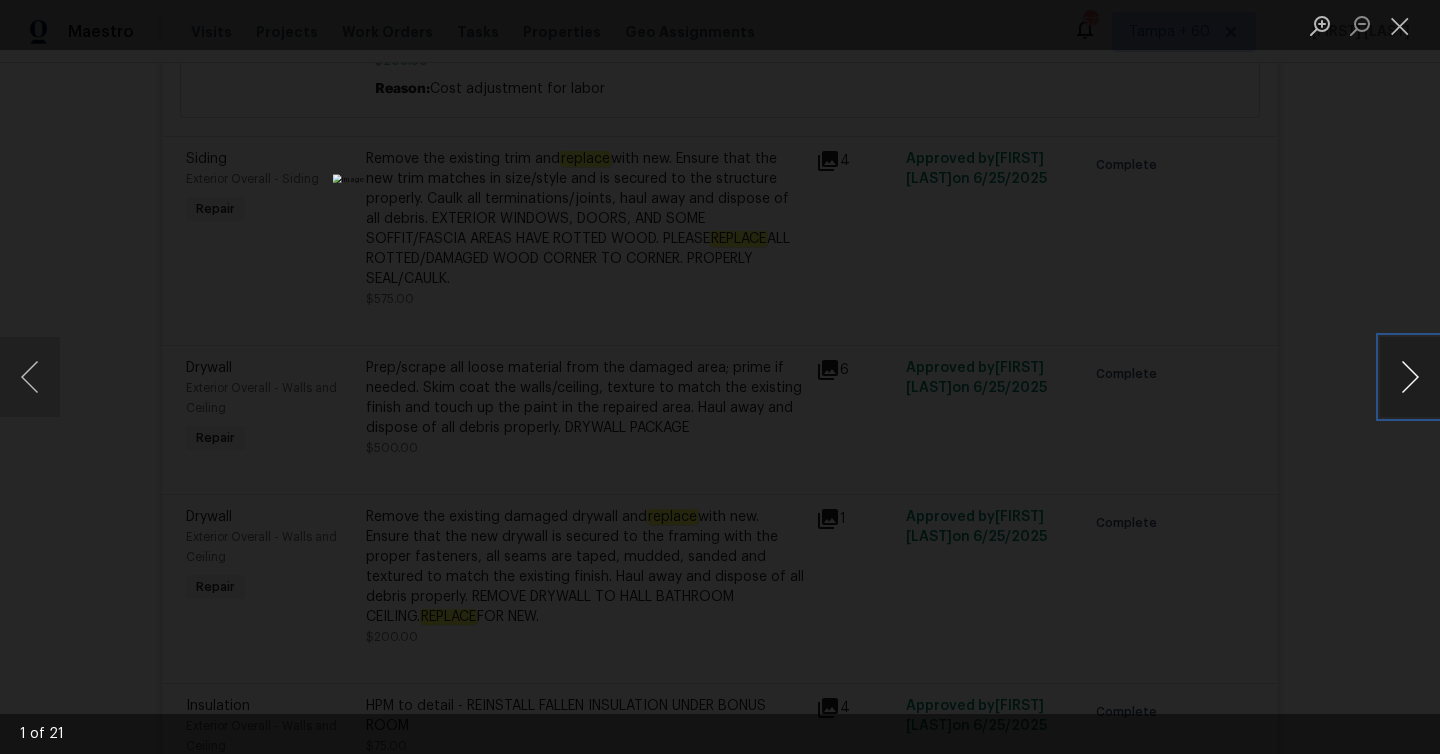 click at bounding box center (1410, 377) 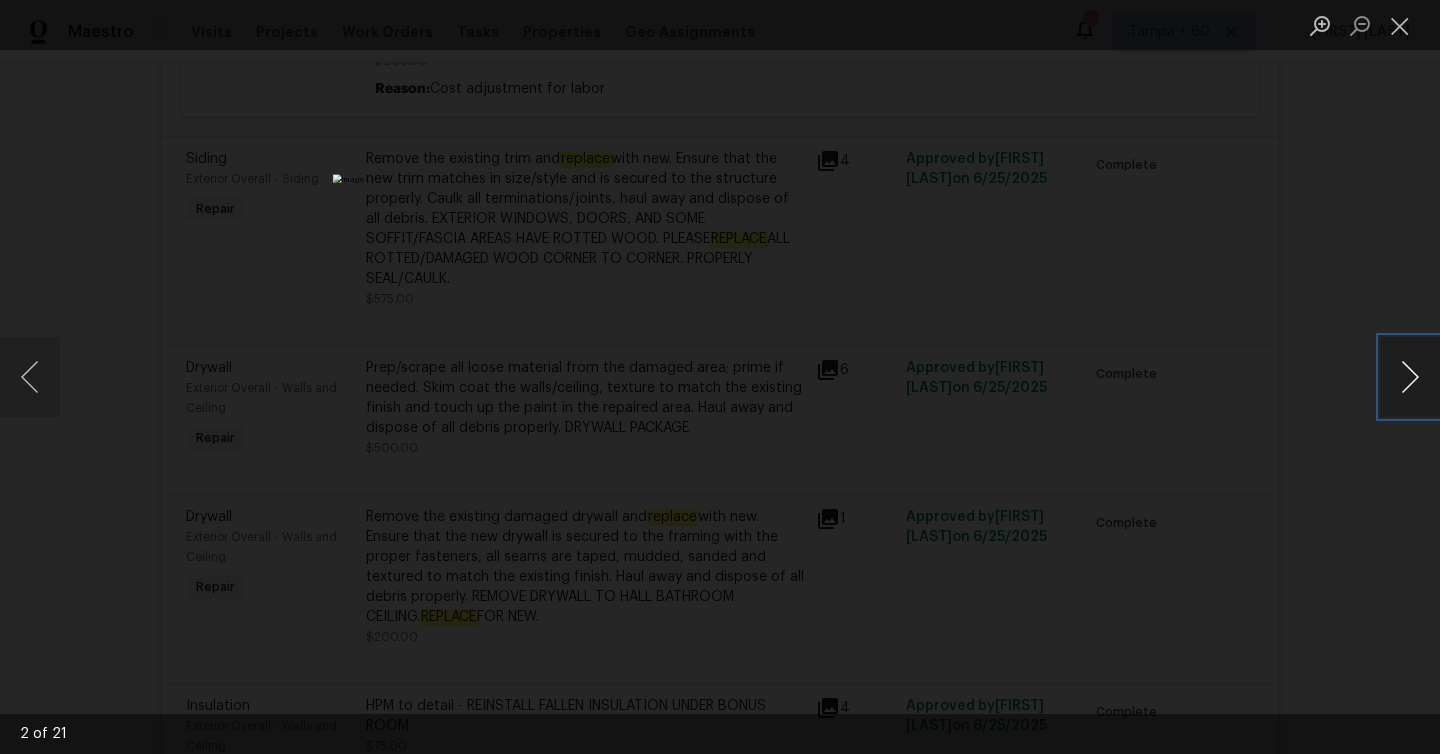 click at bounding box center [1410, 377] 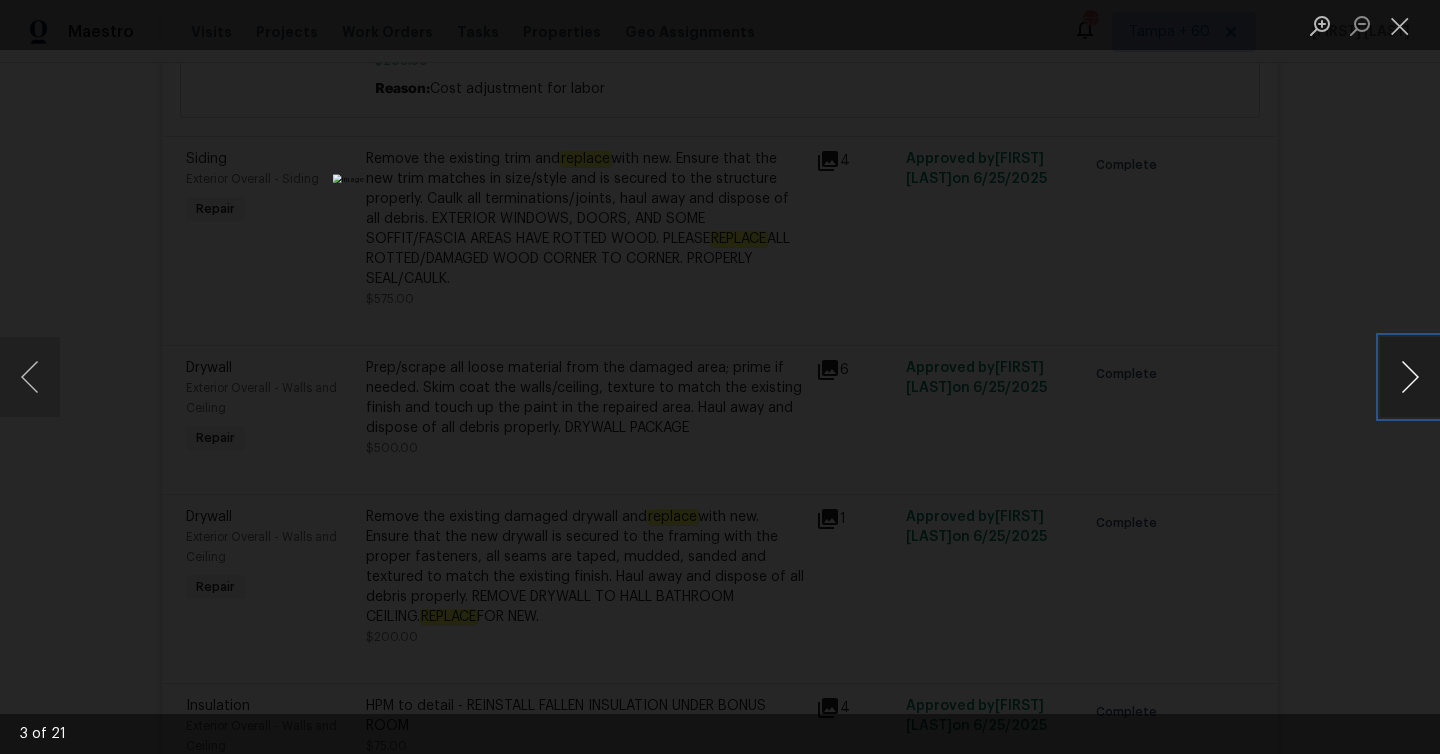 click at bounding box center [1410, 377] 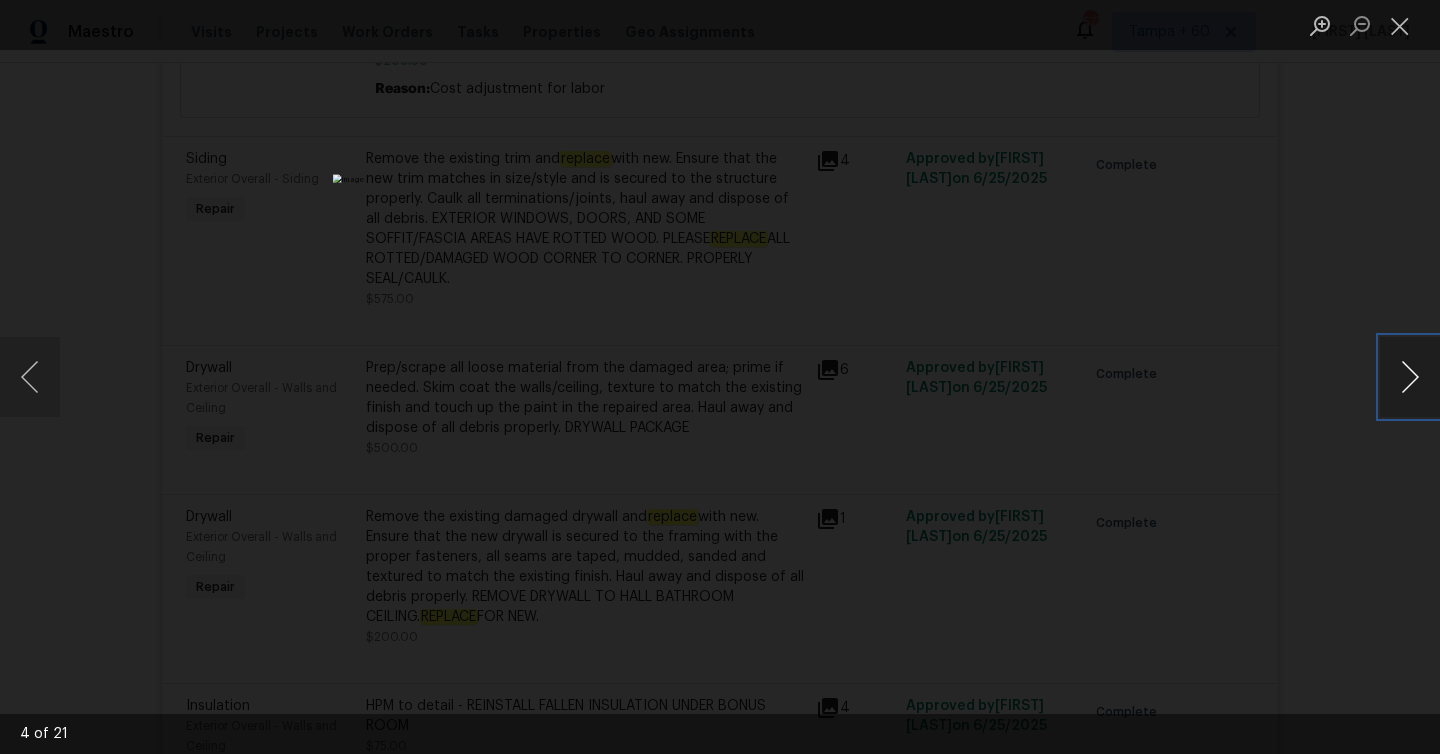click at bounding box center [1410, 377] 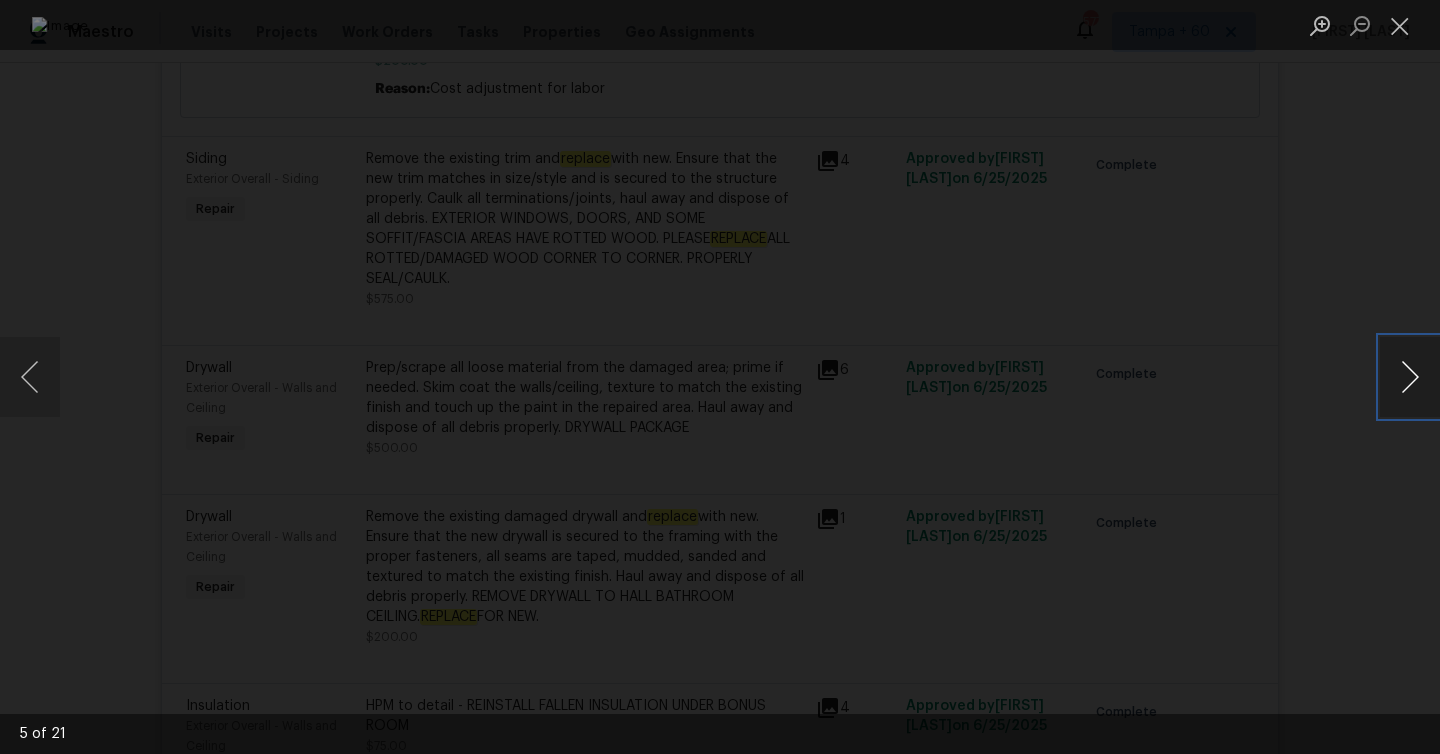 click at bounding box center [1410, 377] 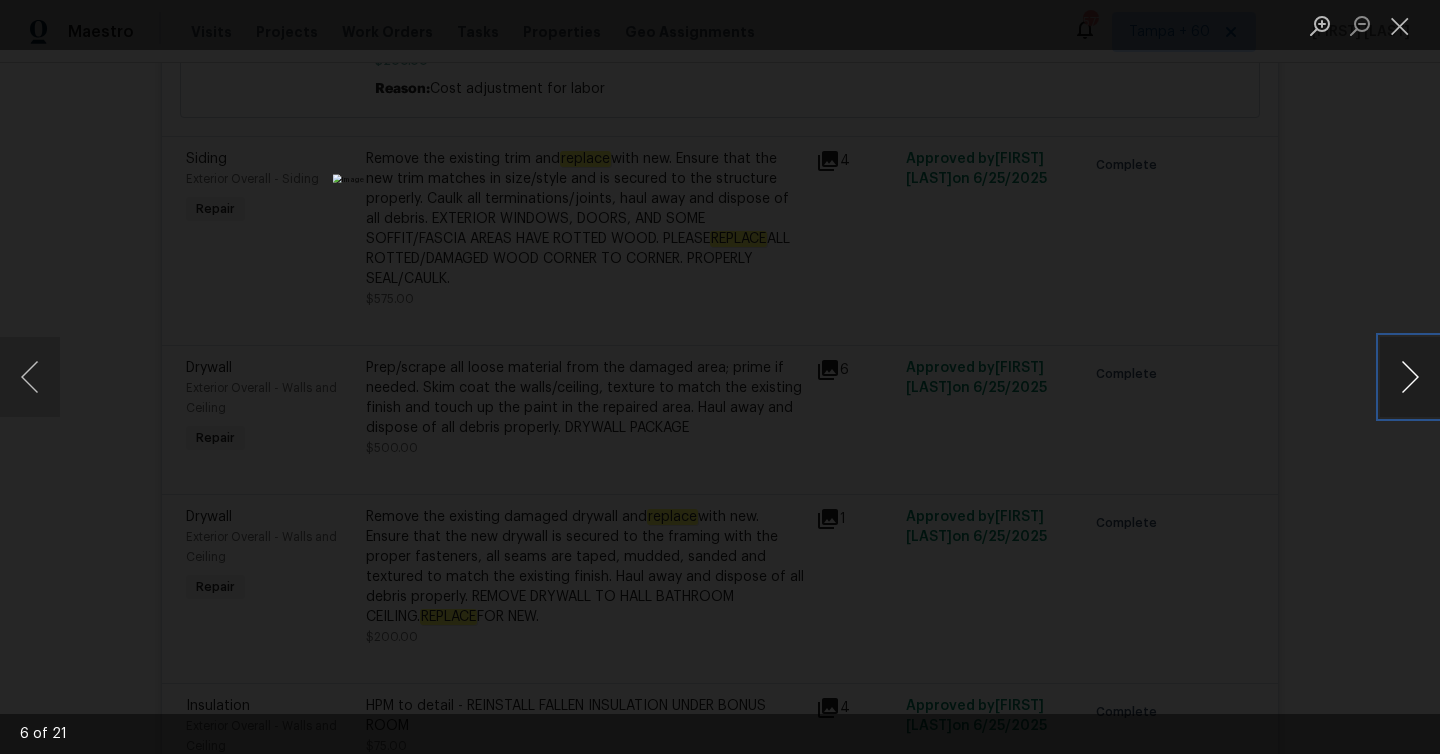 click at bounding box center (1410, 377) 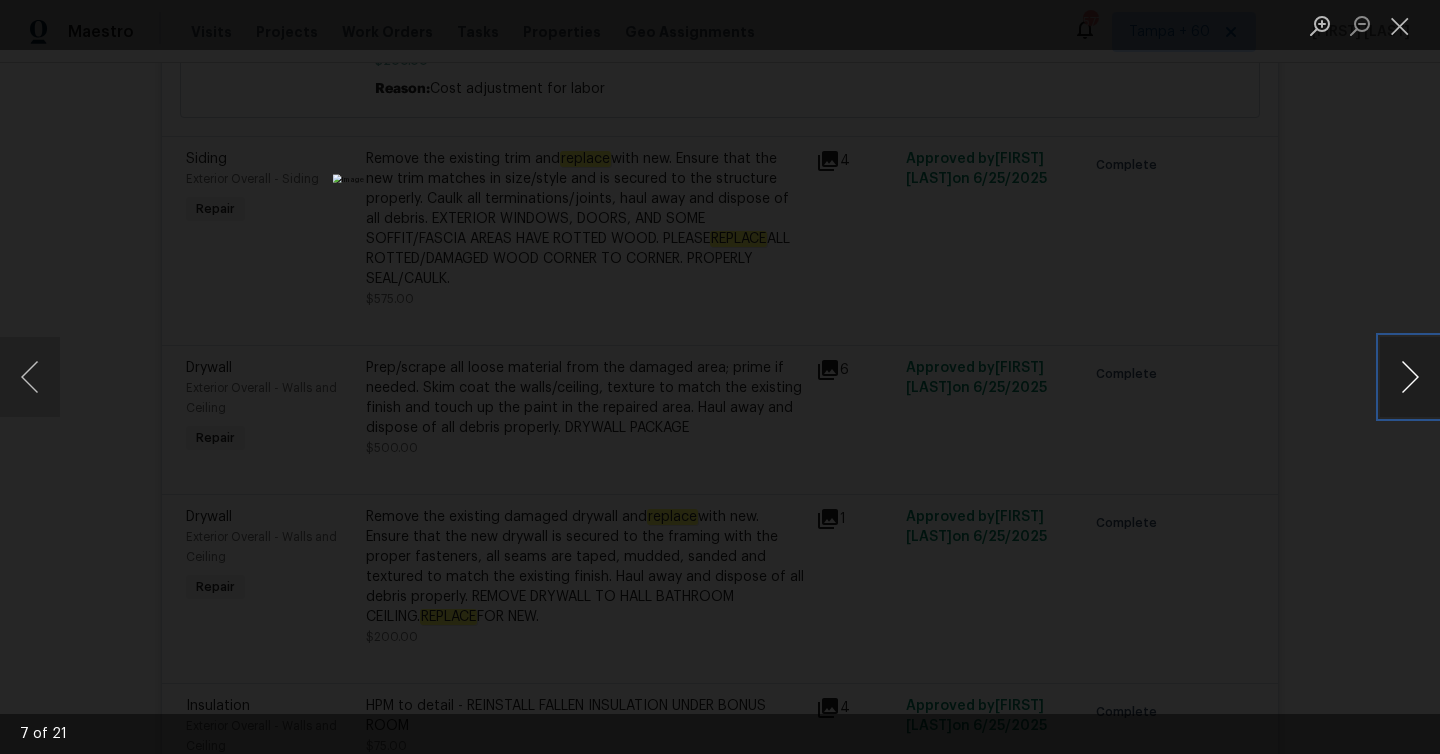 click at bounding box center [1410, 377] 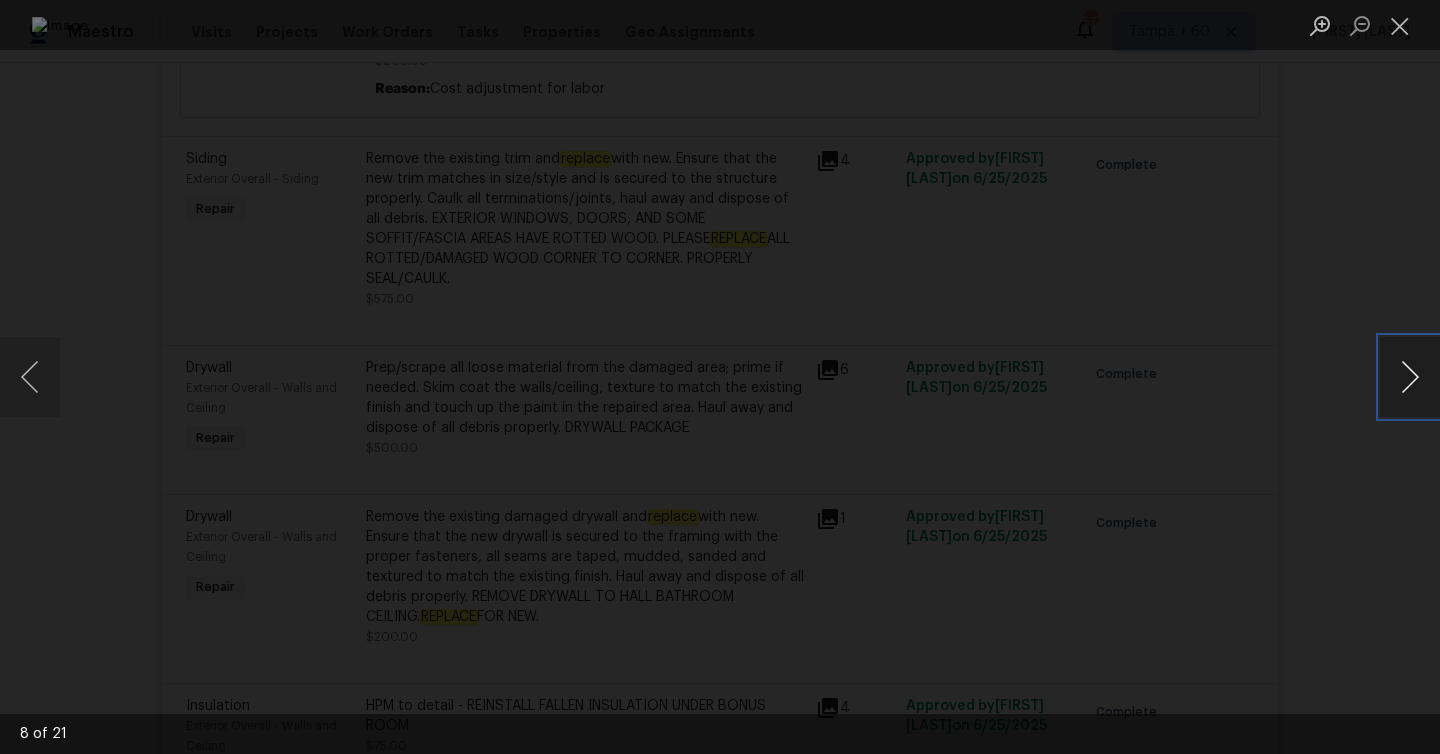 click at bounding box center [1410, 377] 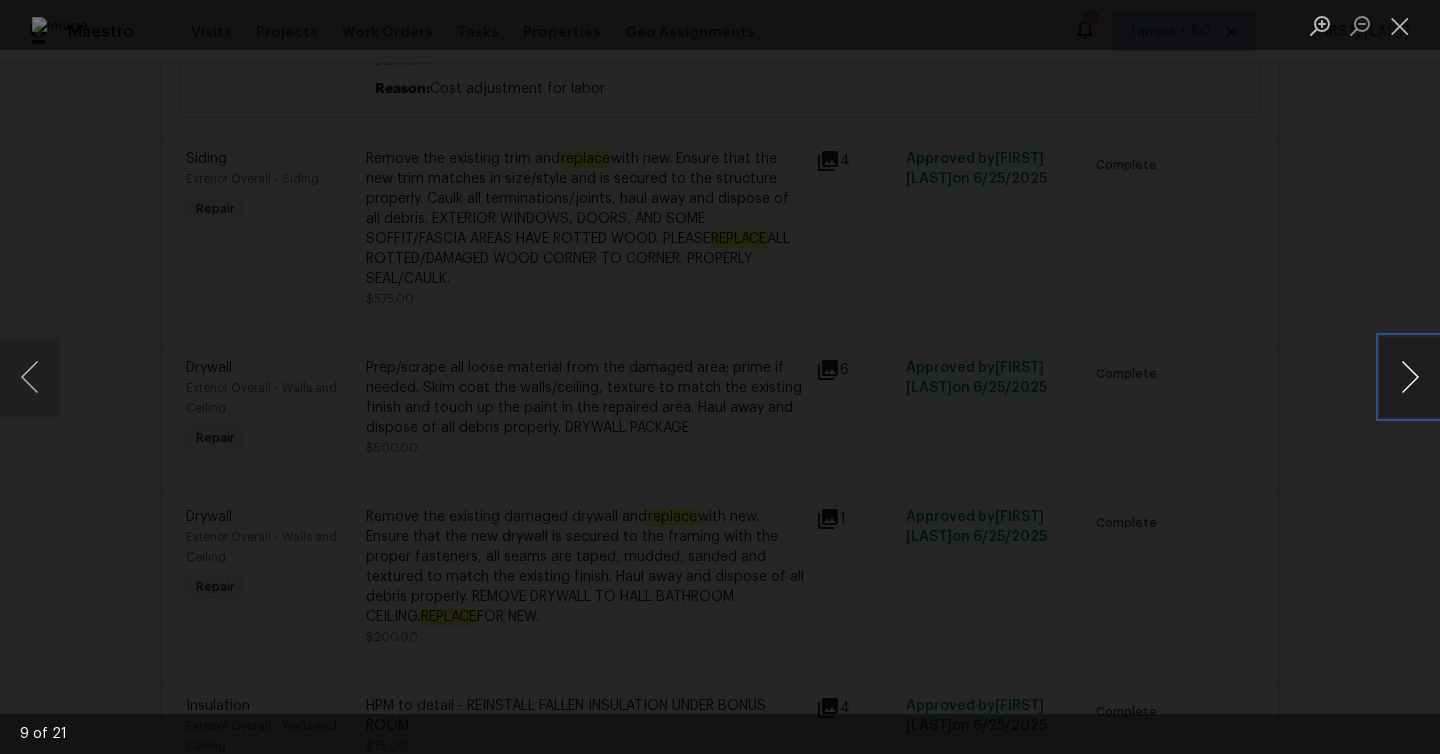click at bounding box center (1410, 377) 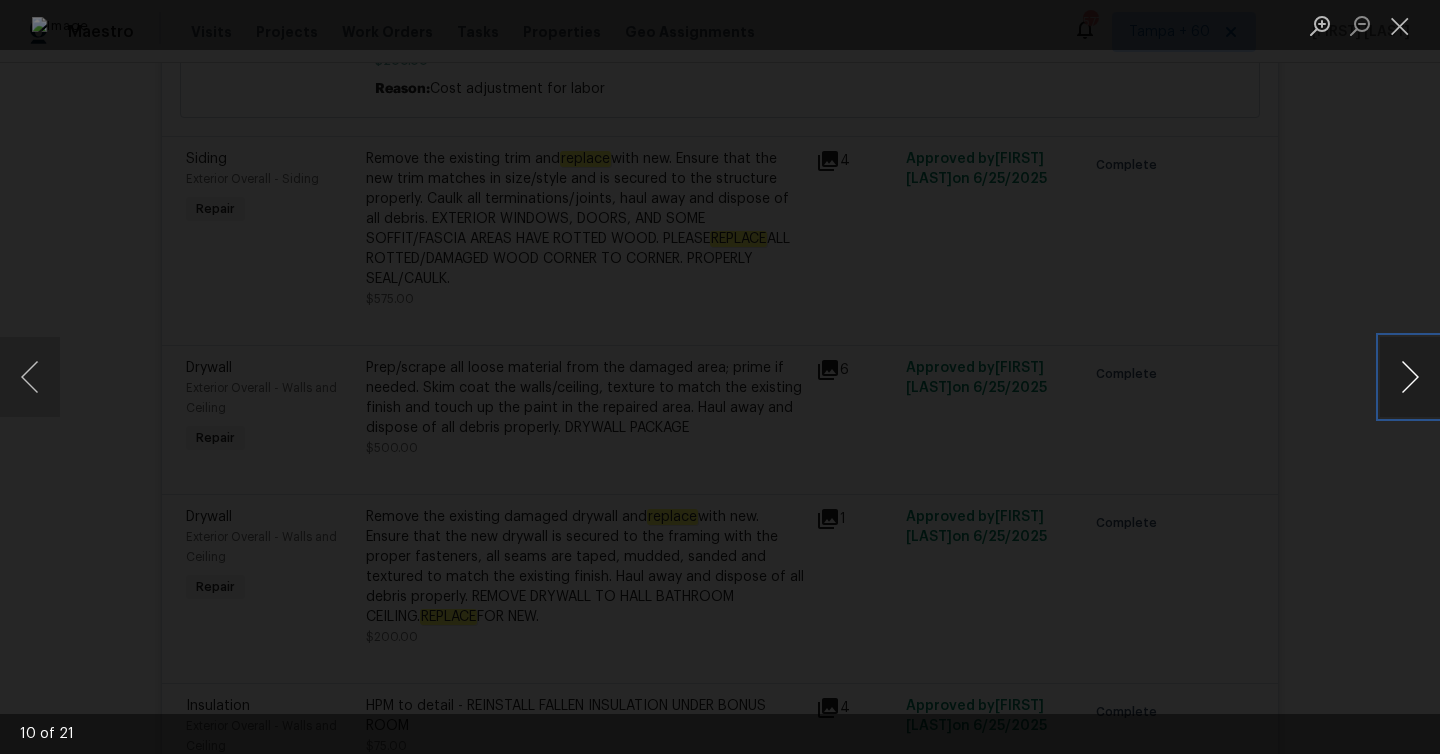 click at bounding box center (1410, 377) 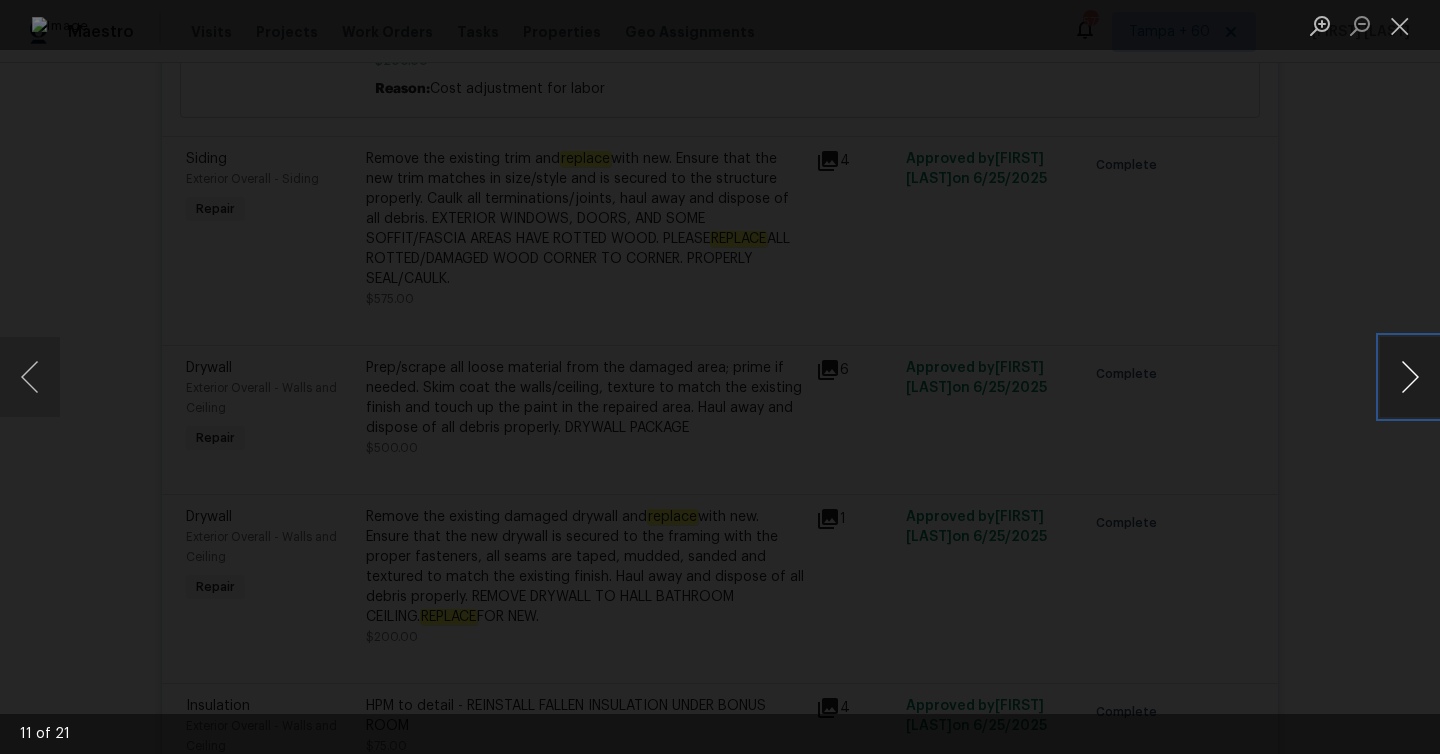 click at bounding box center (1410, 377) 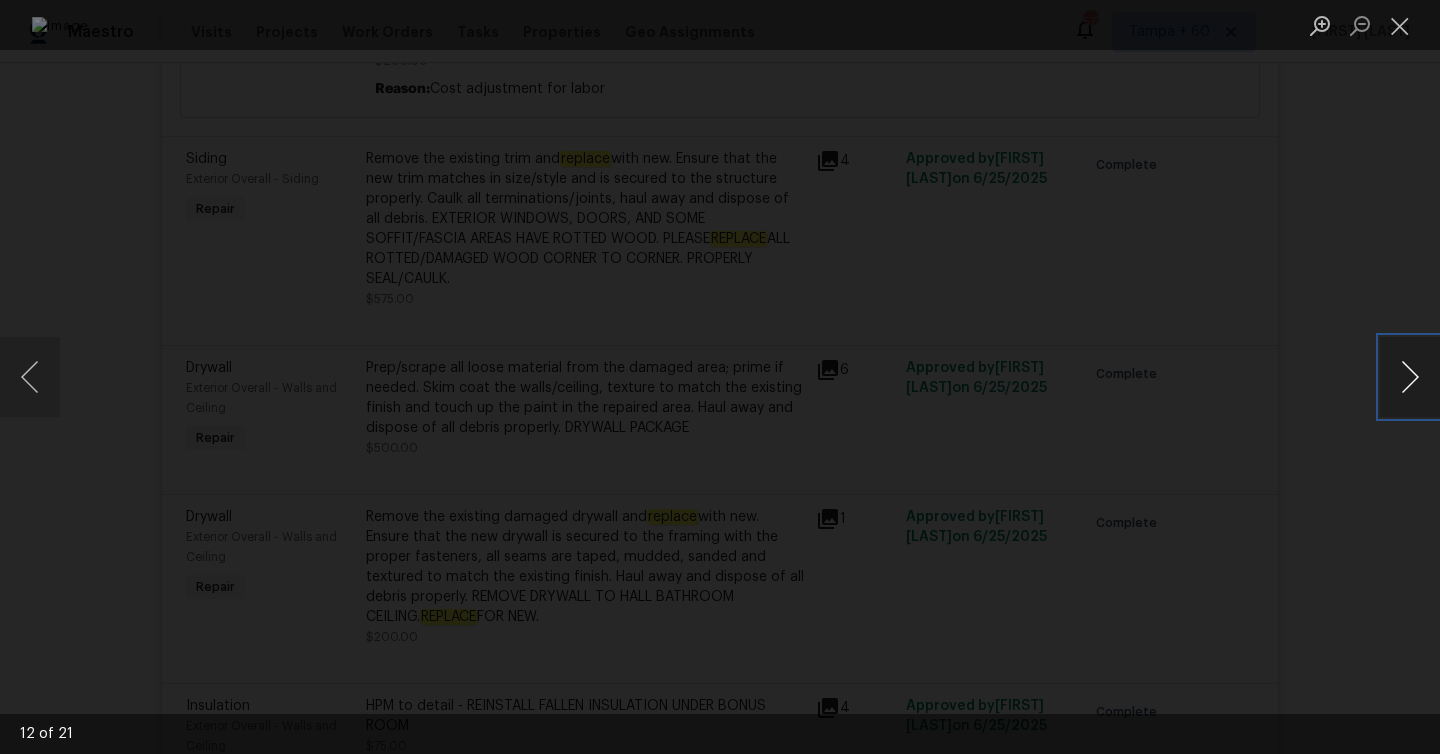 click at bounding box center (1410, 377) 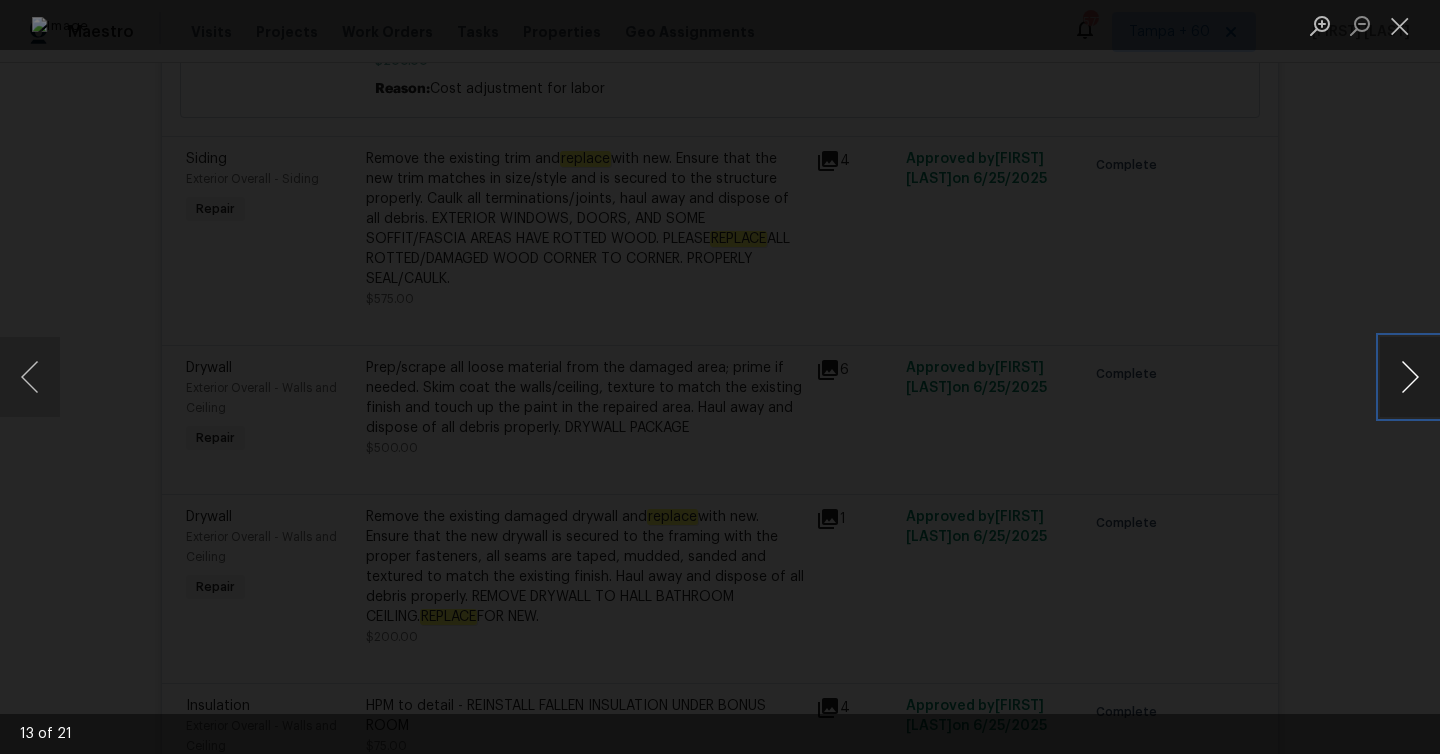 click at bounding box center (1410, 377) 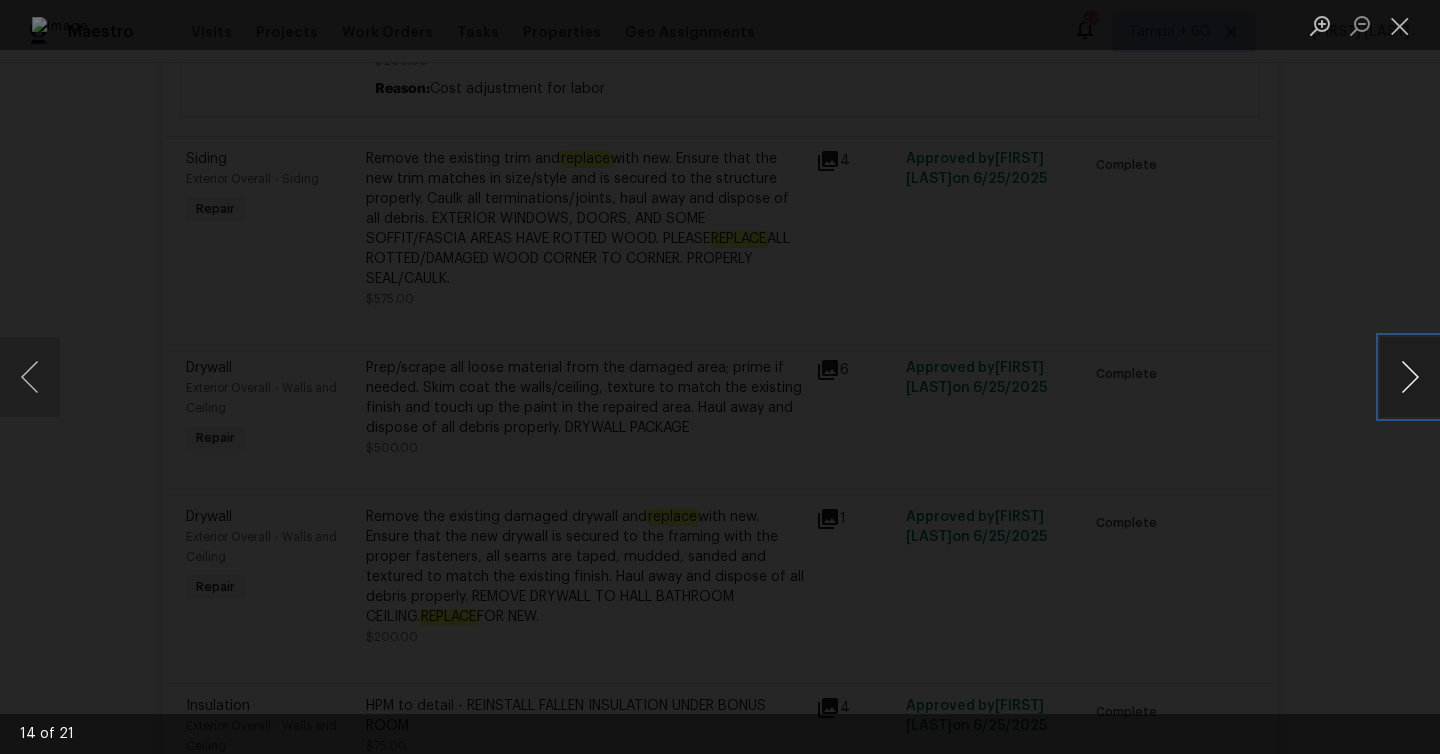 click at bounding box center [1410, 377] 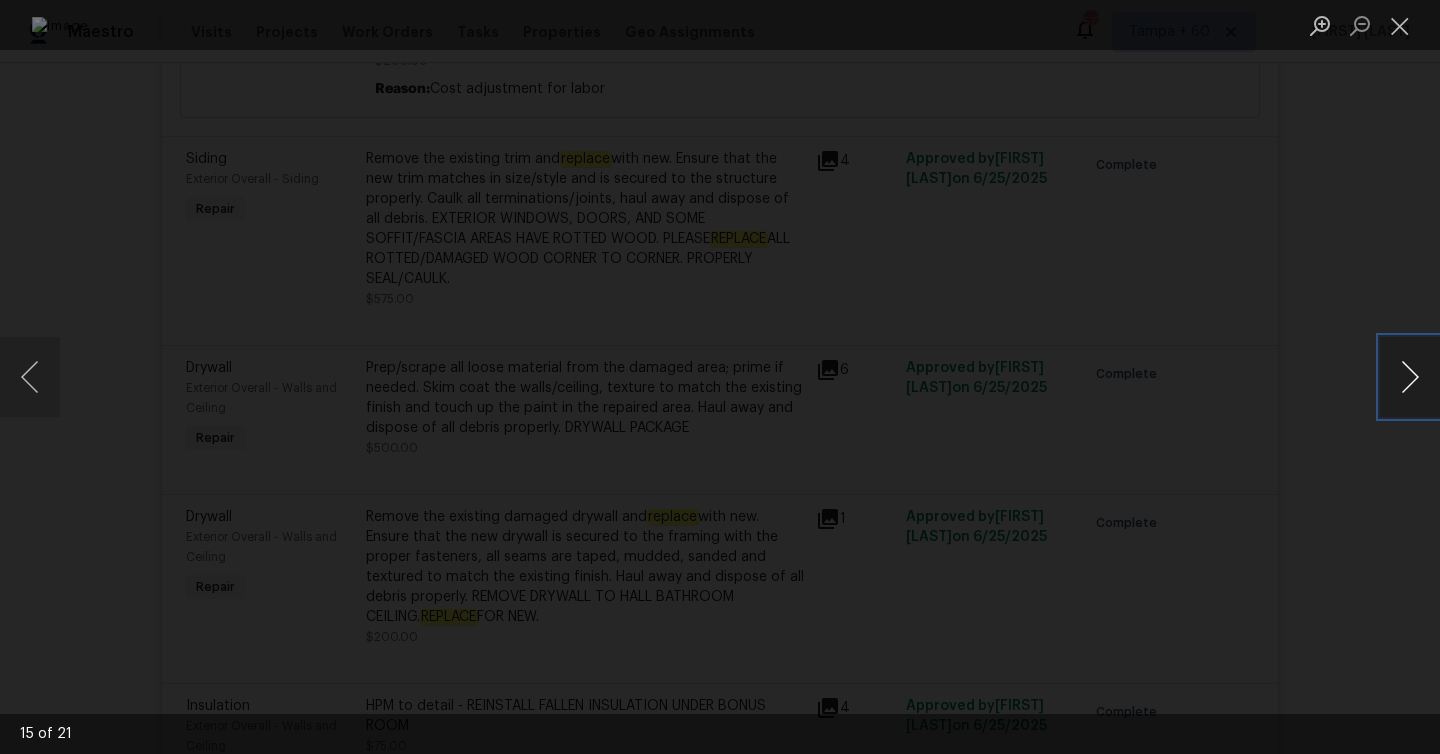 click at bounding box center [1410, 377] 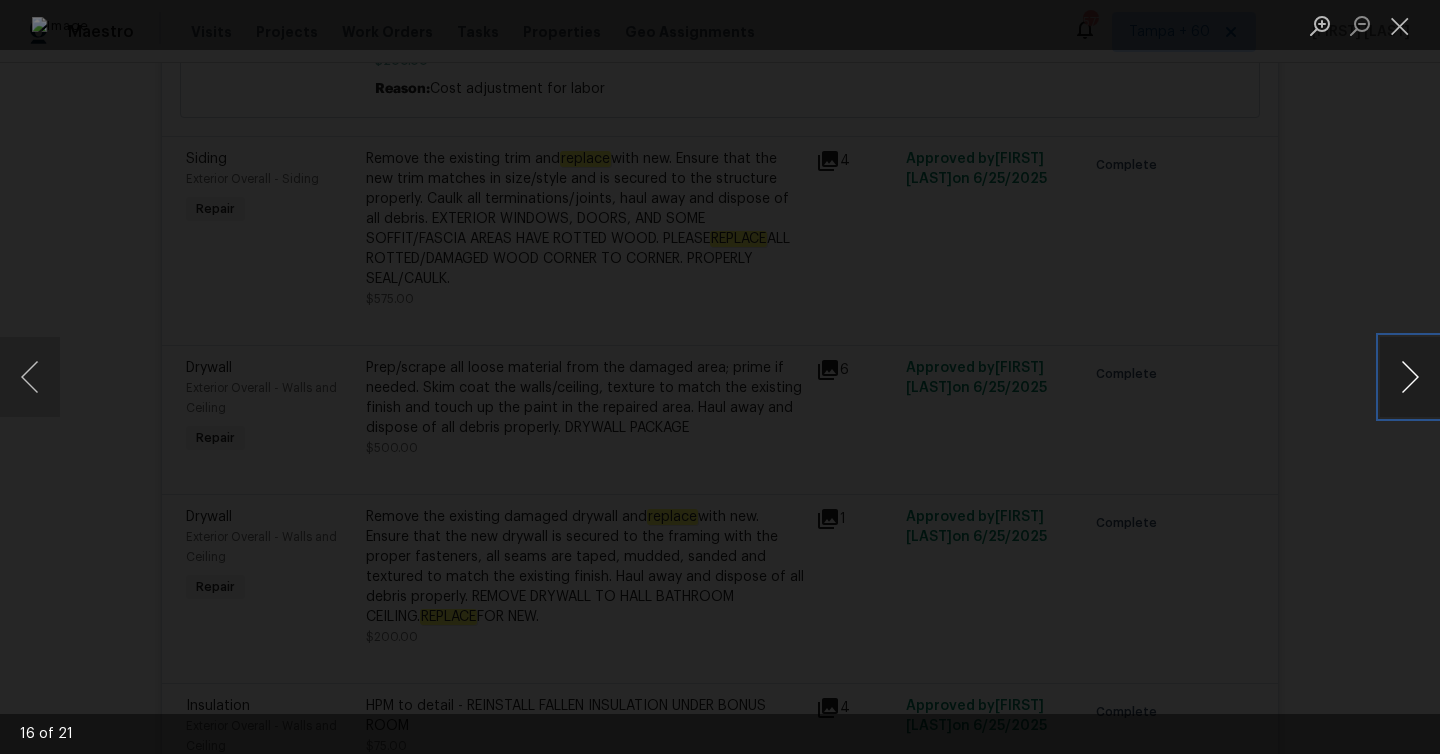 click at bounding box center [1410, 377] 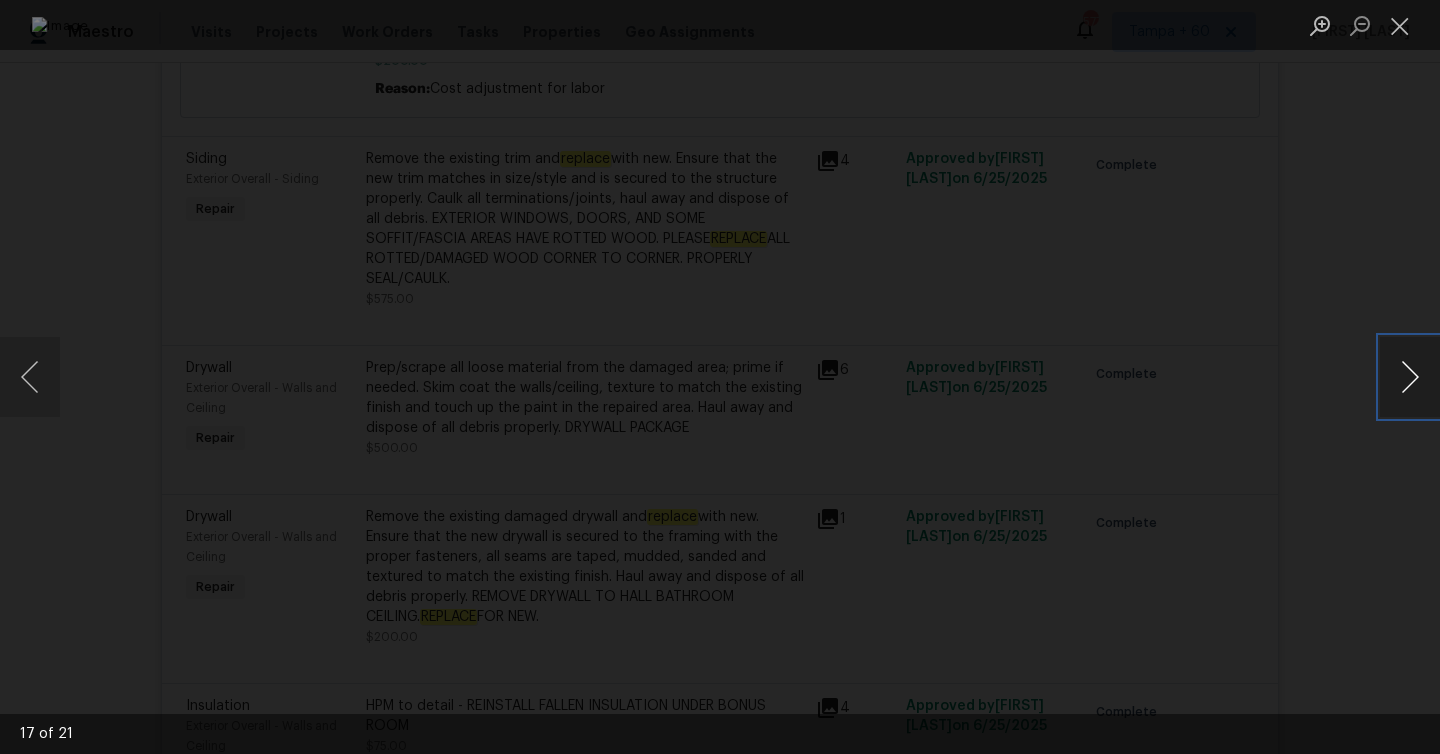 click at bounding box center [1410, 377] 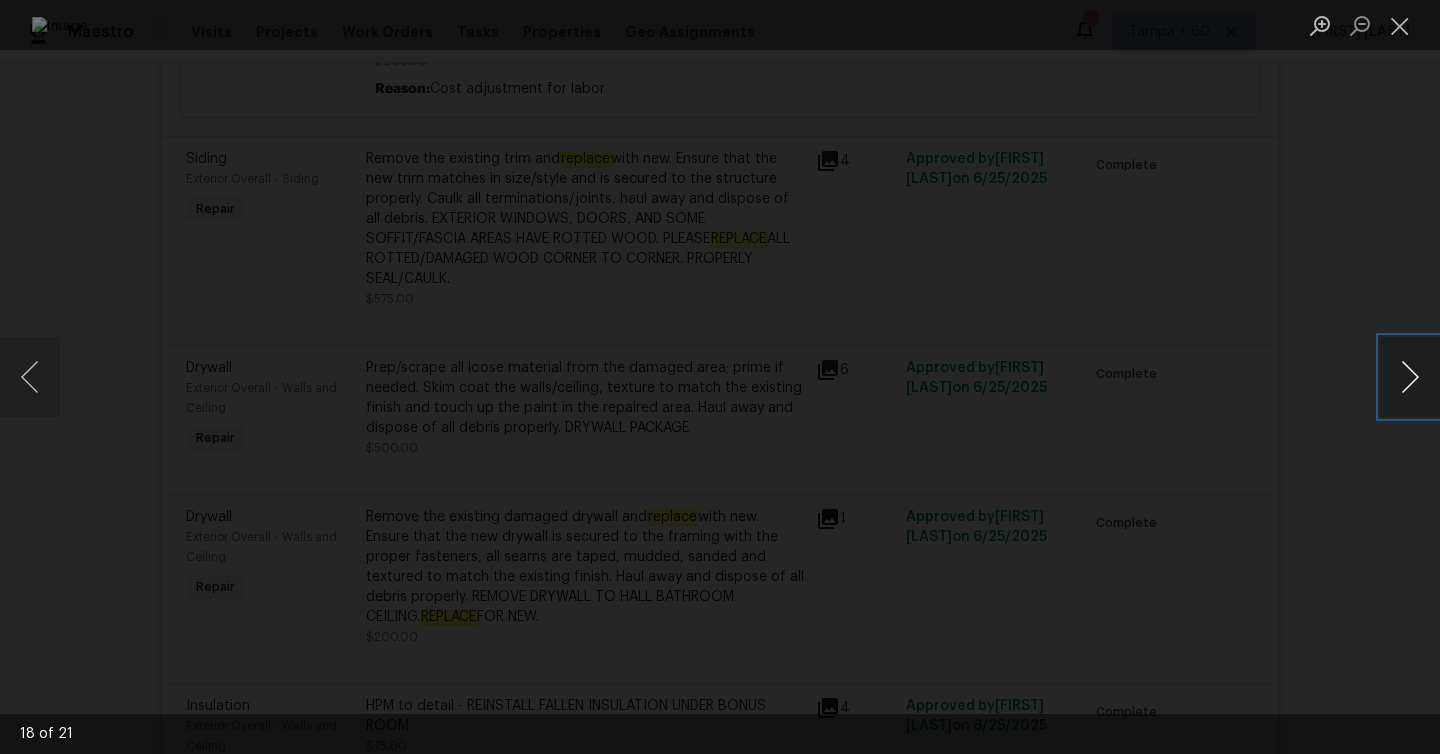 click at bounding box center [1410, 377] 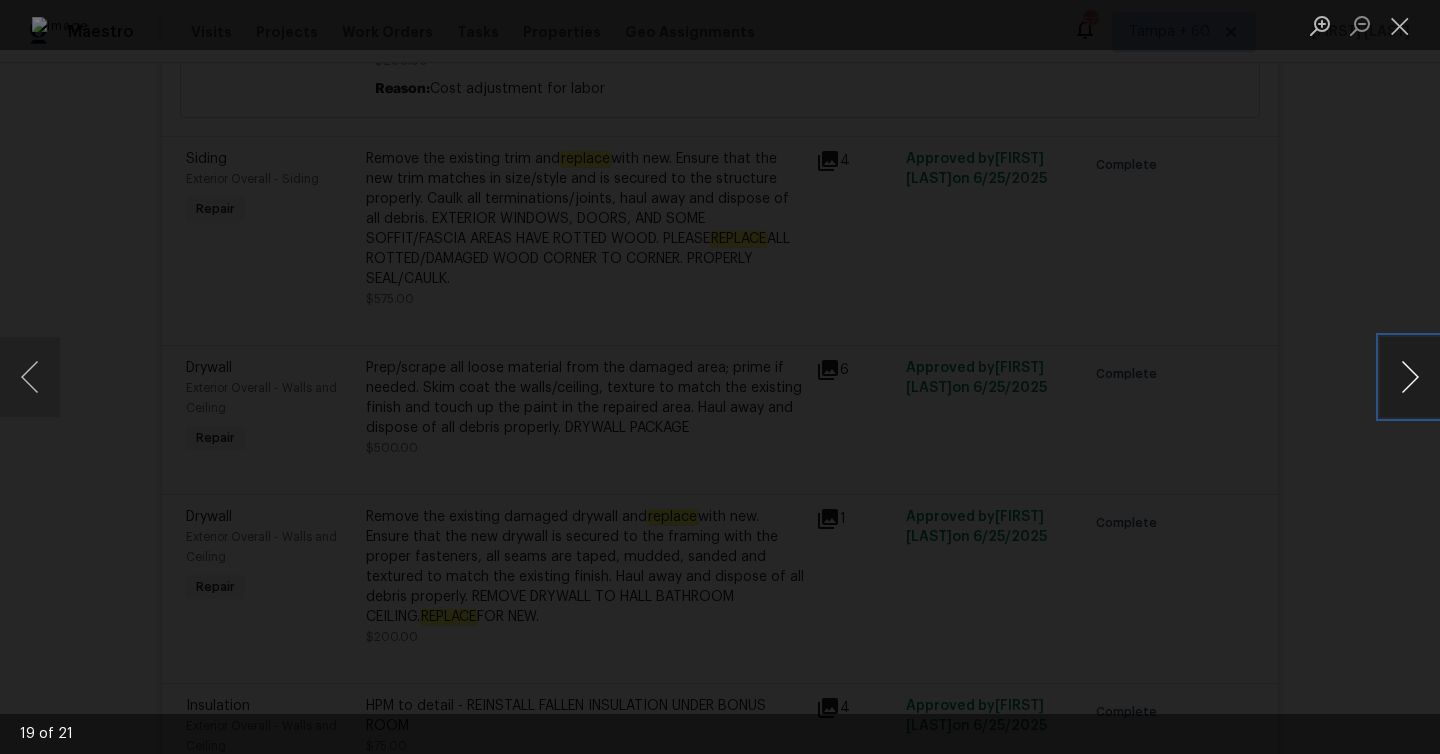 click at bounding box center [1410, 377] 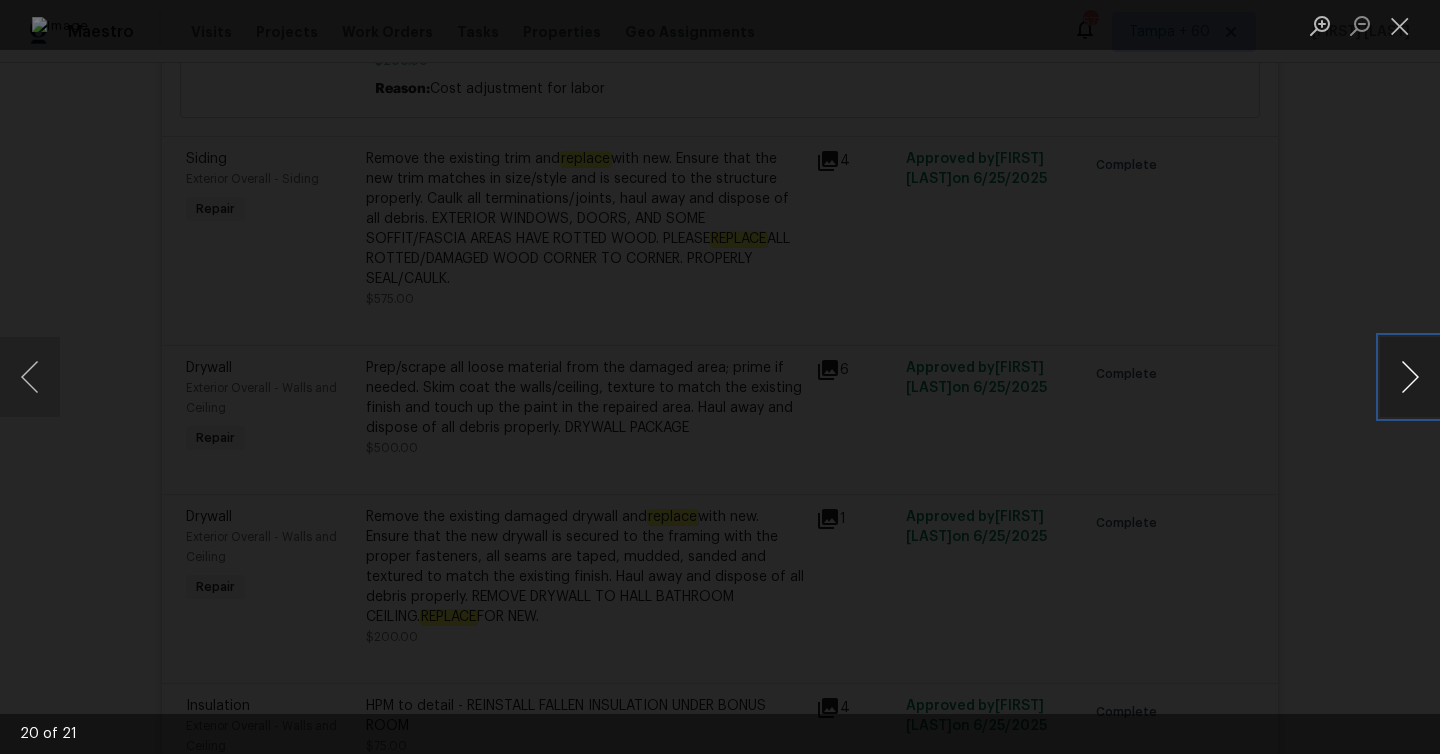 click at bounding box center [1410, 377] 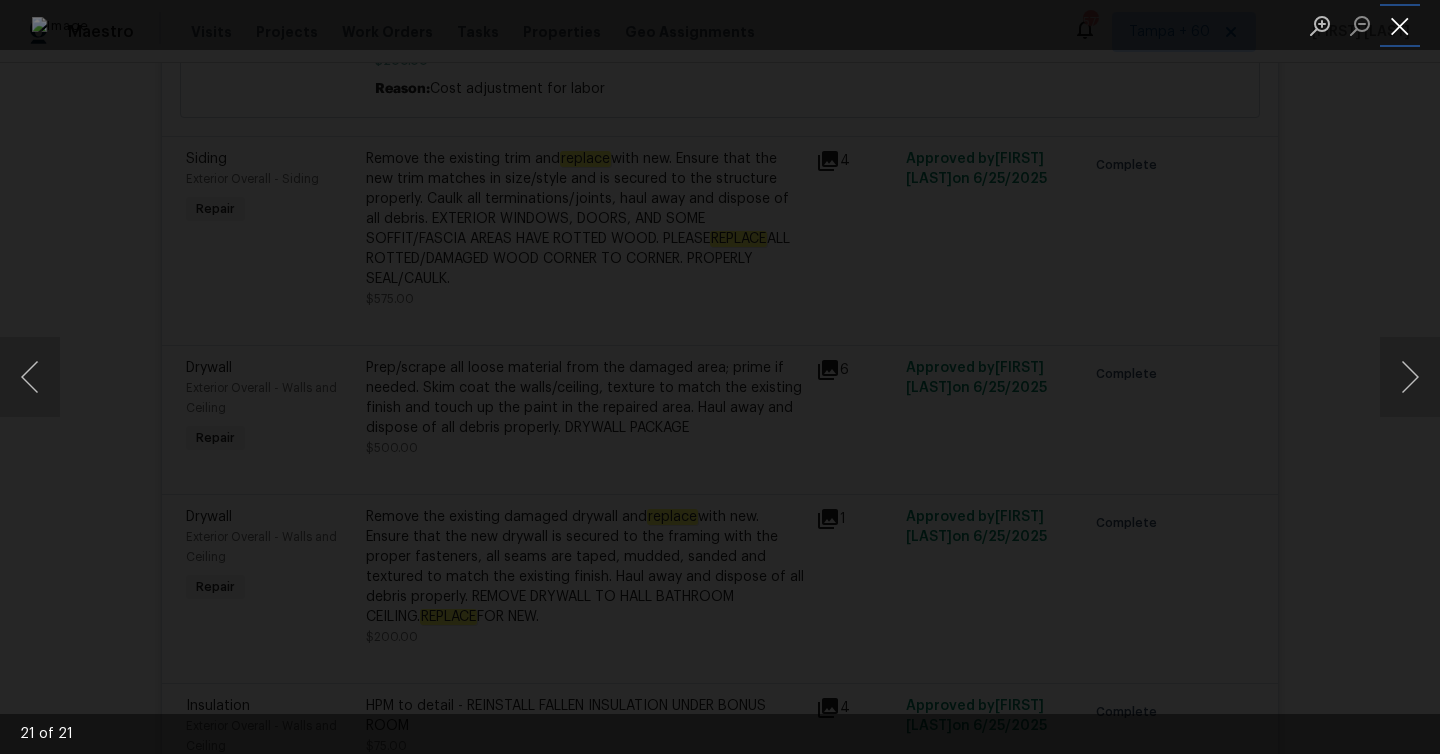 click at bounding box center [1400, 25] 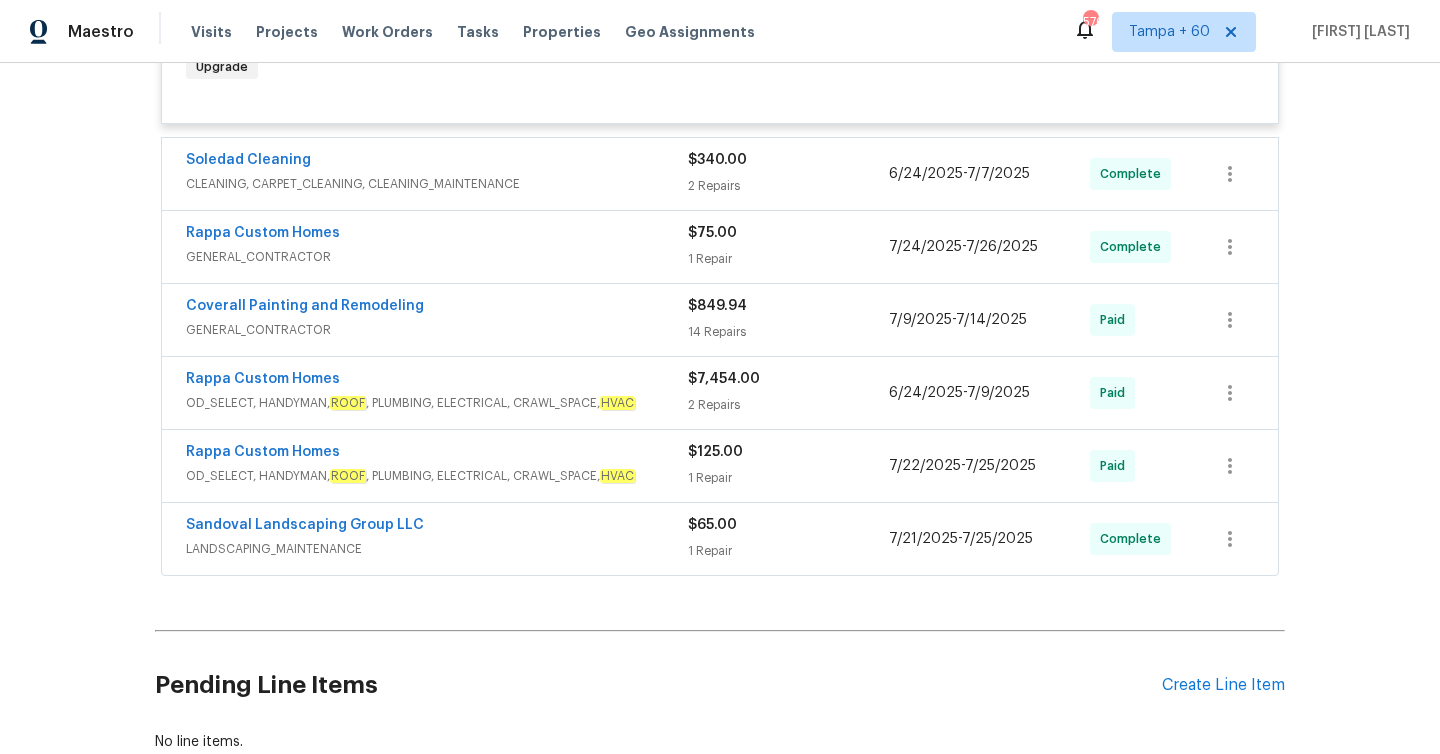 scroll, scrollTop: 13657, scrollLeft: 0, axis: vertical 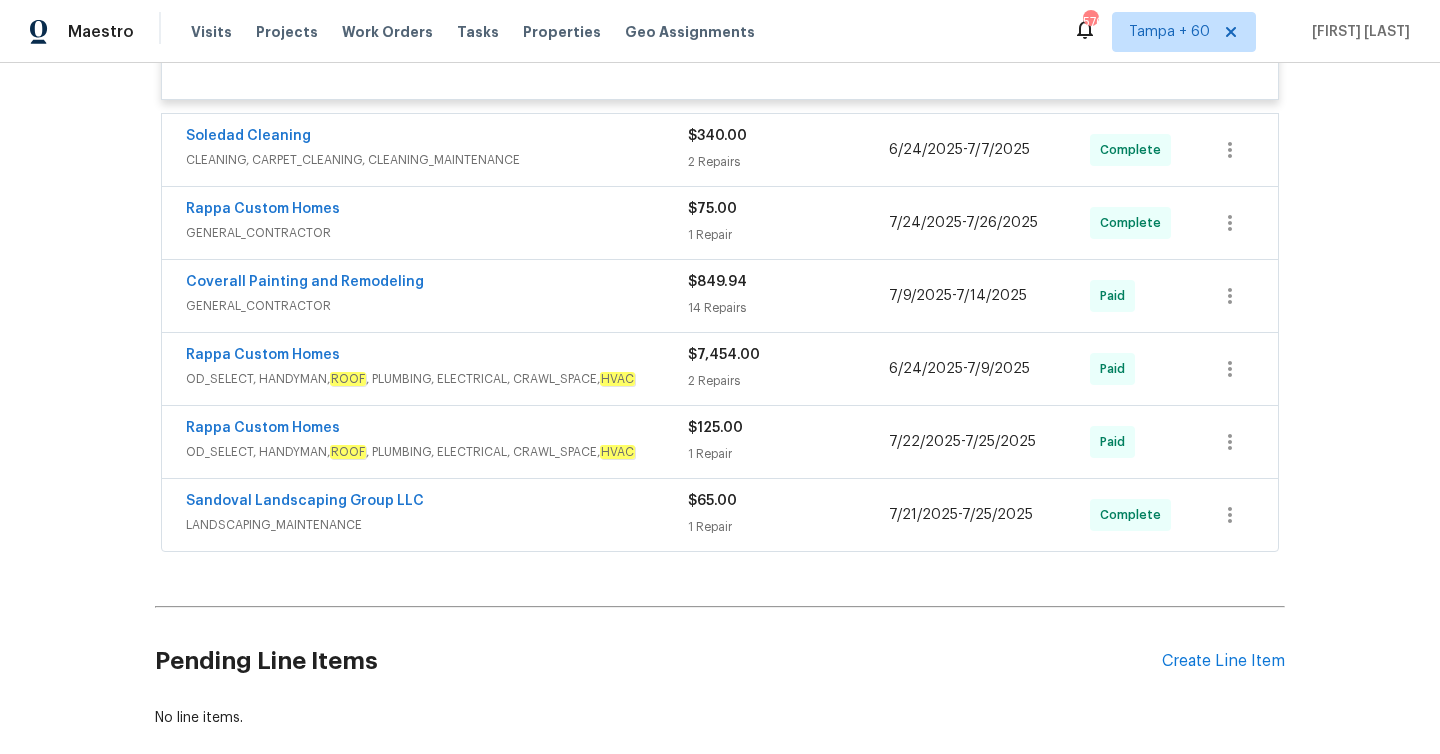 click on "2 Repairs" at bounding box center (788, 162) 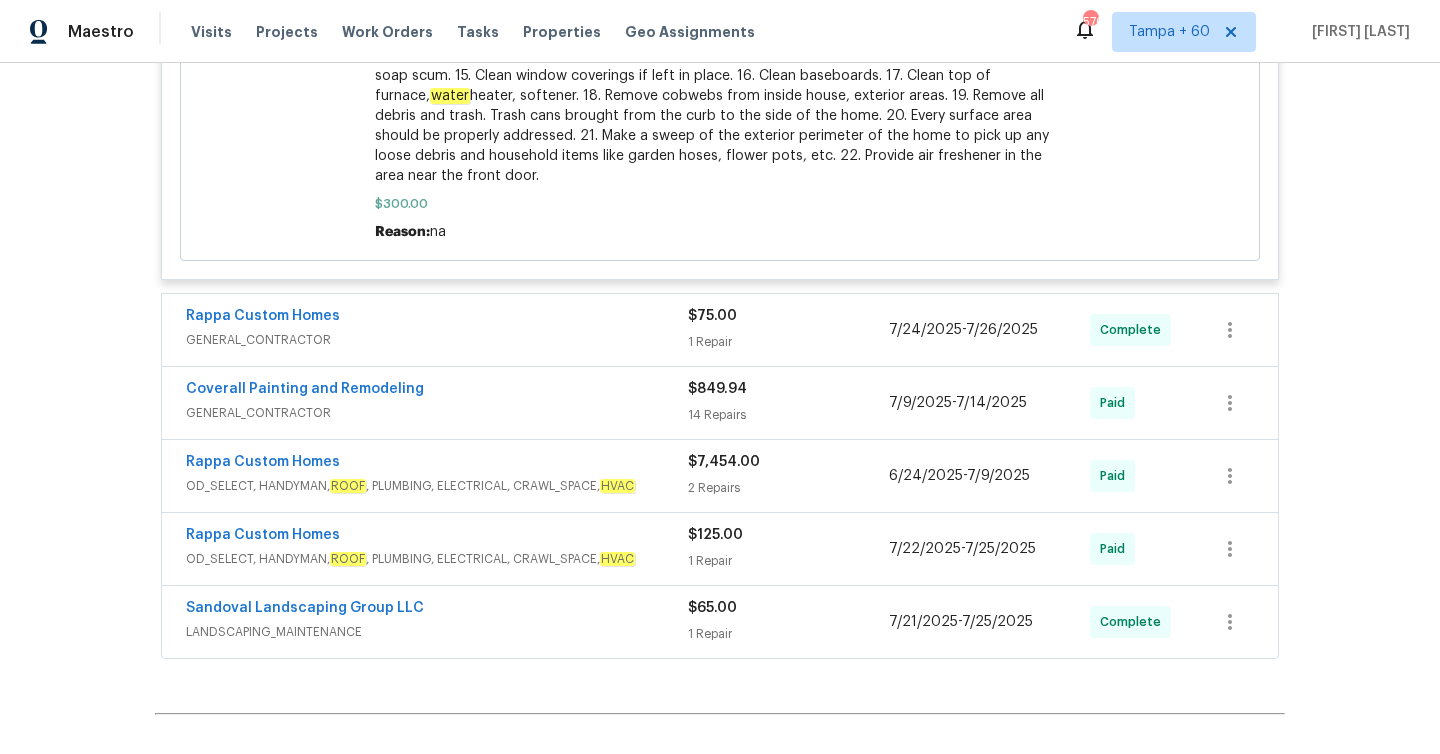 scroll, scrollTop: 14597, scrollLeft: 0, axis: vertical 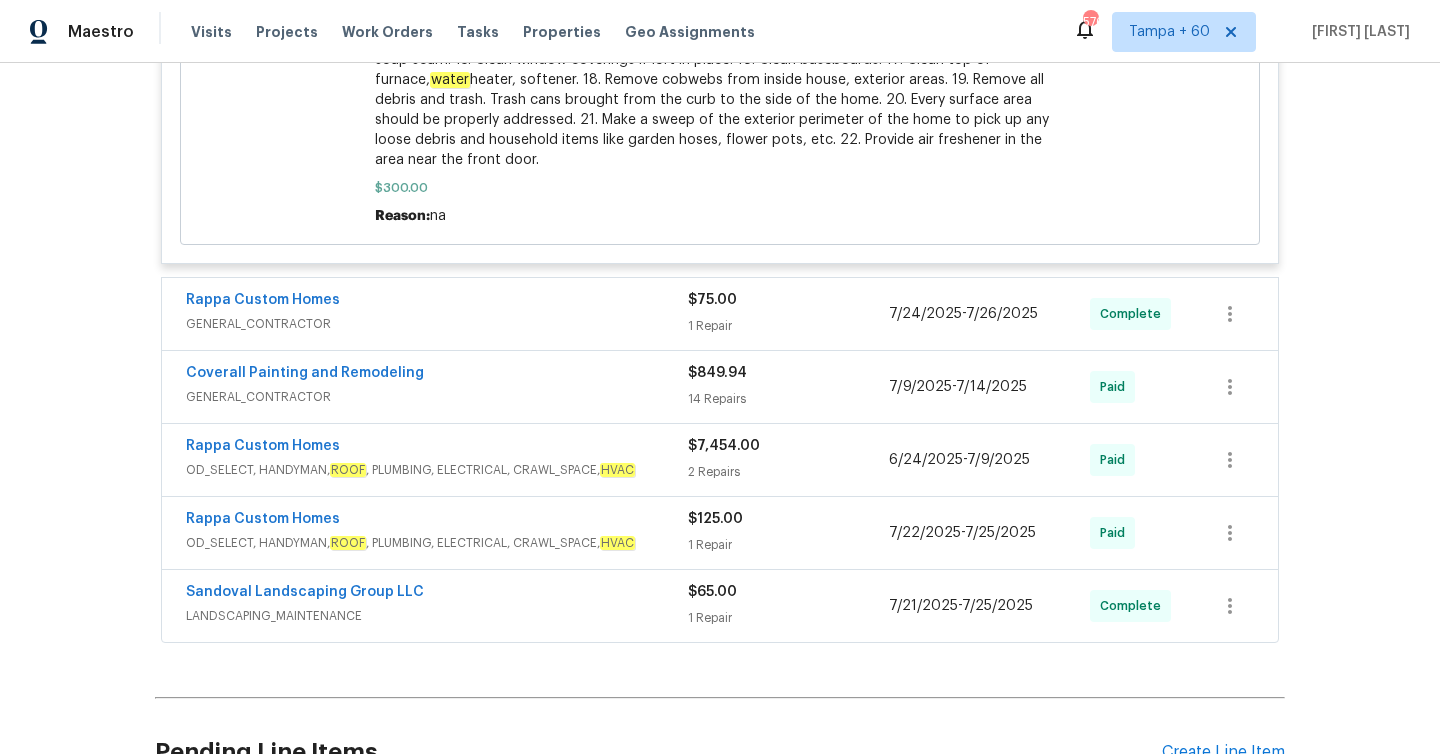 click on "$75.00" at bounding box center [712, 300] 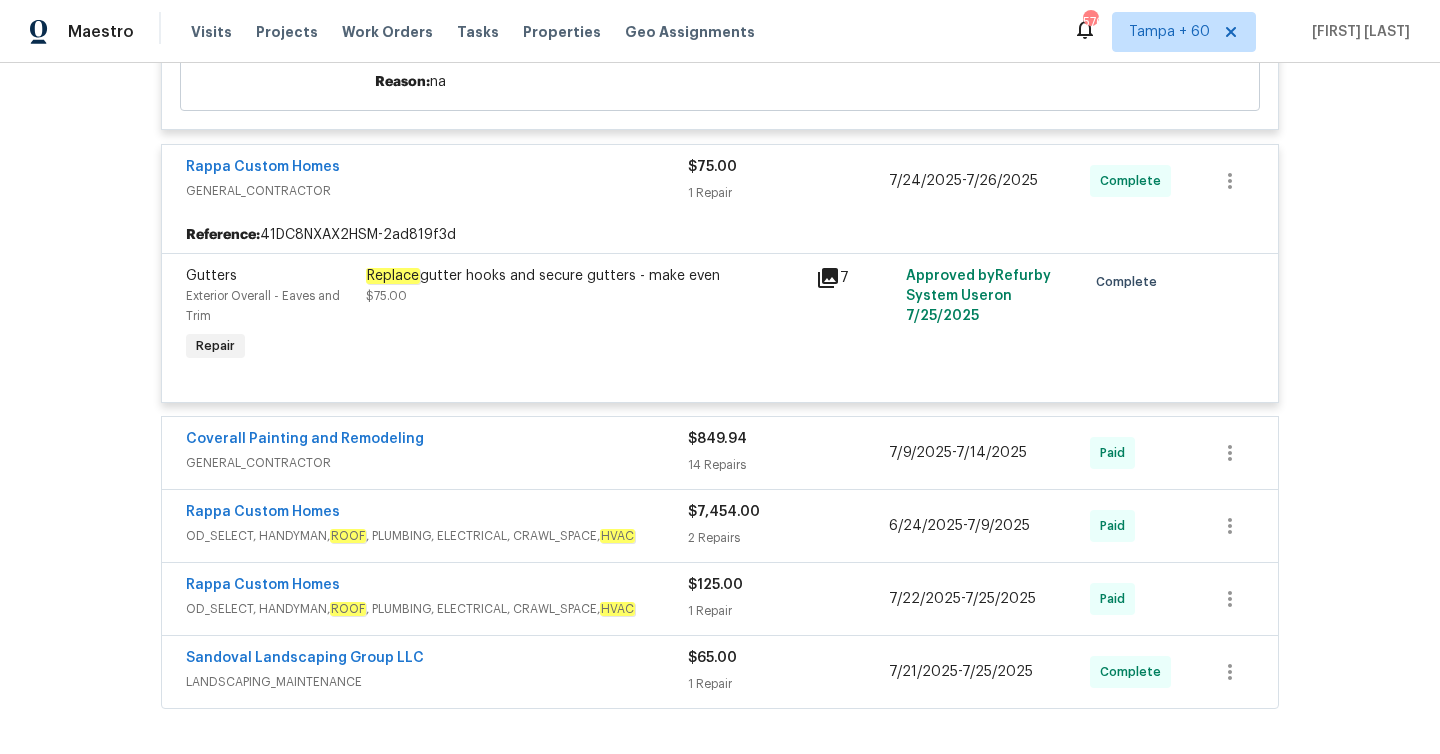 scroll, scrollTop: 14759, scrollLeft: 0, axis: vertical 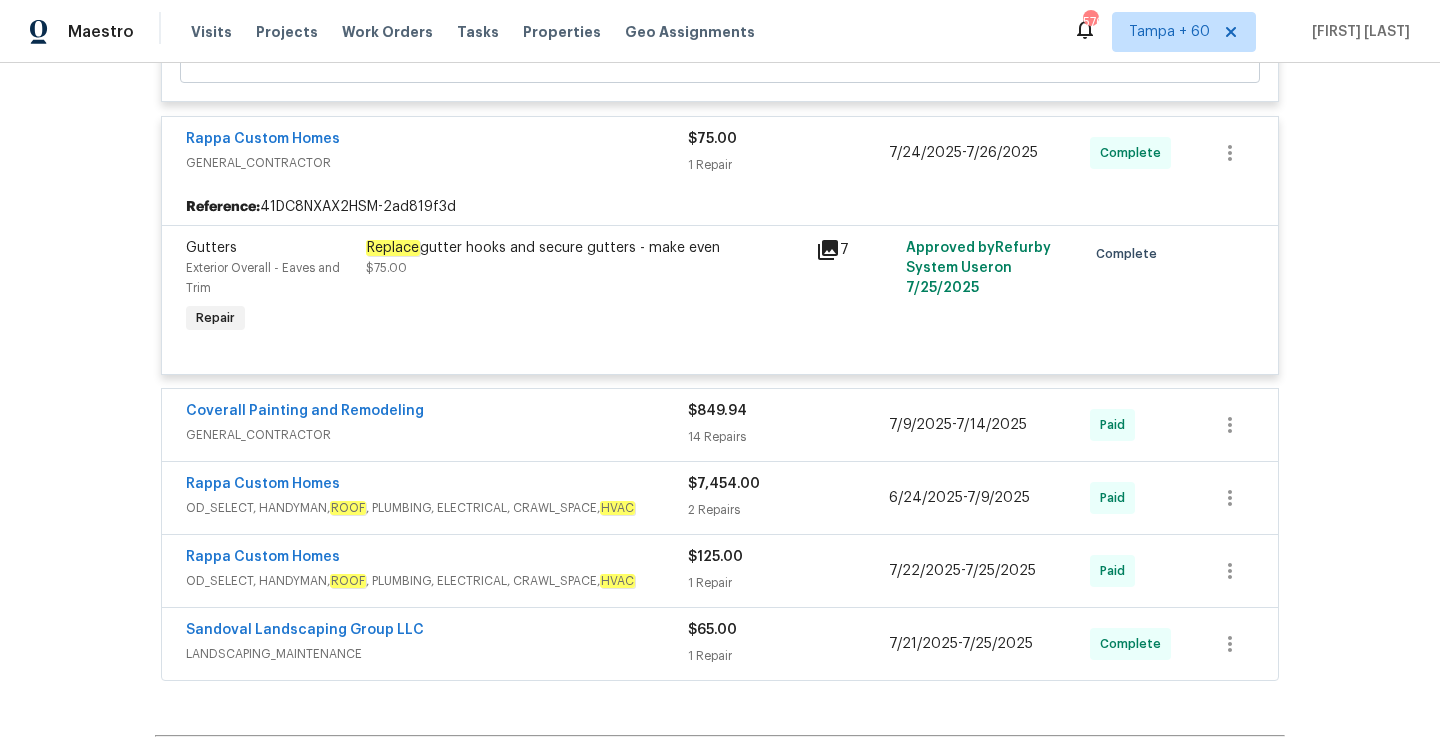 click on "7" at bounding box center [855, 288] 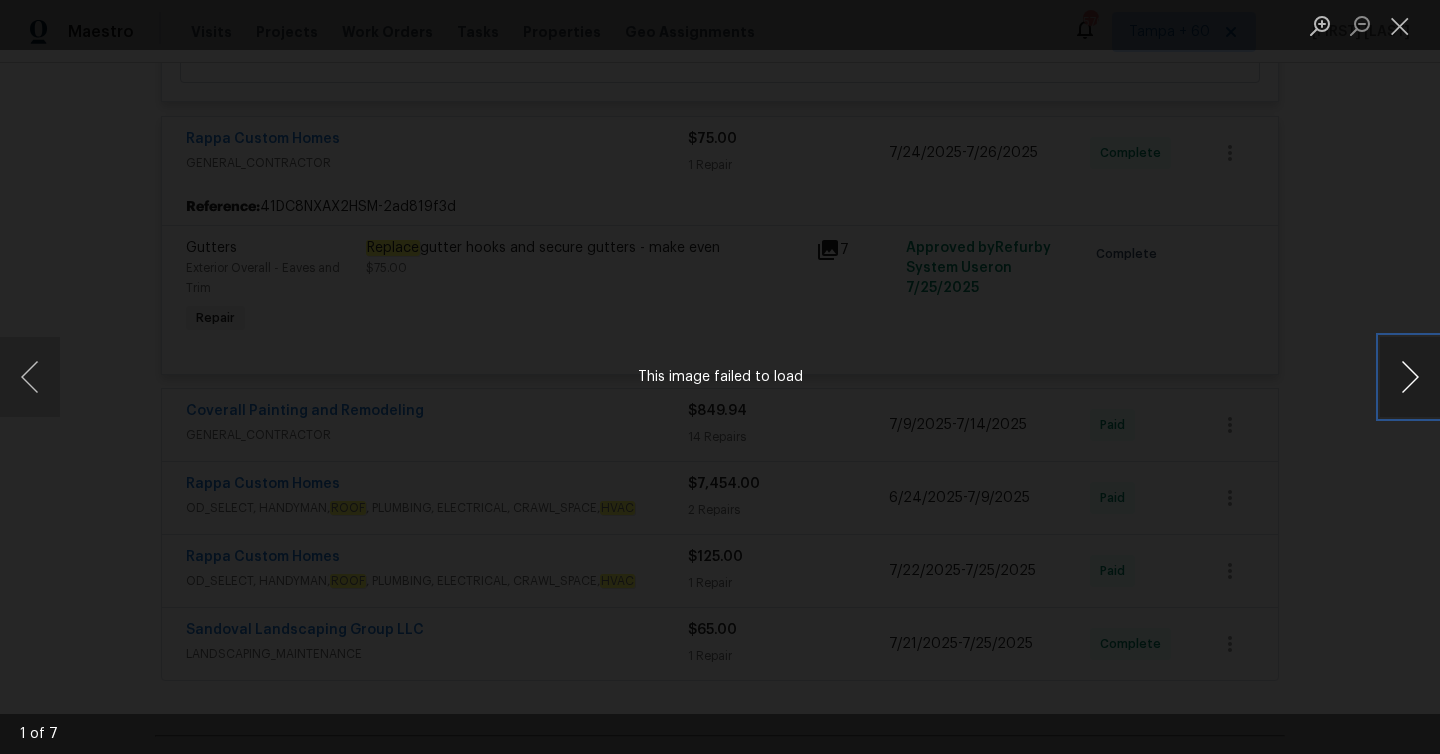 click at bounding box center (1410, 377) 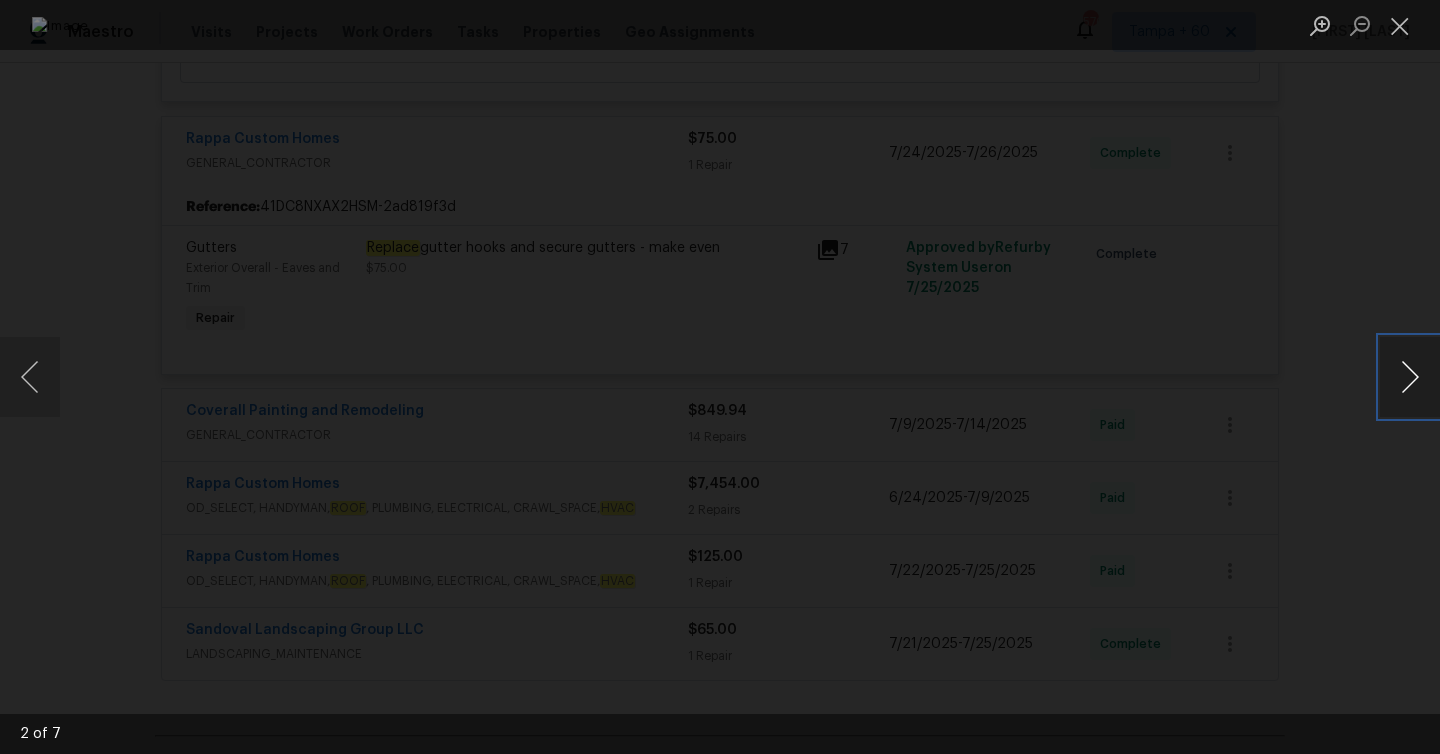 click at bounding box center [1410, 377] 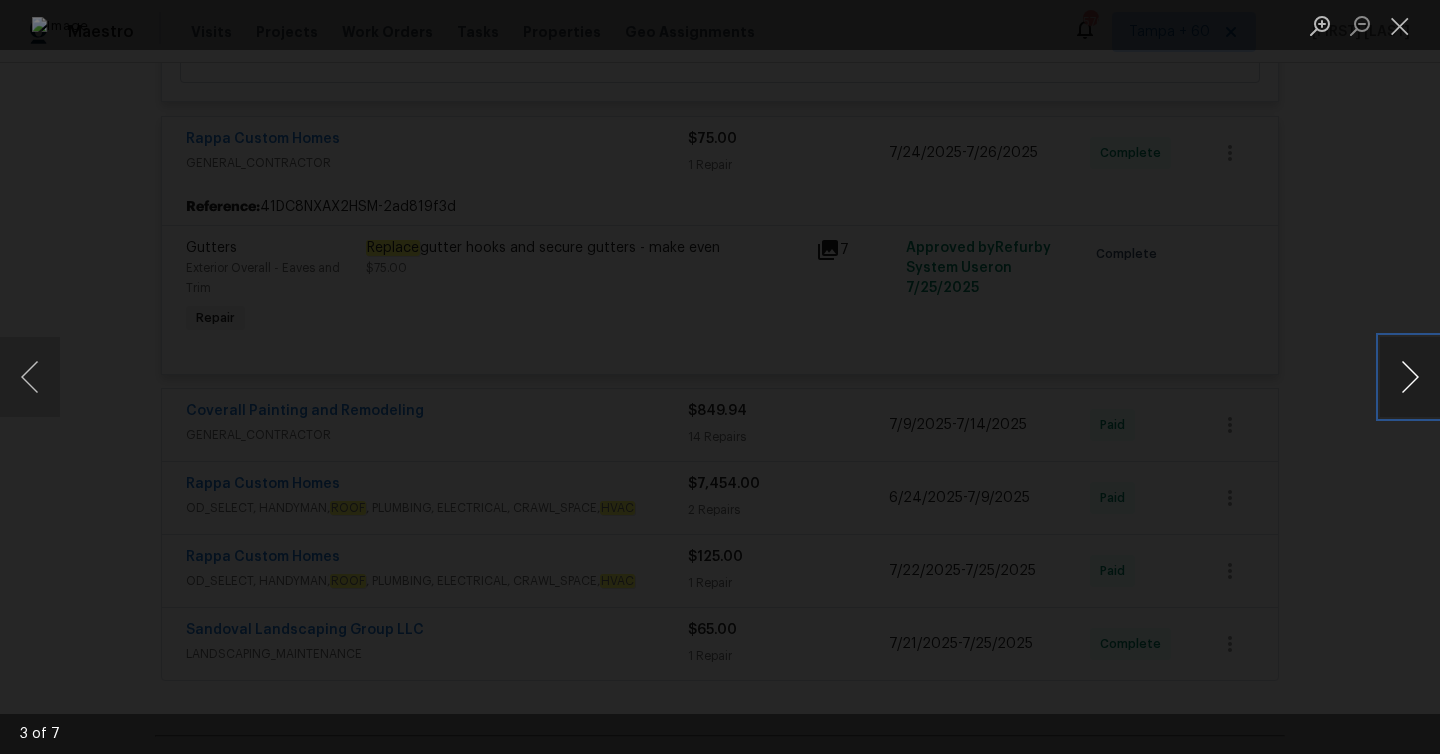 click at bounding box center (1410, 377) 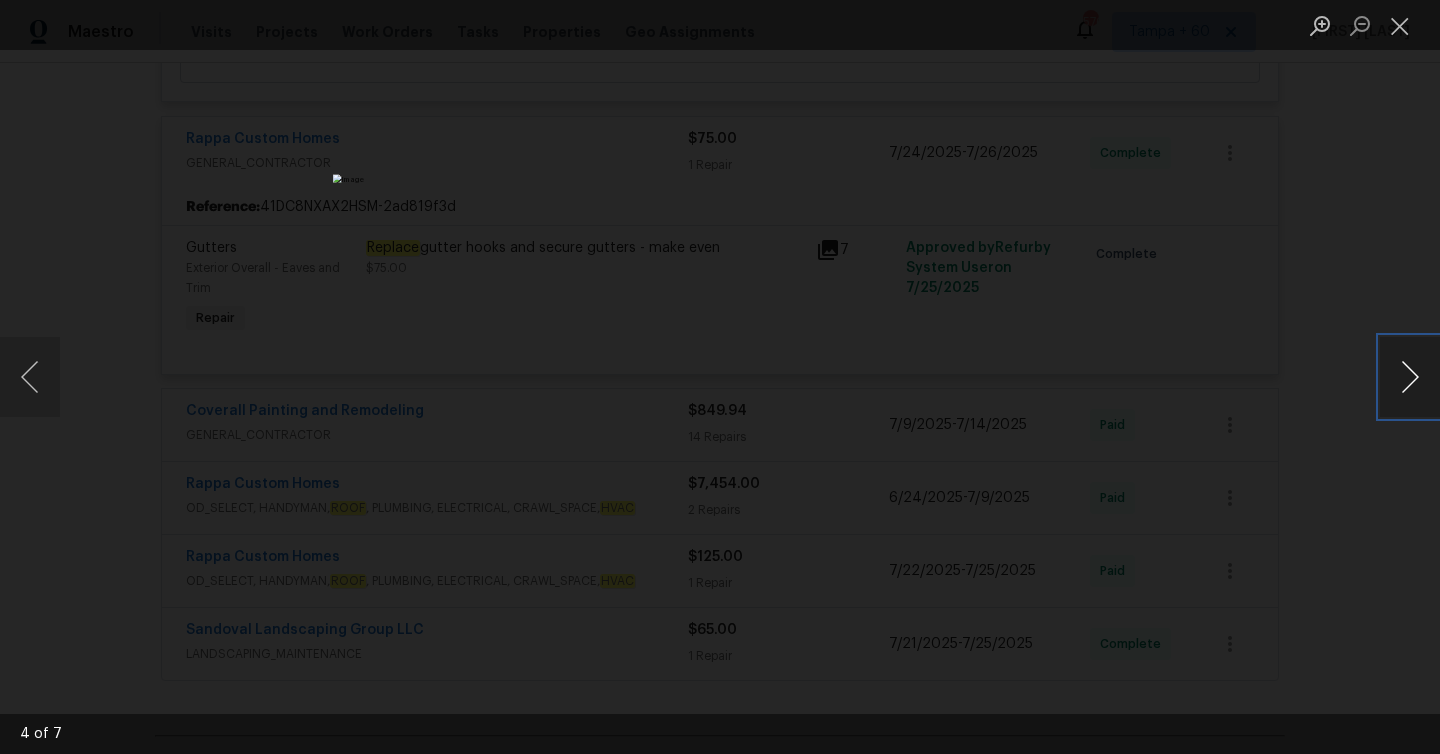 click at bounding box center (1410, 377) 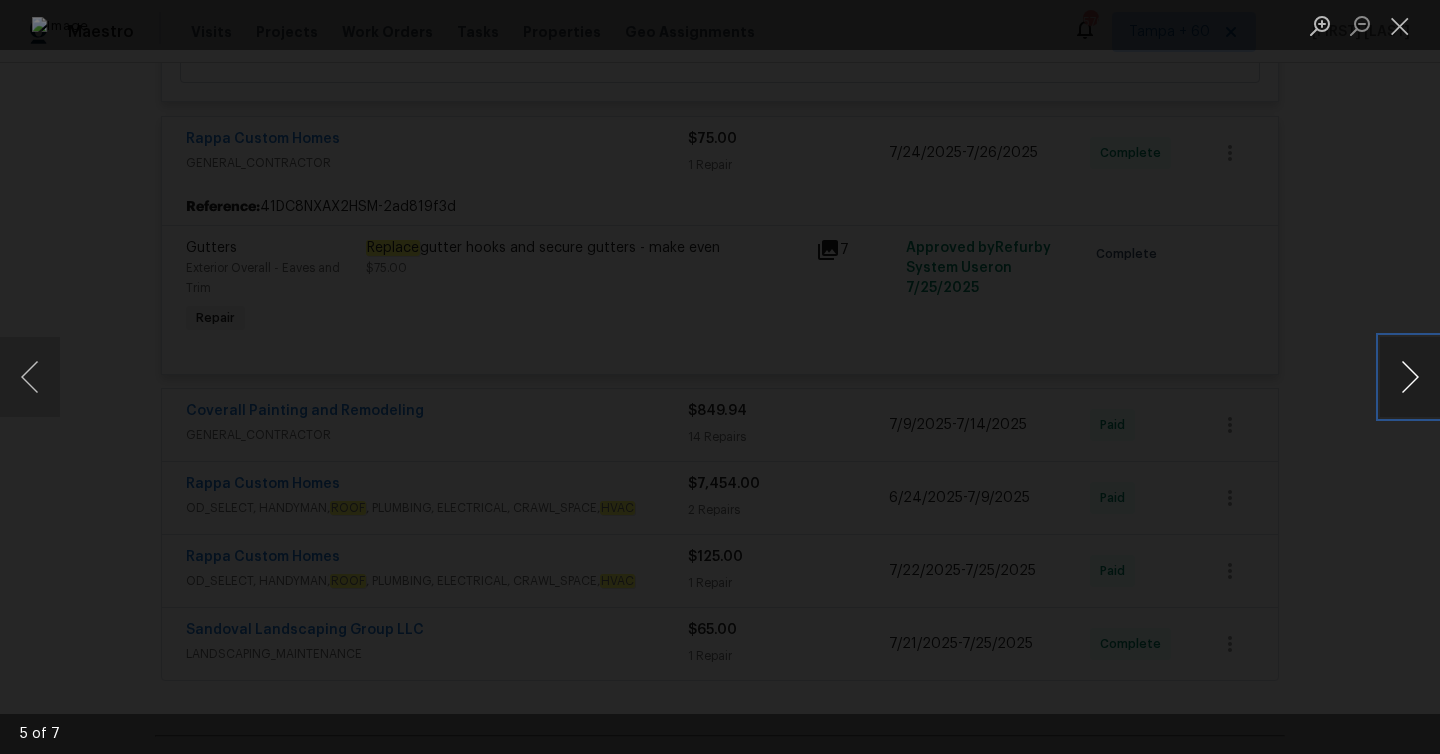 click at bounding box center [1410, 377] 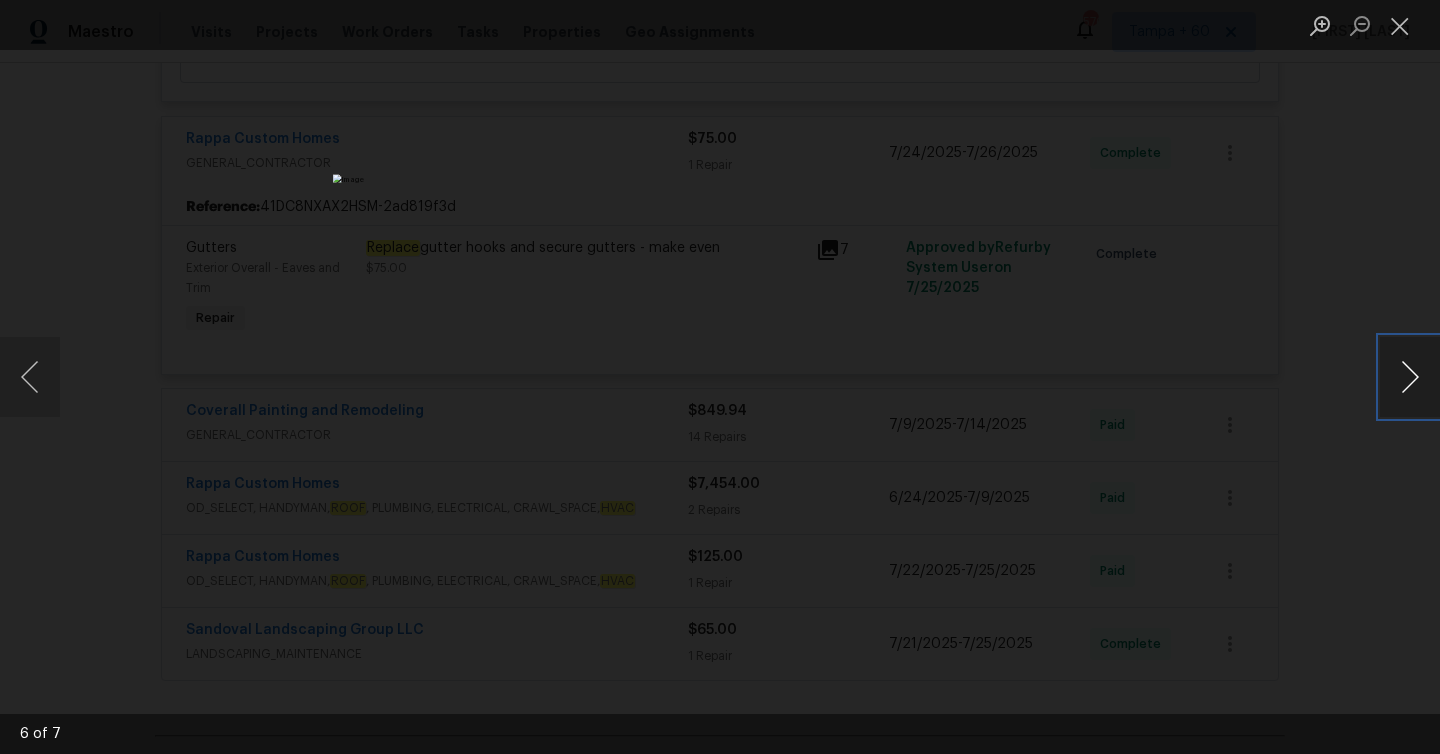 click at bounding box center [1410, 377] 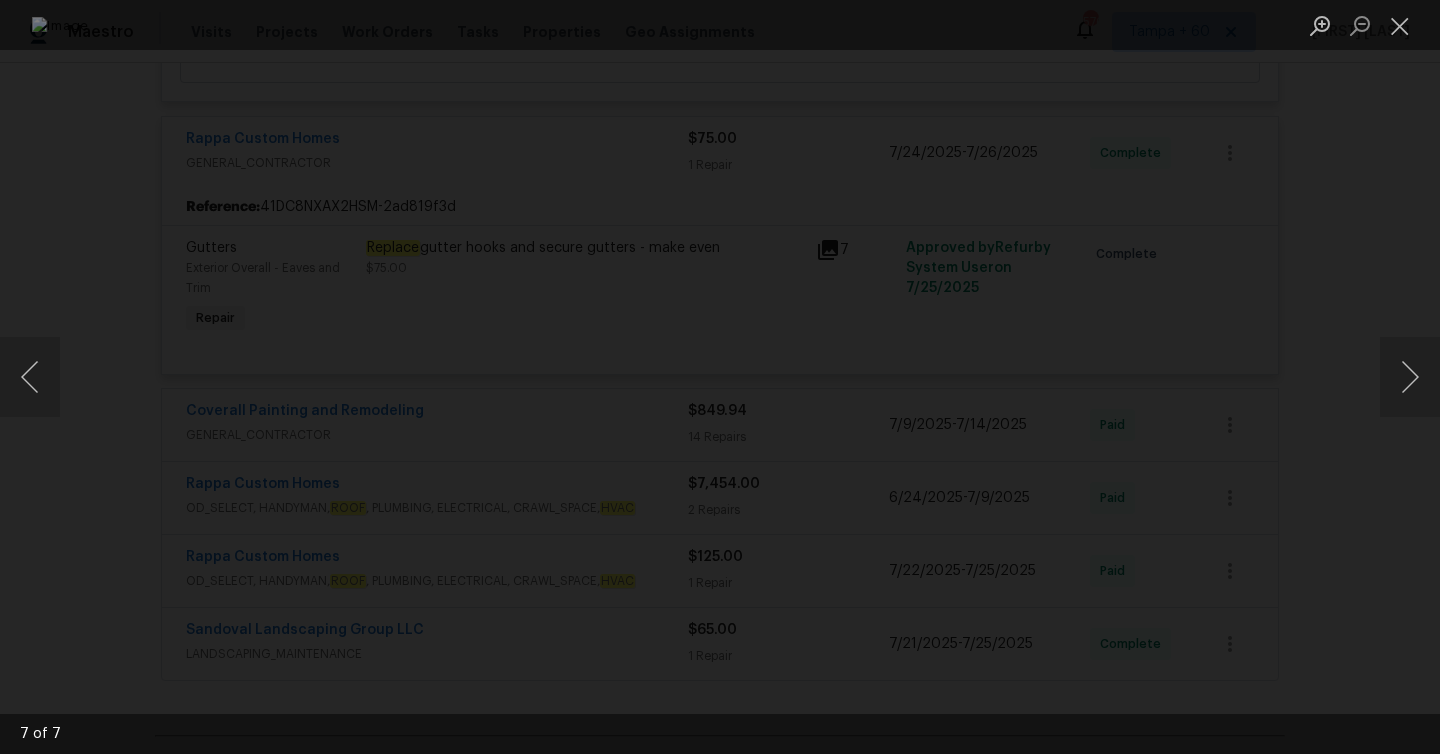 click at bounding box center (1400, 25) 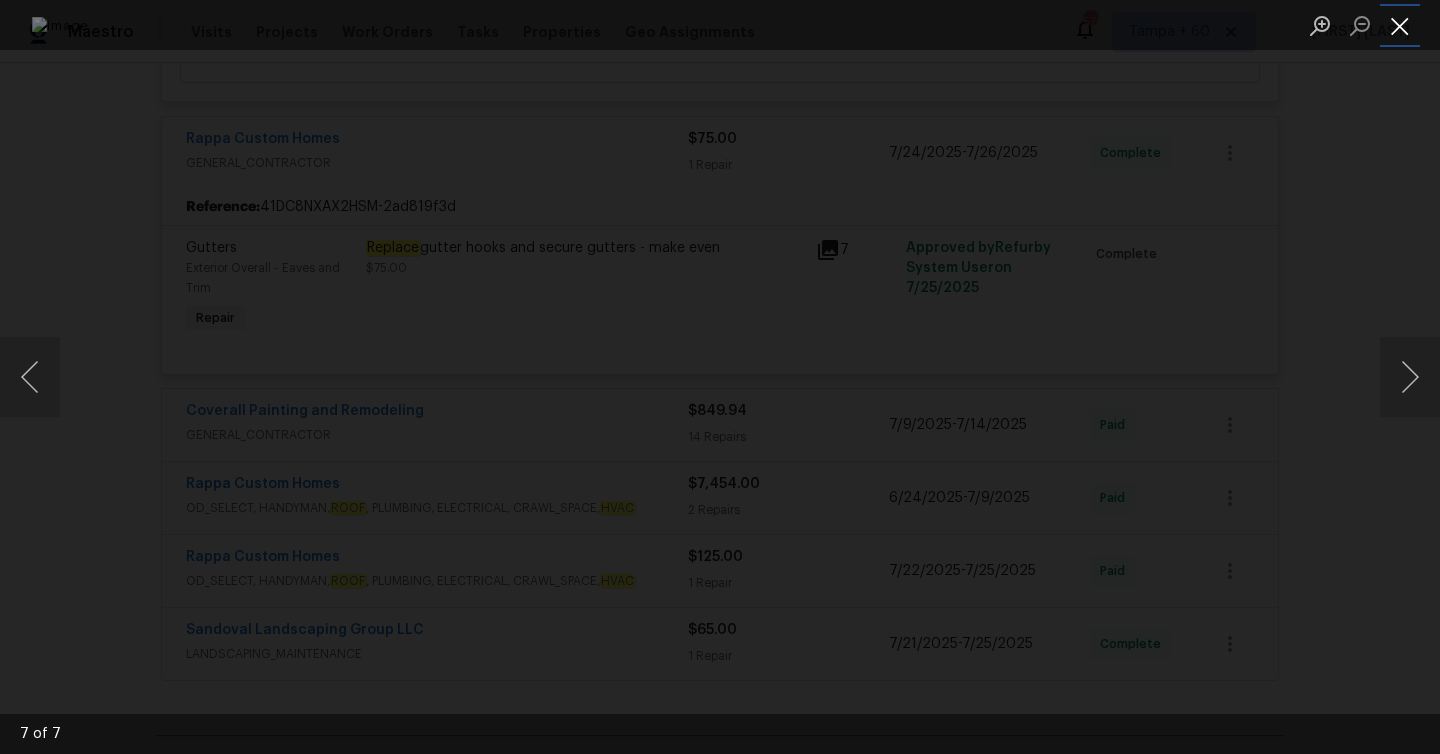 click at bounding box center (1400, 25) 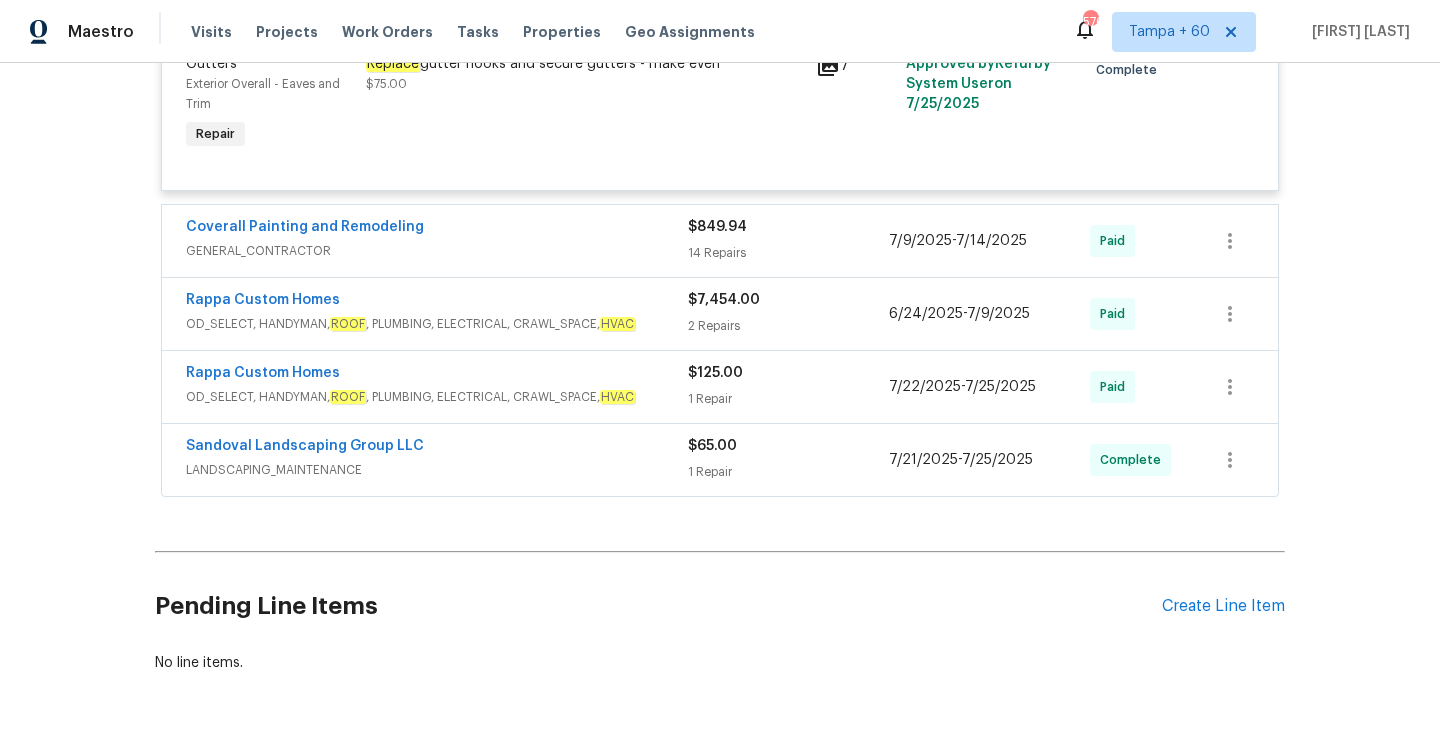 scroll, scrollTop: 14951, scrollLeft: 0, axis: vertical 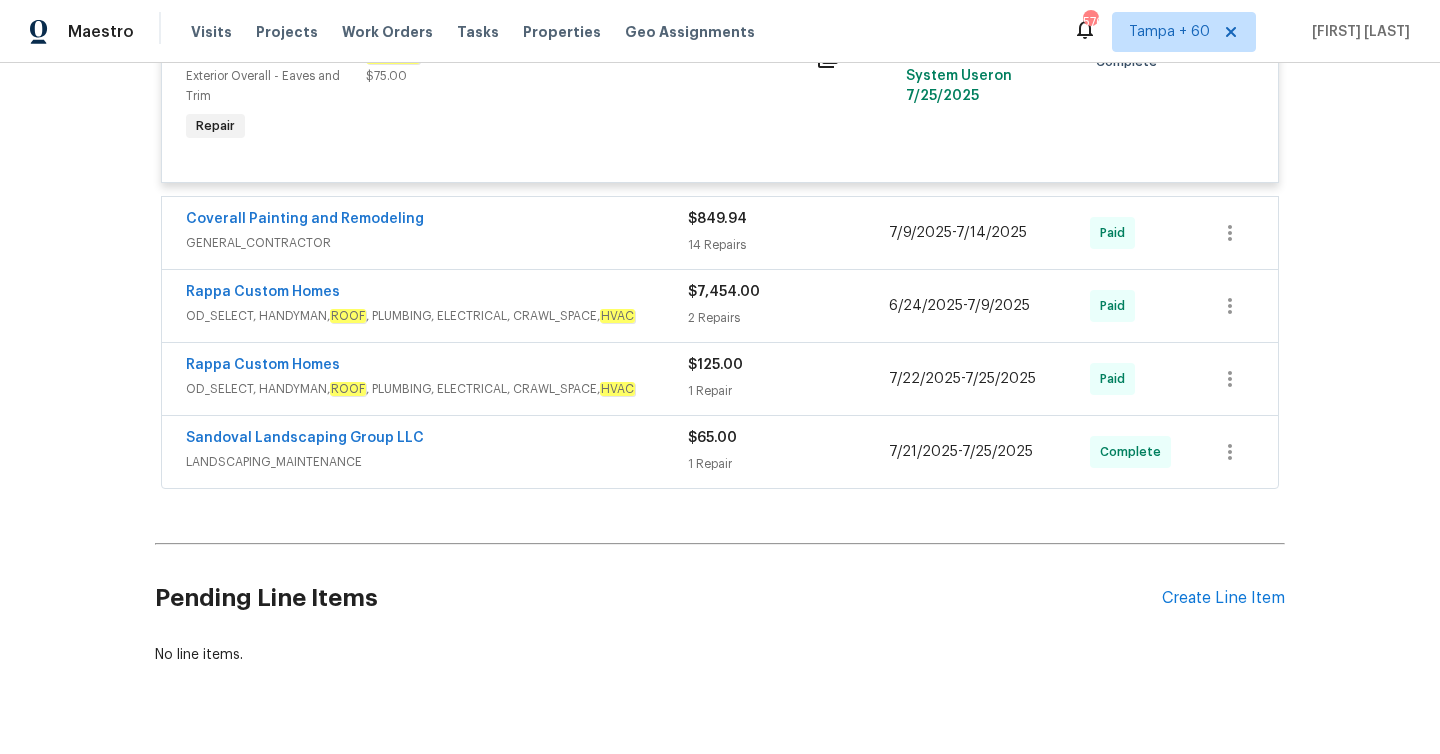 click on "14 Repairs" at bounding box center [788, 245] 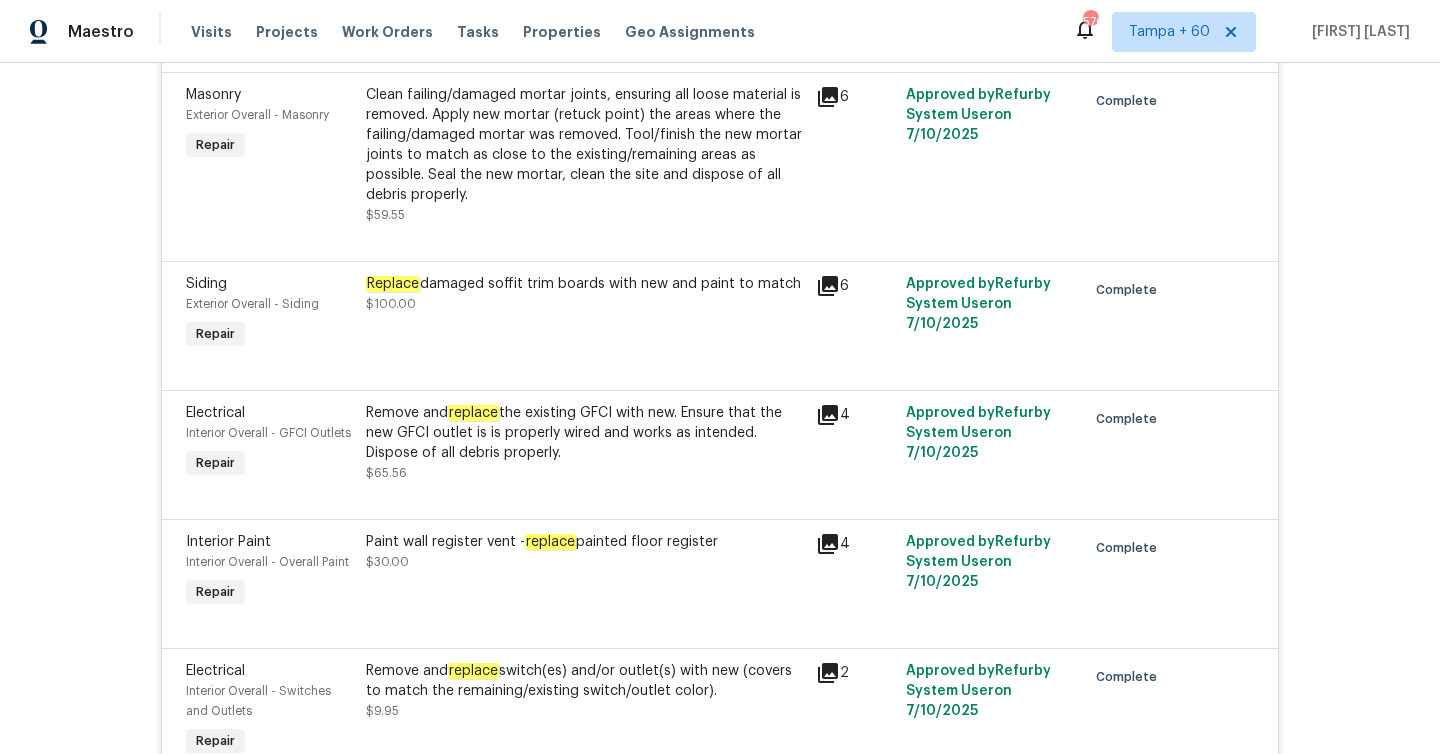 scroll, scrollTop: 15856, scrollLeft: 0, axis: vertical 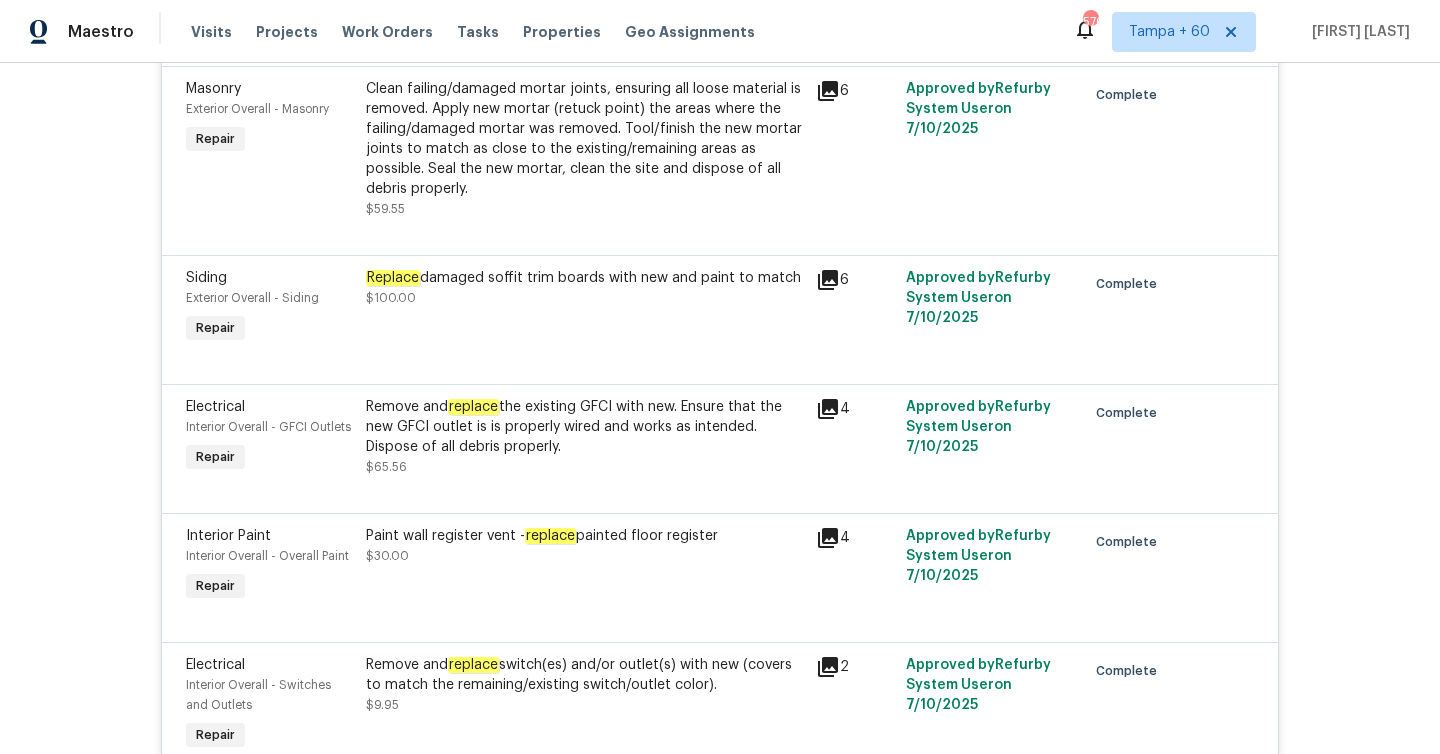 click 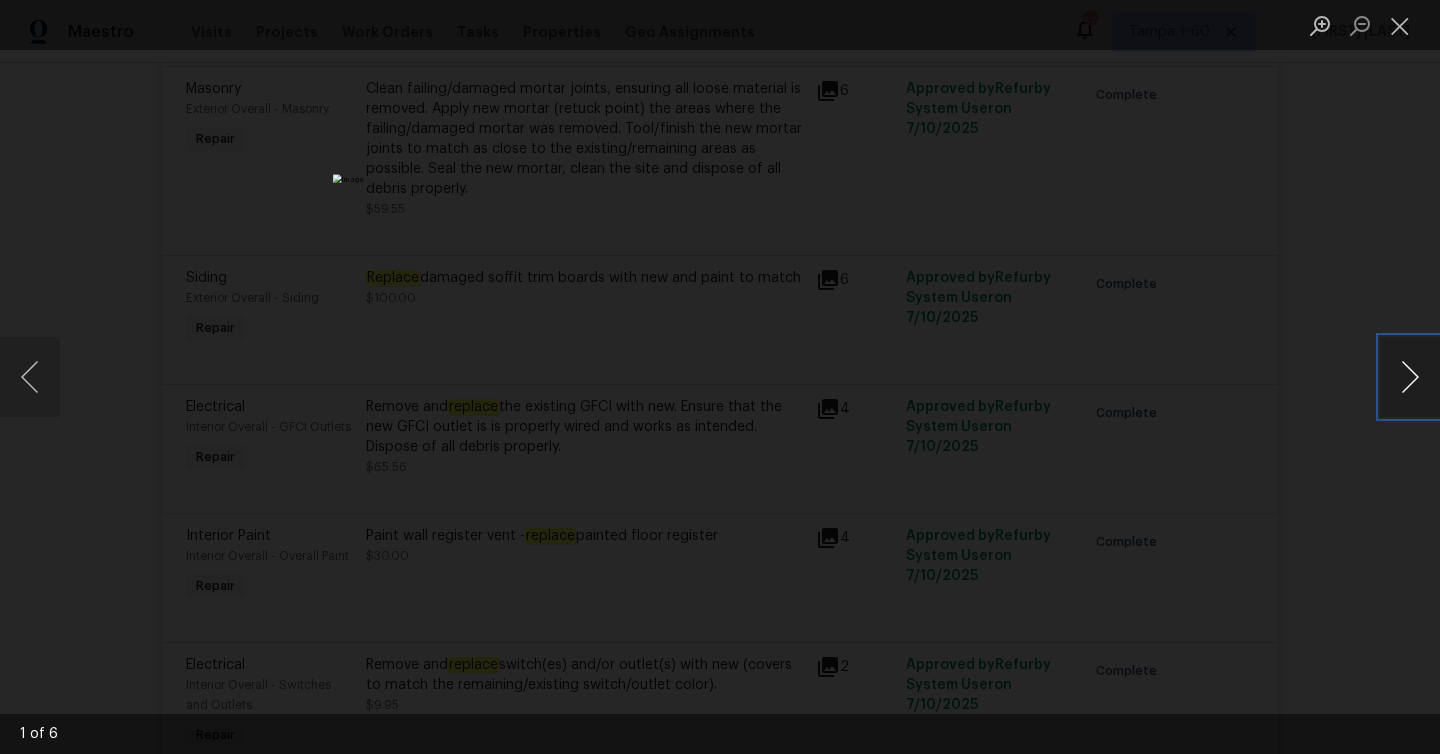 click at bounding box center [1410, 377] 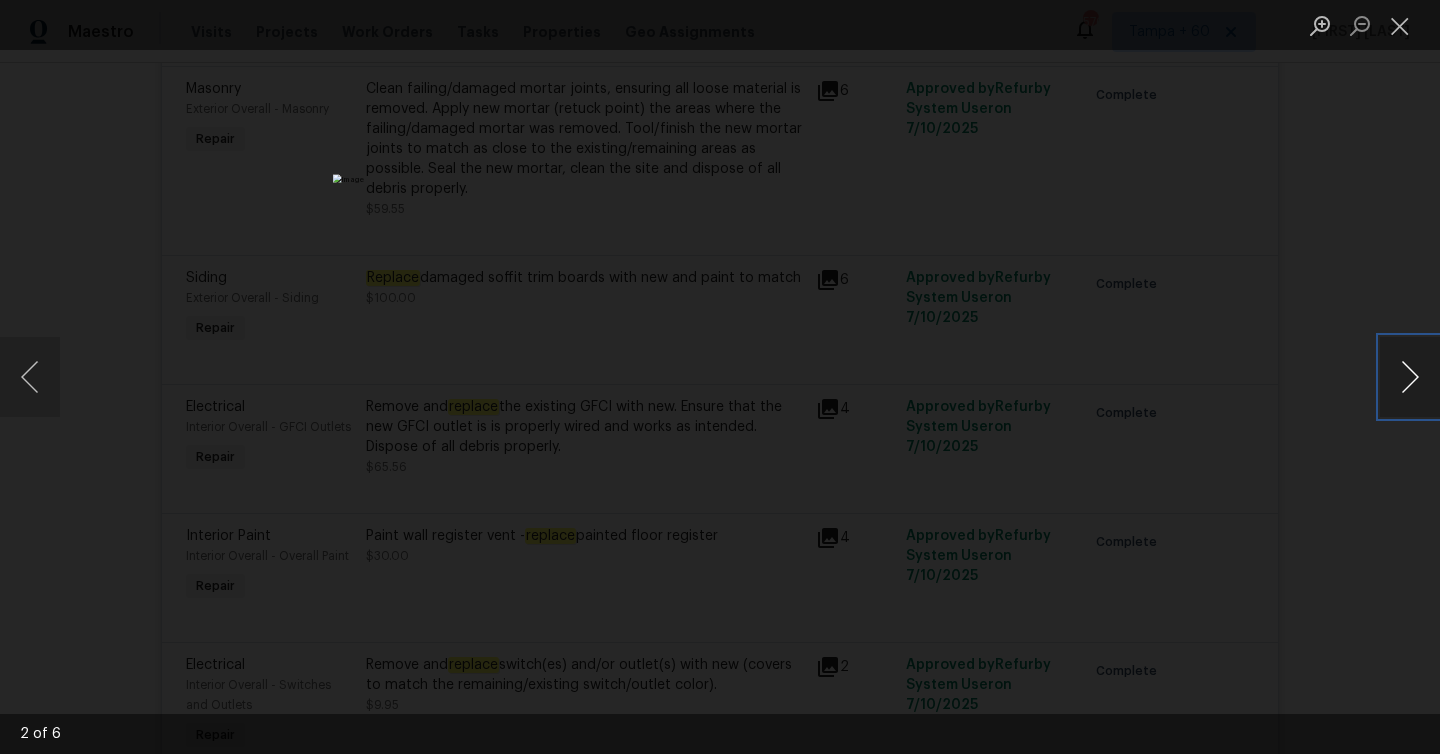 click at bounding box center (1410, 377) 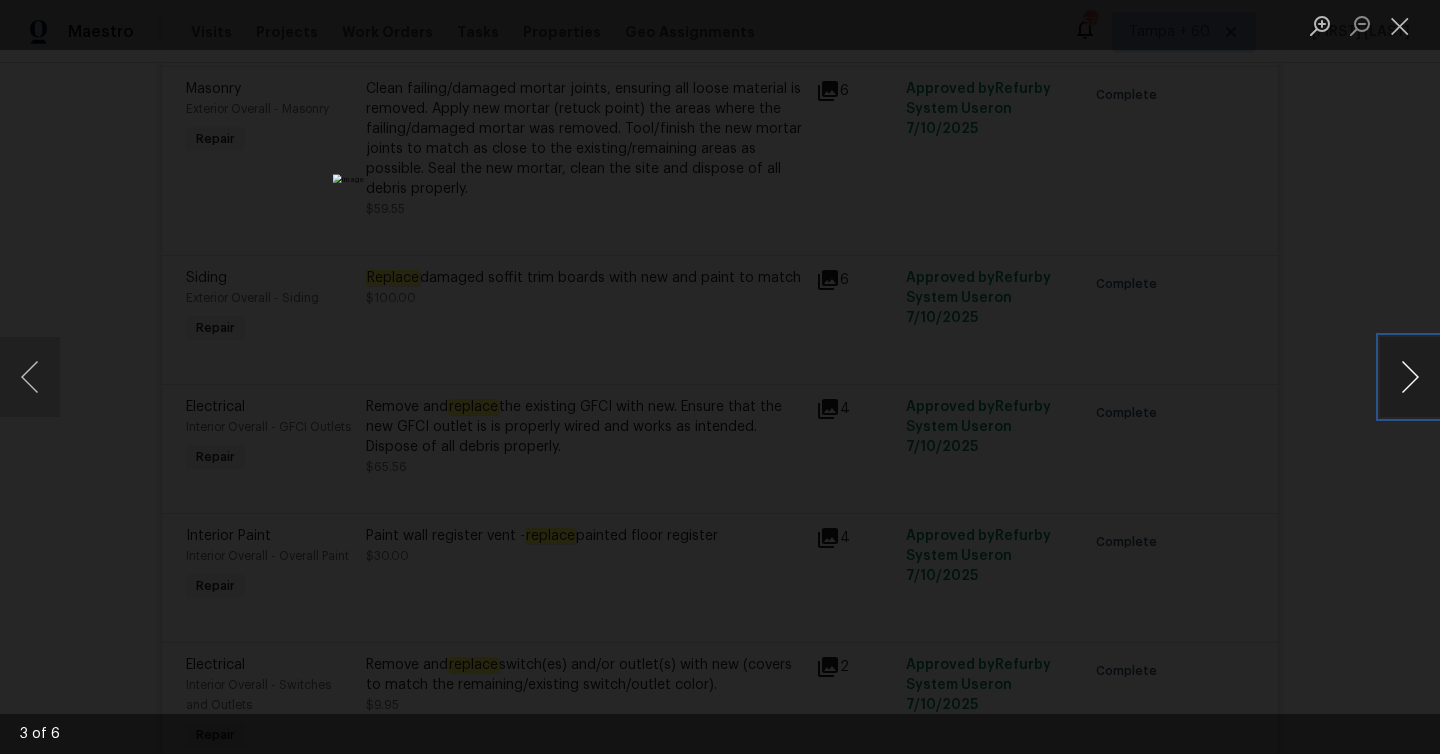 click at bounding box center [1410, 377] 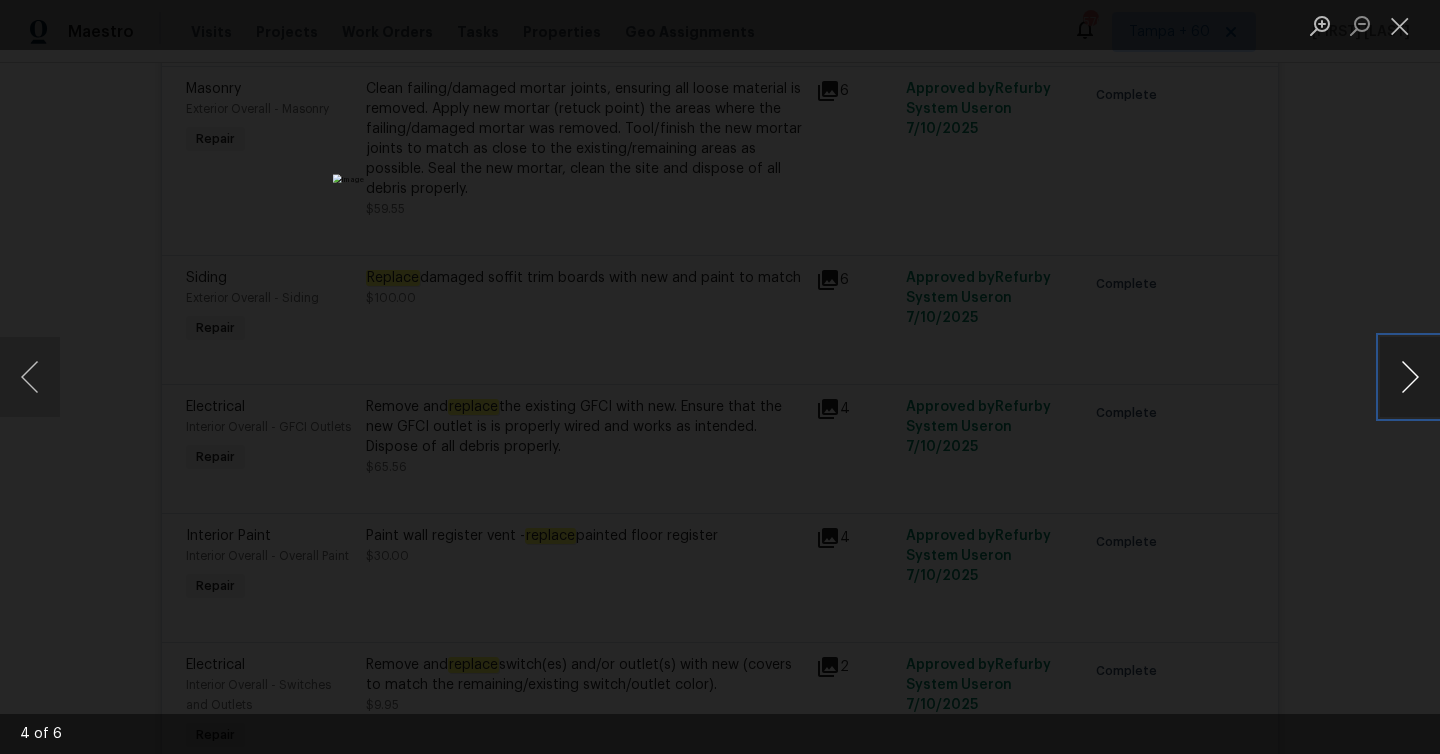 click at bounding box center (1410, 377) 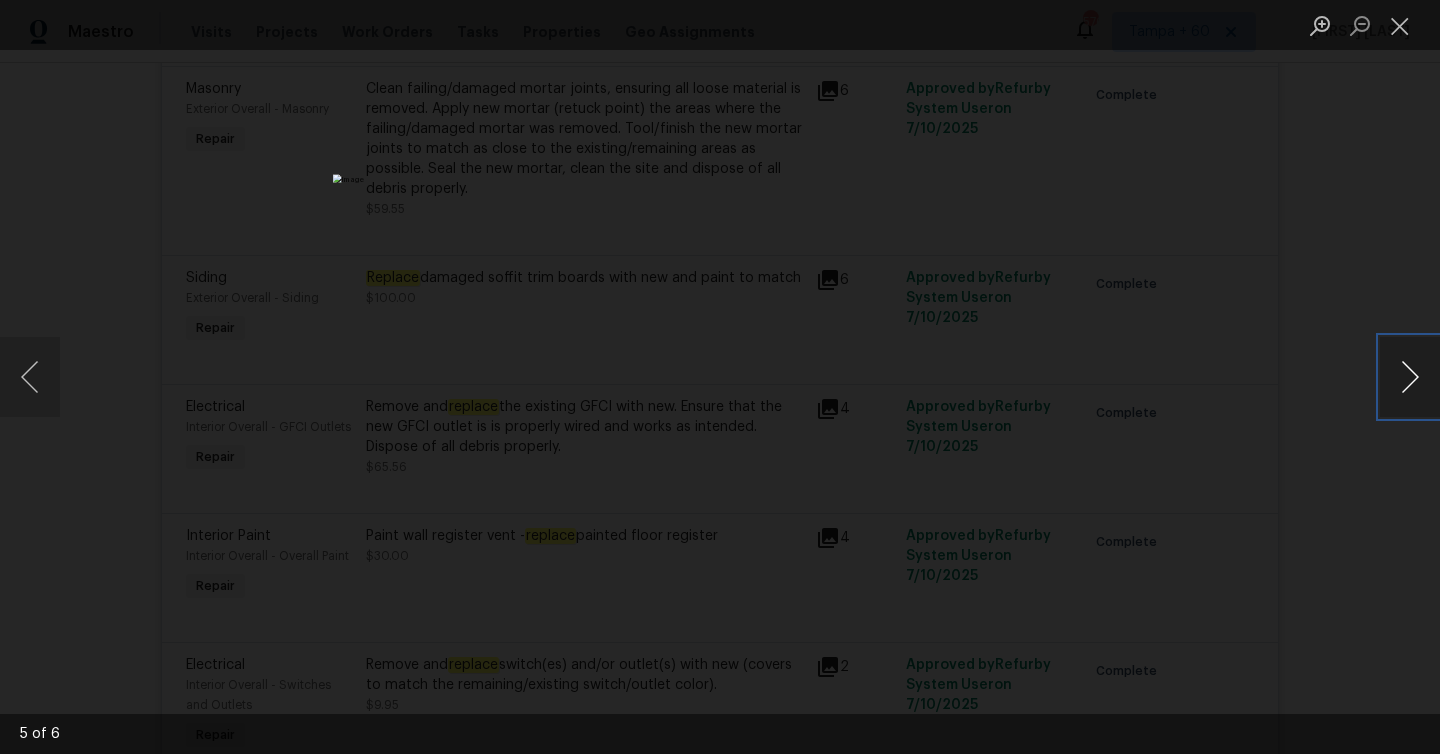 click at bounding box center [1410, 377] 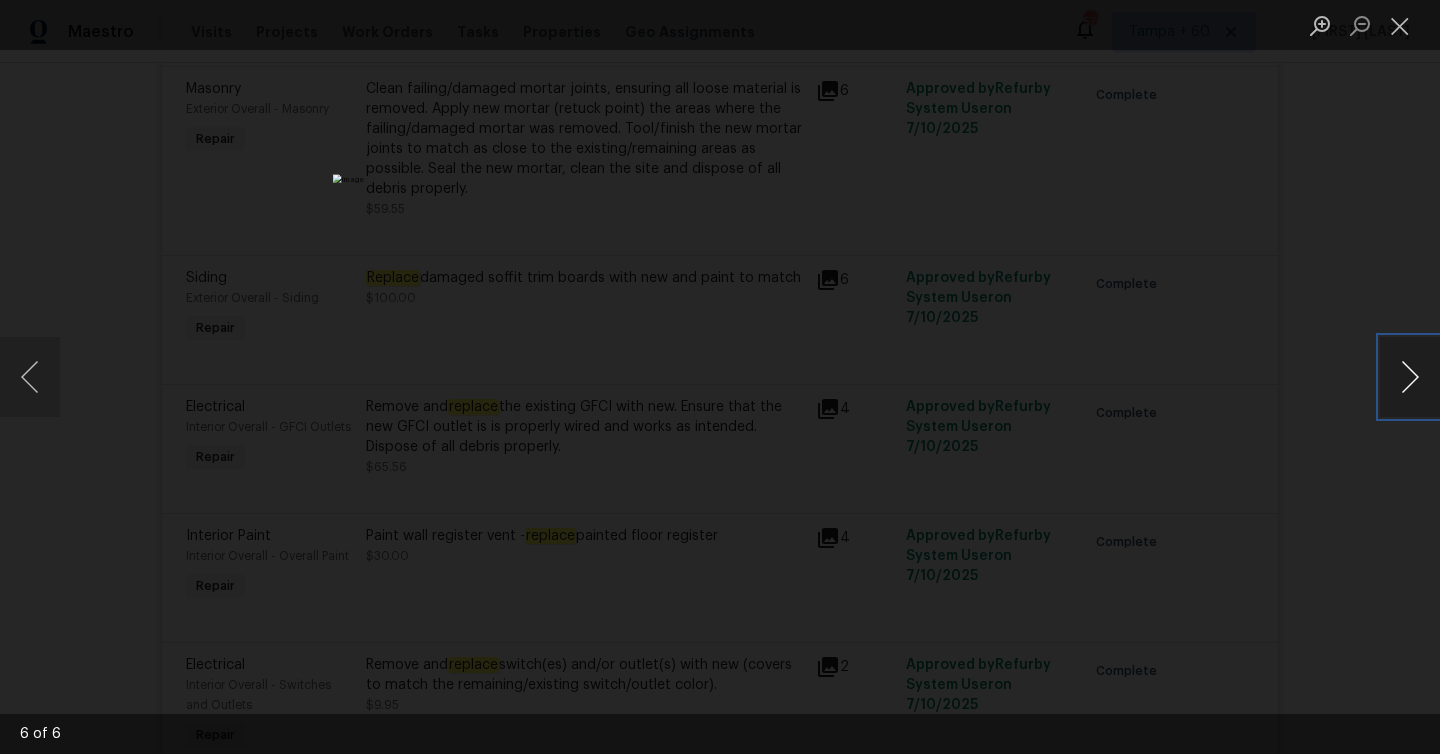 click at bounding box center [1410, 377] 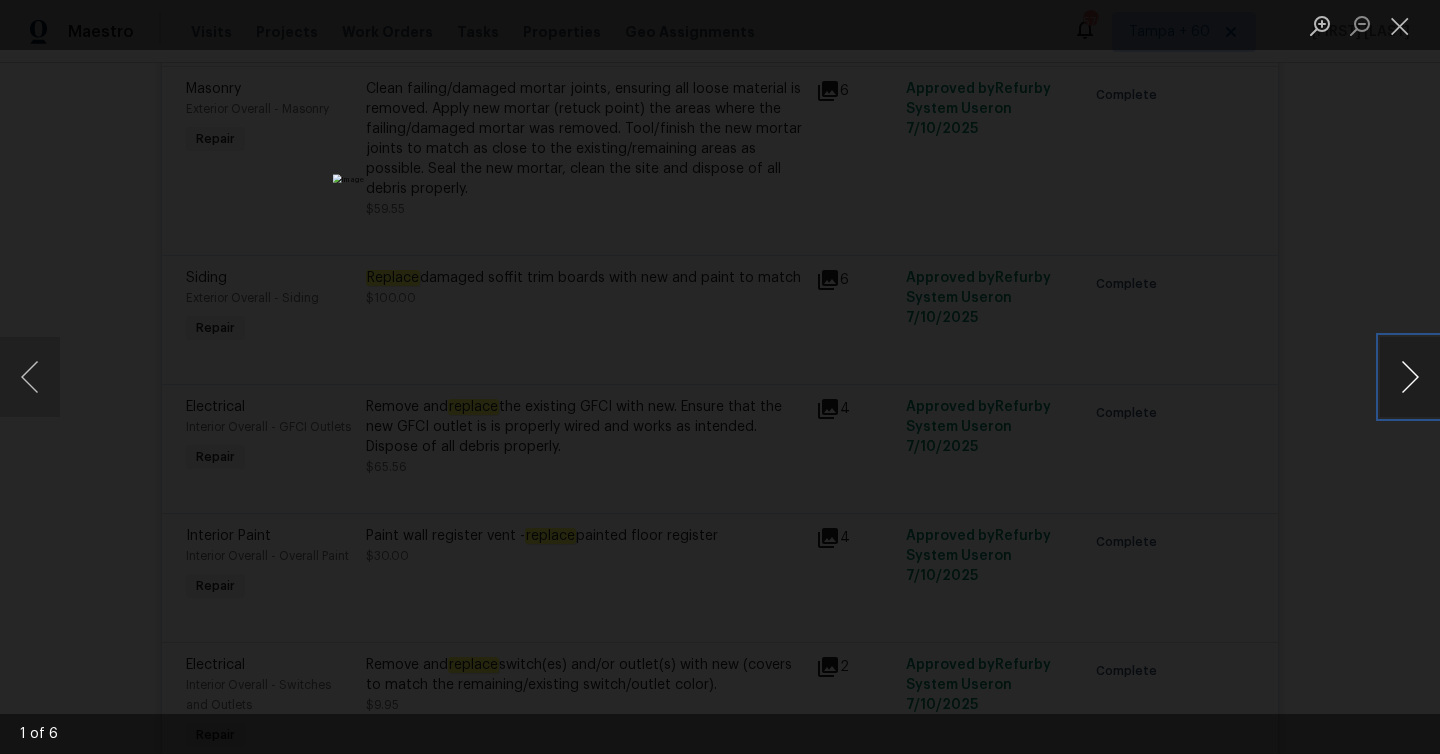 click at bounding box center (1410, 377) 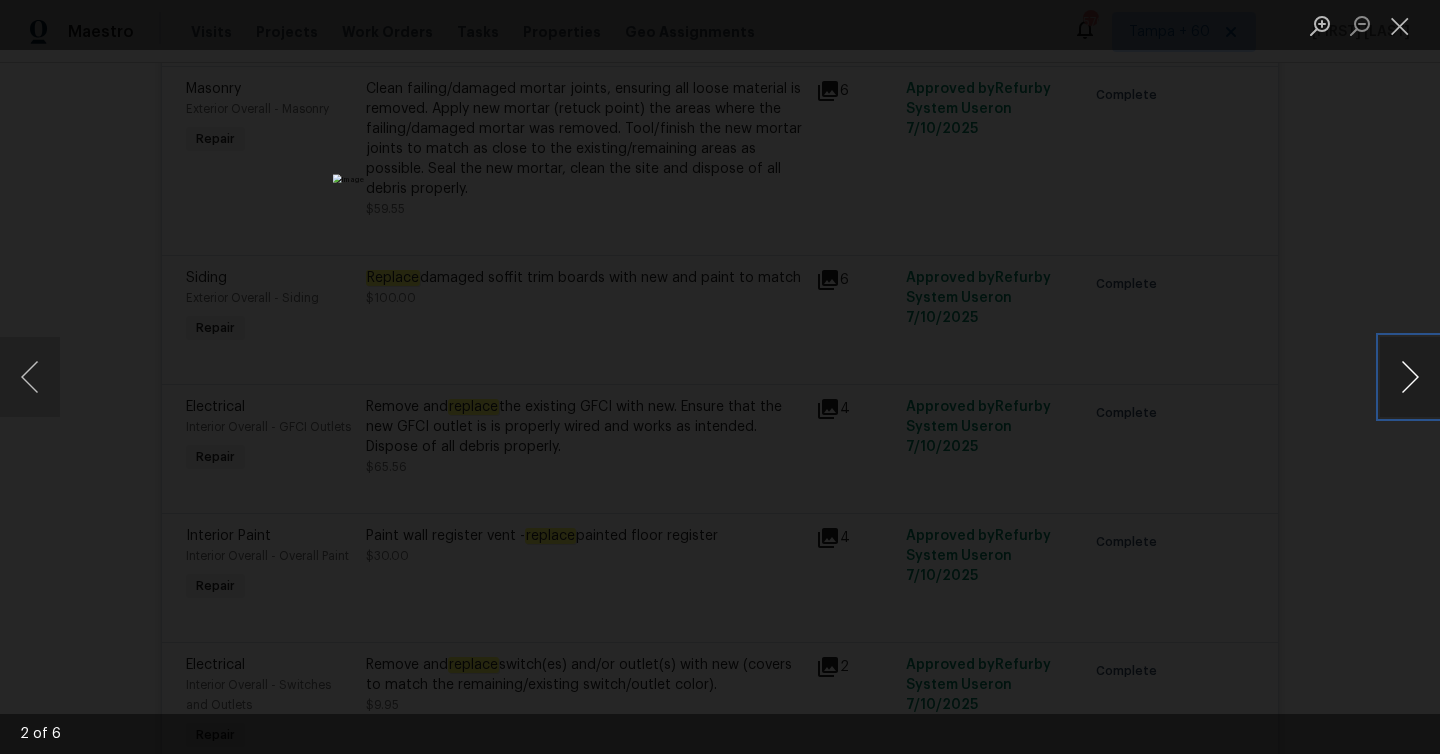 click at bounding box center [1410, 377] 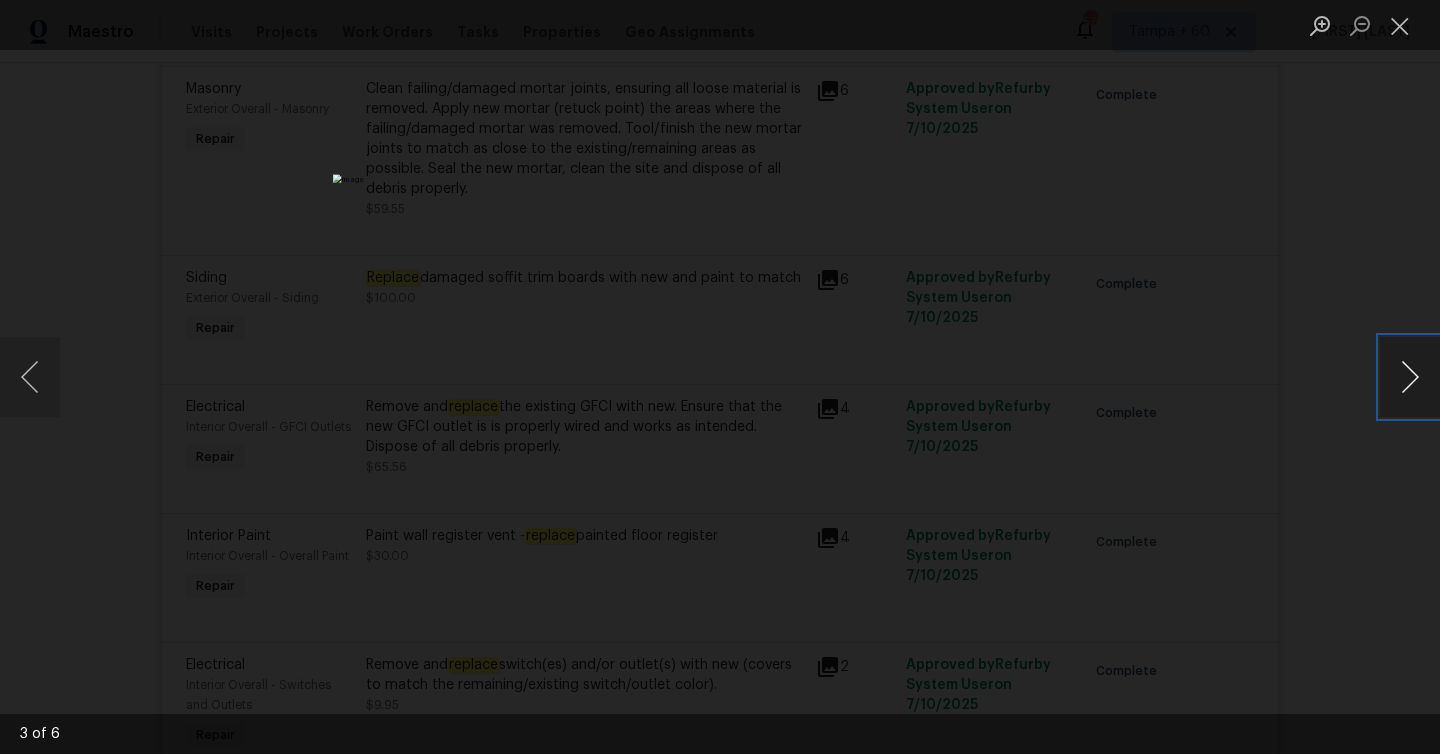 click at bounding box center [1410, 377] 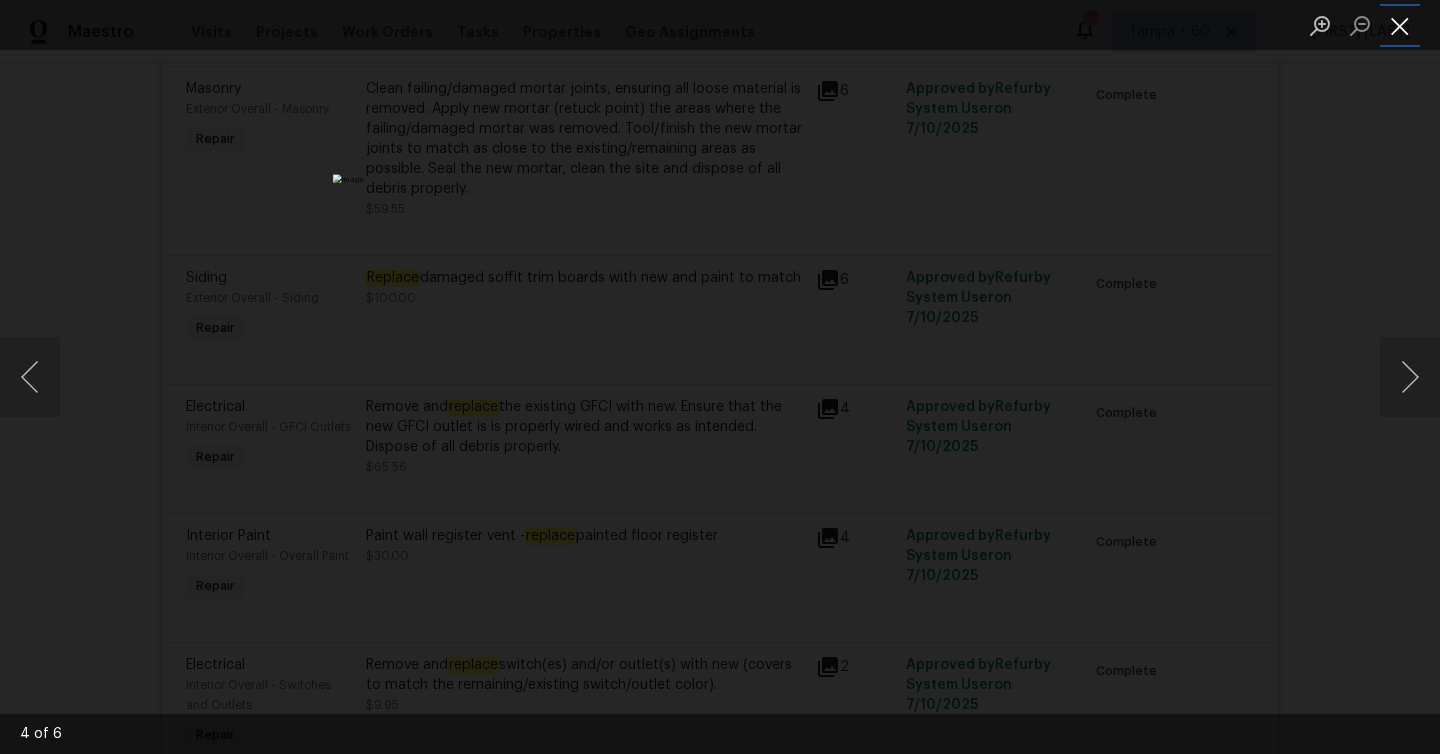 click at bounding box center (1400, 25) 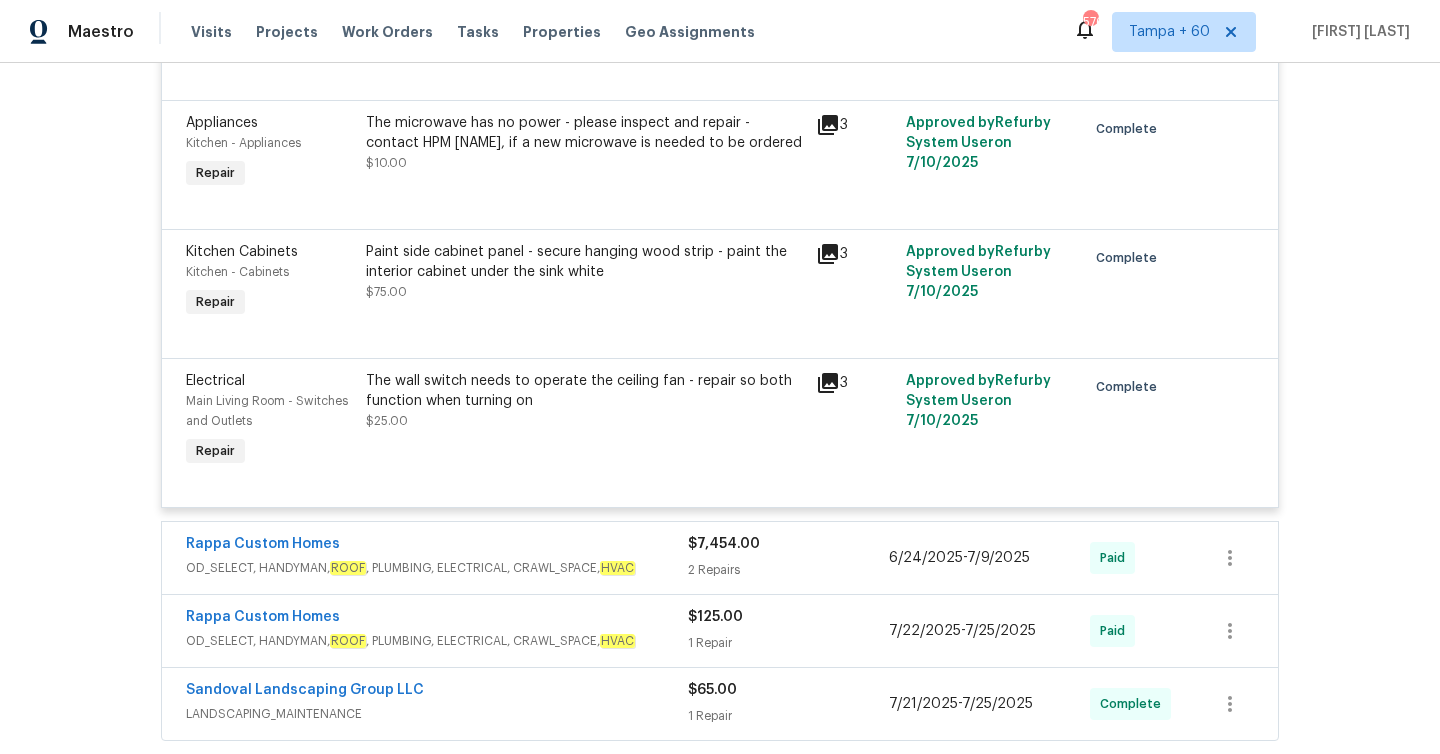 scroll, scrollTop: 16637, scrollLeft: 0, axis: vertical 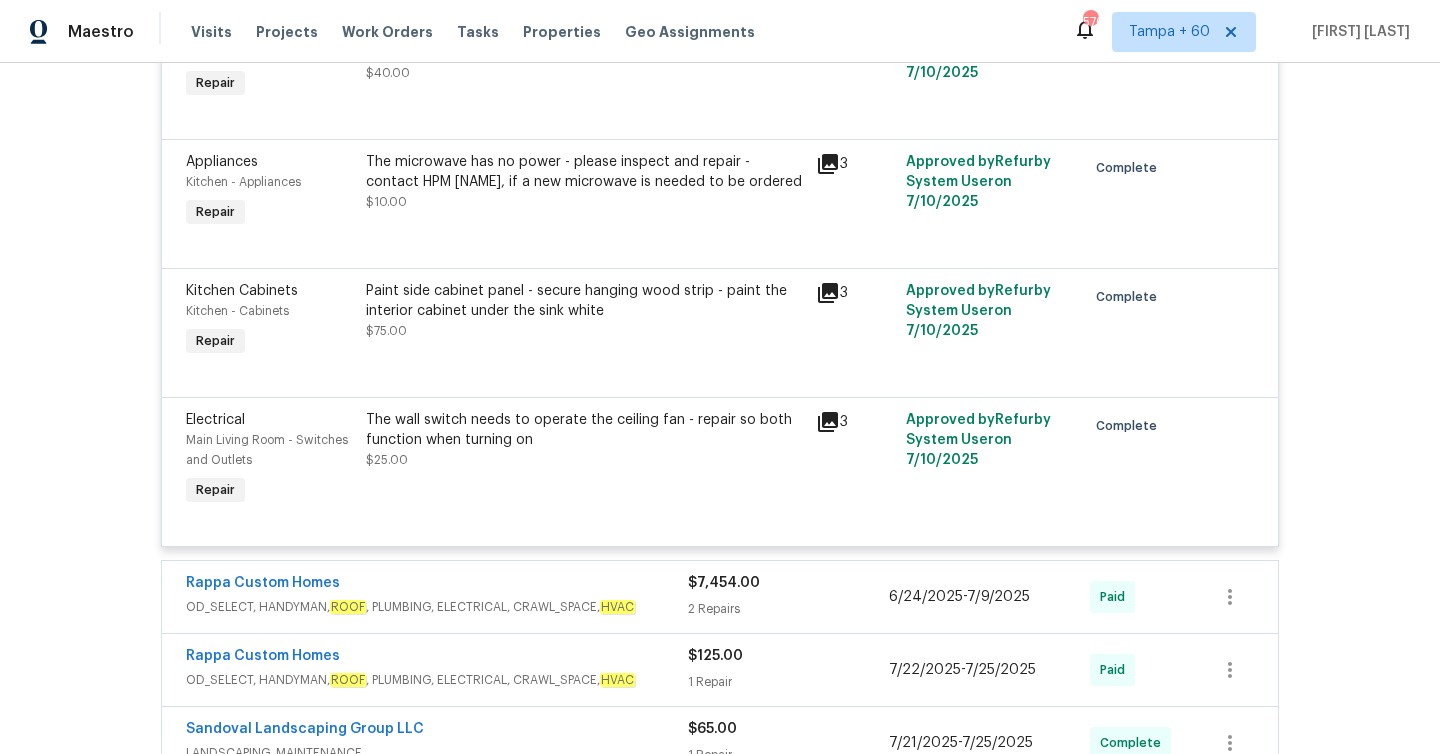 click on "The microwave has no power - please inspect and repair - contact HPM [NAME], if a new microwave is needed to be ordered" at bounding box center (585, 172) 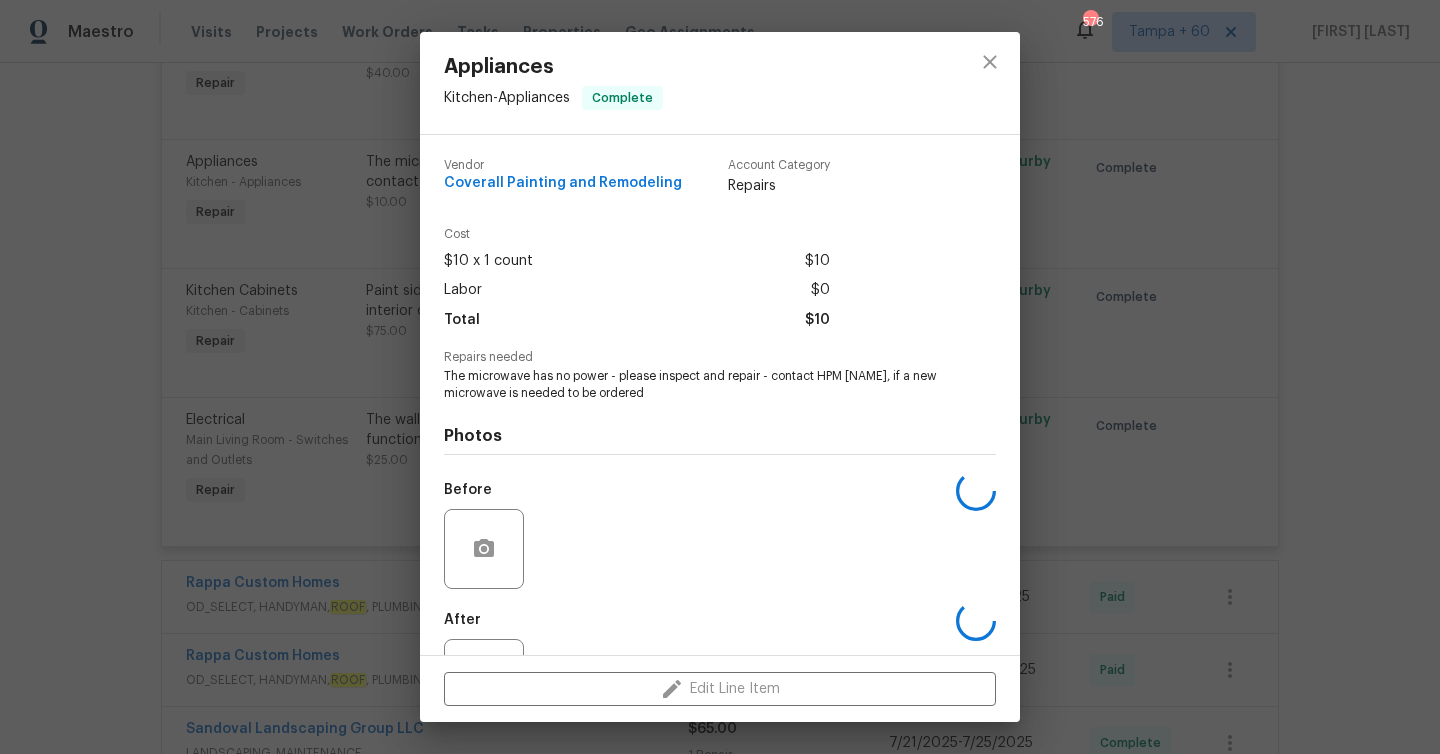 scroll, scrollTop: 84, scrollLeft: 0, axis: vertical 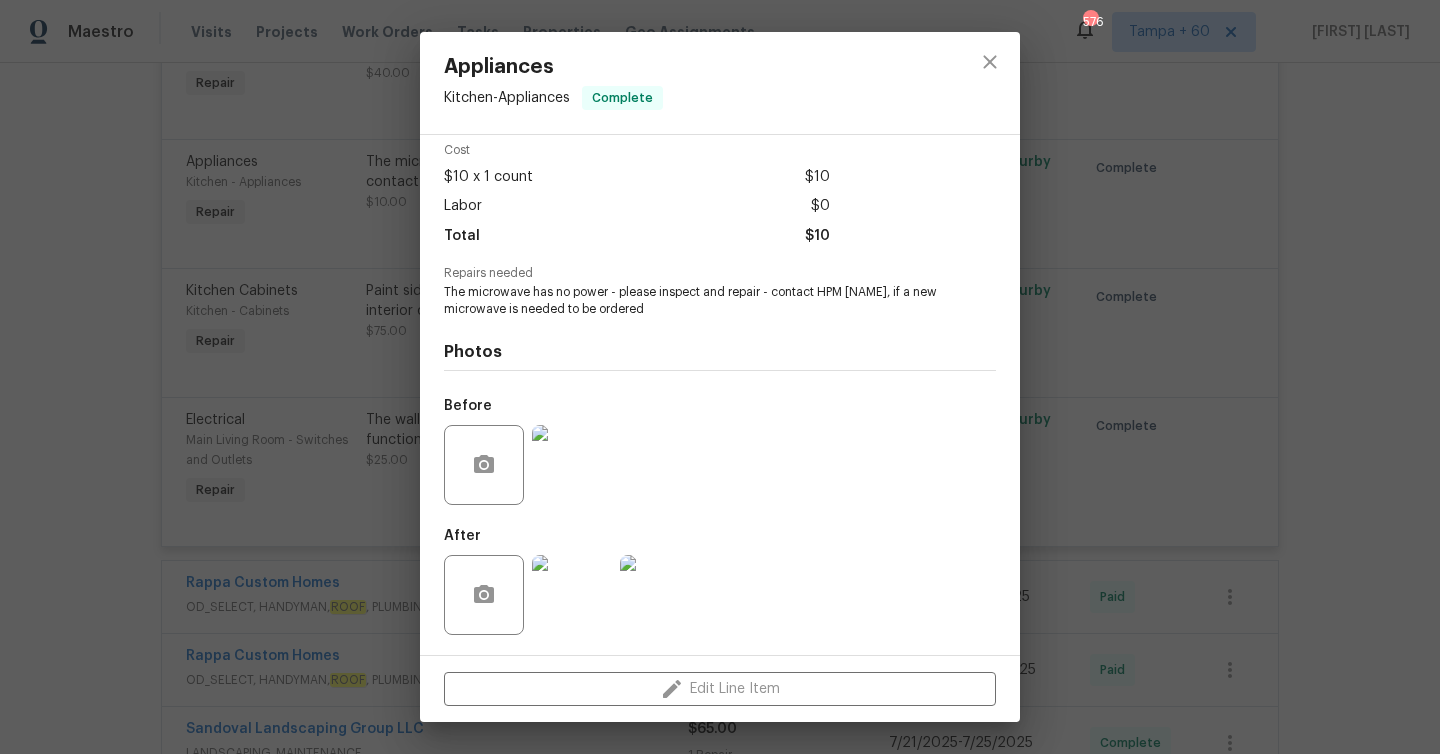 click on "Appliances Kitchen - Appliances Complete Vendor Coverall Painting and Remodeling Account Category Repairs Cost $10 x 1 count $10 Labor $0 Total $10 Repairs needed The microwave has no power - please inspect and repair - contact HPM [NAME], if a new microwave is needed to be ordered Photos Before After Edit Line Item" at bounding box center (720, 377) 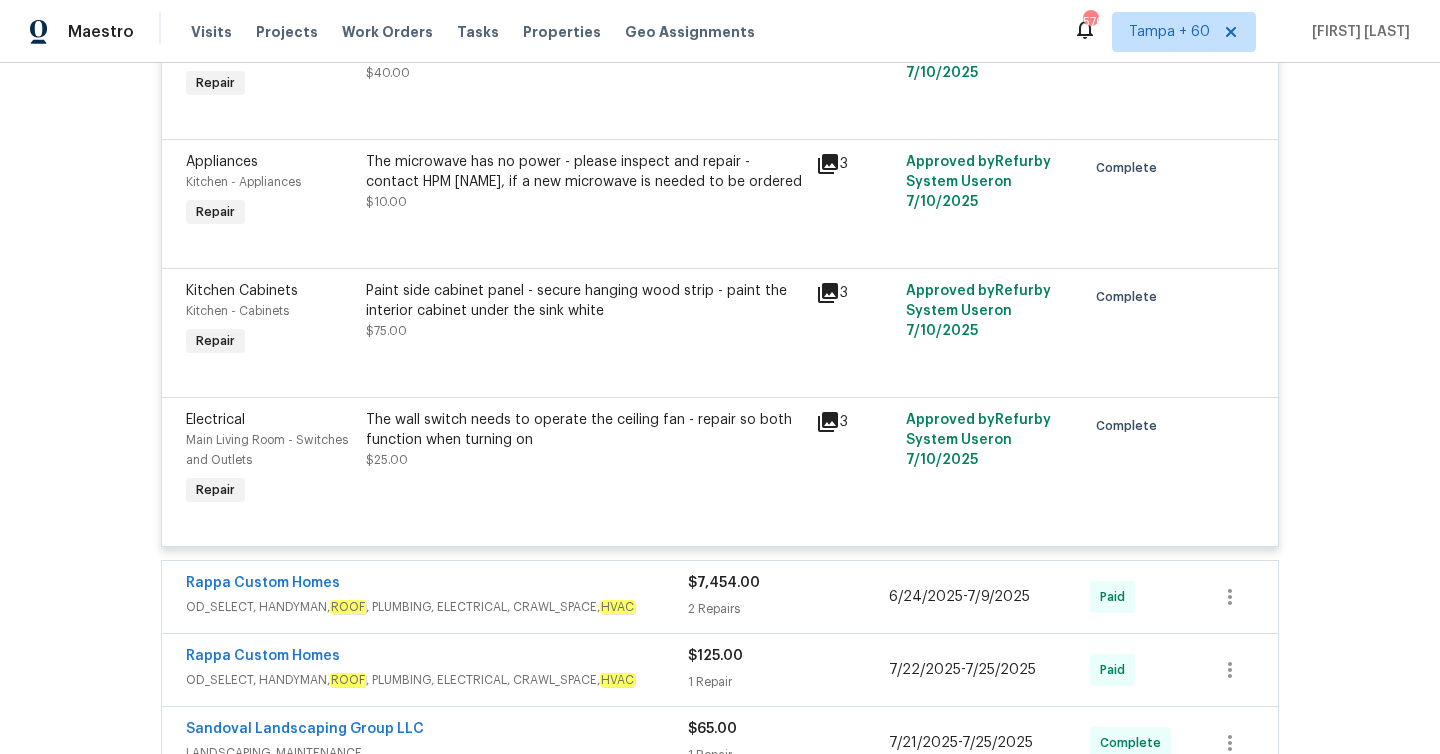 click 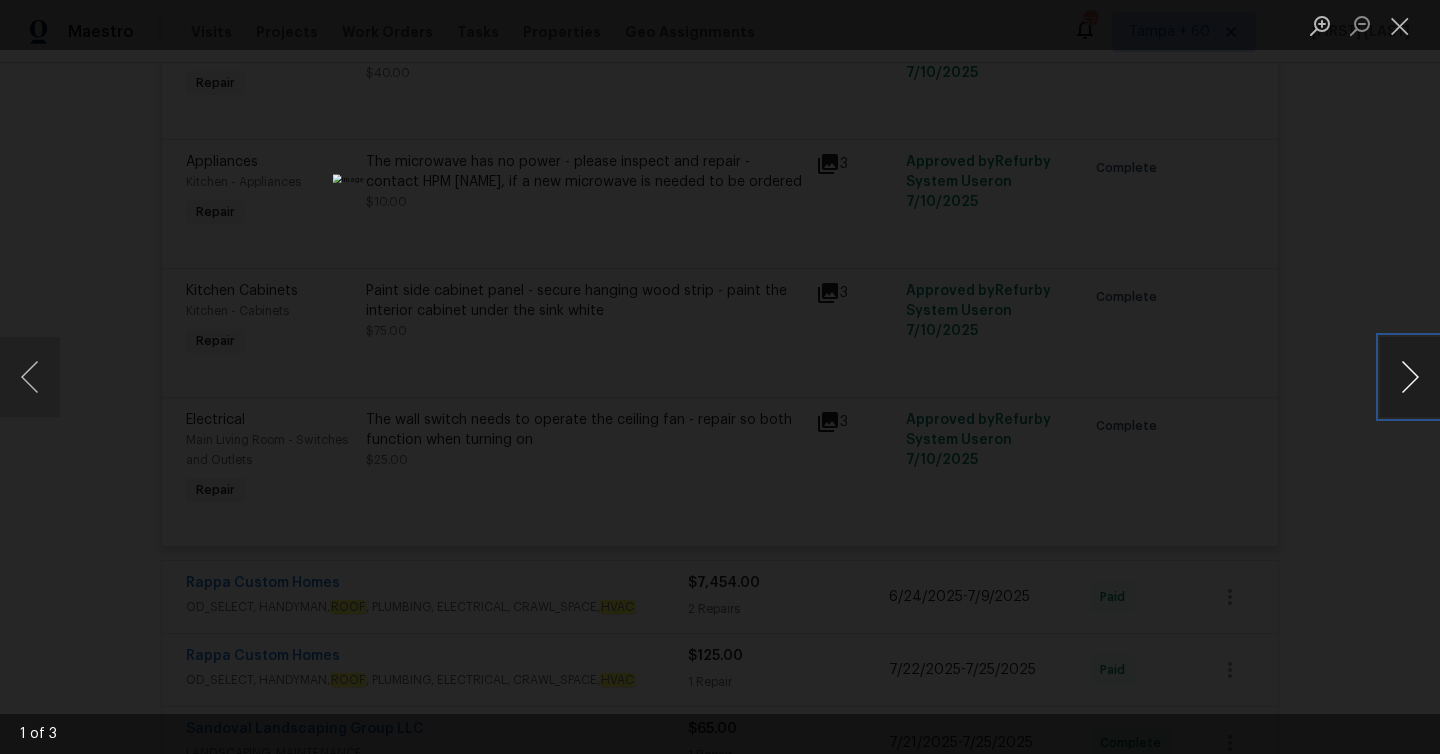 click at bounding box center (1410, 377) 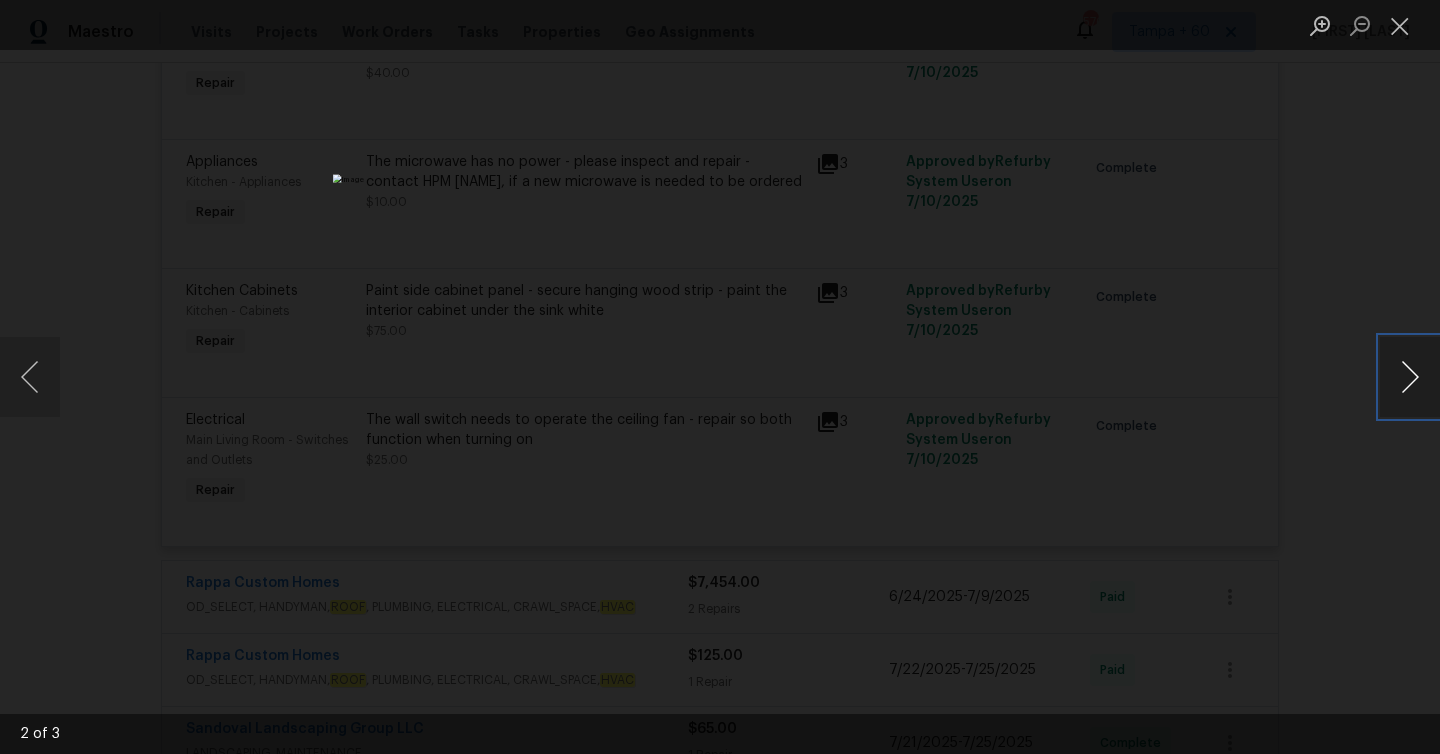 click at bounding box center (1410, 377) 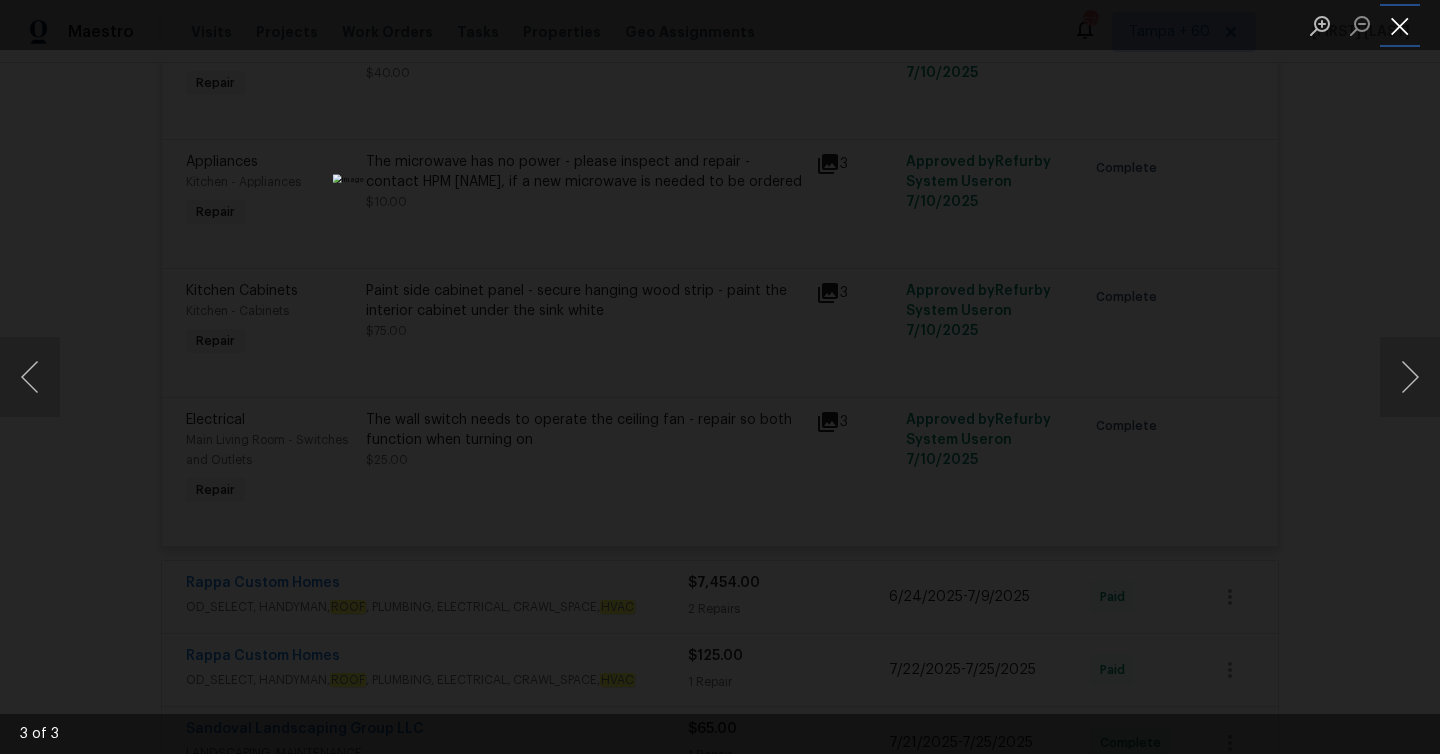 click at bounding box center (1400, 25) 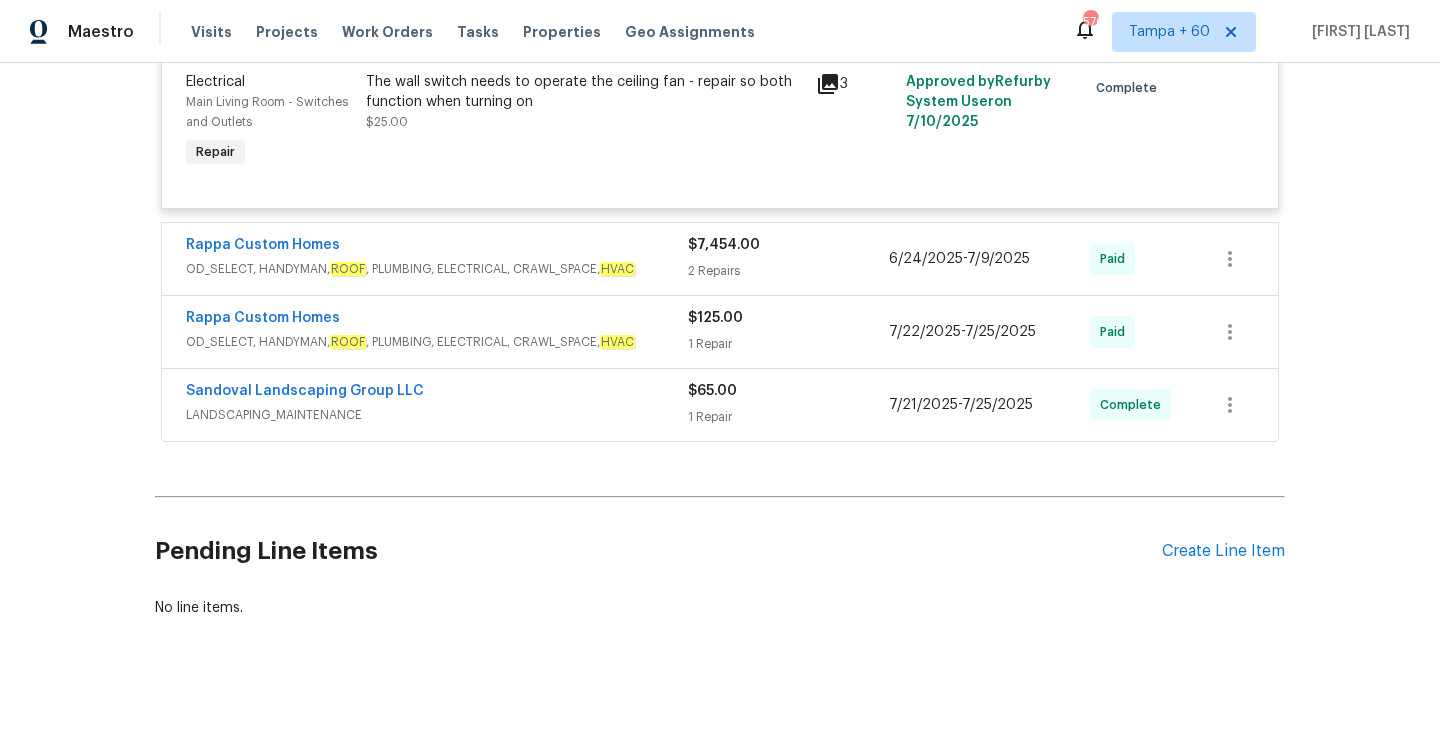 scroll, scrollTop: 17091, scrollLeft: 0, axis: vertical 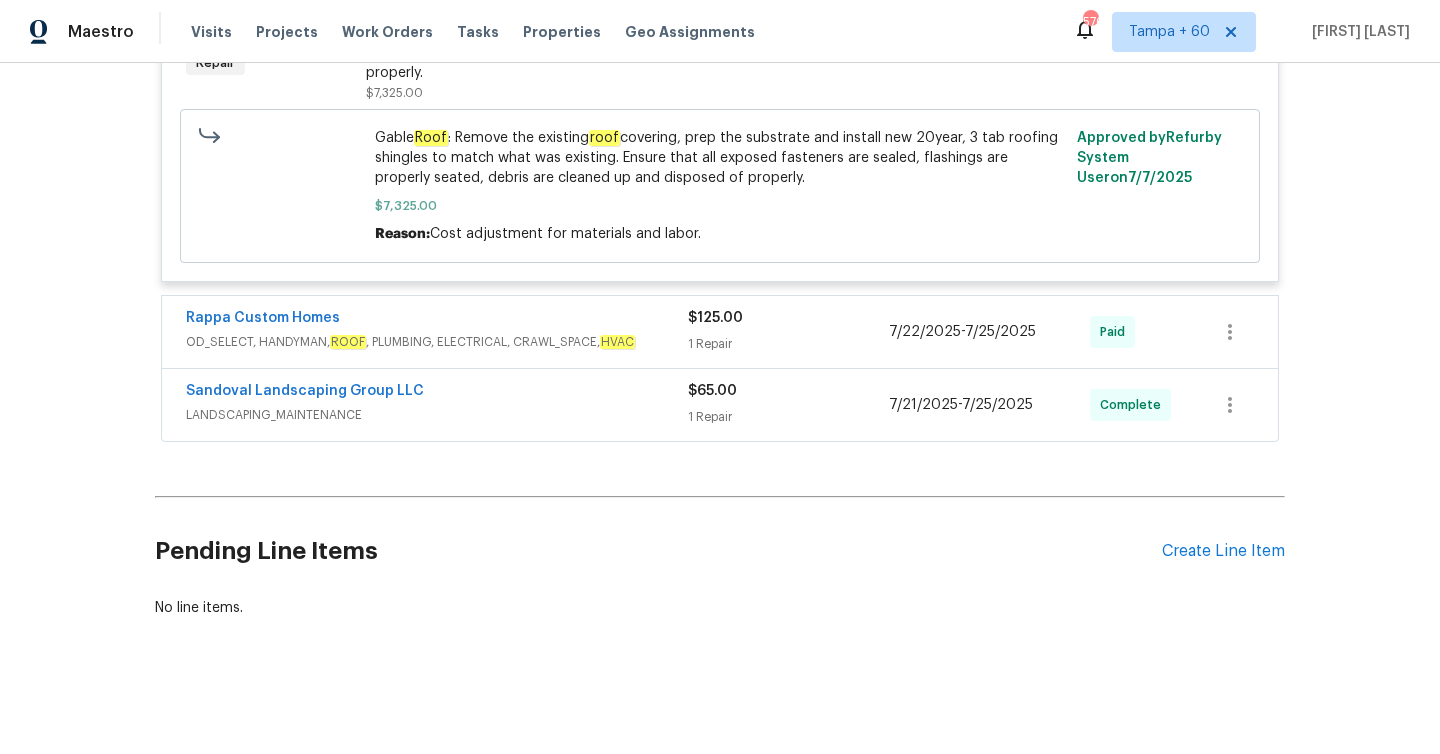 click on "1 Repair" at bounding box center [788, 344] 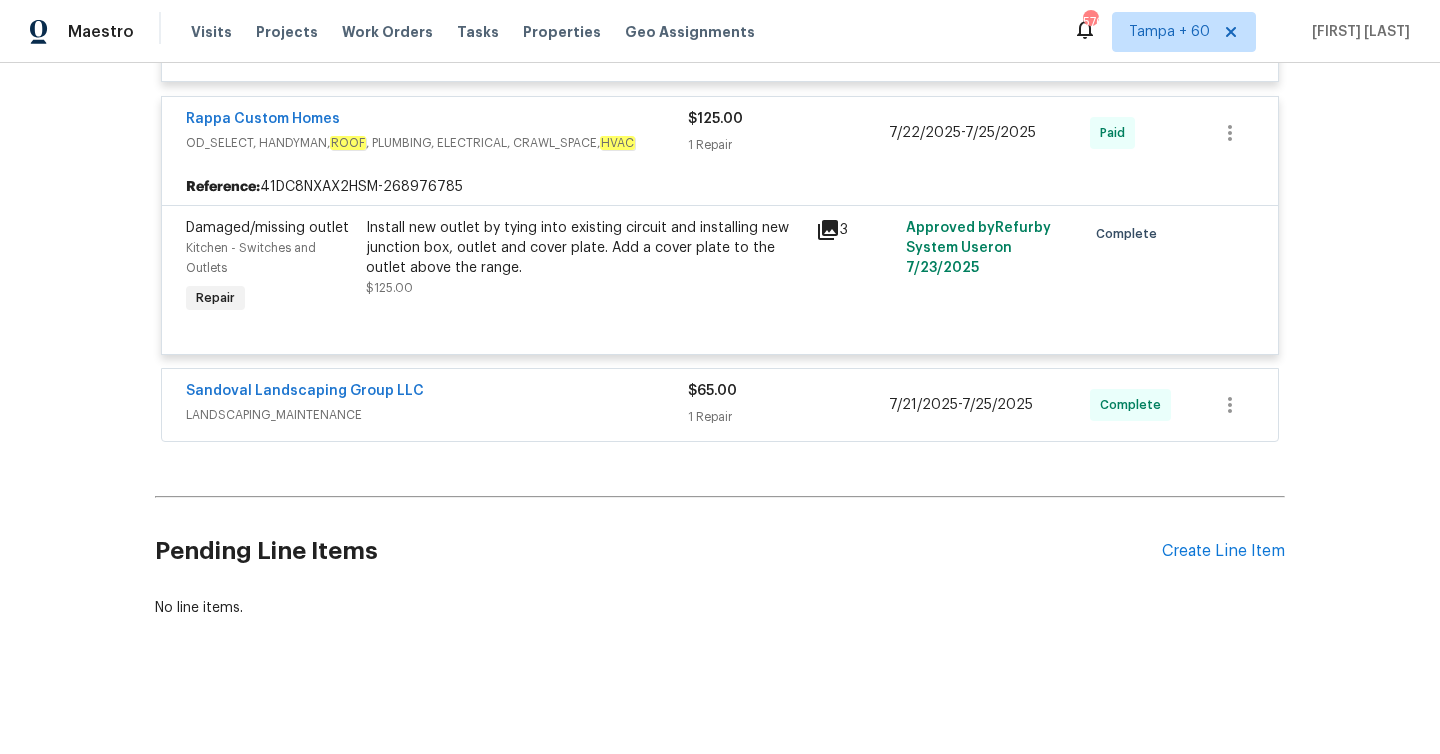 scroll, scrollTop: 17797, scrollLeft: 0, axis: vertical 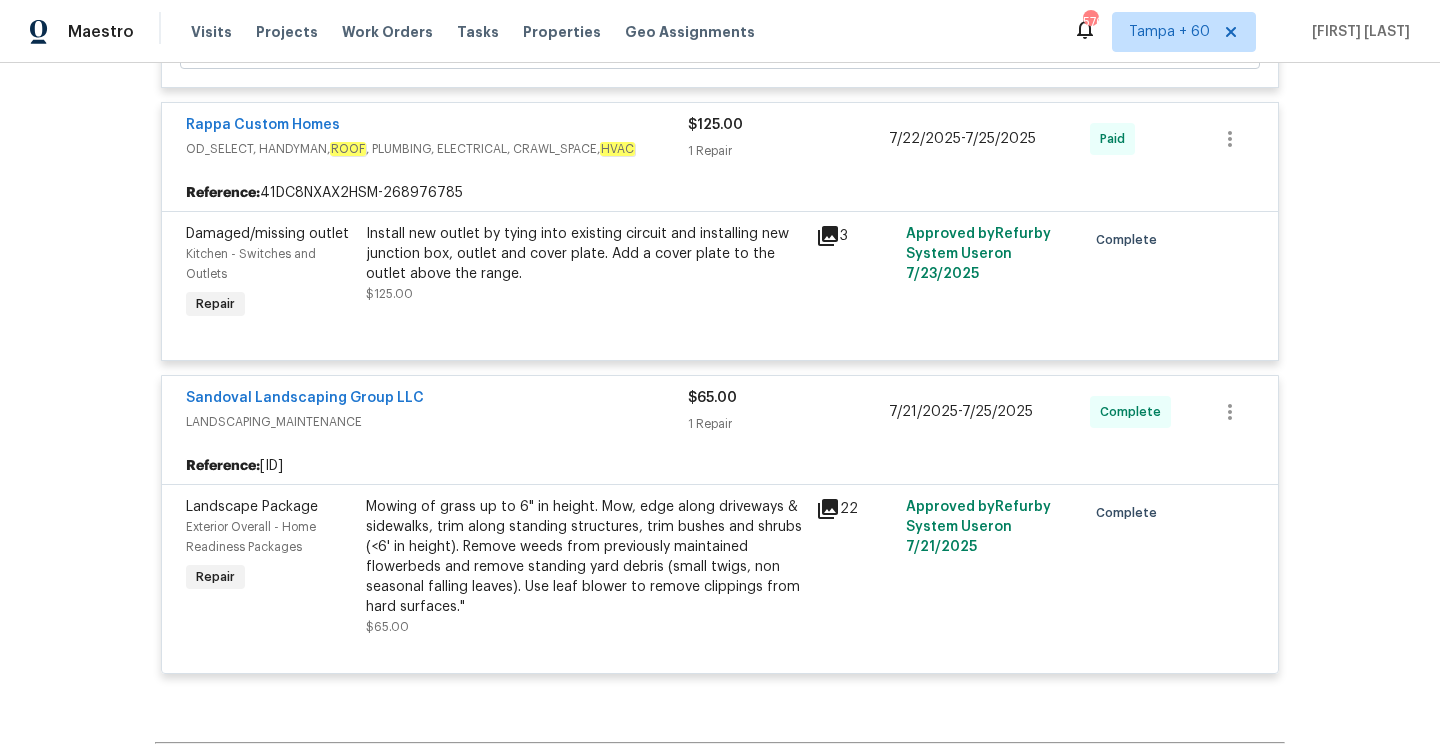 click 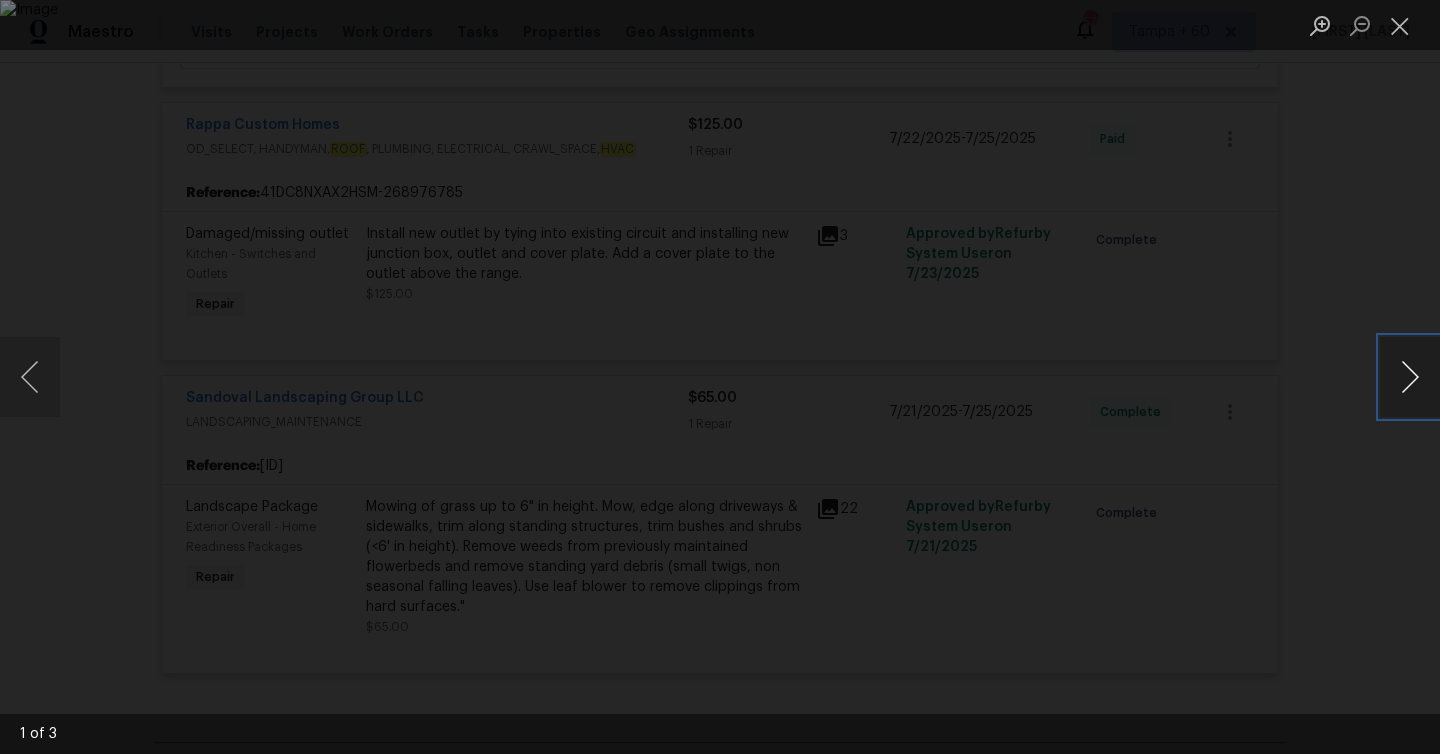 click at bounding box center [1410, 377] 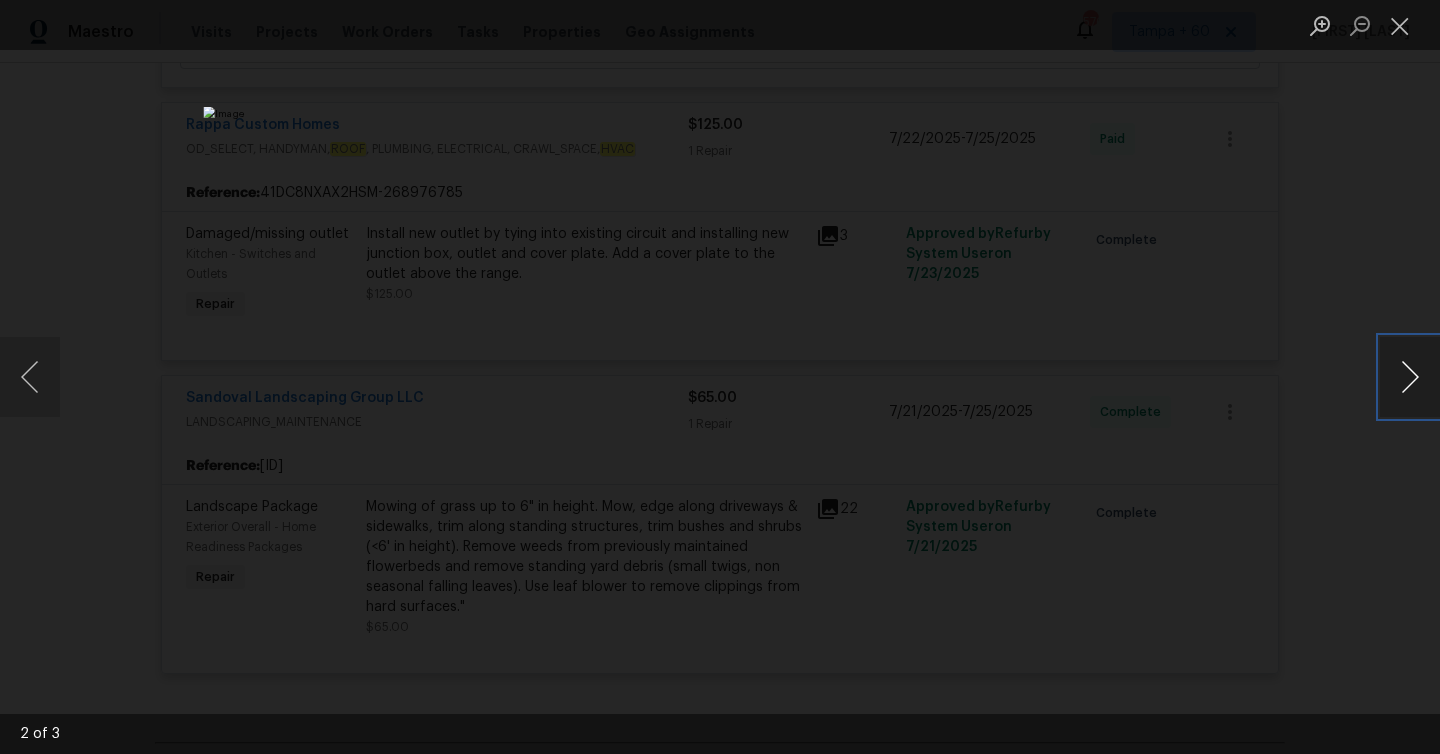 click at bounding box center [1410, 377] 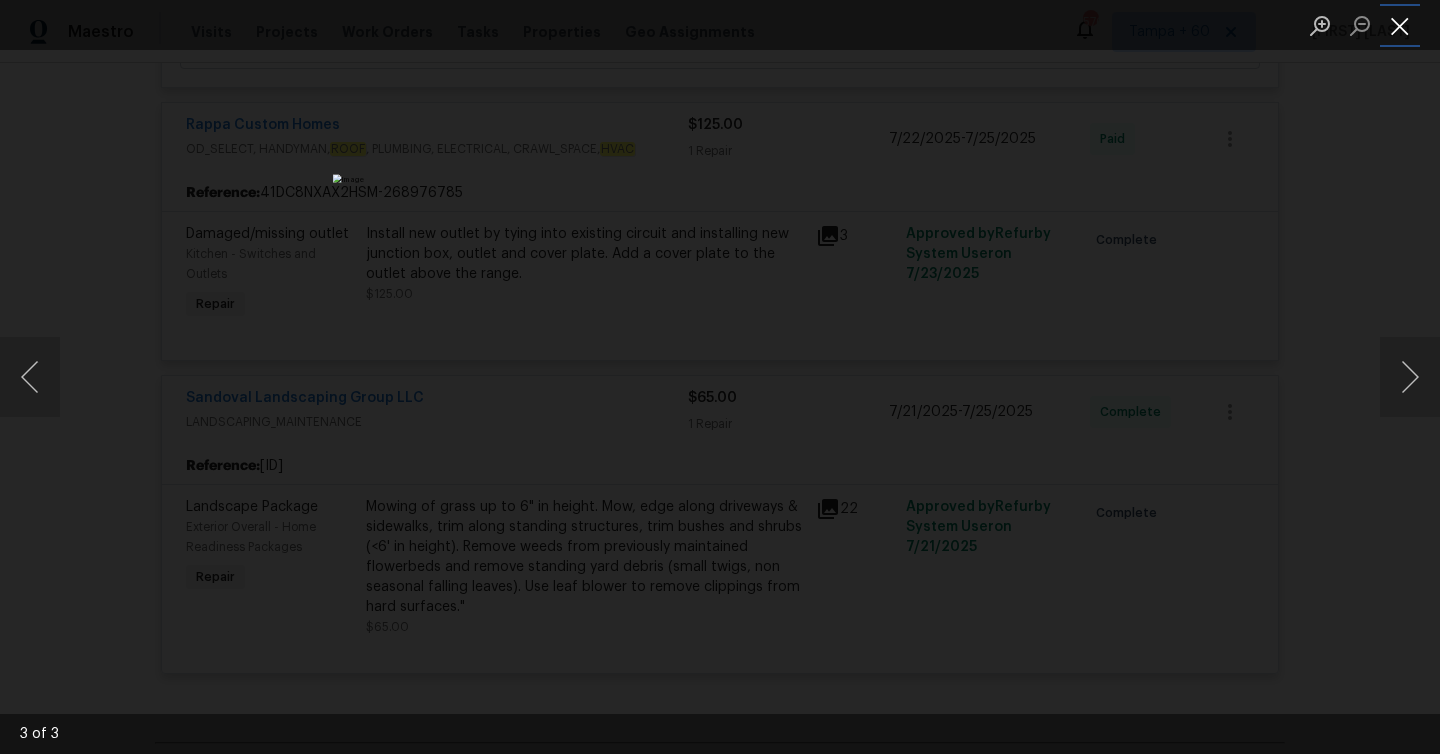 click at bounding box center (1400, 25) 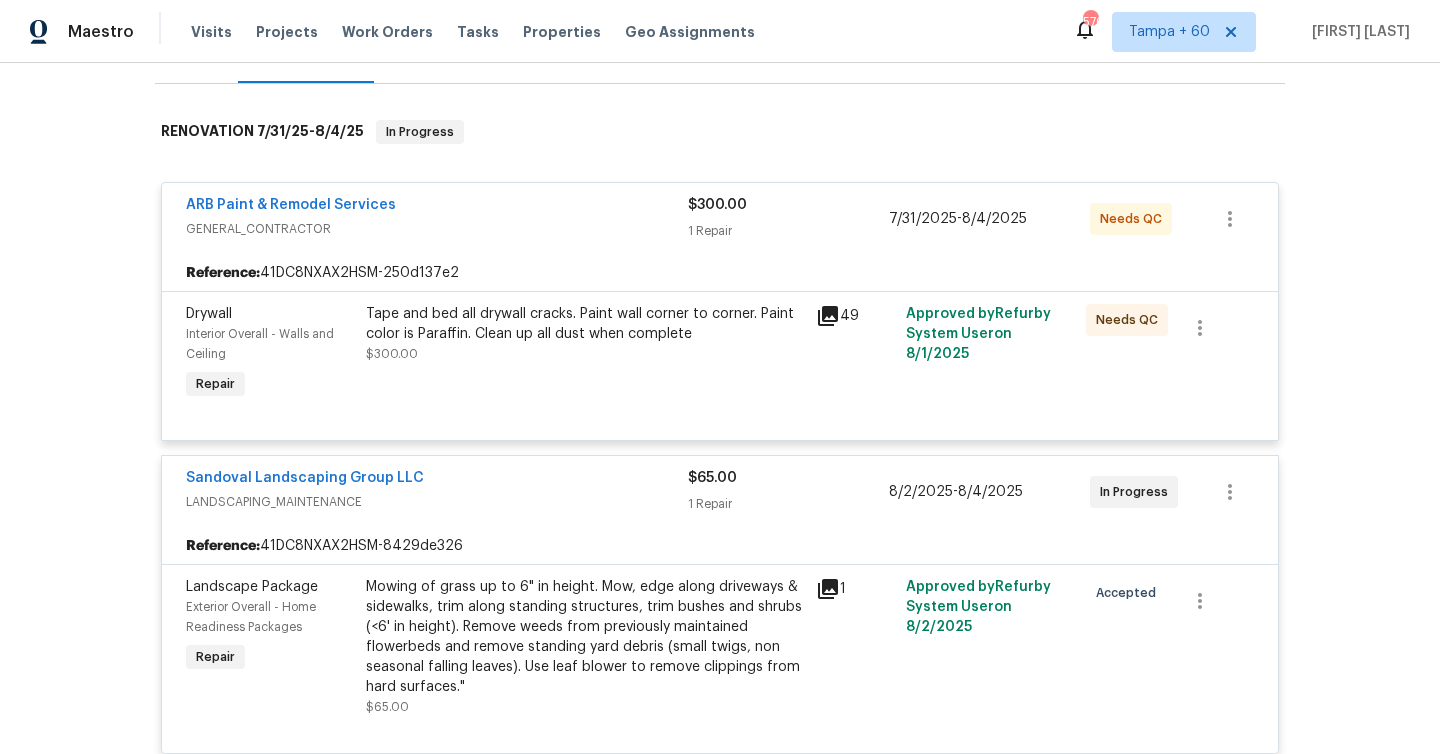 scroll, scrollTop: 0, scrollLeft: 0, axis: both 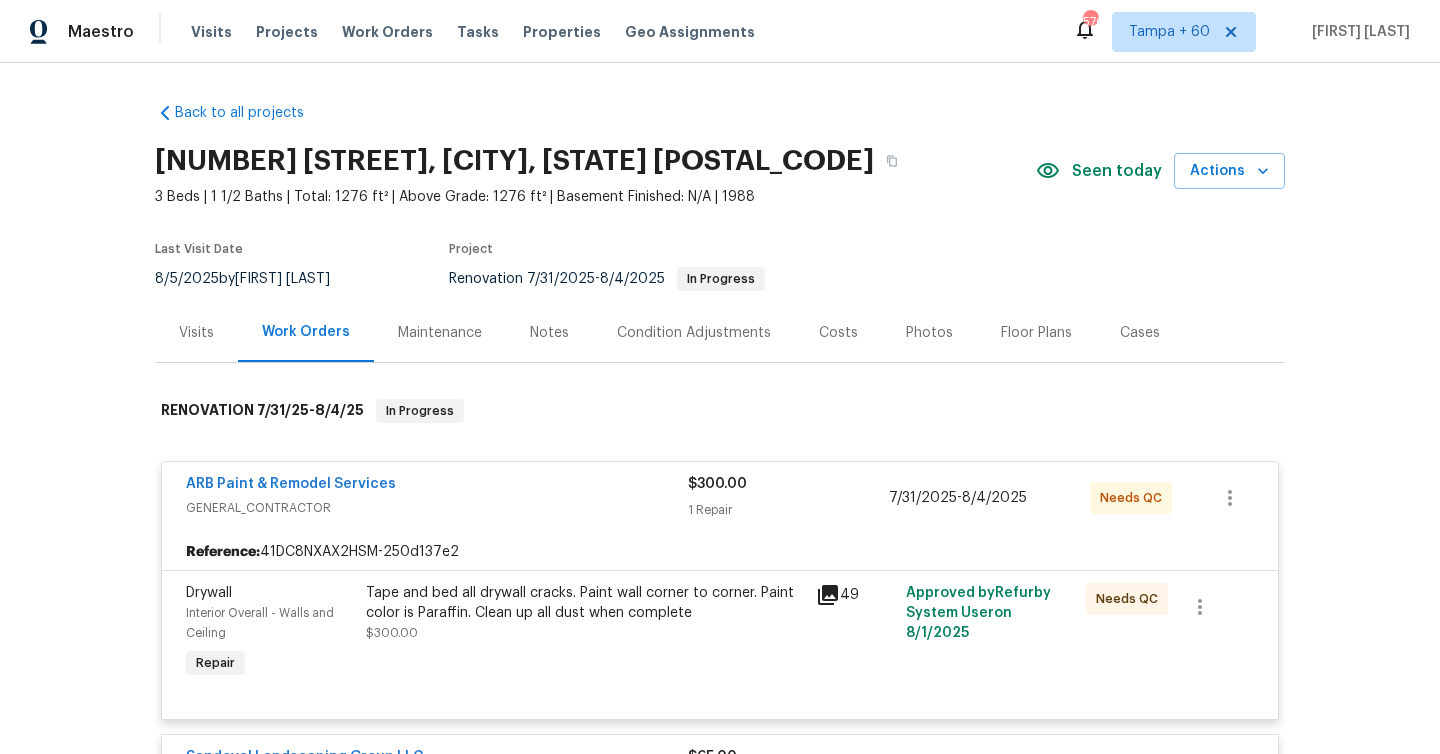 click on "Visits" at bounding box center [196, 333] 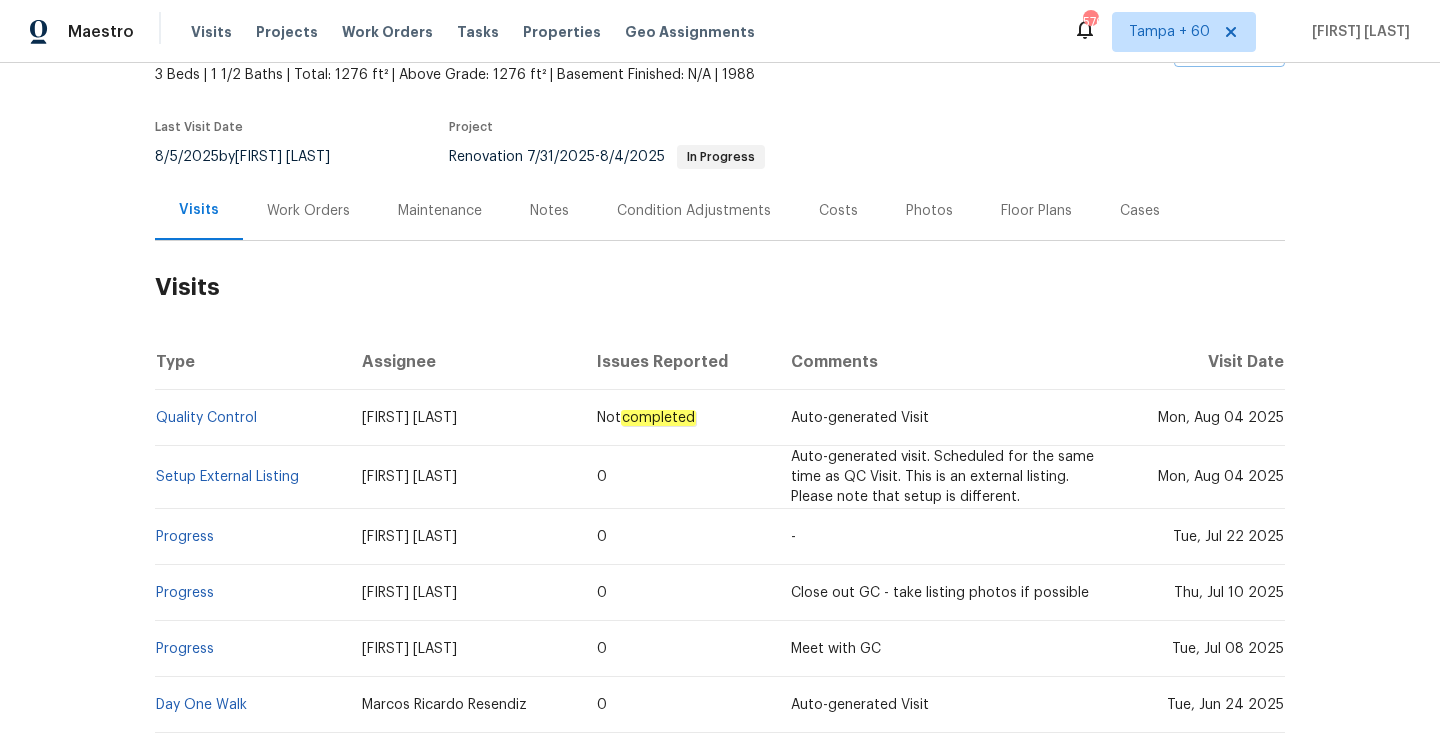 scroll, scrollTop: 237, scrollLeft: 0, axis: vertical 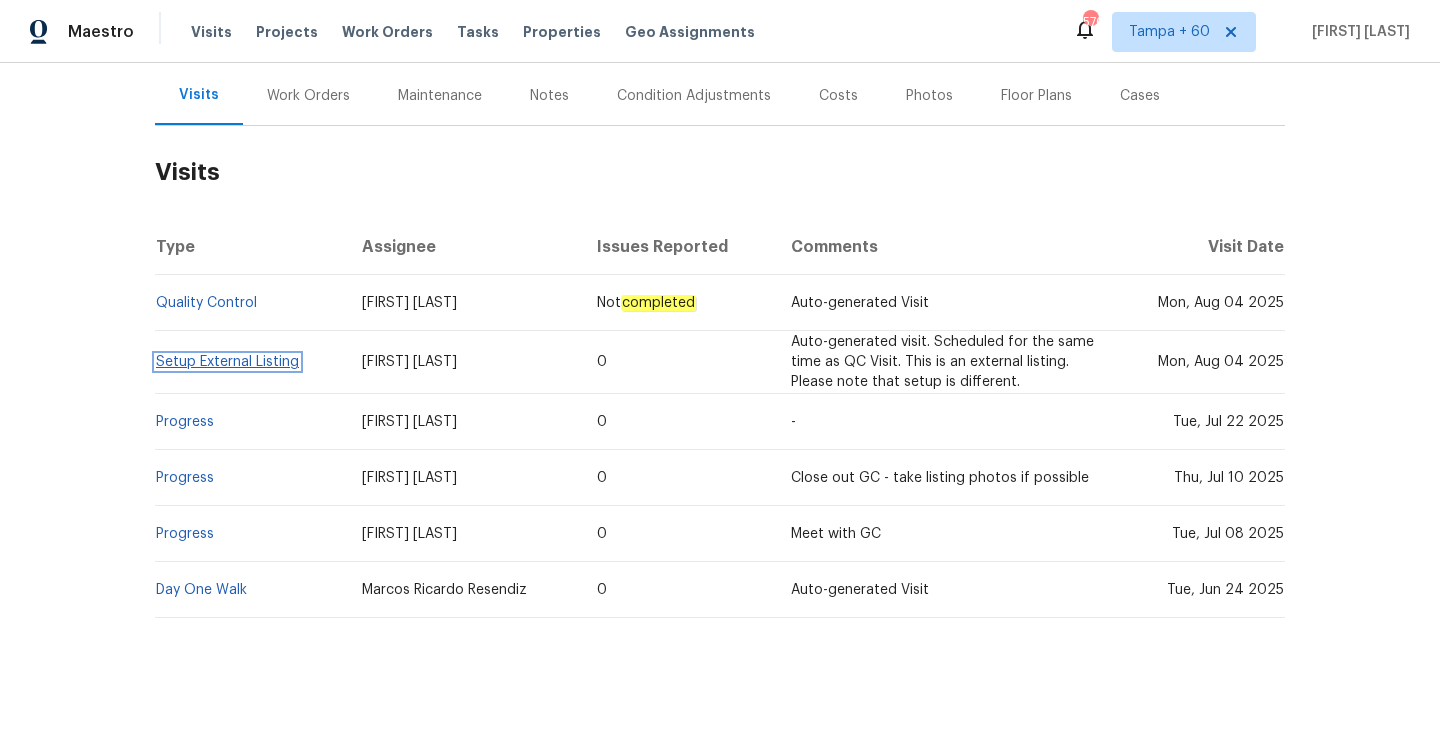 click on "Setup External Listing" at bounding box center (227, 362) 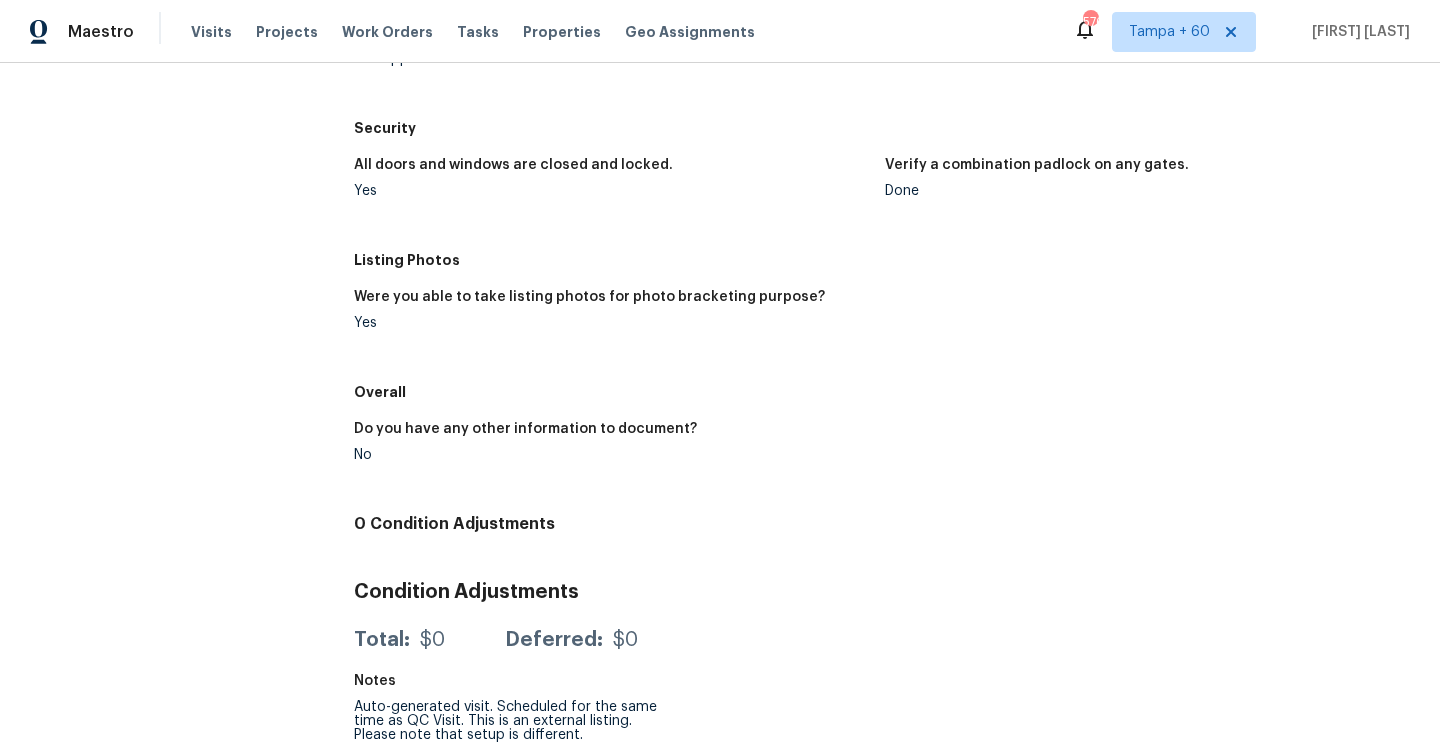 scroll, scrollTop: 0, scrollLeft: 0, axis: both 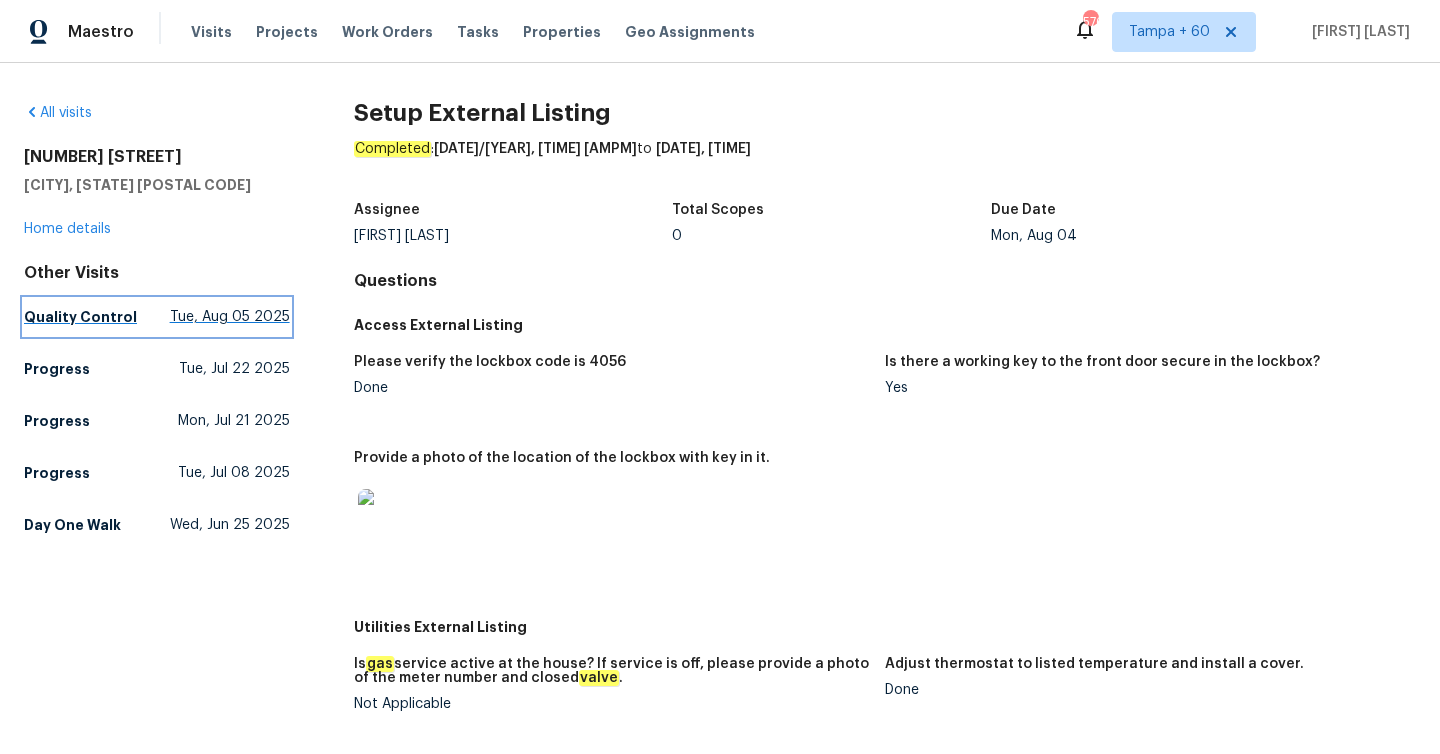 click on "Tue, Aug 05 2025" at bounding box center [230, 317] 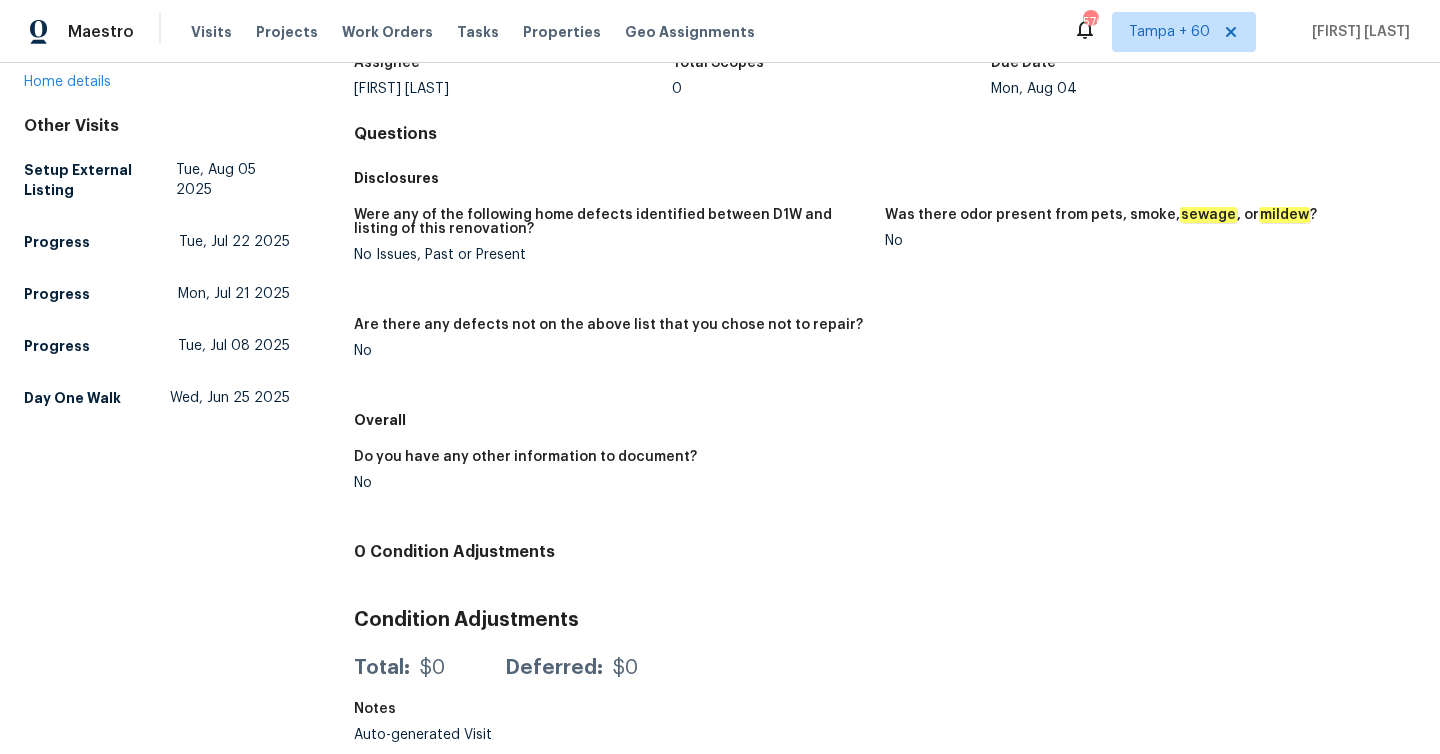 scroll, scrollTop: 0, scrollLeft: 0, axis: both 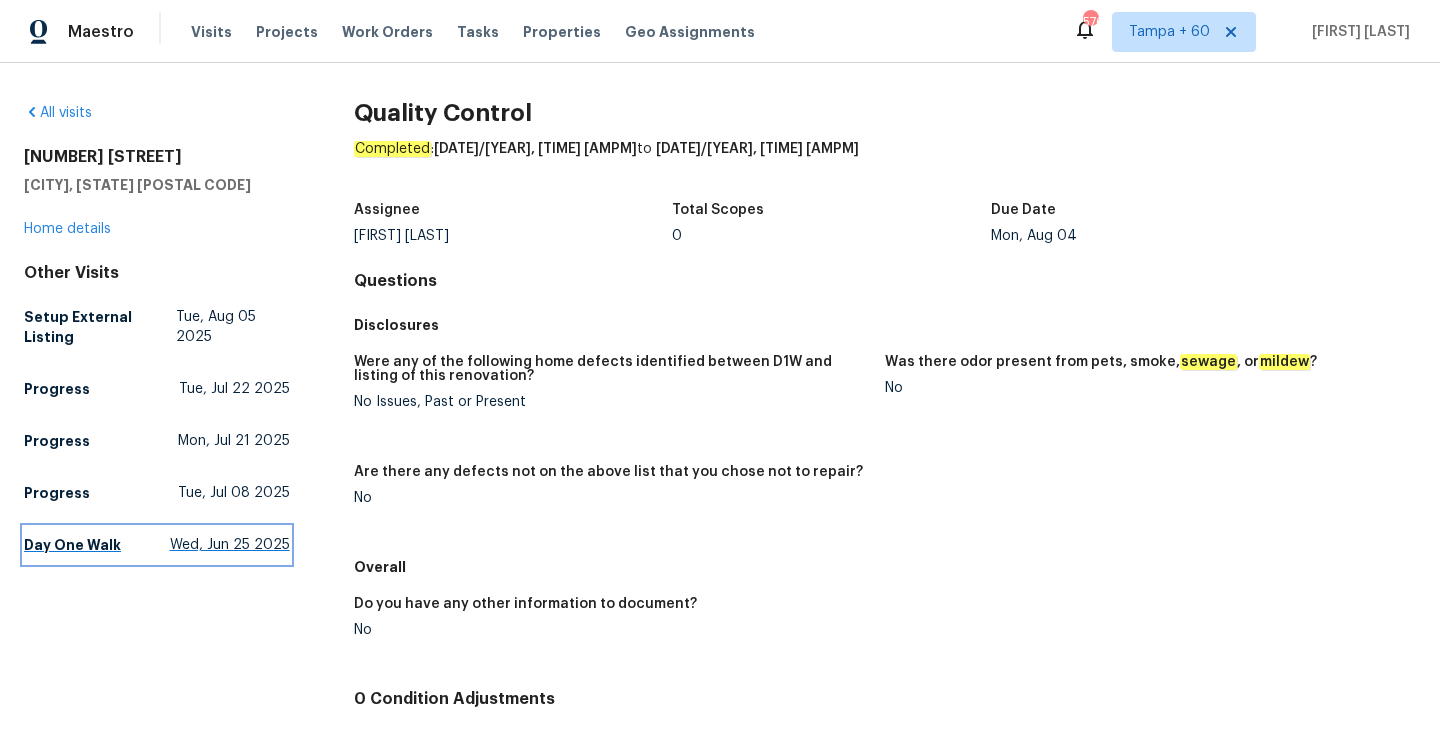 click on "Wed, Jun 25 2025" at bounding box center (230, 545) 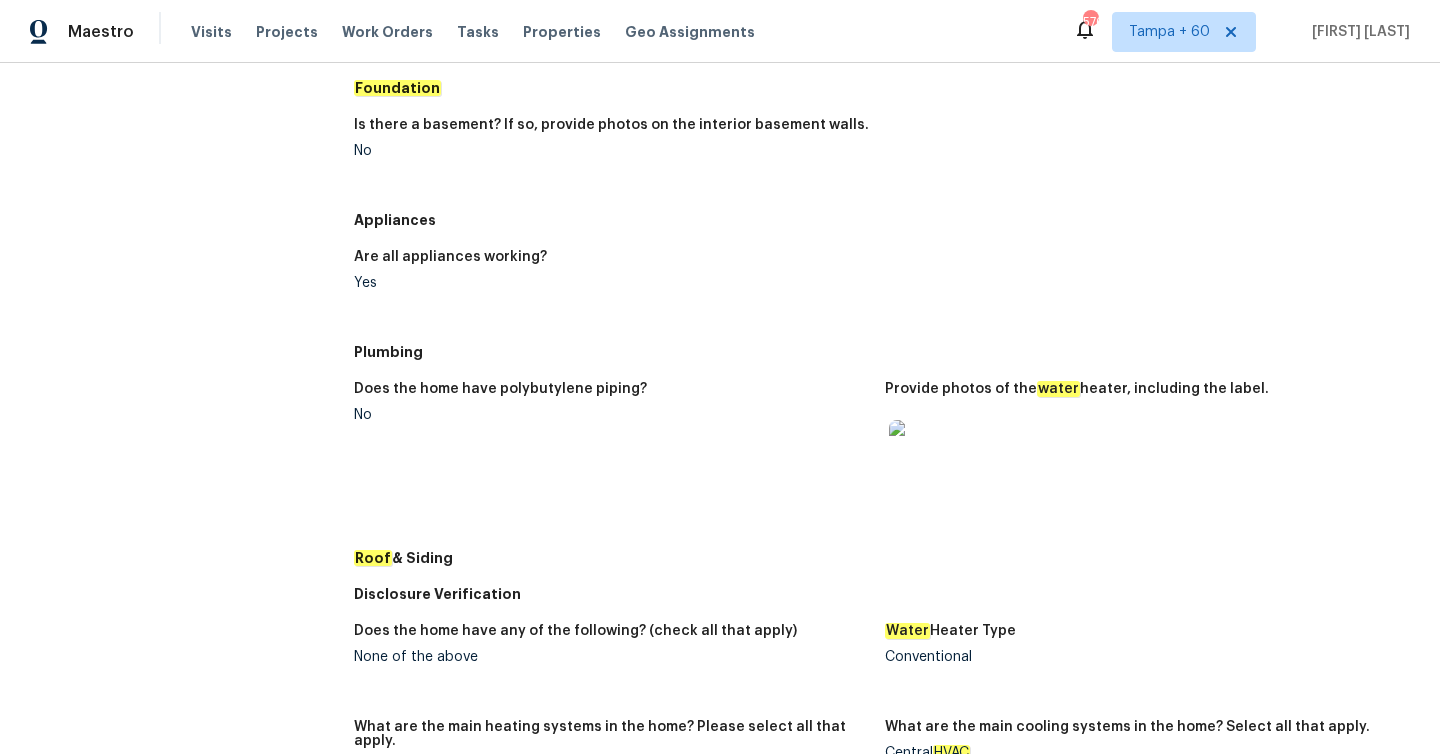 scroll, scrollTop: 0, scrollLeft: 0, axis: both 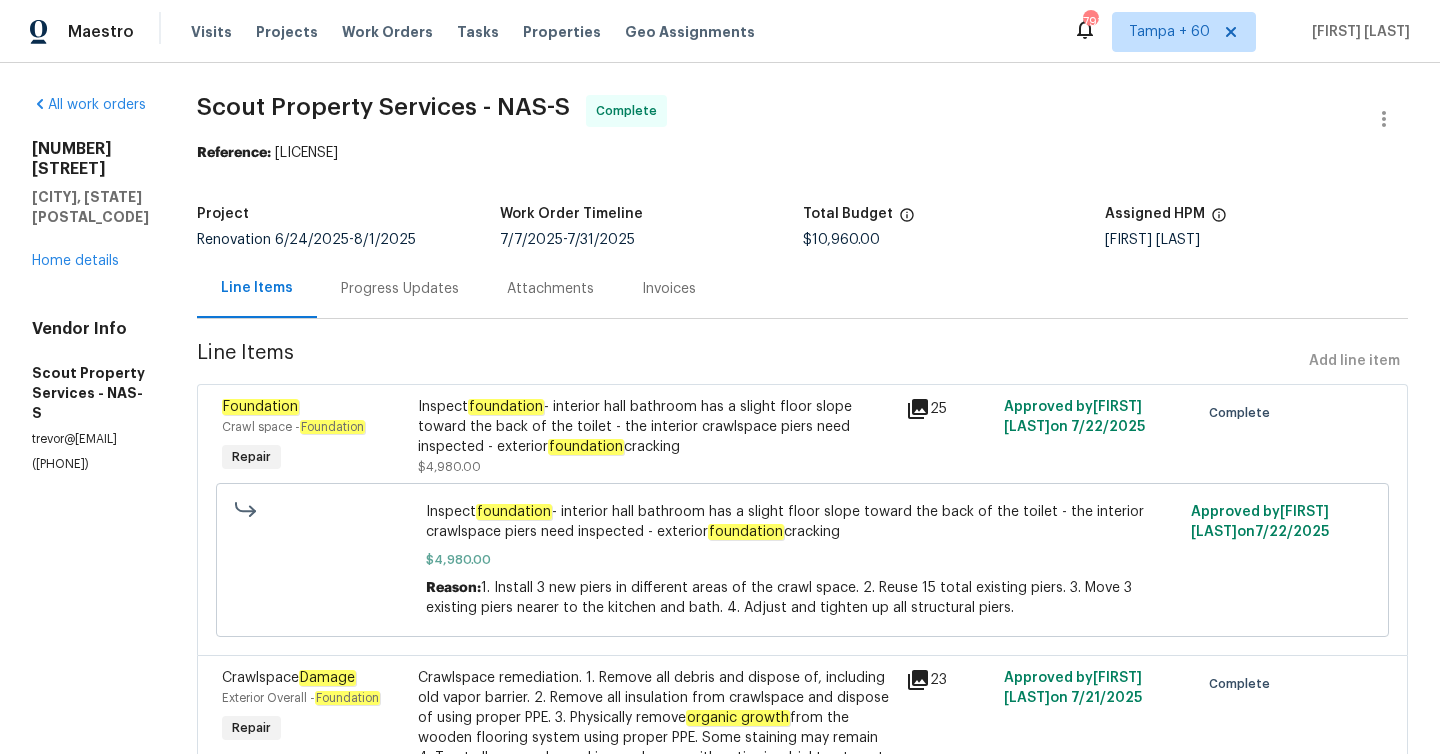 click on "Progress Updates" at bounding box center (400, 289) 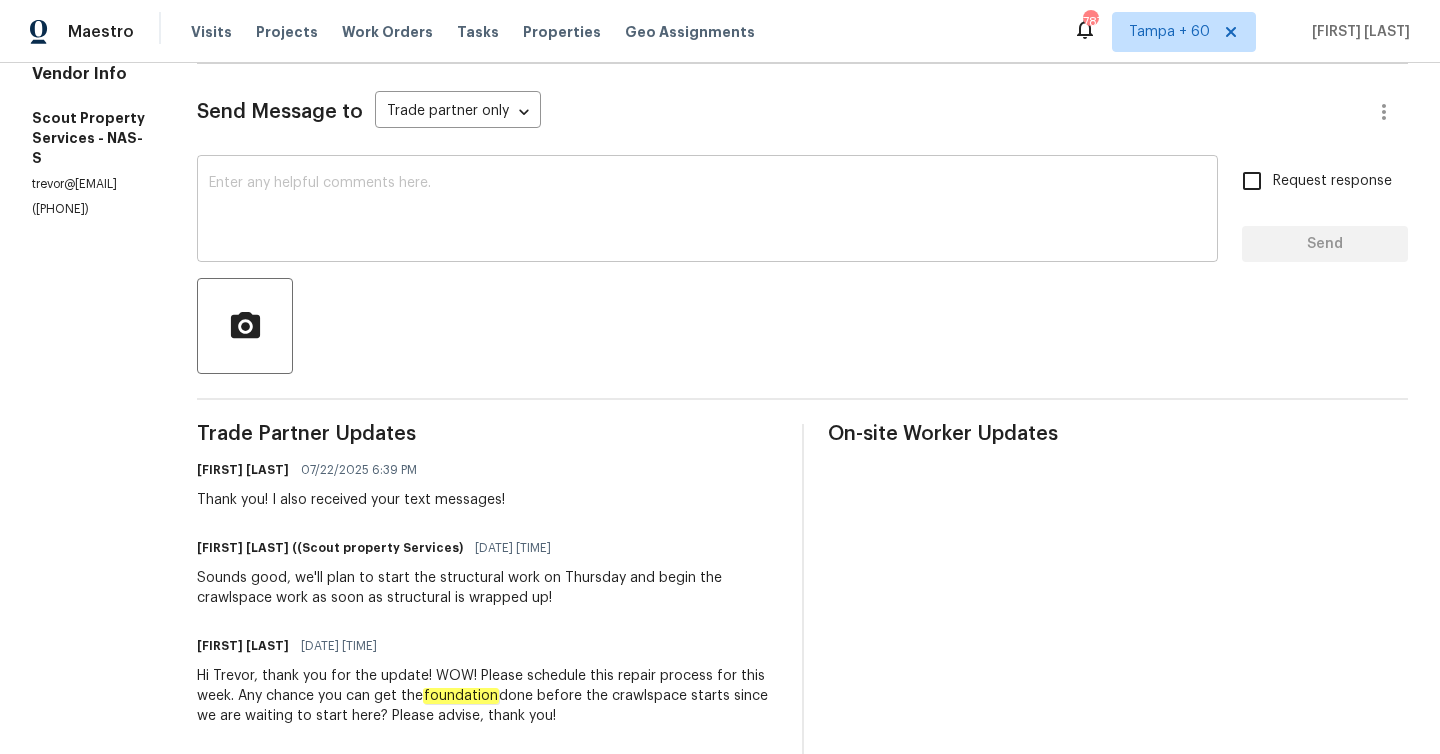 scroll, scrollTop: 209, scrollLeft: 0, axis: vertical 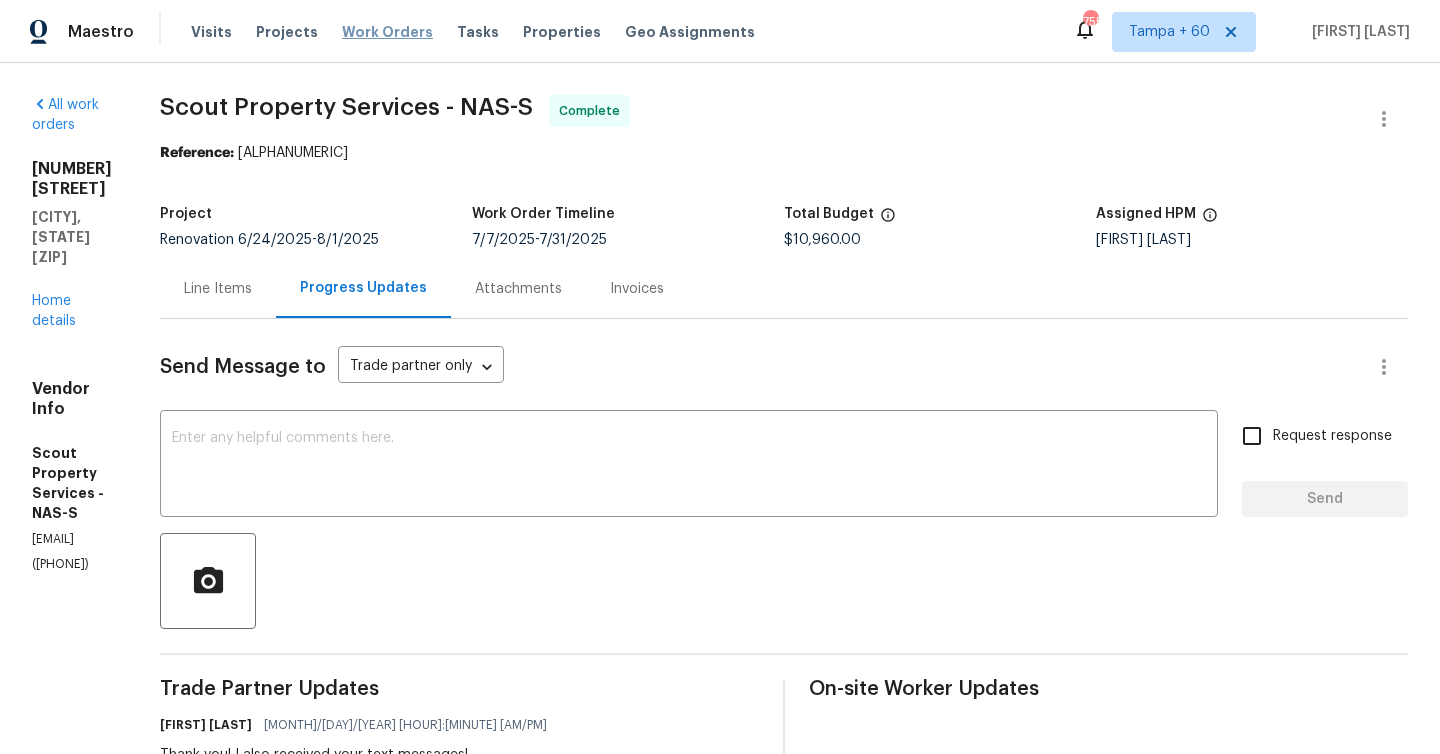 click on "Work Orders" at bounding box center (387, 32) 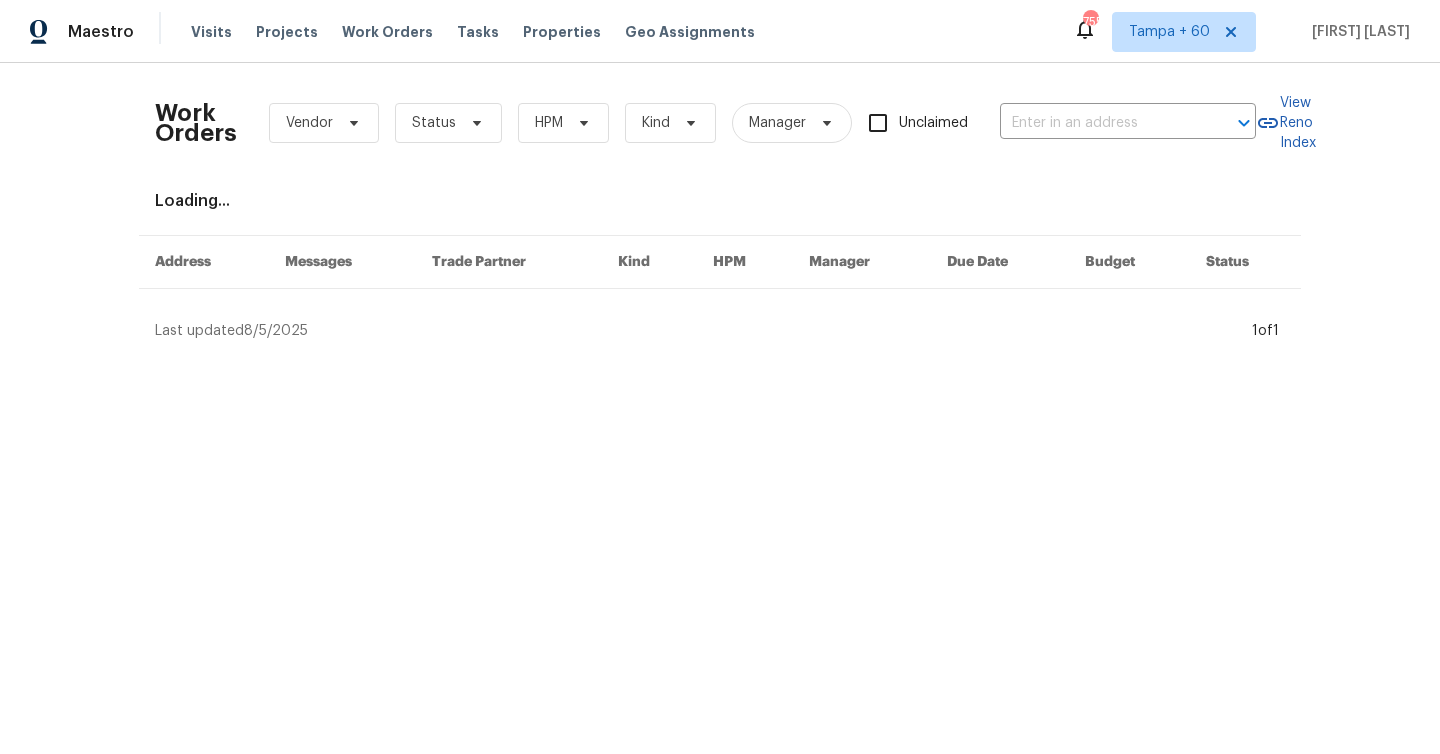 click on "Work Orders Vendor Status HPM Kind Manager Unclaimed ​" at bounding box center (705, 123) 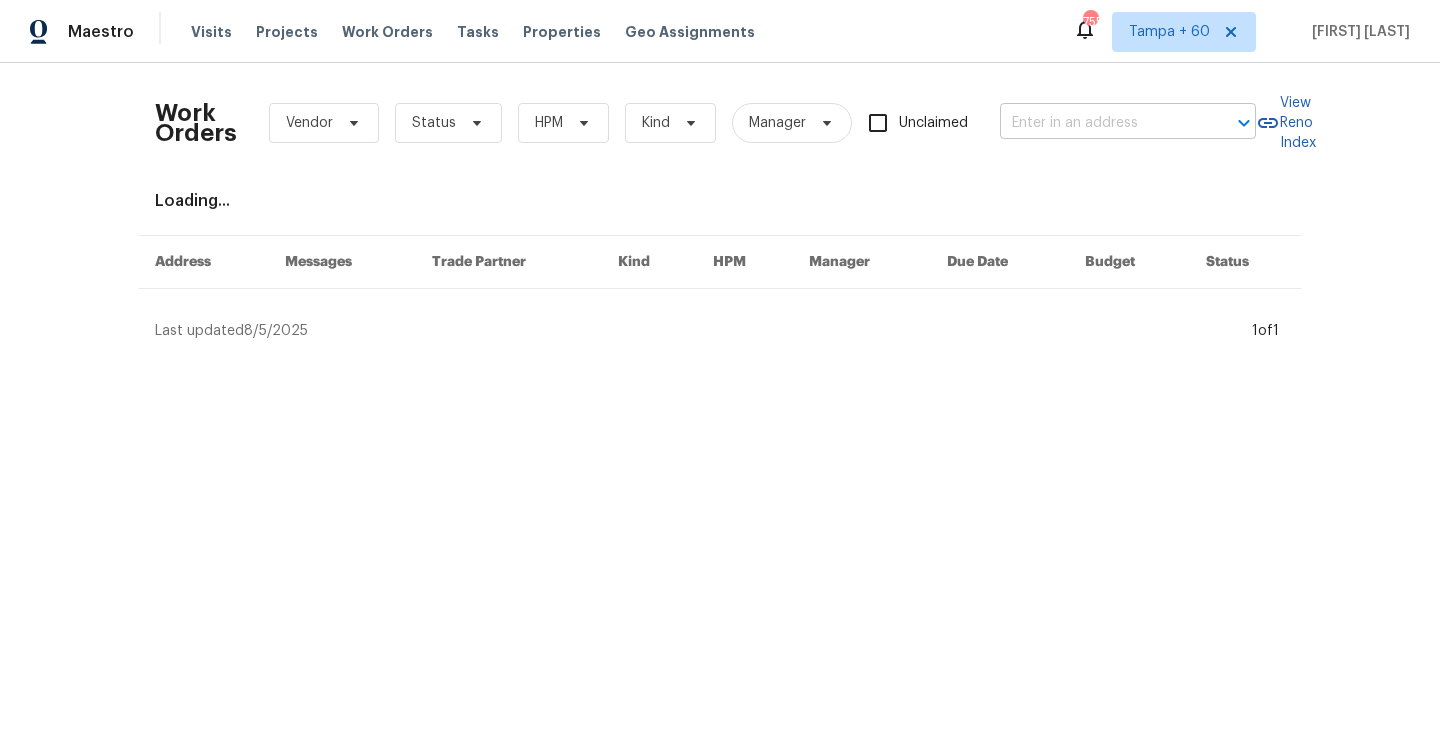 click at bounding box center [1100, 123] 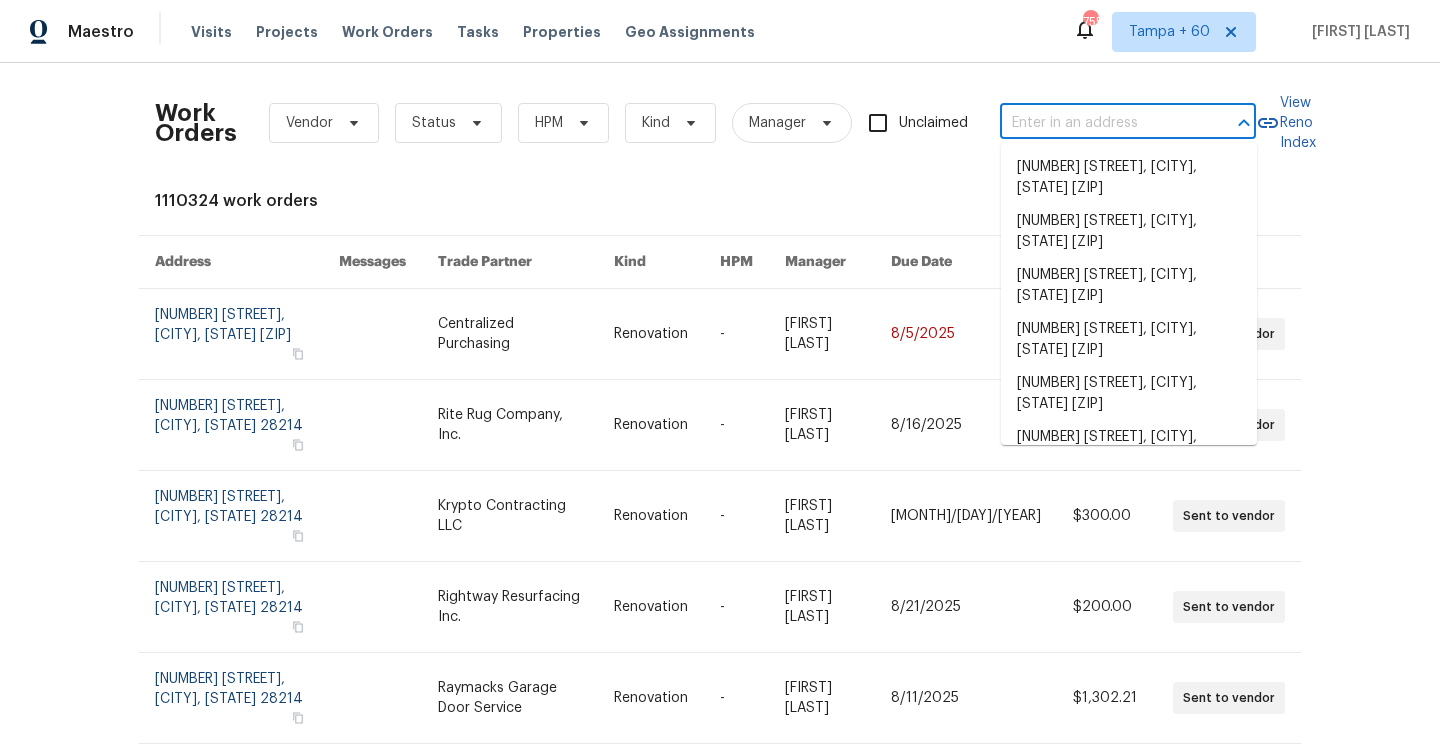 paste on "[NUMBER] [STREET] [CITY], [STATE] [ZIP]" 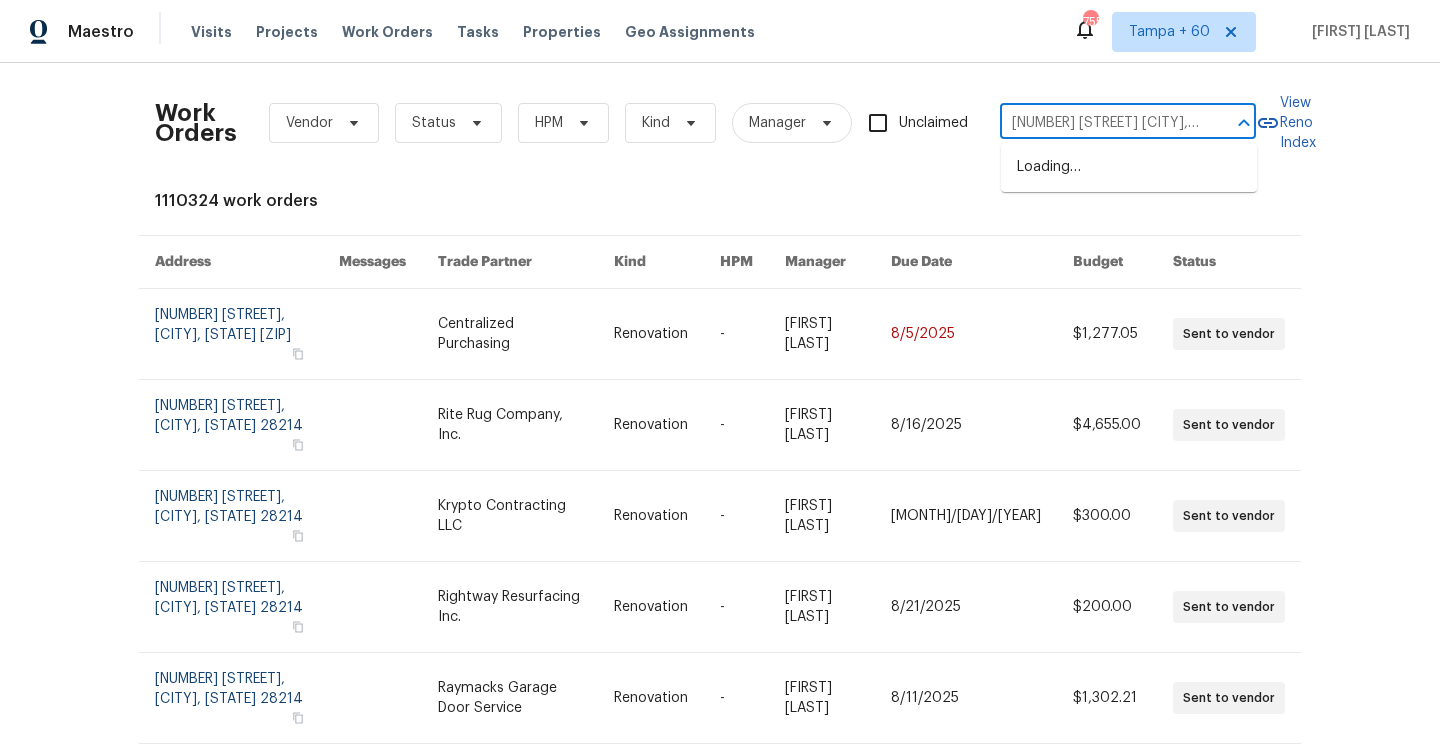 scroll, scrollTop: 0, scrollLeft: 68, axis: horizontal 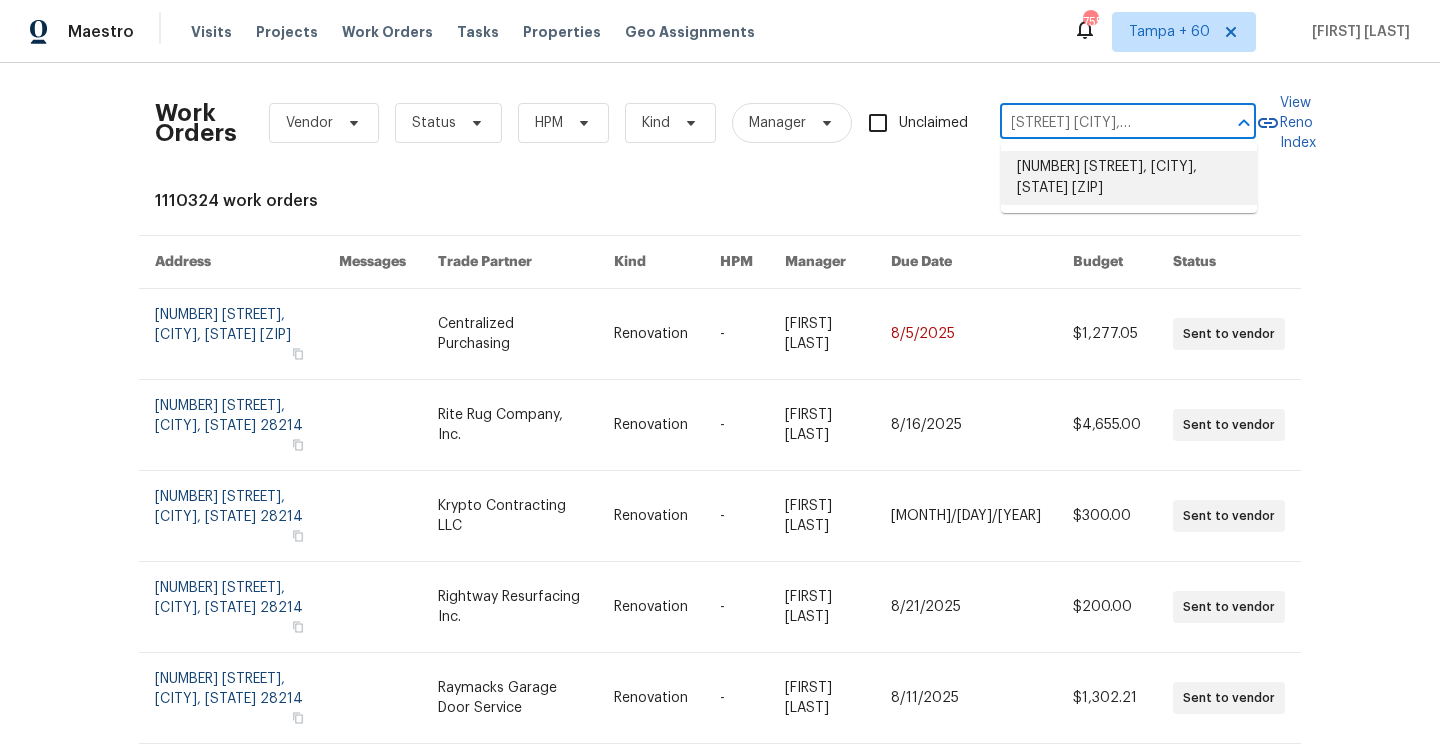 click on "2903 Rosemeade Dr, Monroe, NC 28110" at bounding box center [1129, 178] 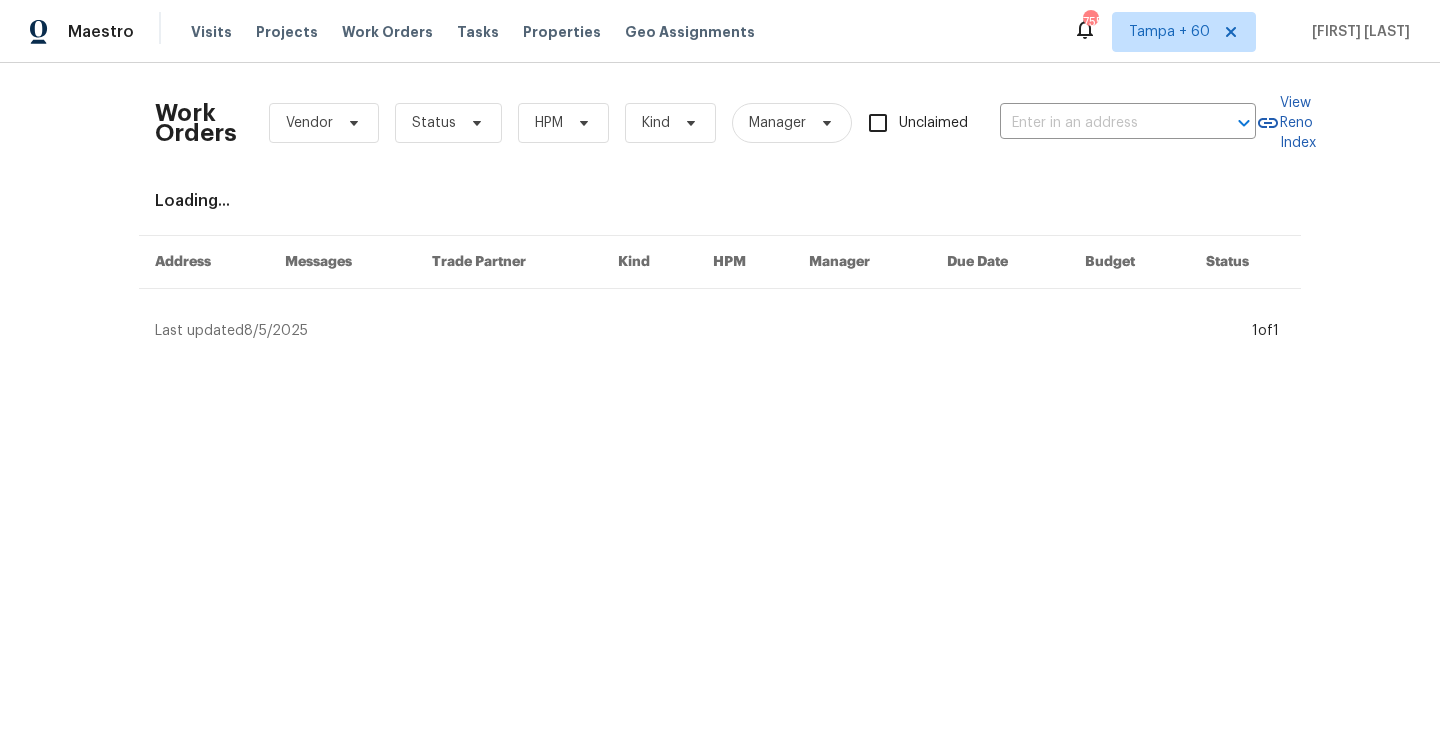 type on "2903 Rosemeade Dr, Monroe, NC 28110" 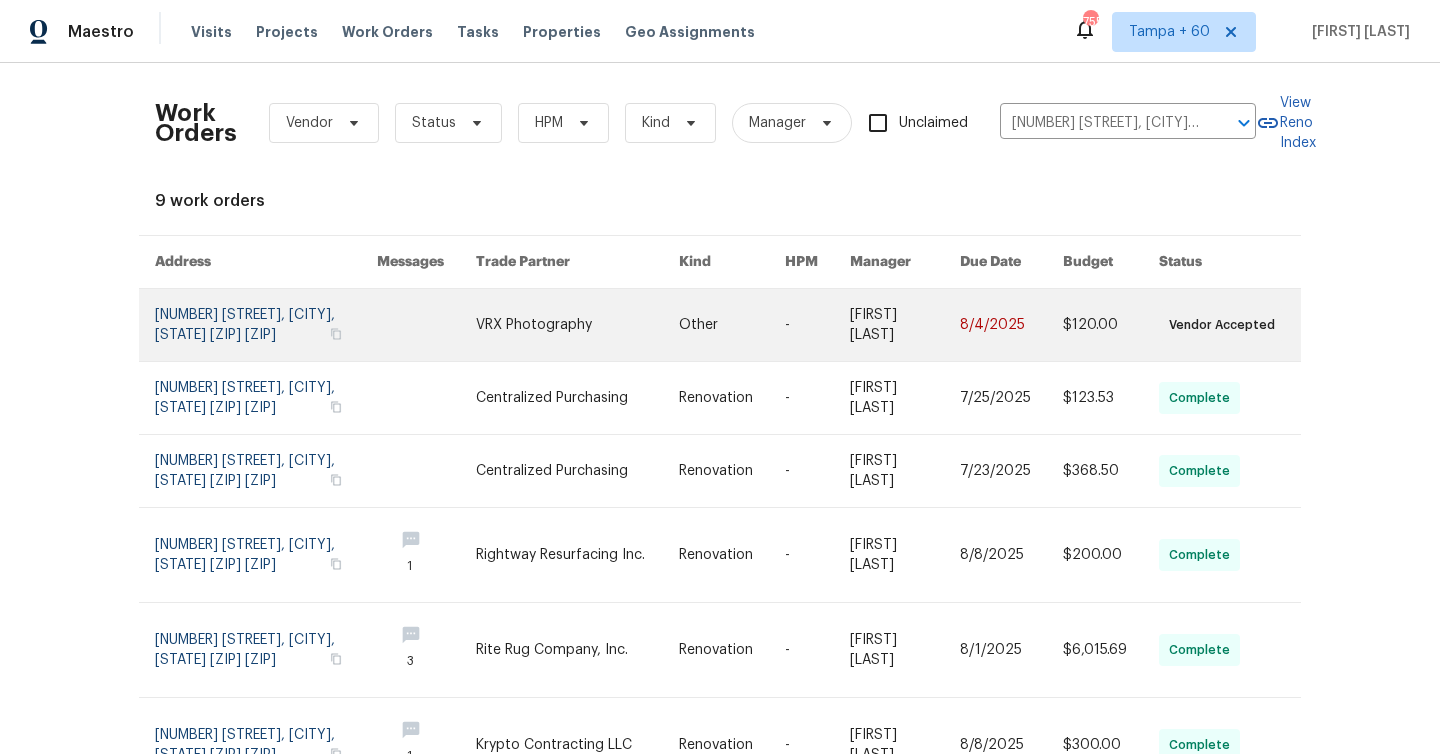click at bounding box center (266, 325) 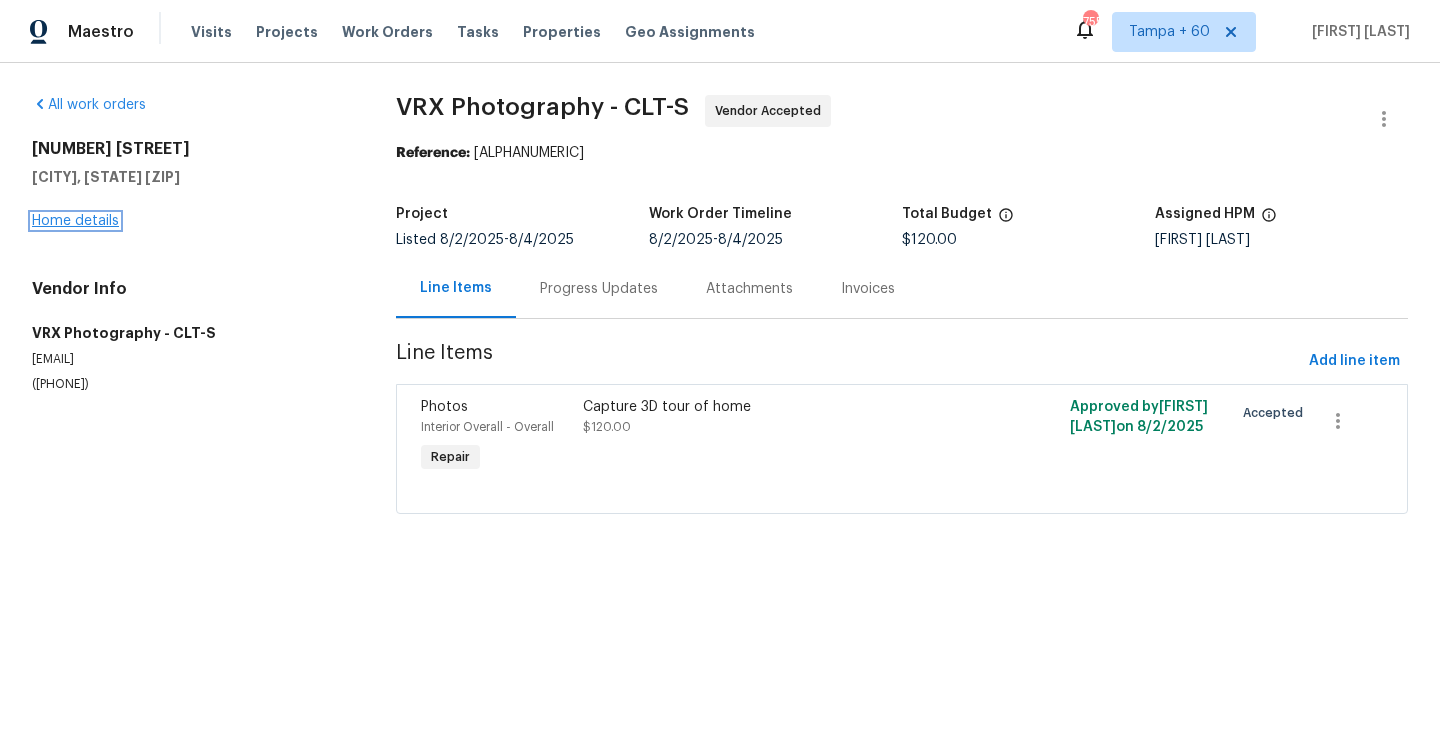 click on "Home details" at bounding box center (75, 221) 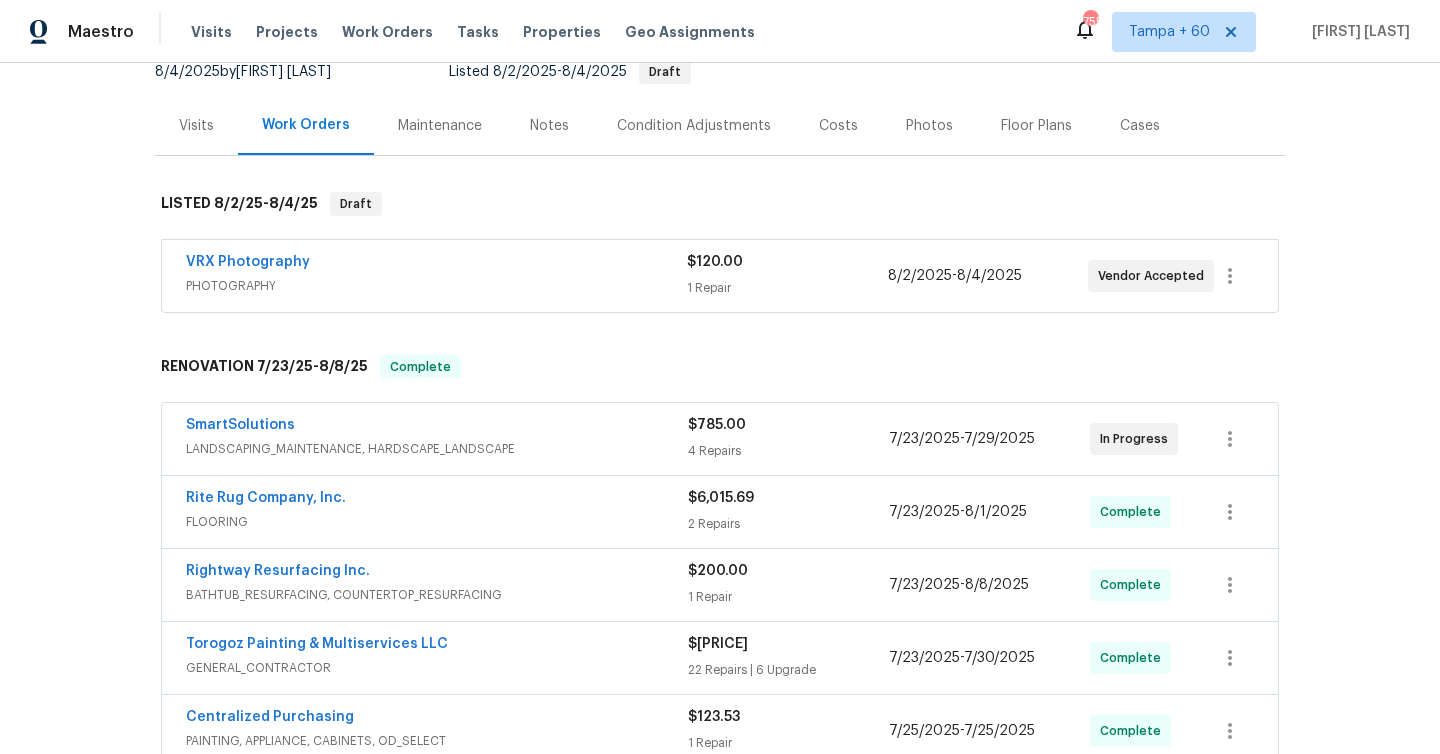 scroll, scrollTop: 228, scrollLeft: 0, axis: vertical 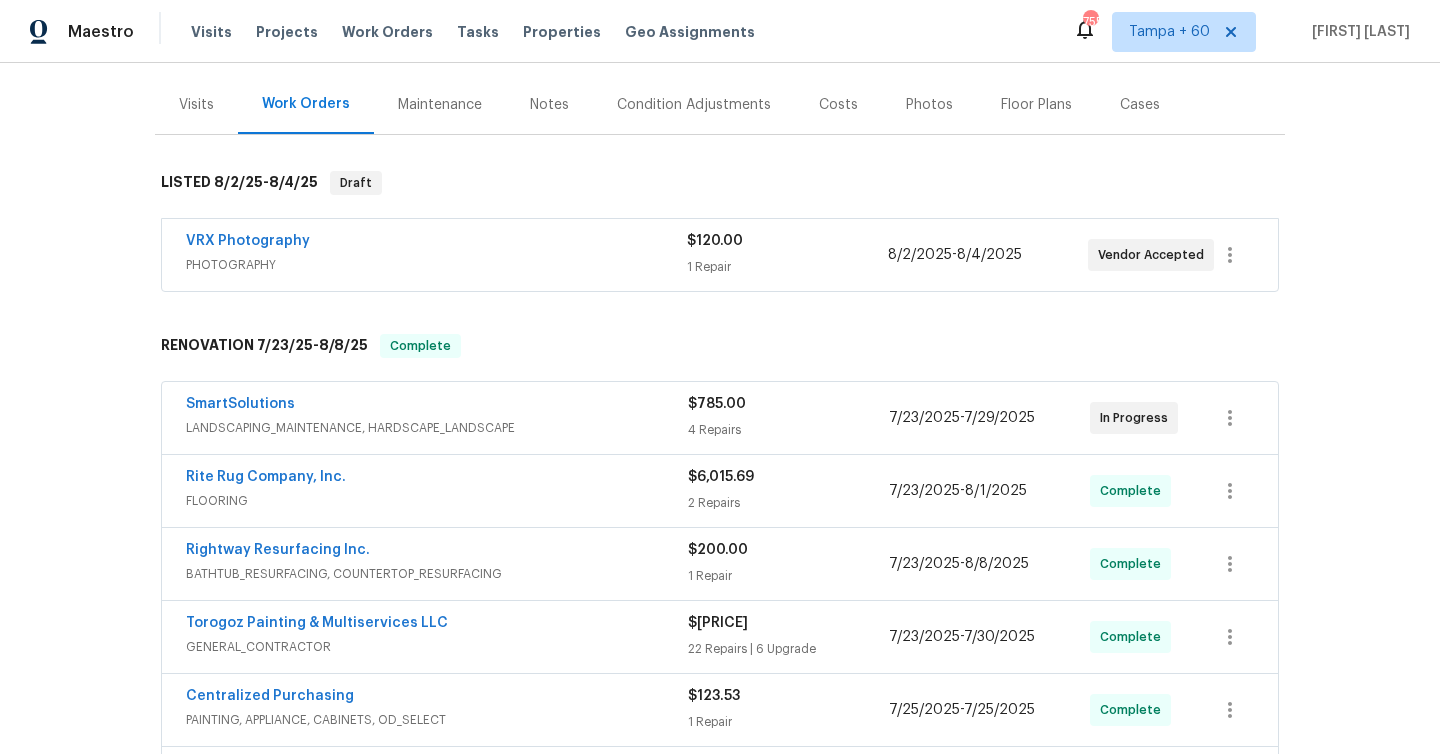 click on "1 Repair" at bounding box center (787, 267) 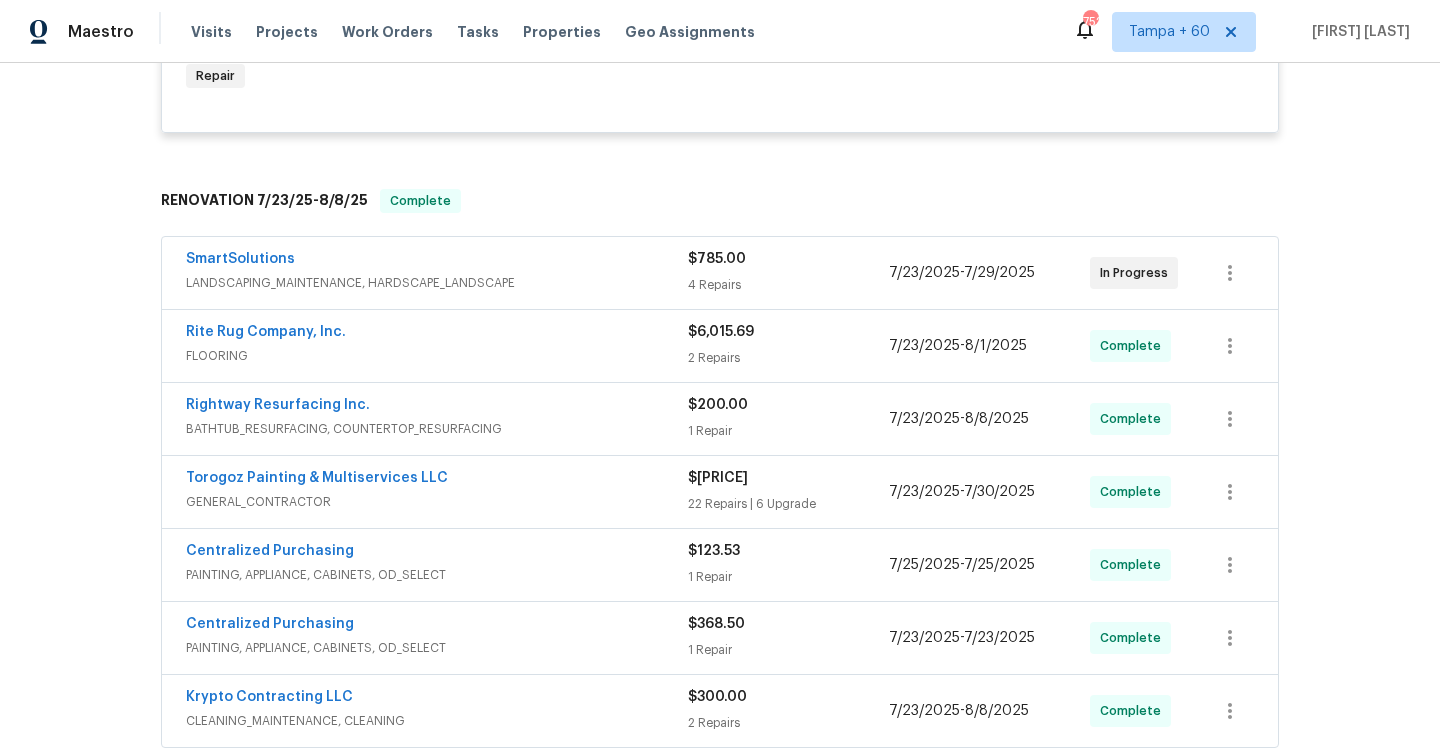 scroll, scrollTop: 578, scrollLeft: 0, axis: vertical 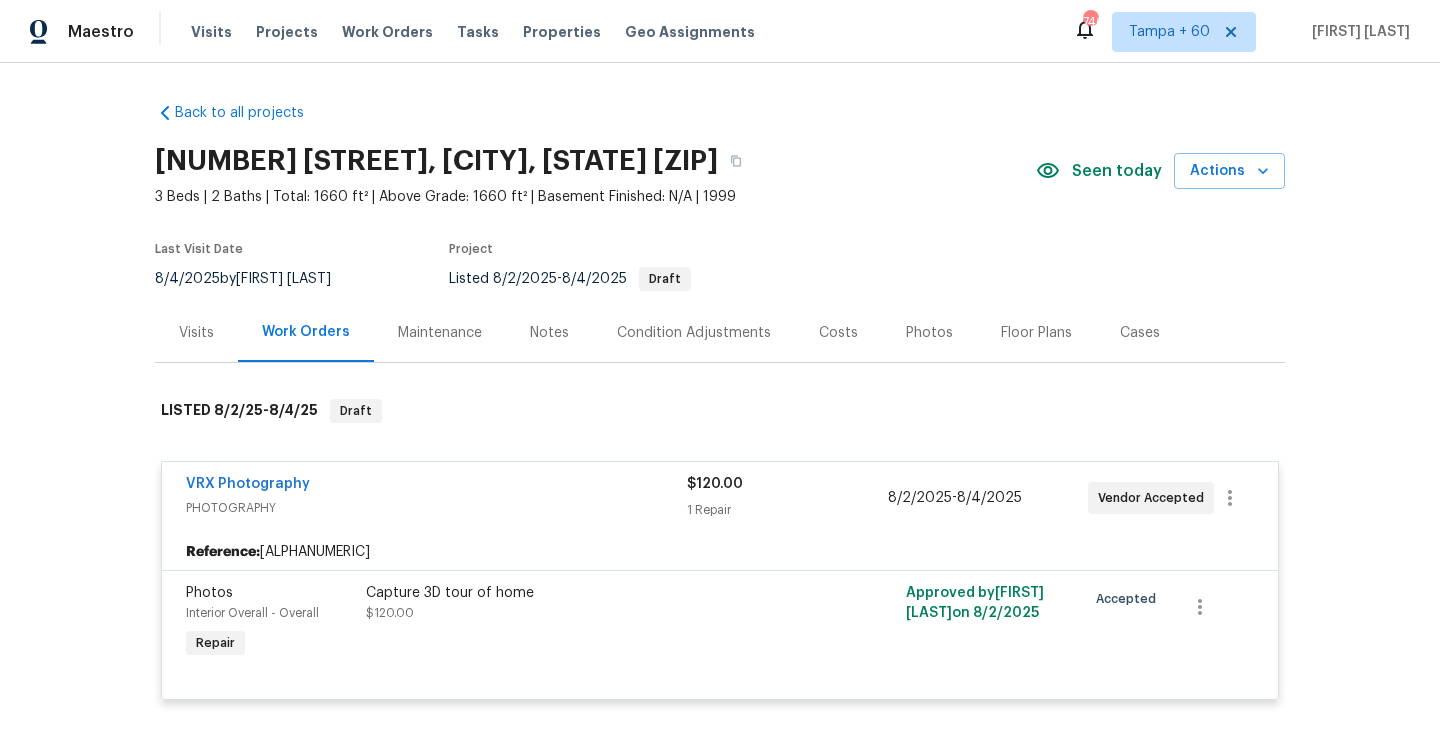 click on "Visits" at bounding box center [196, 333] 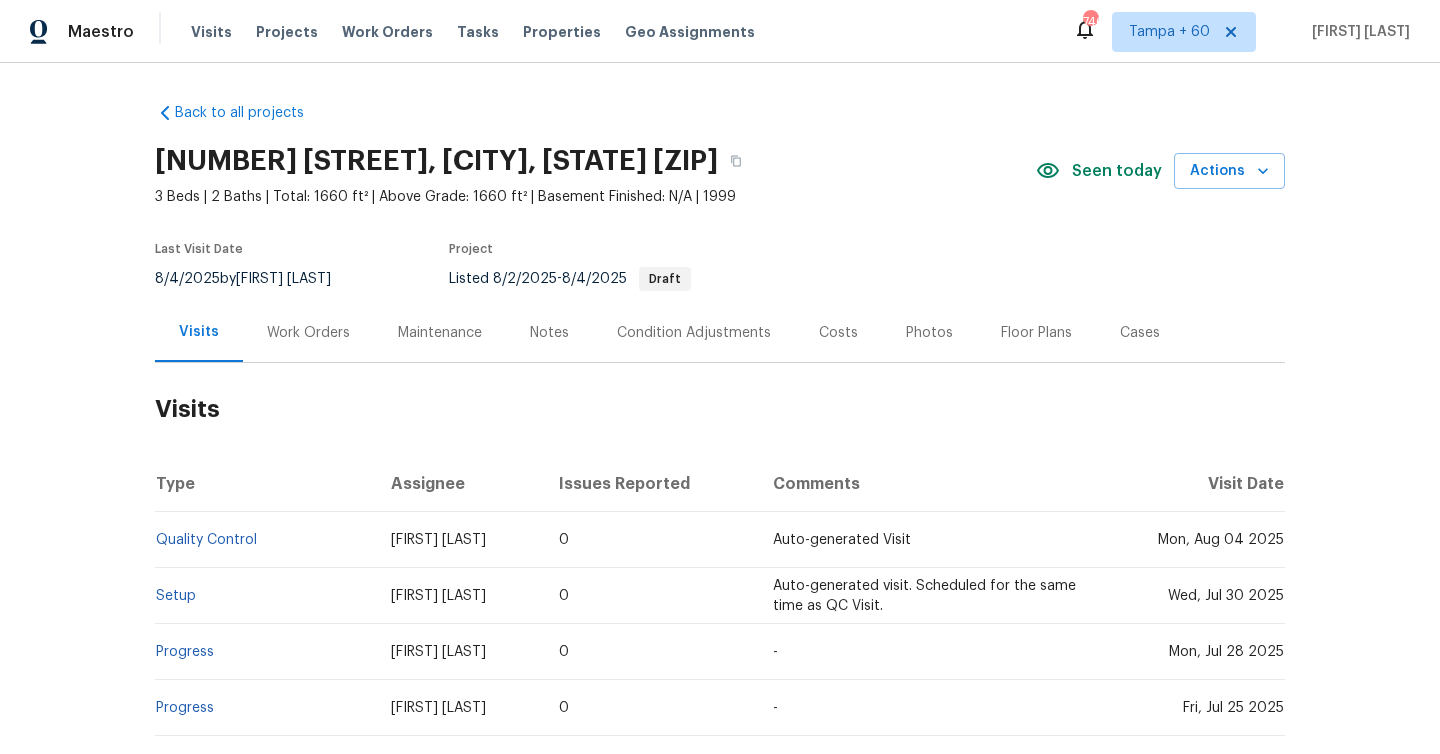 scroll, scrollTop: 230, scrollLeft: 0, axis: vertical 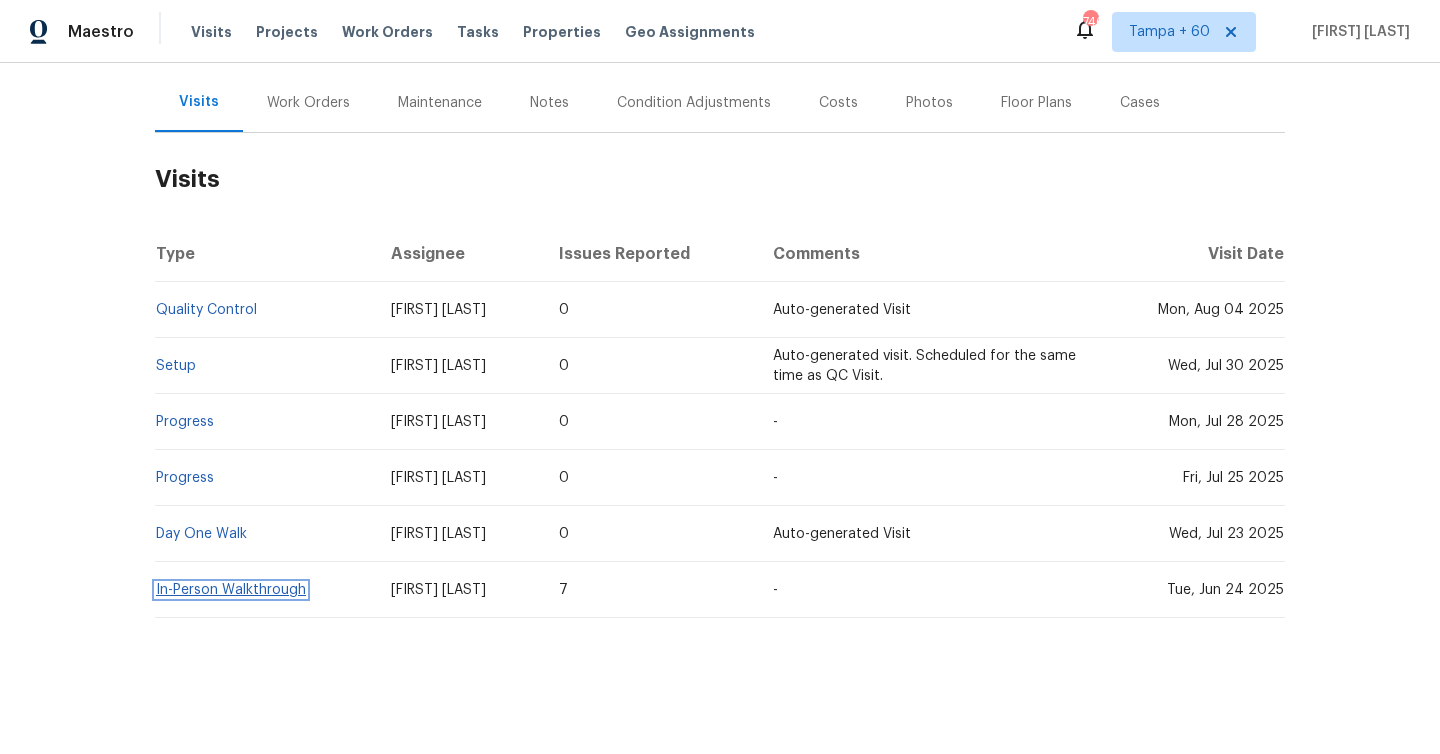 click on "In-Person Walkthrough" at bounding box center (231, 590) 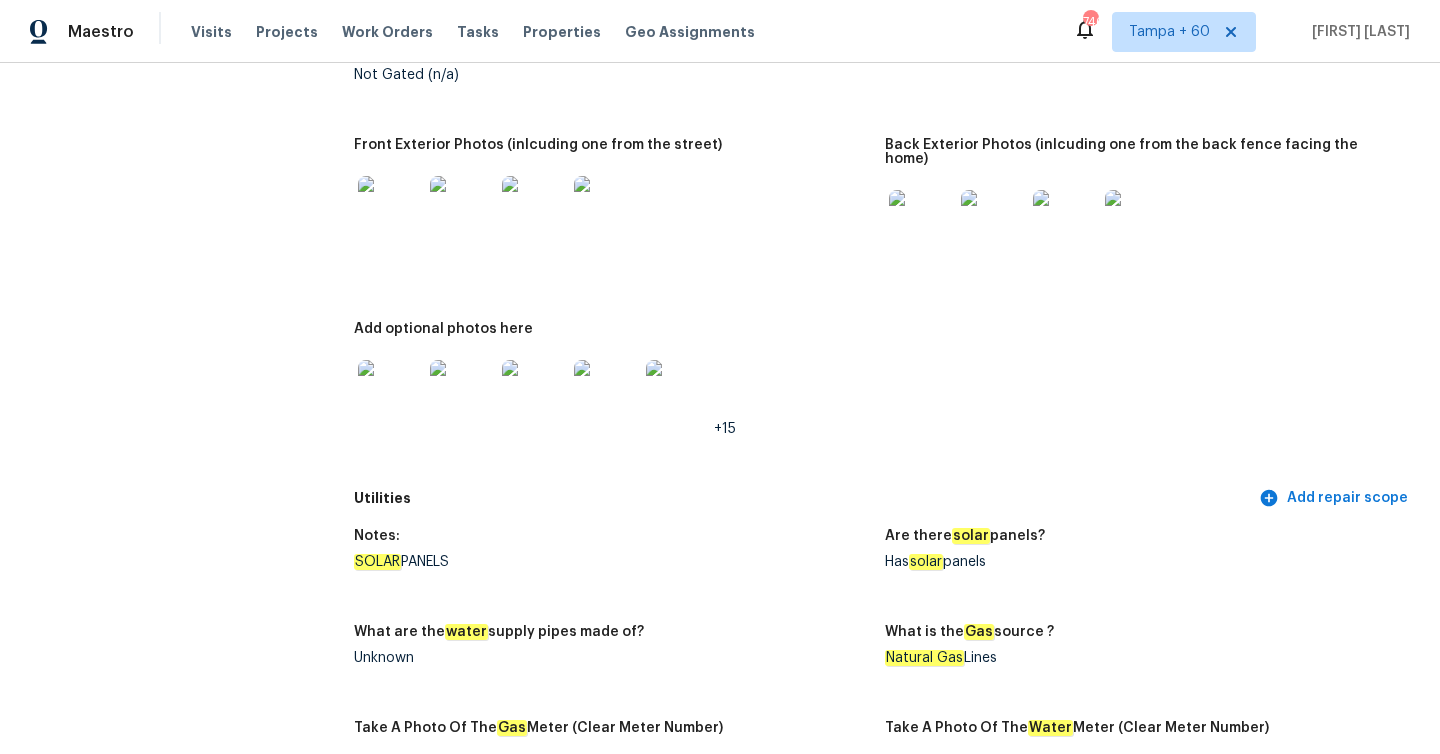 scroll, scrollTop: 916, scrollLeft: 0, axis: vertical 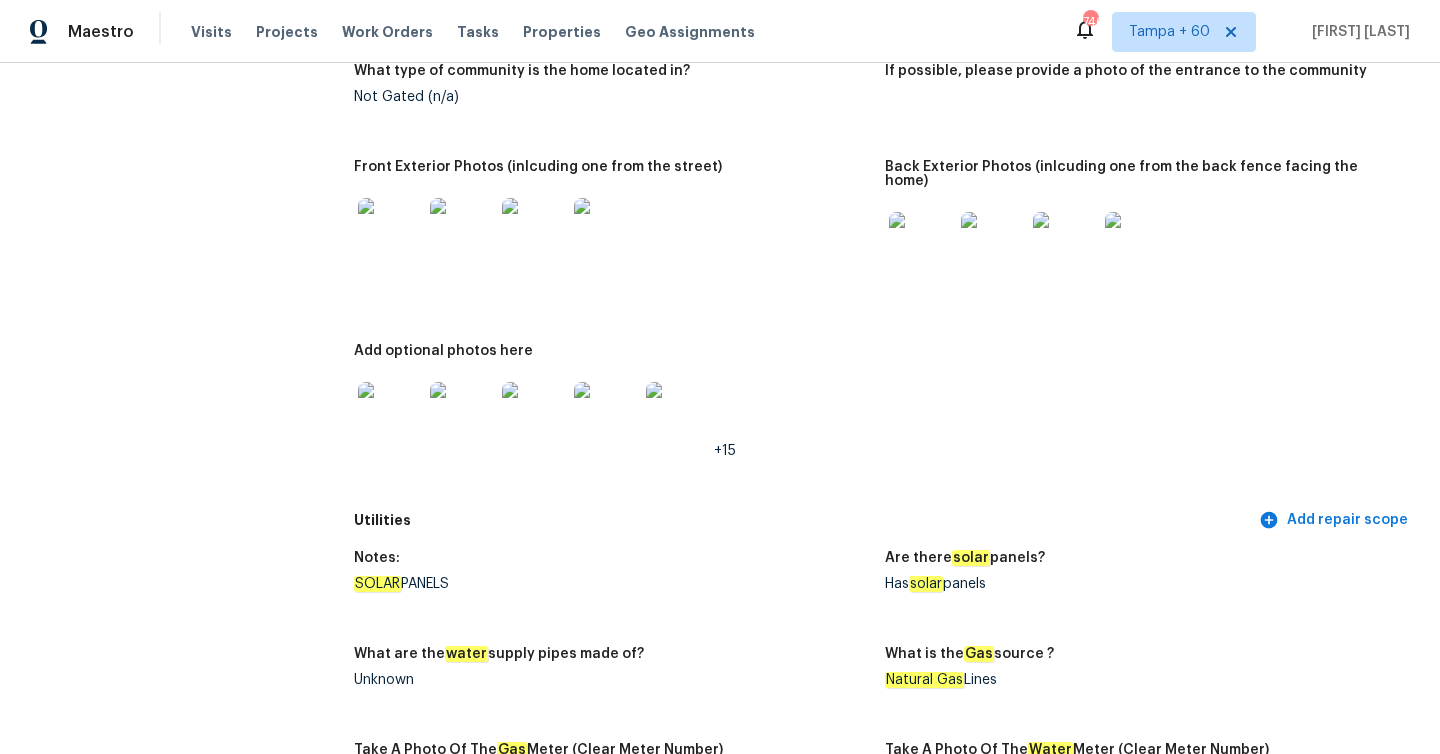 click at bounding box center (921, 244) 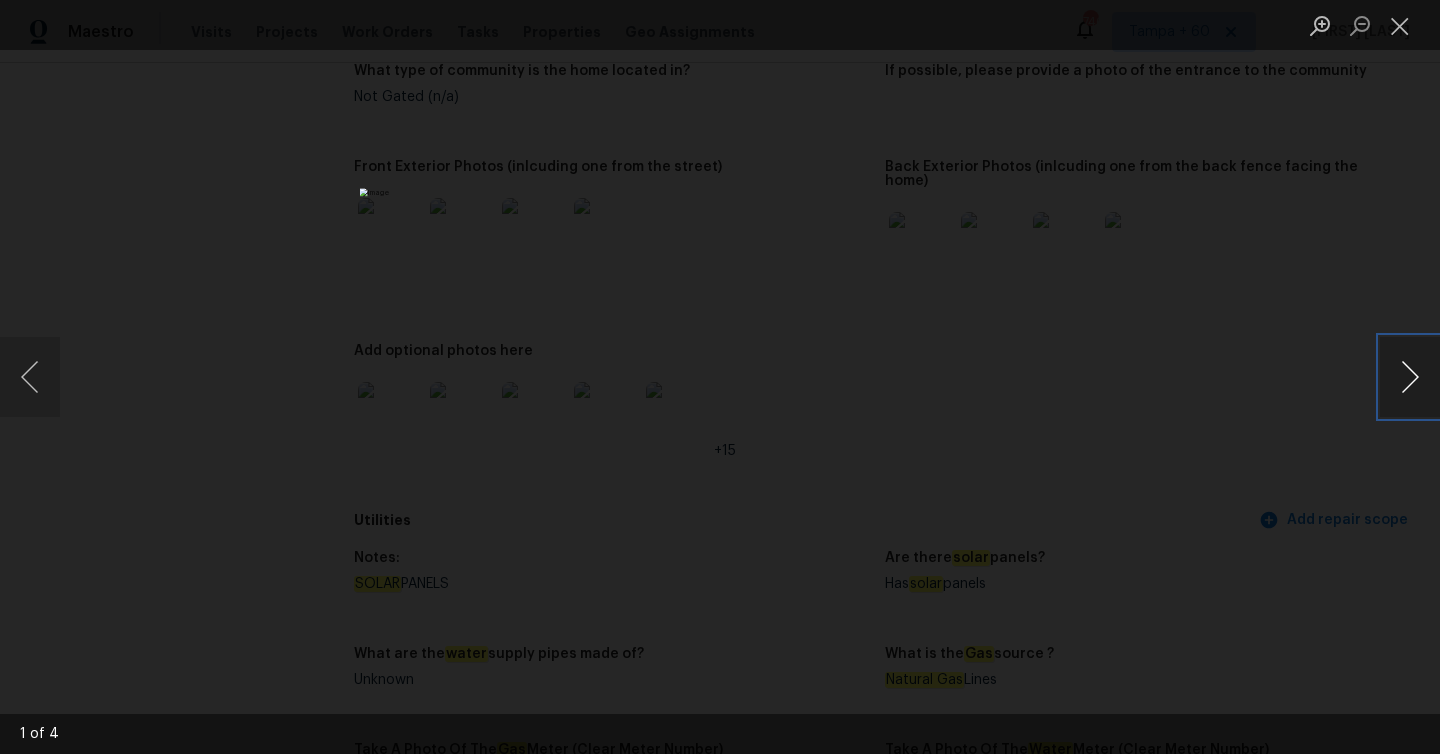click at bounding box center [1410, 377] 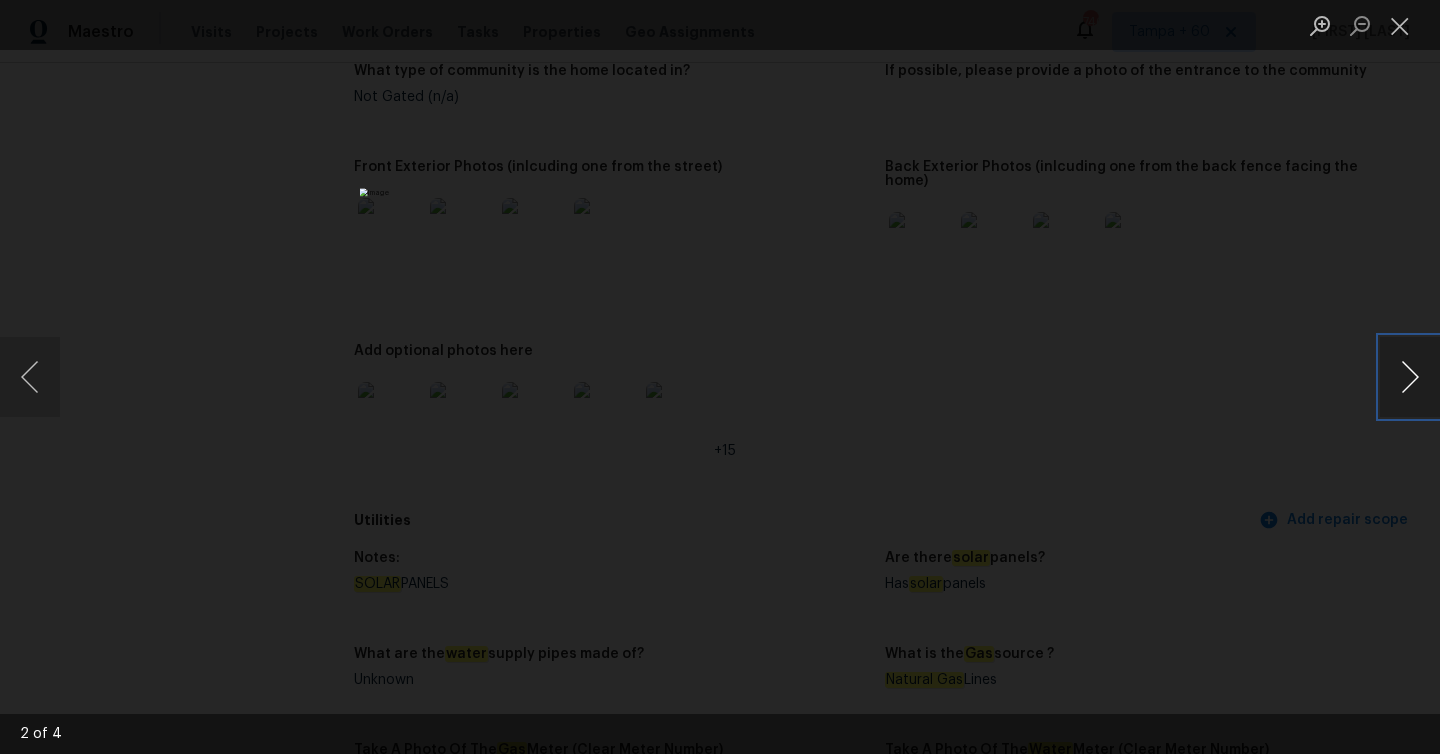 click at bounding box center [1410, 377] 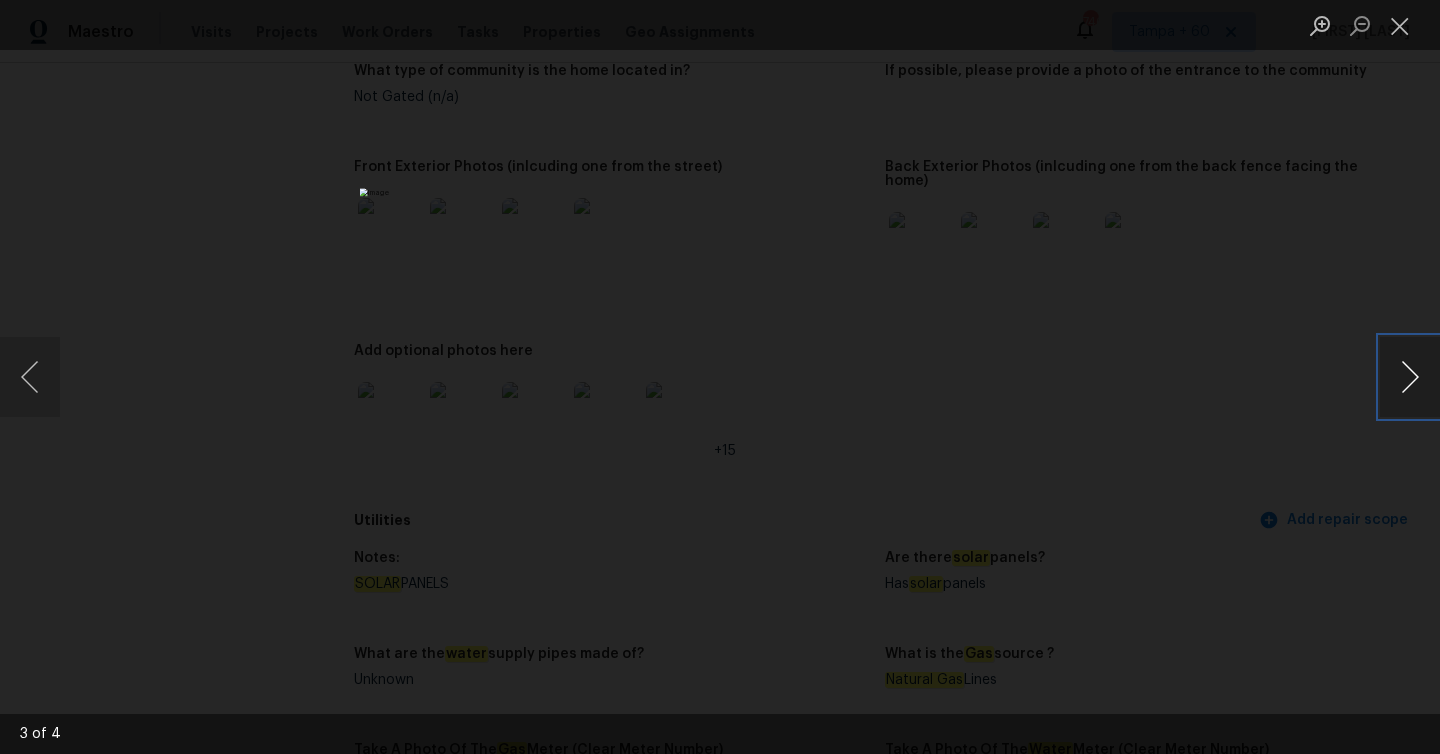 click at bounding box center [1410, 377] 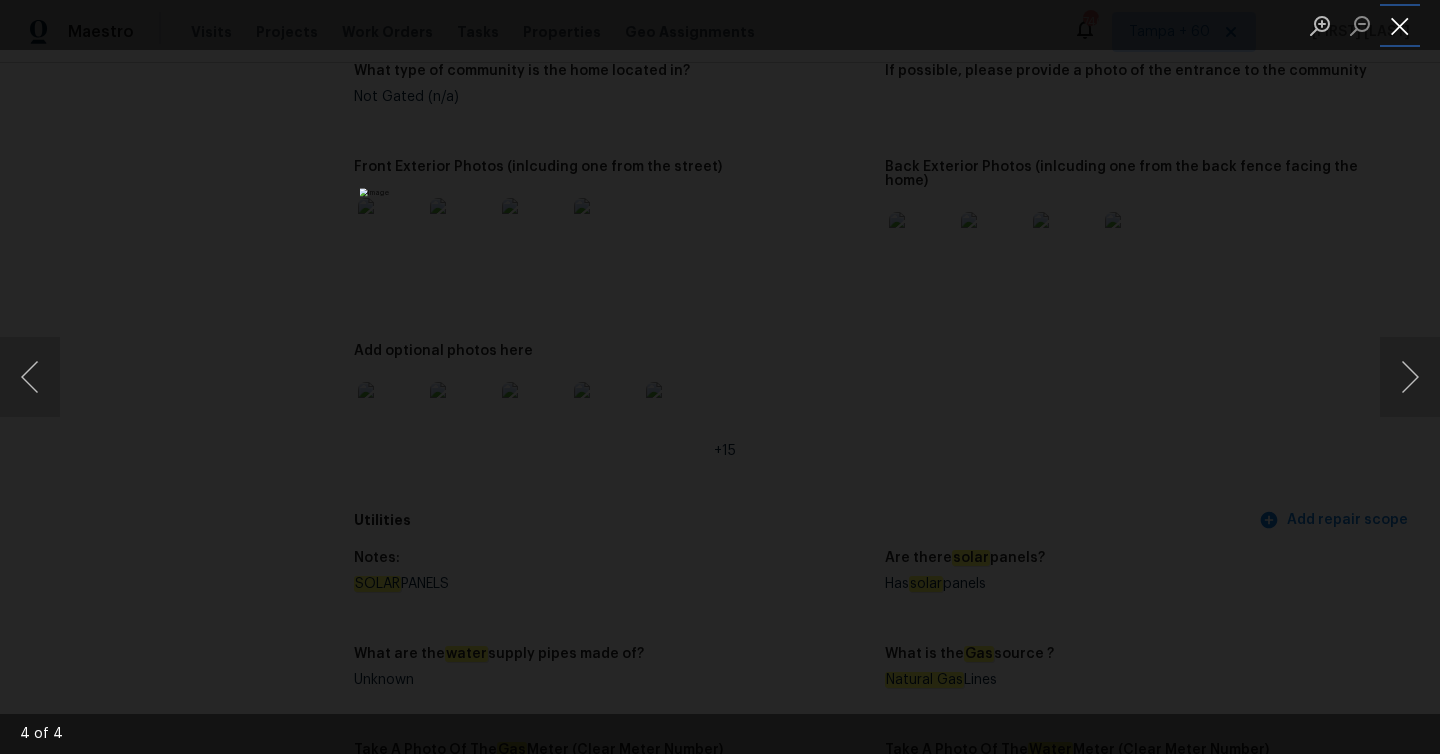 click at bounding box center (1400, 25) 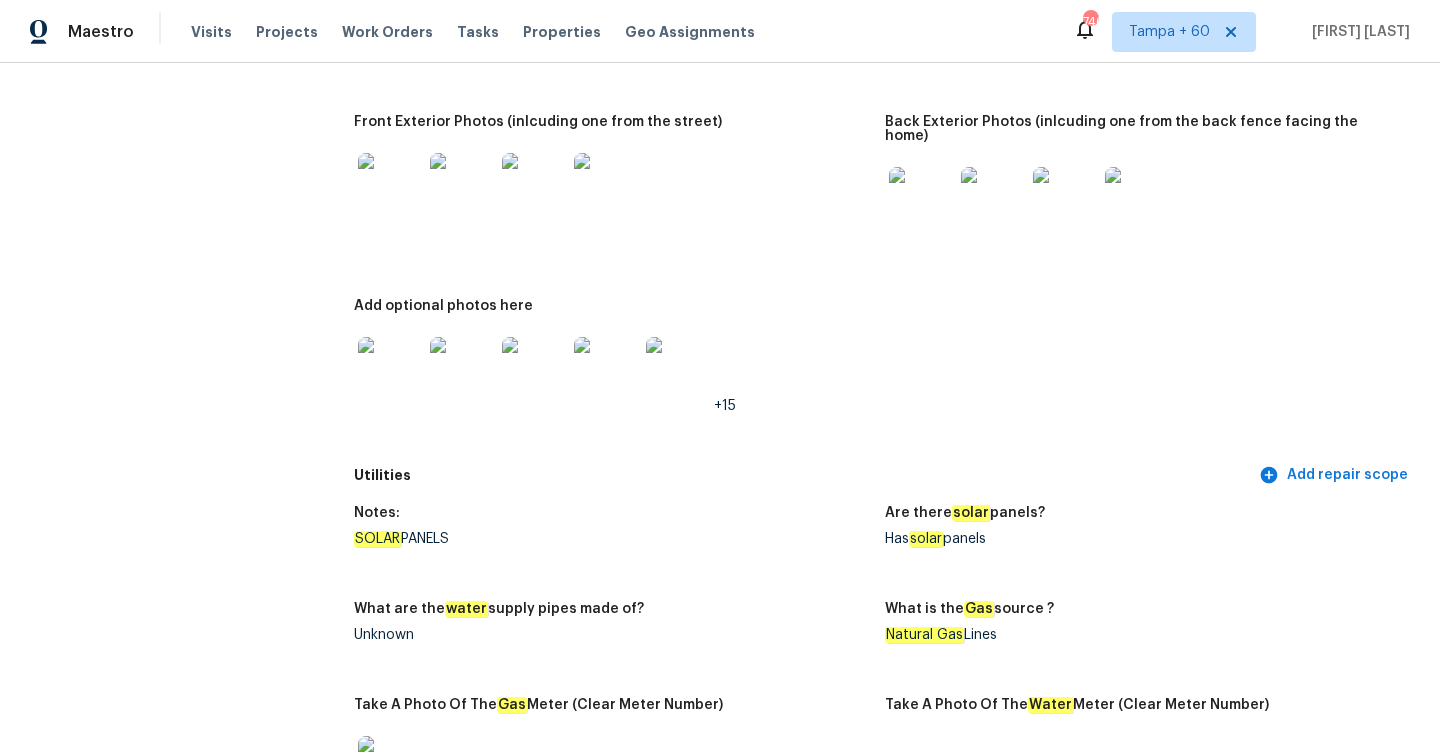 scroll, scrollTop: 975, scrollLeft: 0, axis: vertical 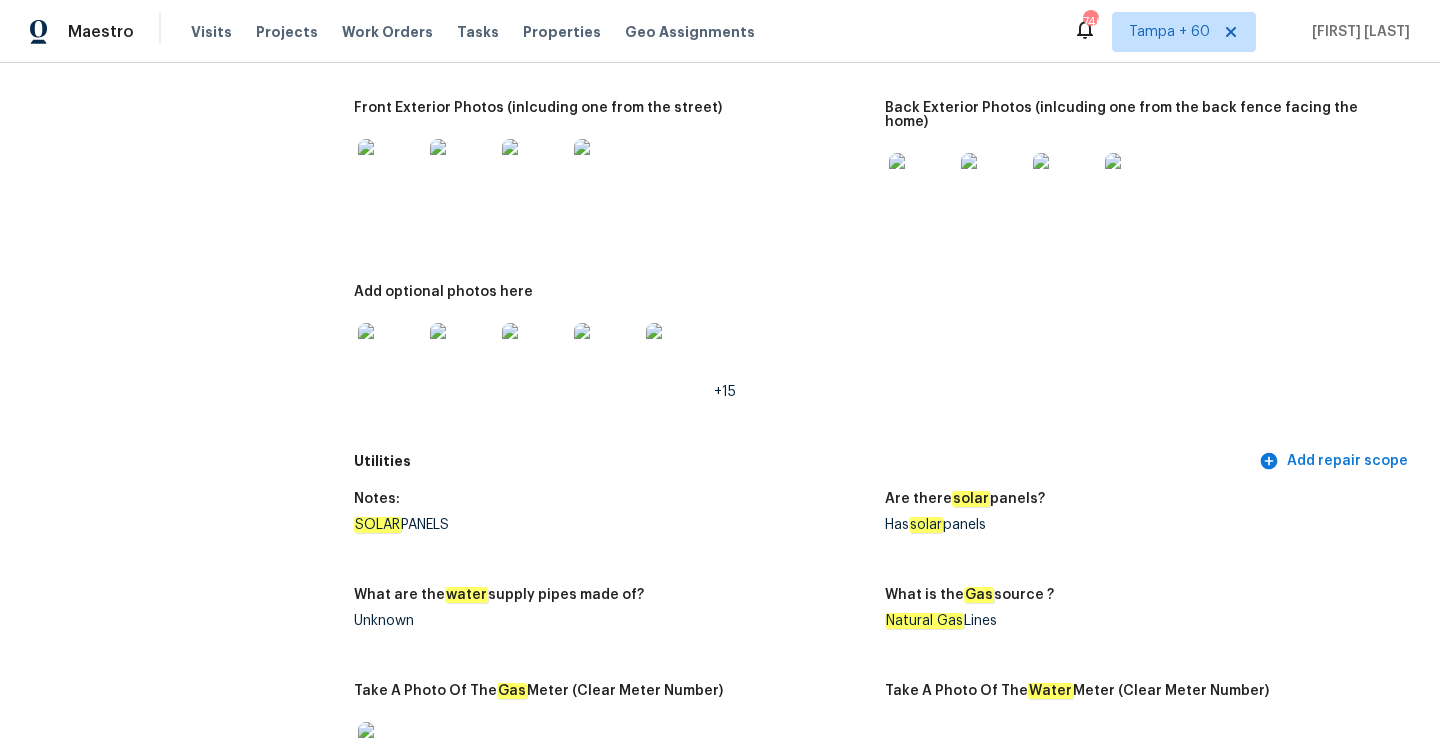 click at bounding box center [390, 355] 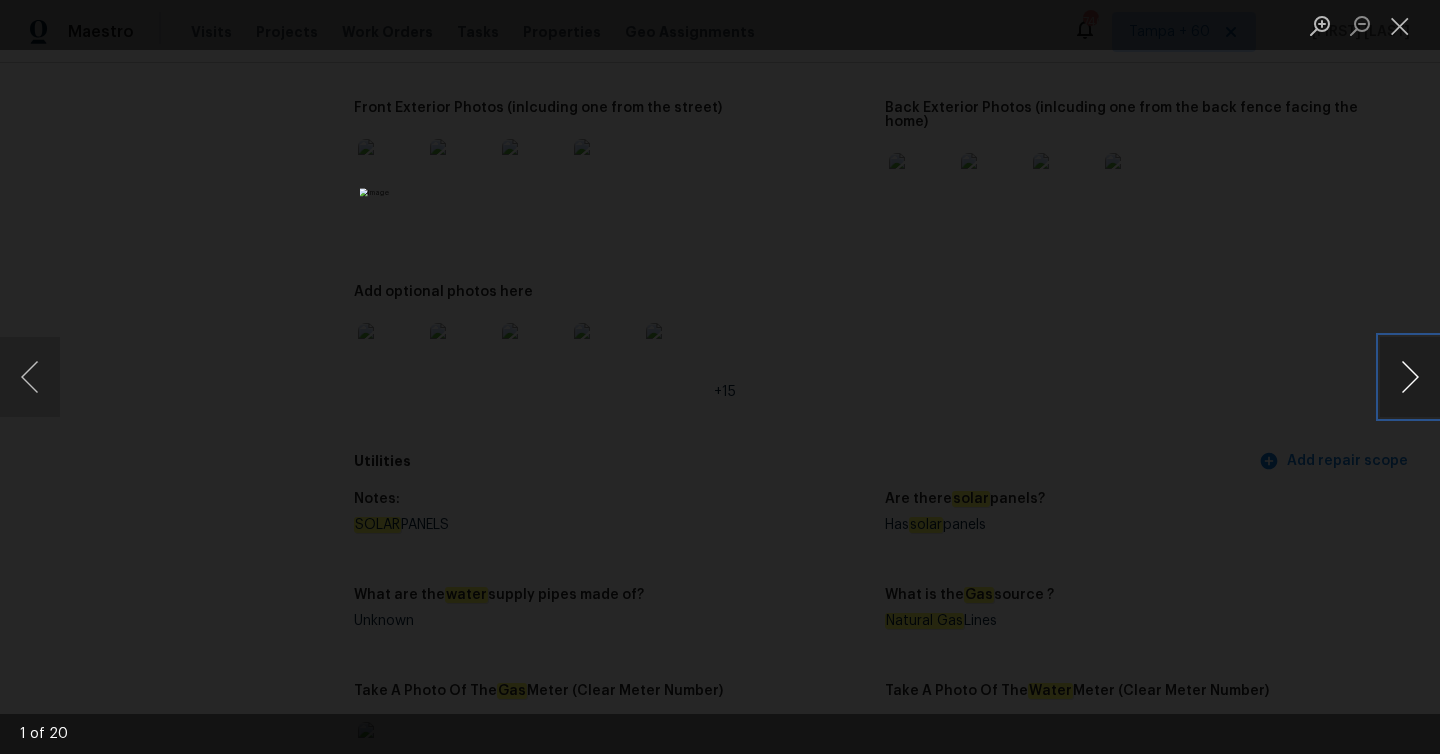 click at bounding box center [1410, 377] 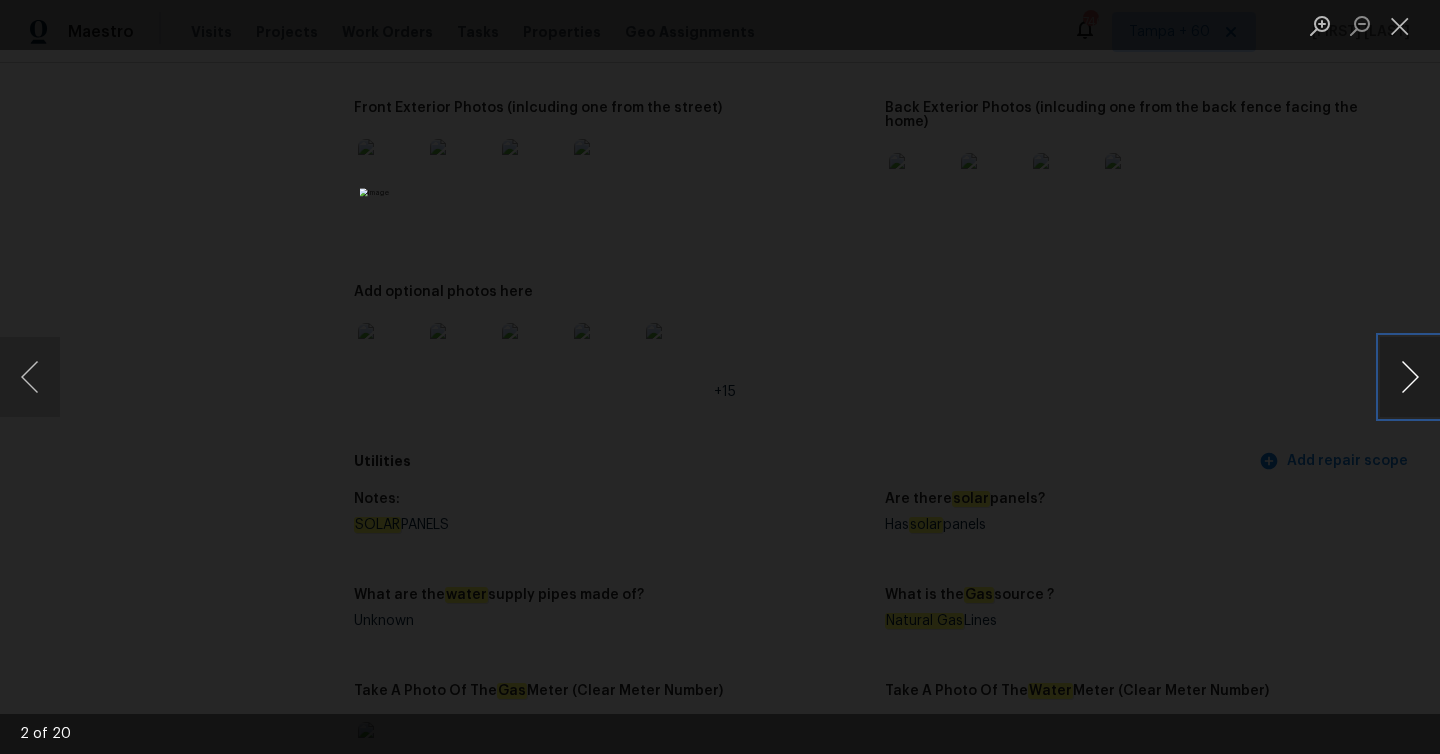 click at bounding box center (1410, 377) 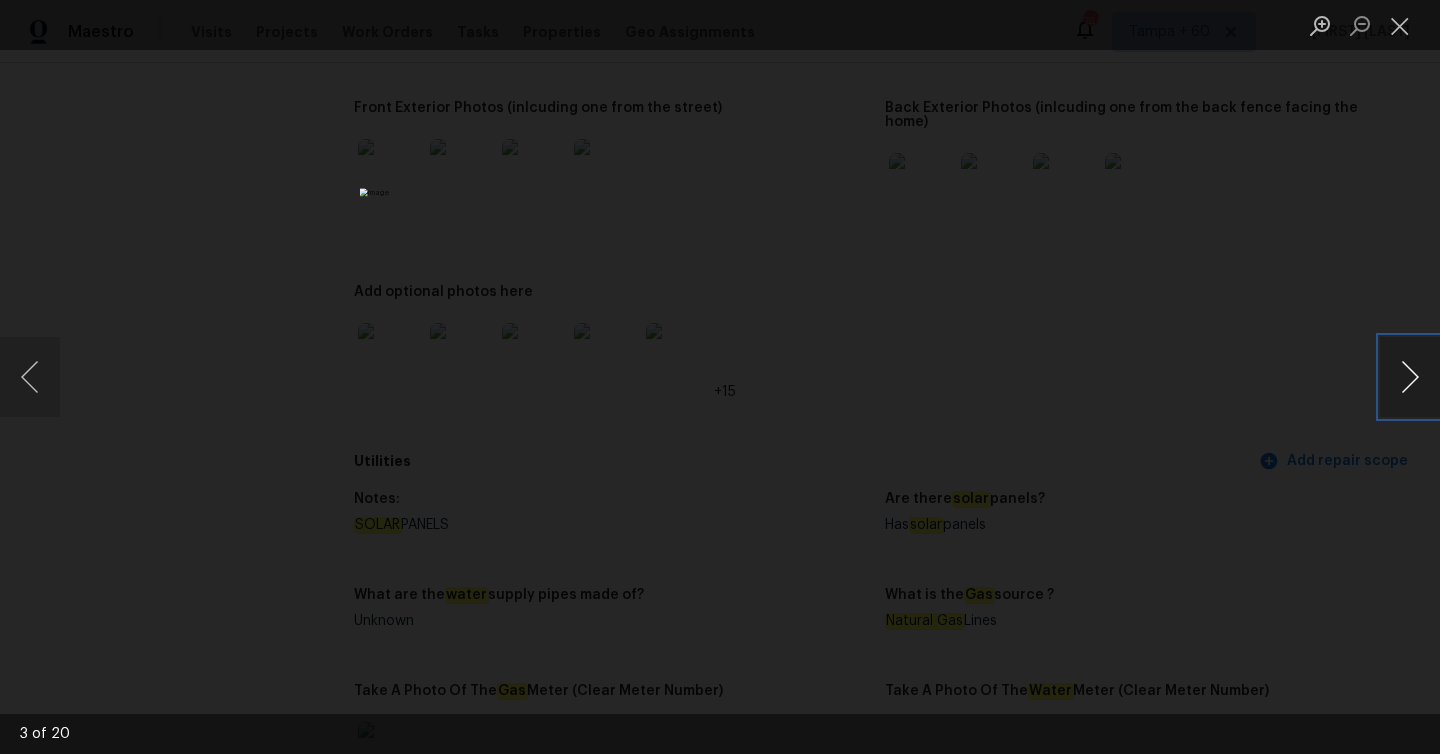 click at bounding box center (1410, 377) 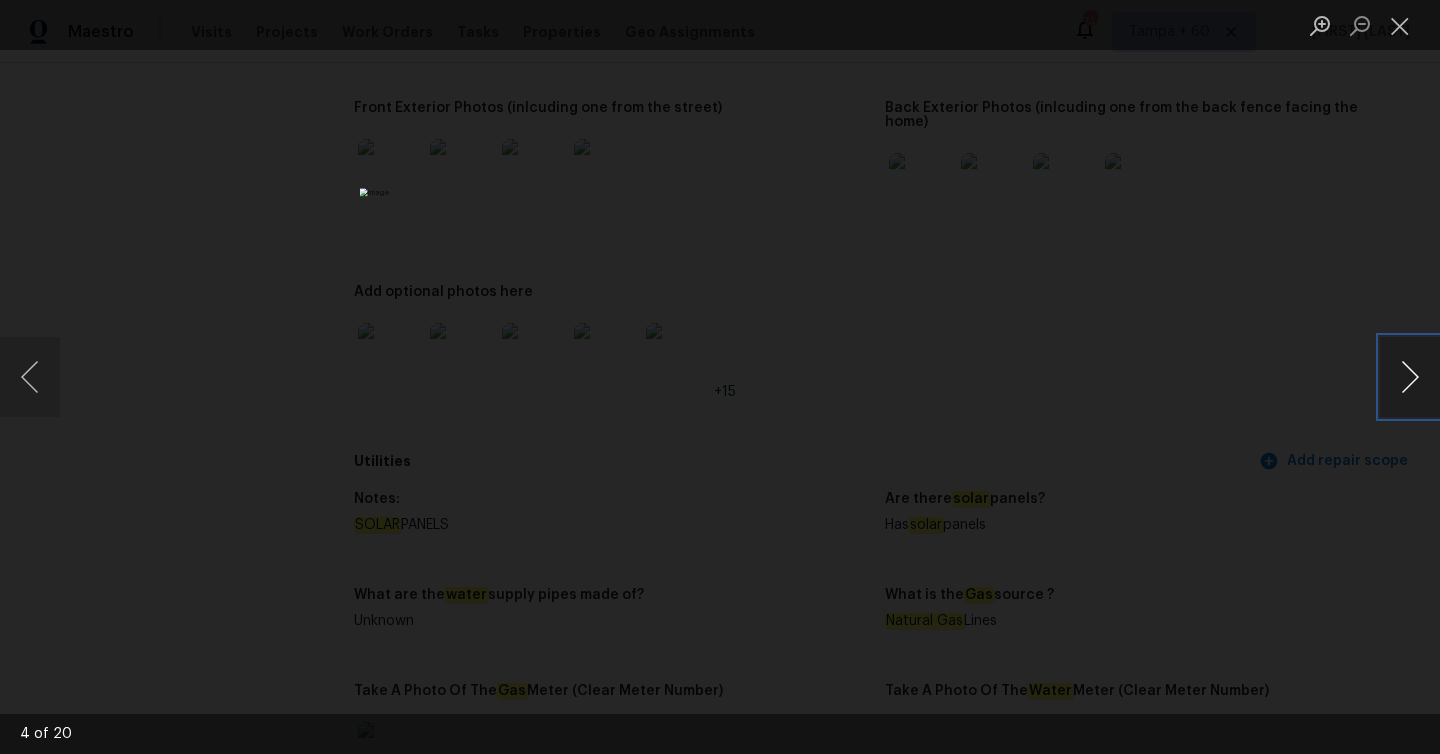 click at bounding box center [1410, 377] 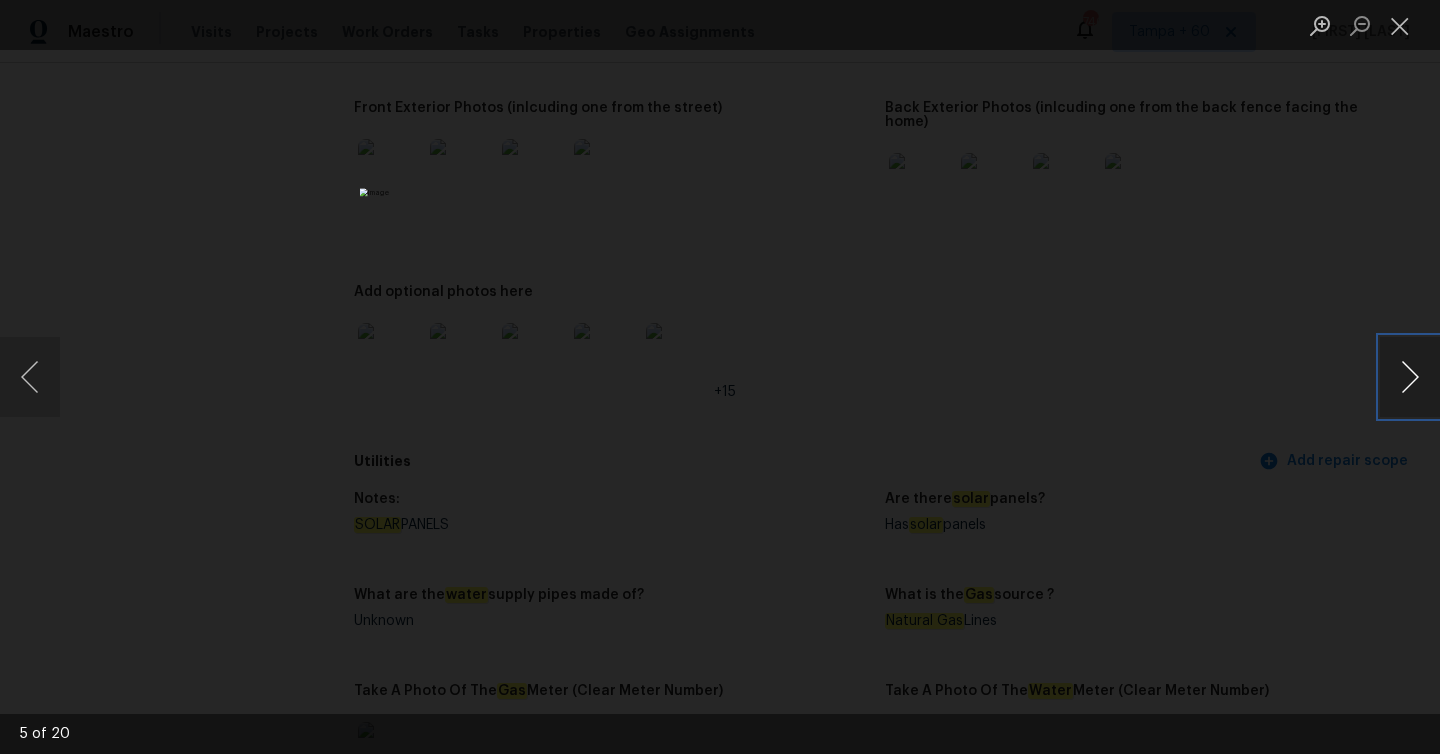 click at bounding box center [1410, 377] 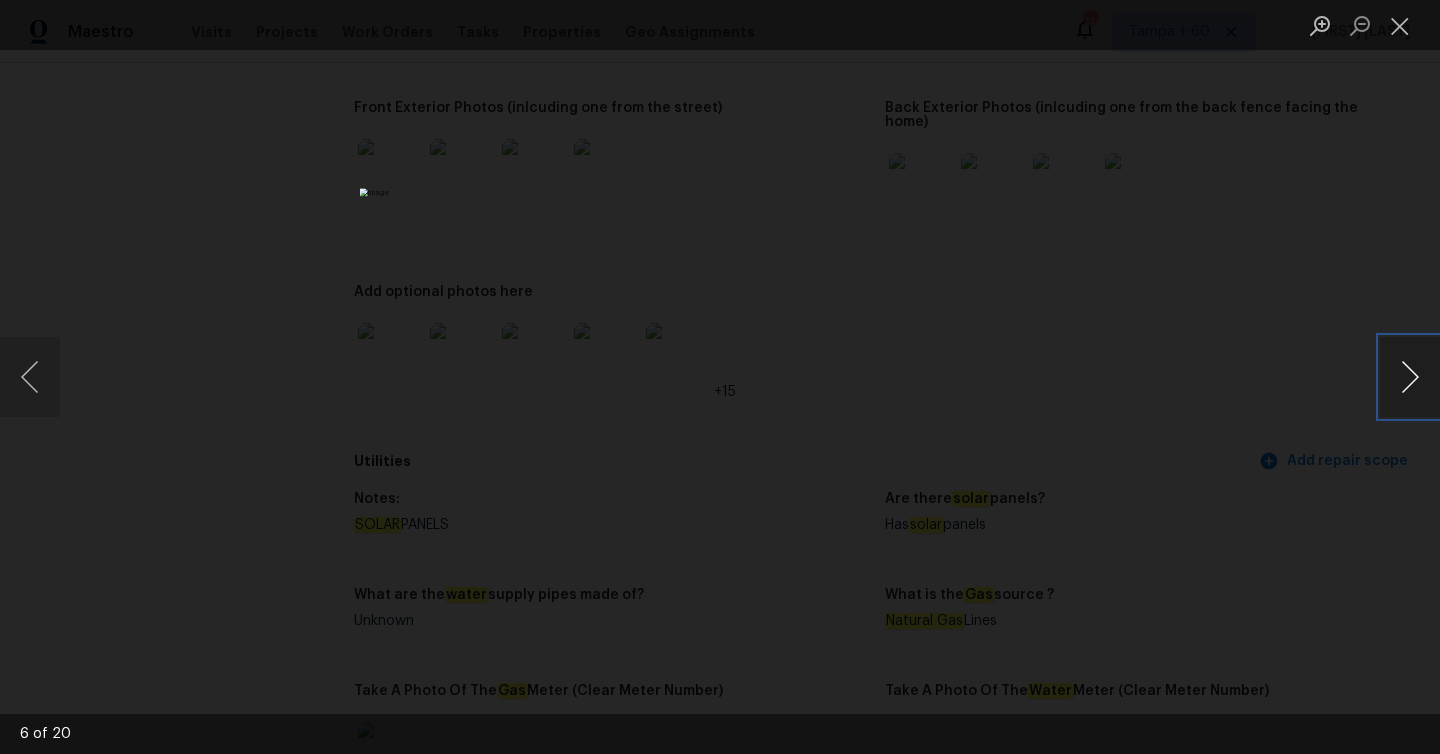 click at bounding box center (1410, 377) 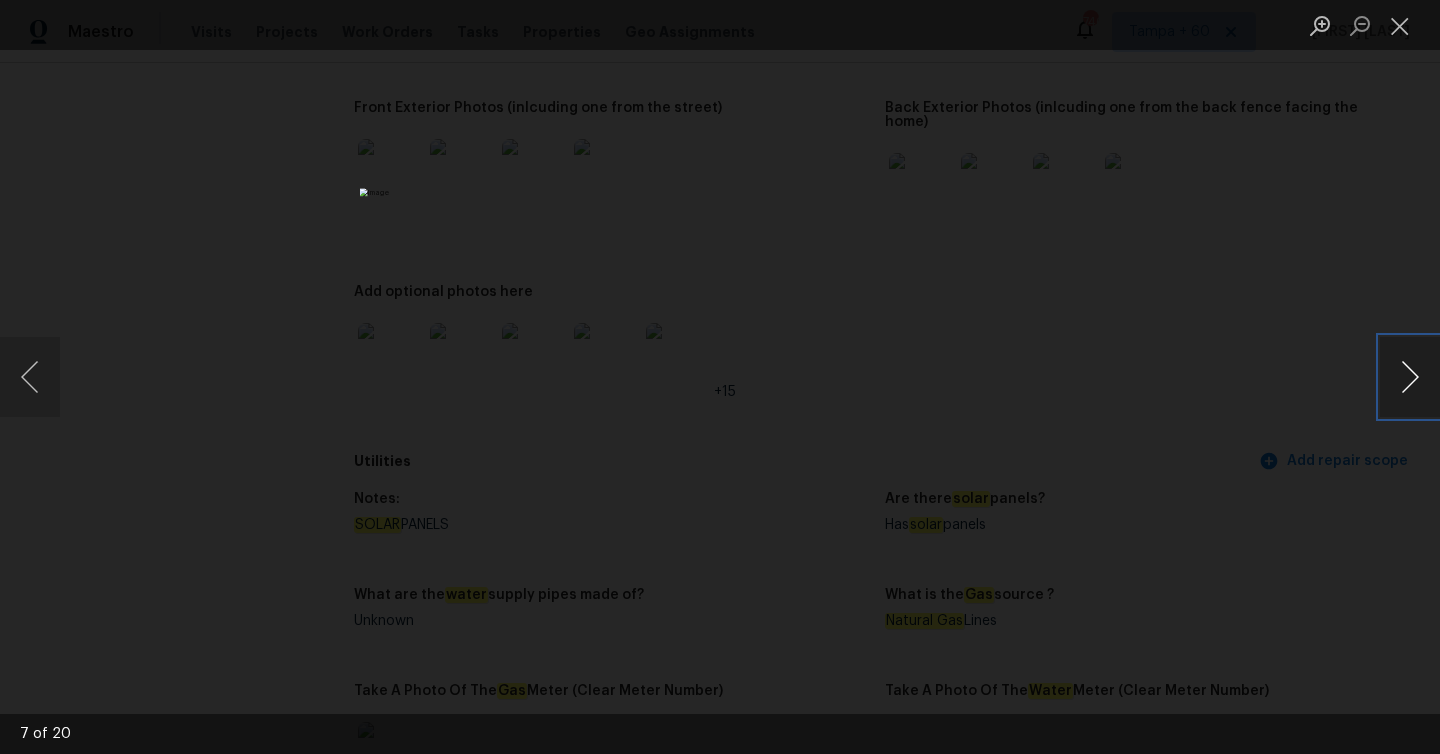 click at bounding box center [1410, 377] 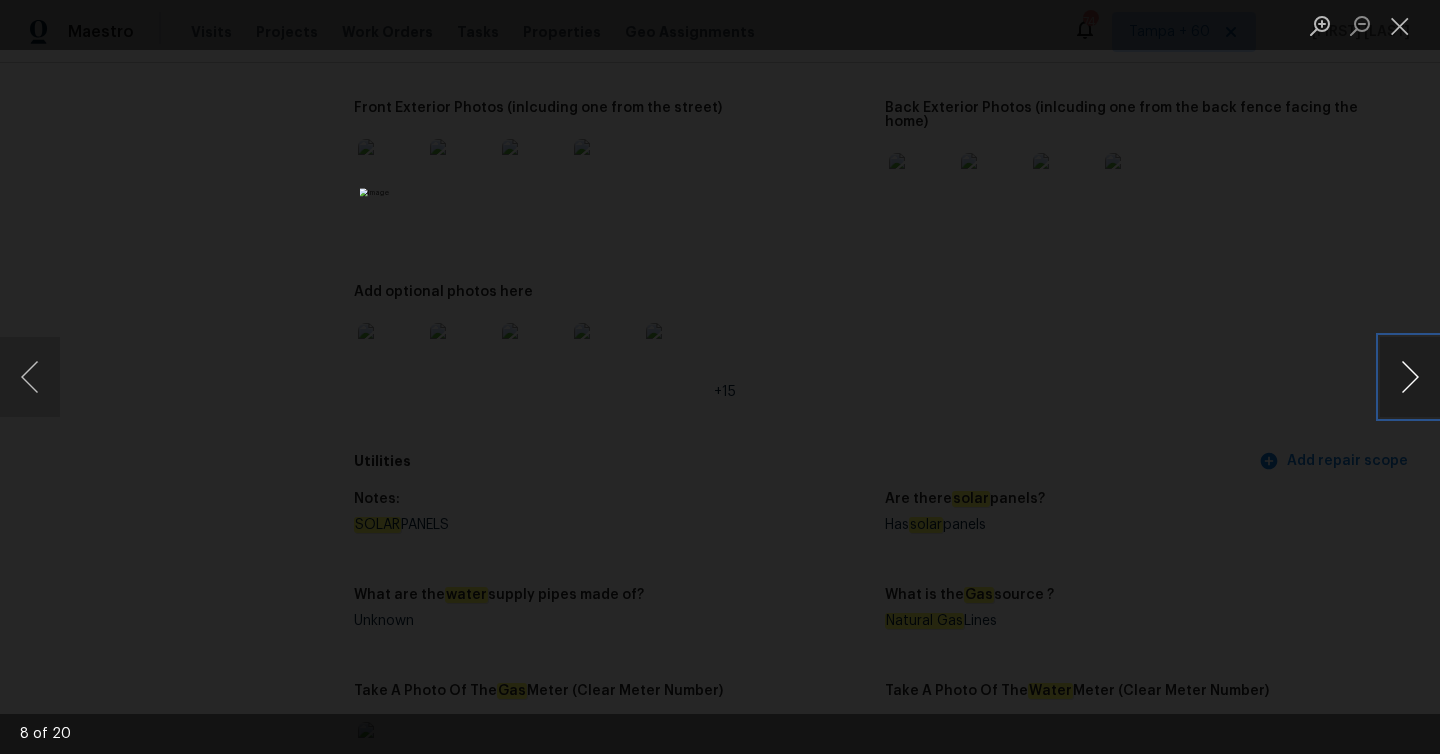 click at bounding box center (1410, 377) 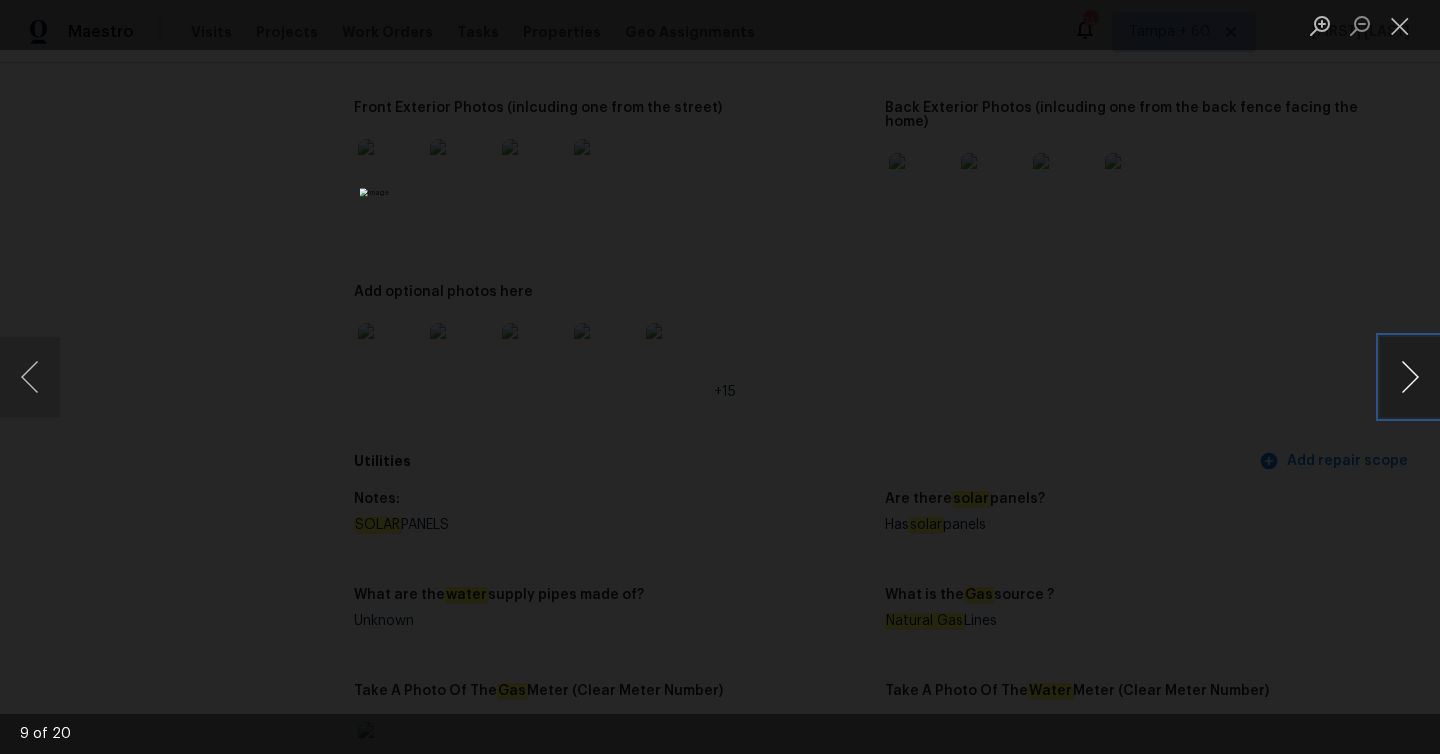 click at bounding box center (1410, 377) 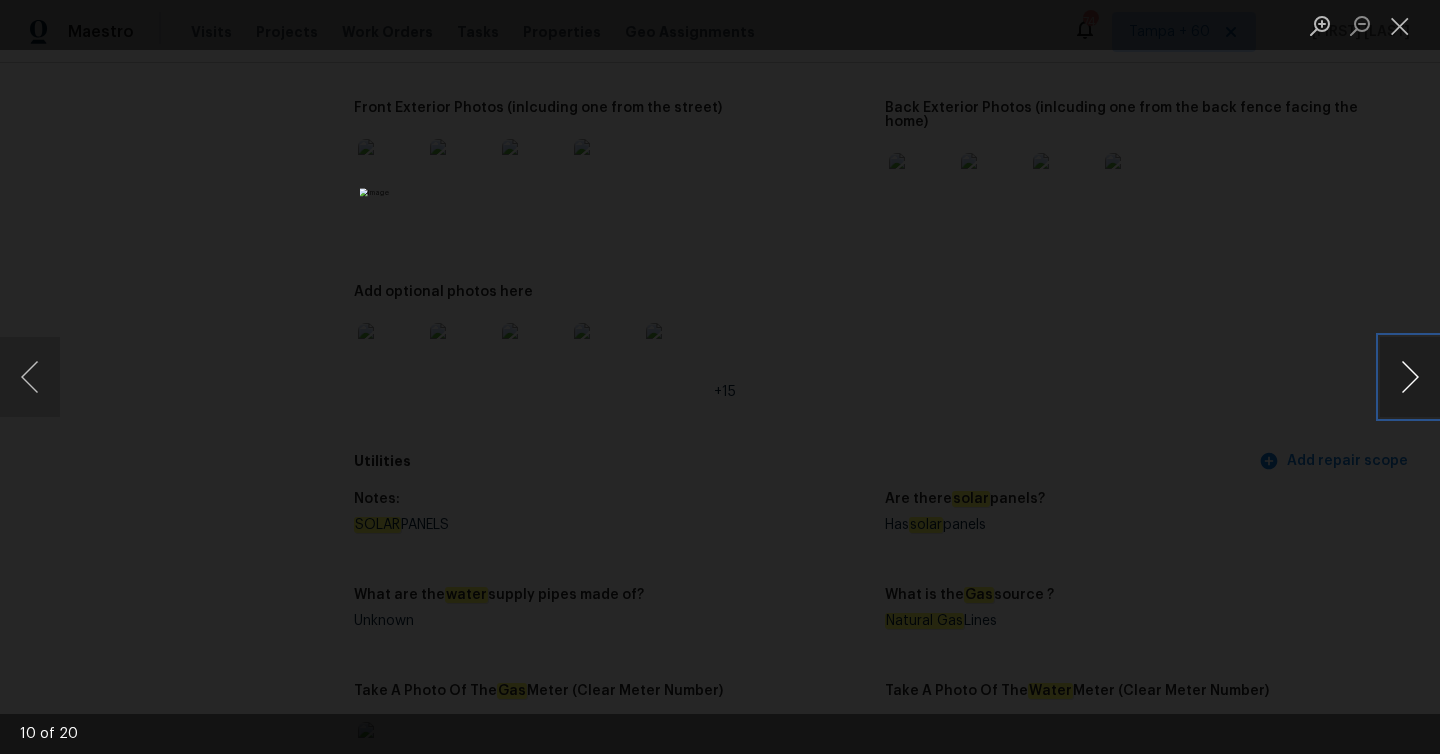 click at bounding box center (1410, 377) 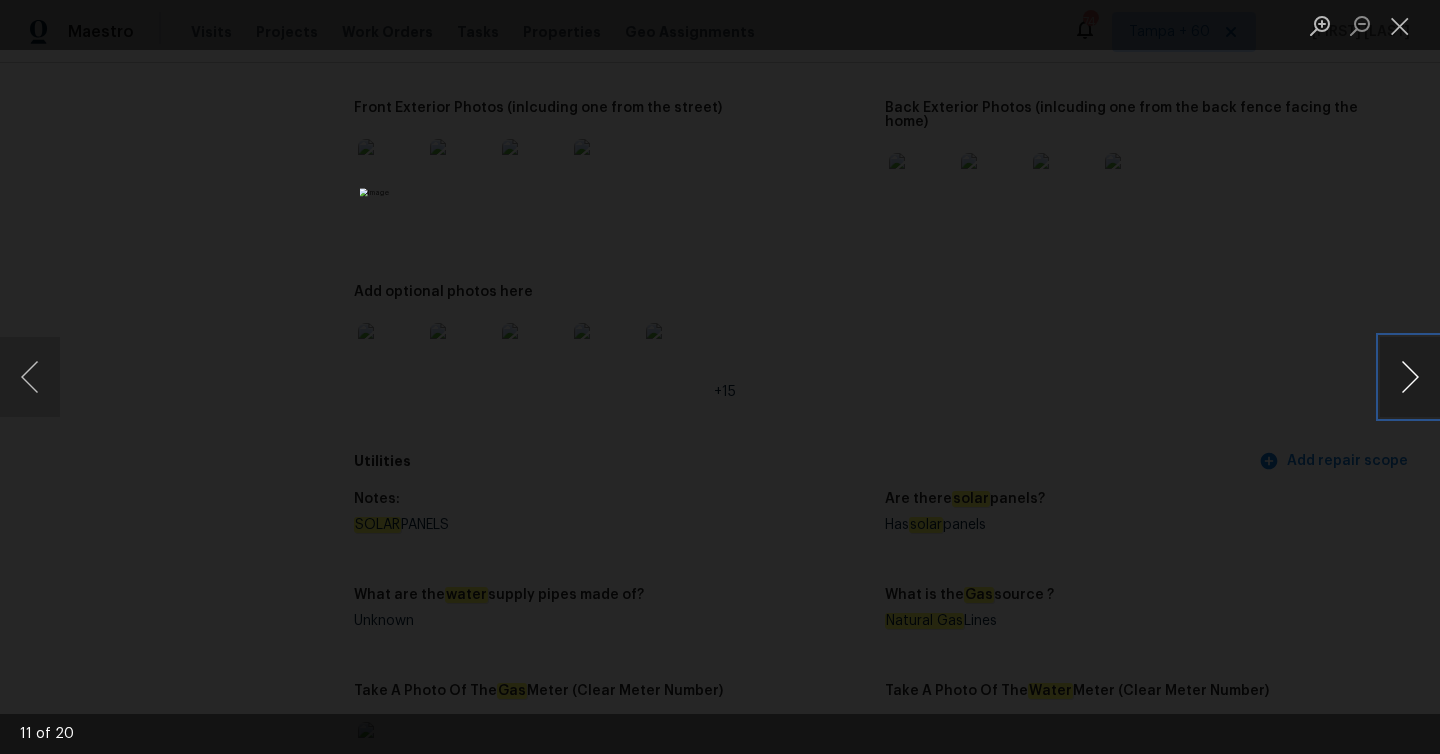 click at bounding box center [1410, 377] 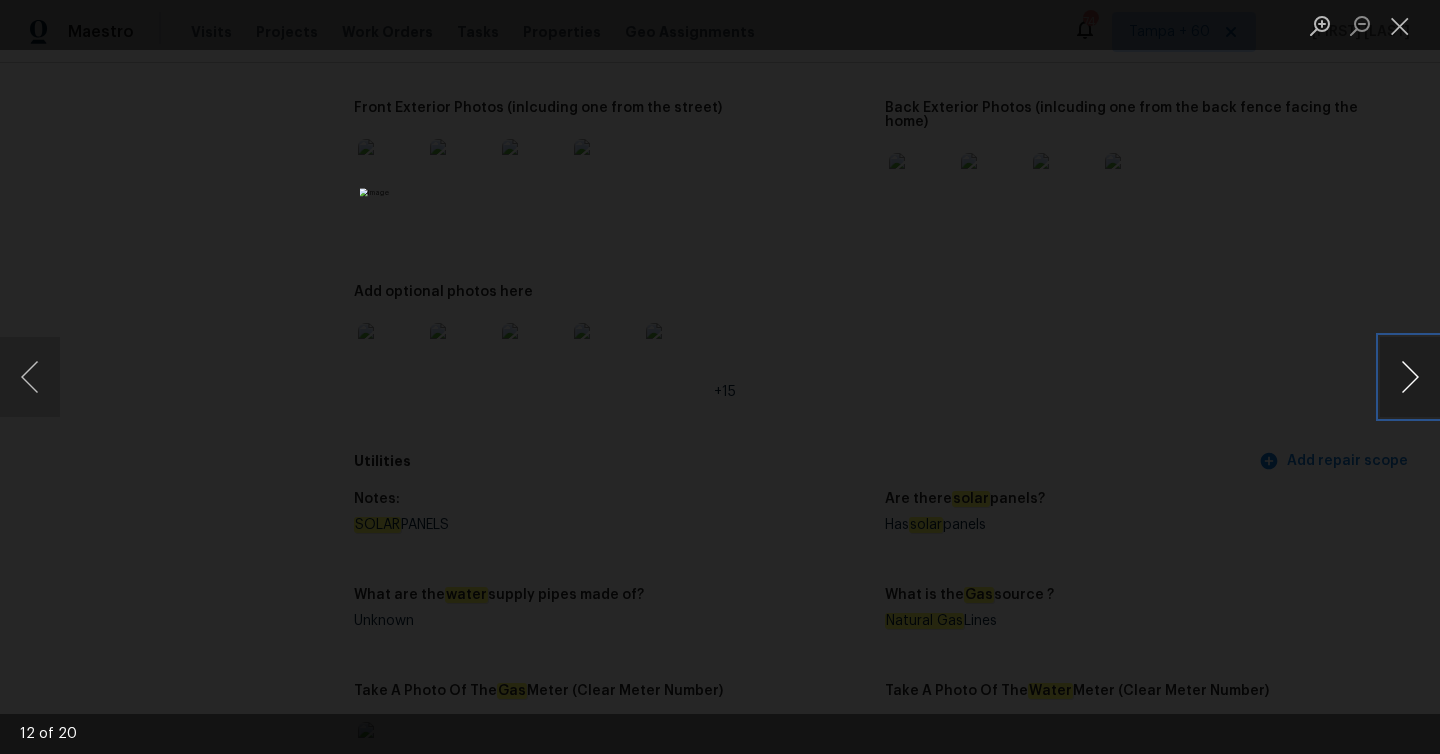 click at bounding box center [1410, 377] 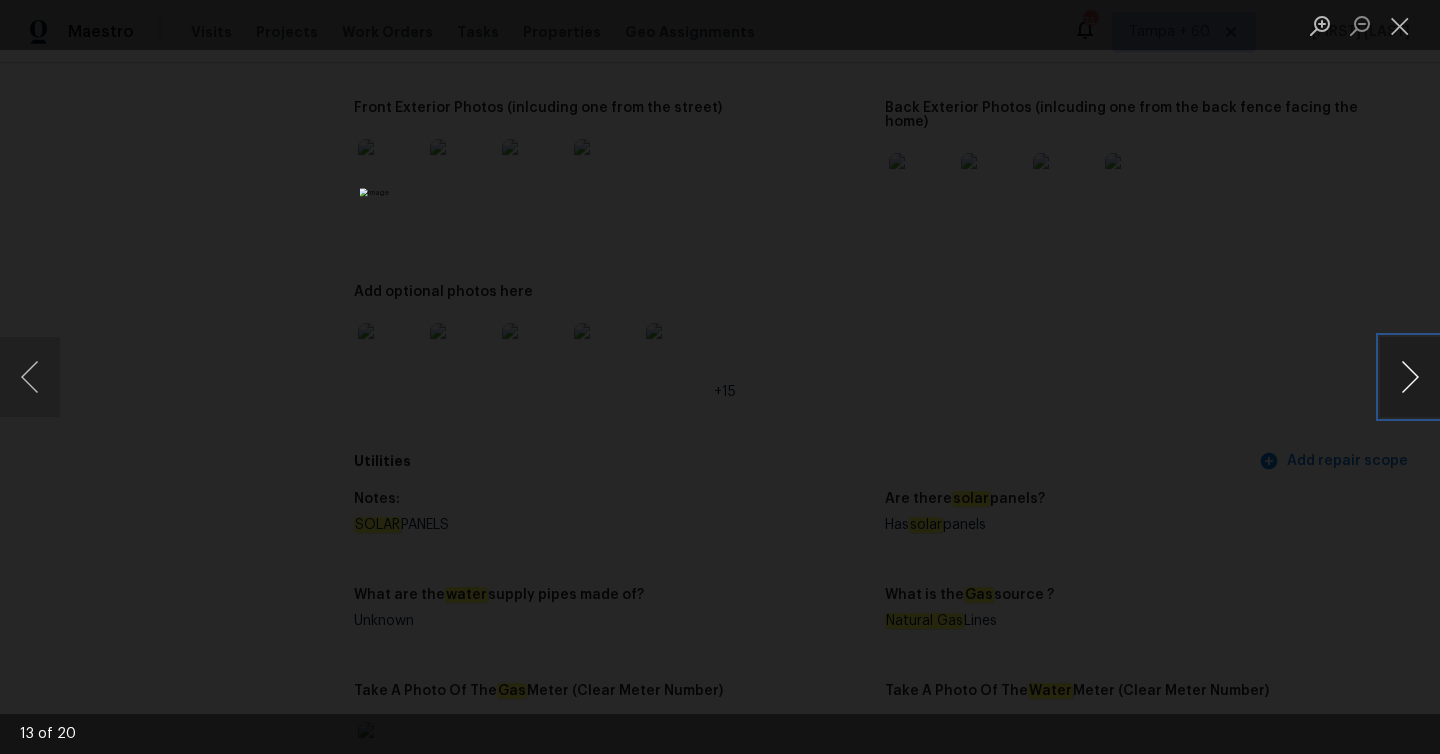 click at bounding box center [1410, 377] 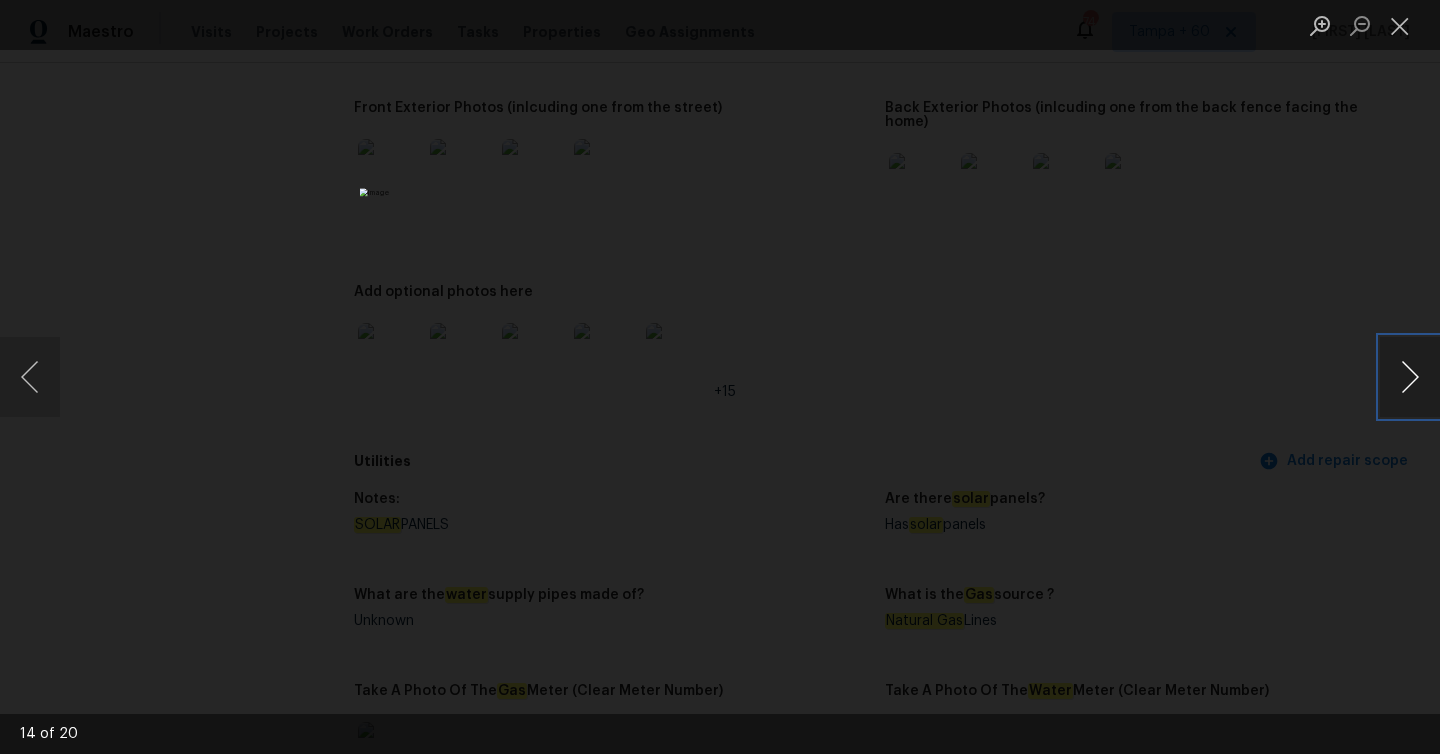 click at bounding box center [1410, 377] 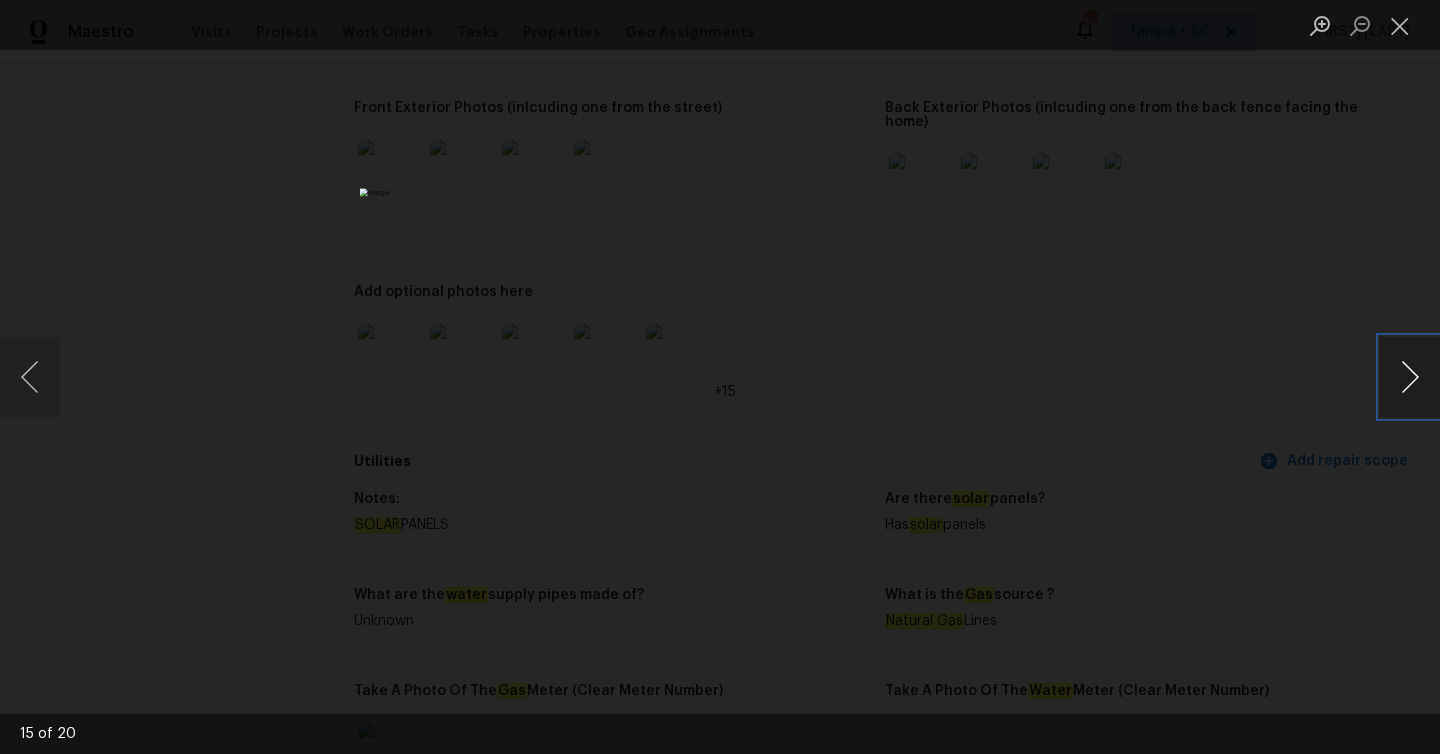 click at bounding box center [1410, 377] 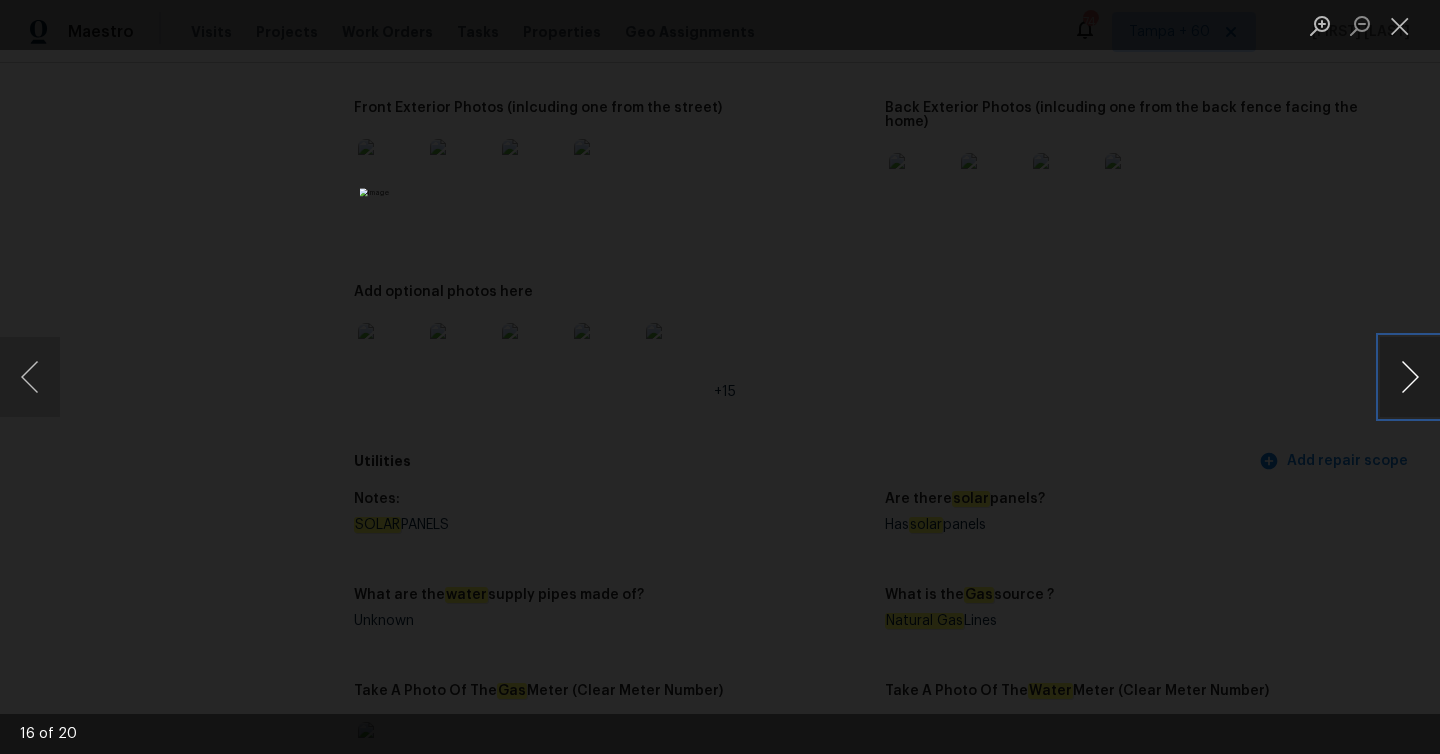 click at bounding box center (1410, 377) 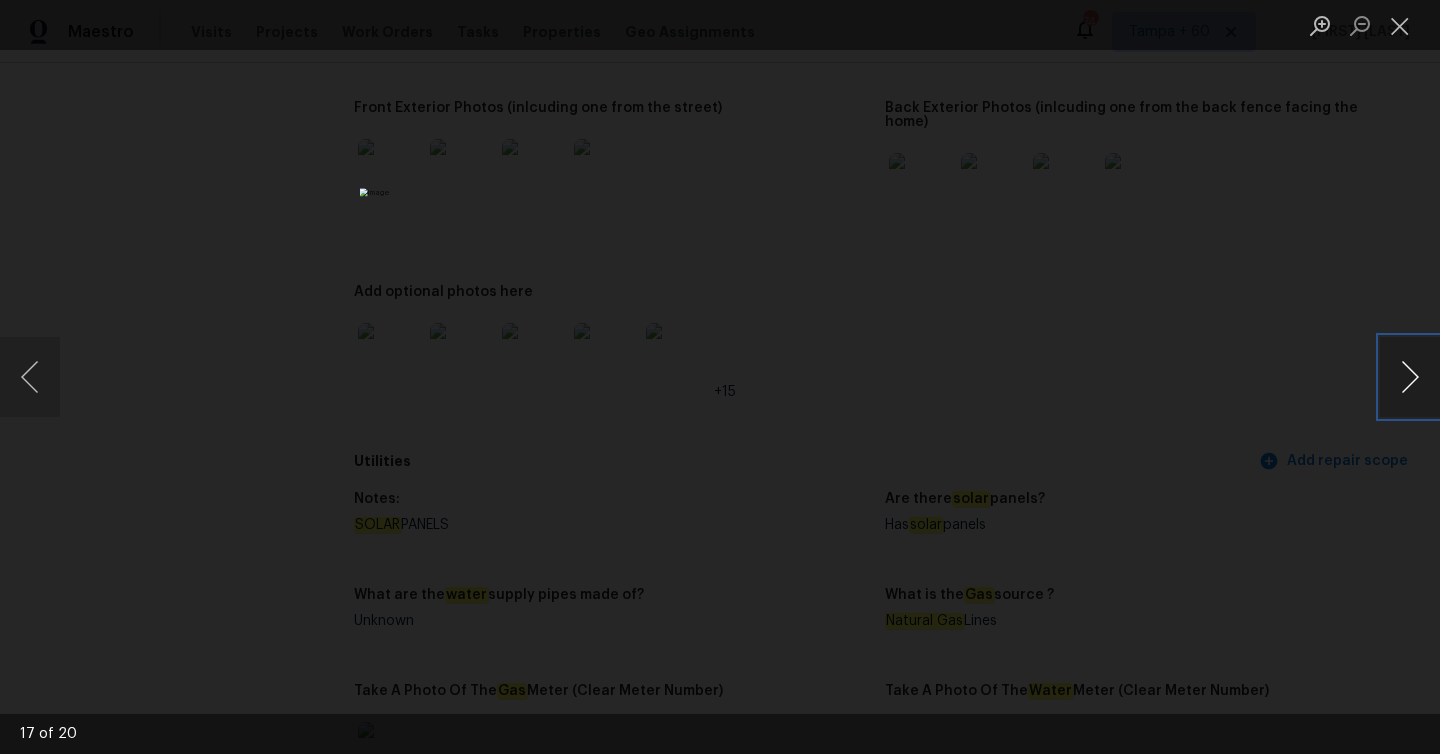 click at bounding box center [1410, 377] 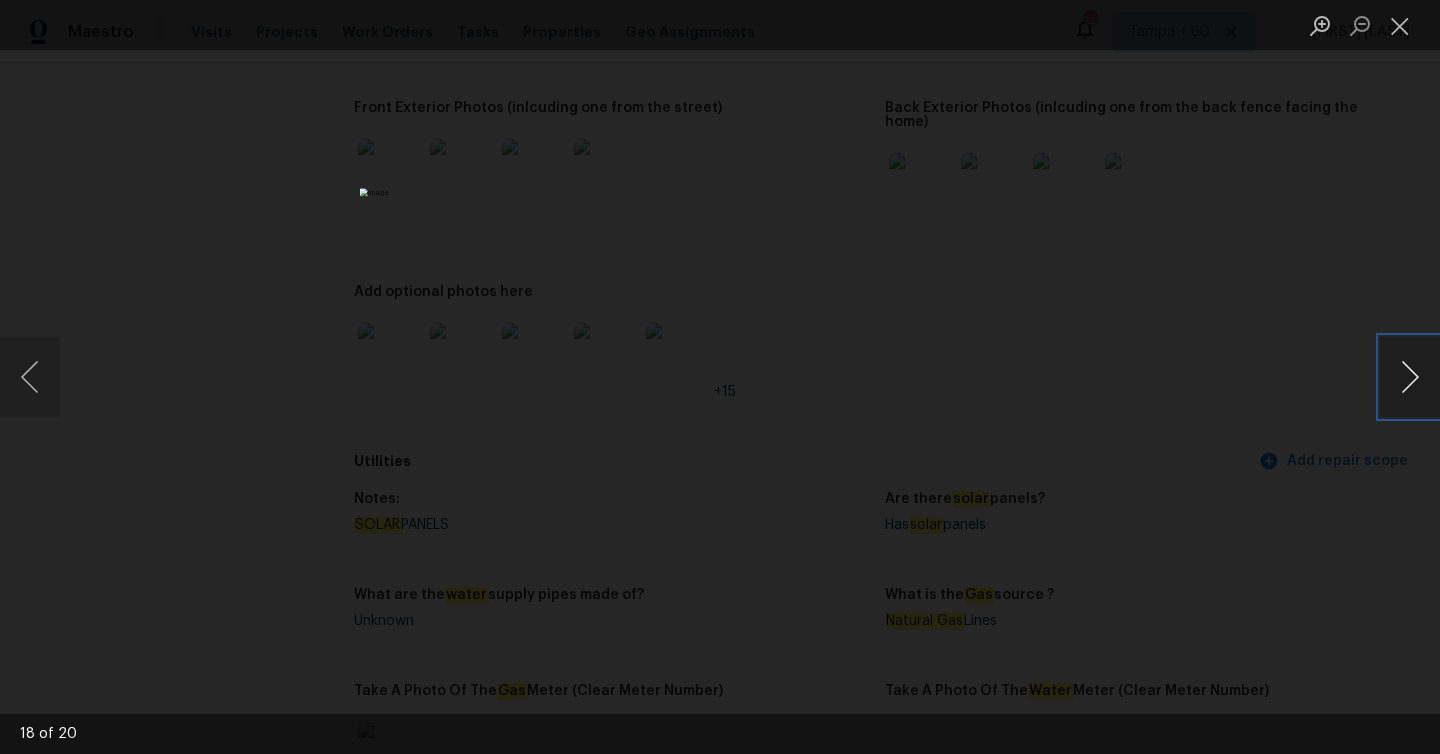 click at bounding box center (1410, 377) 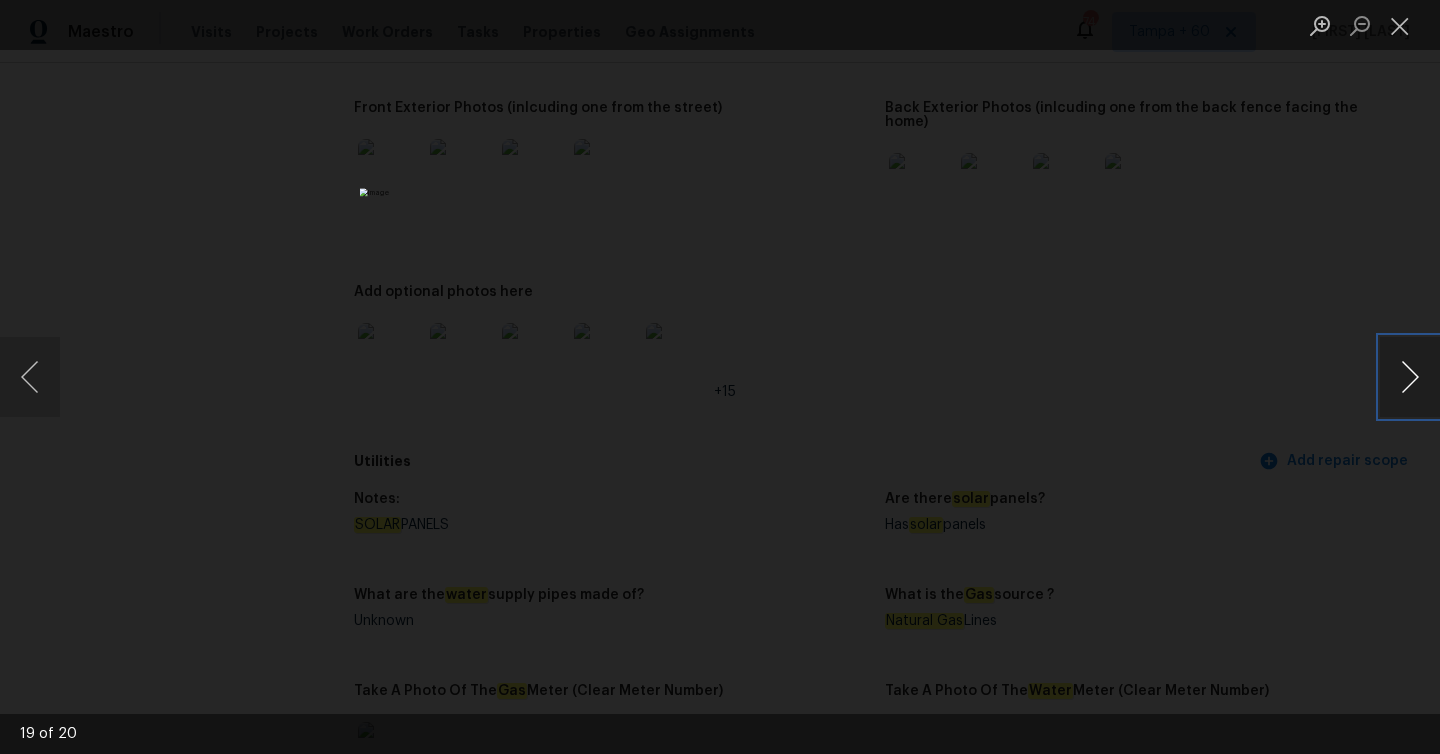 click at bounding box center [1410, 377] 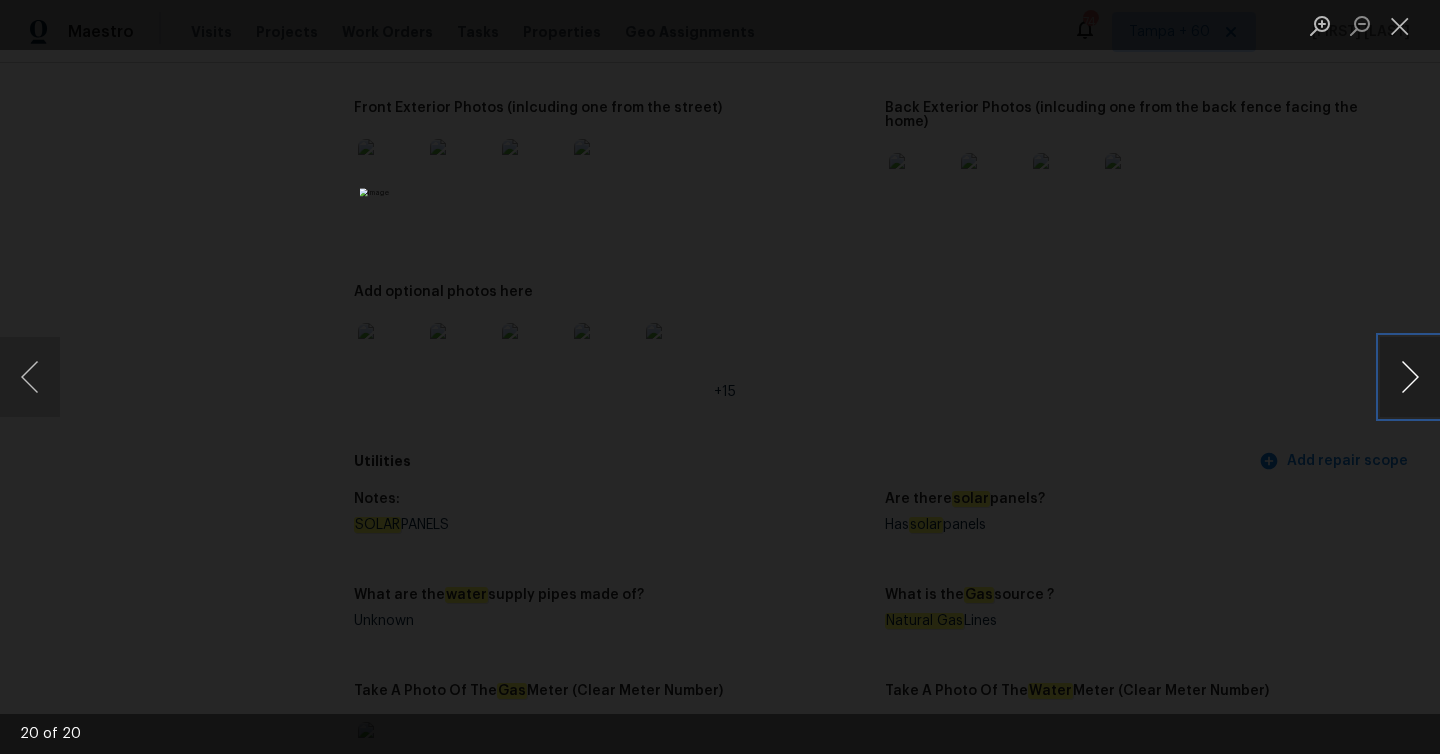 click at bounding box center (1410, 377) 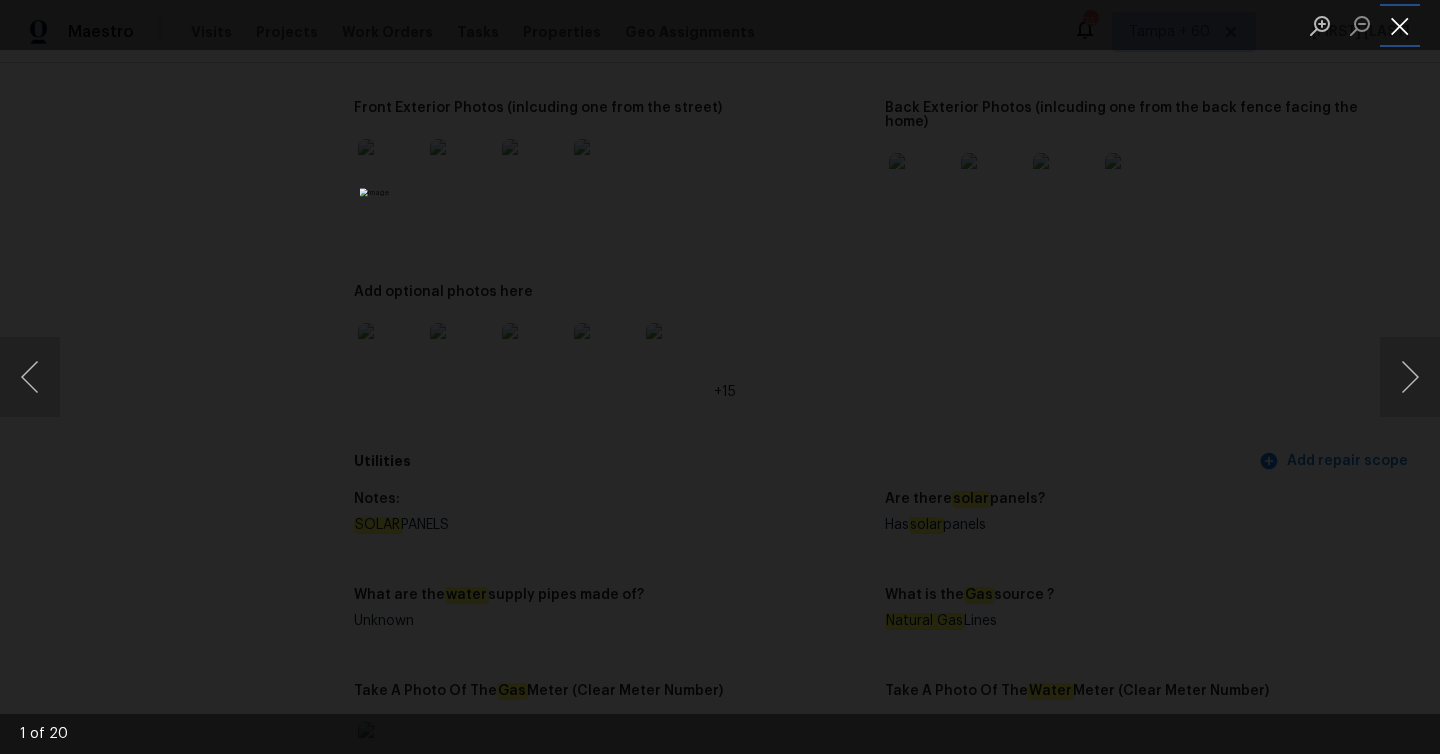 click at bounding box center [1400, 25] 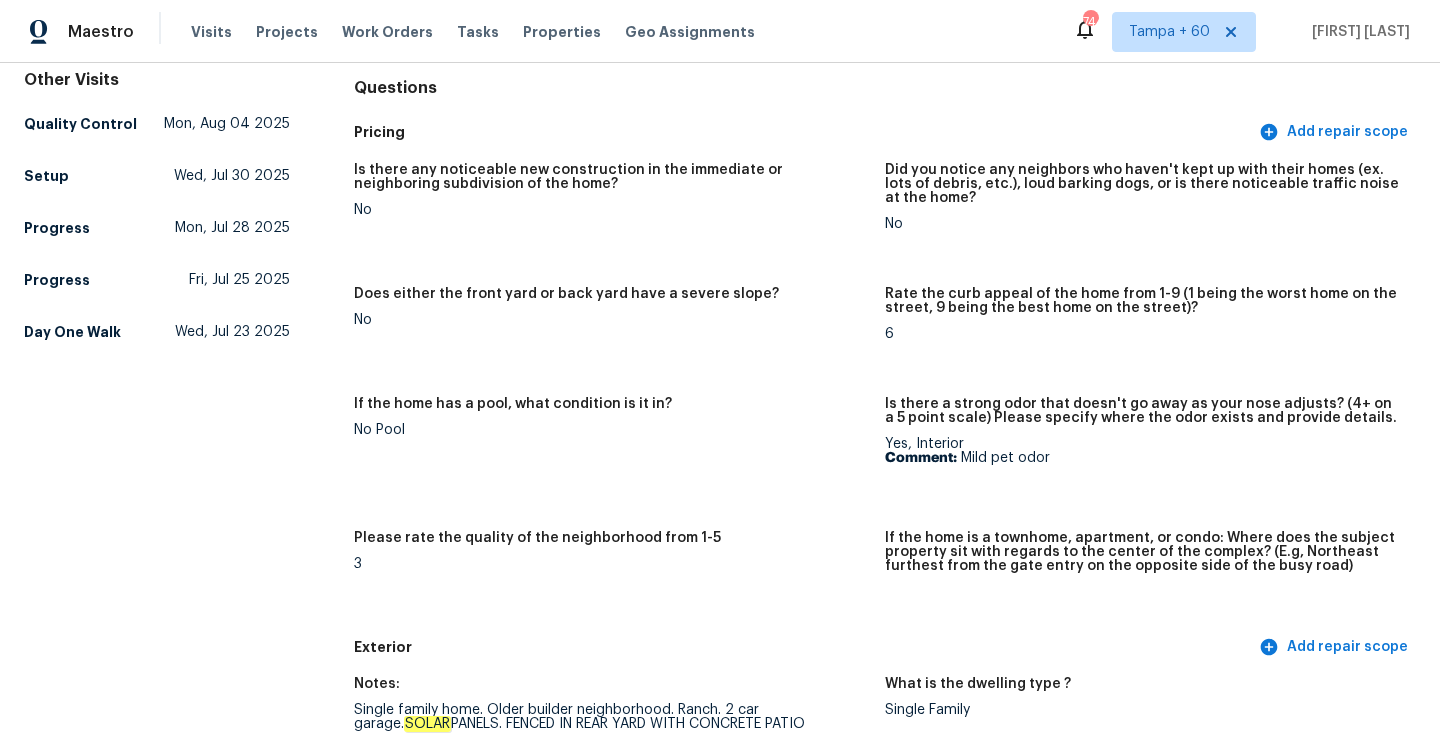 scroll, scrollTop: 0, scrollLeft: 0, axis: both 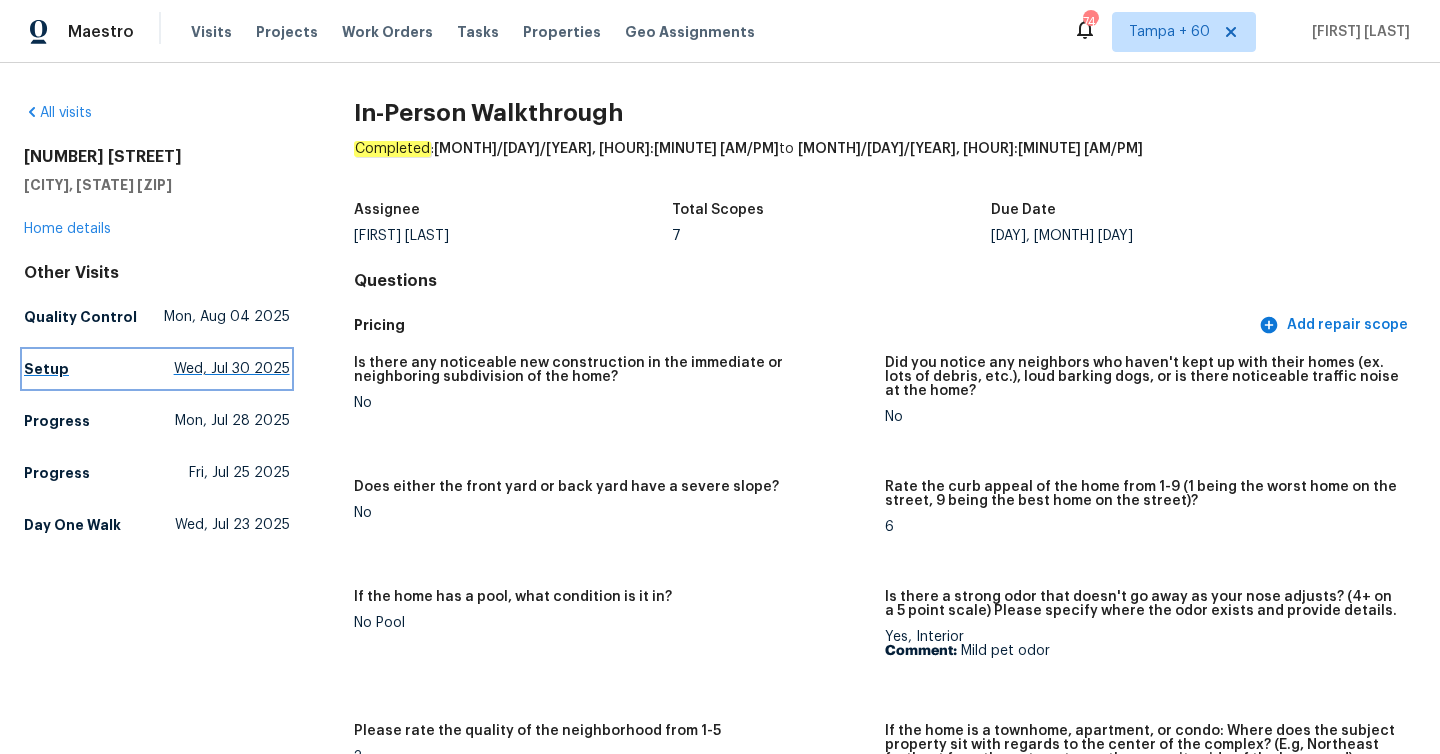click on "Setup Wed, Jul 30 2025" at bounding box center [157, 369] 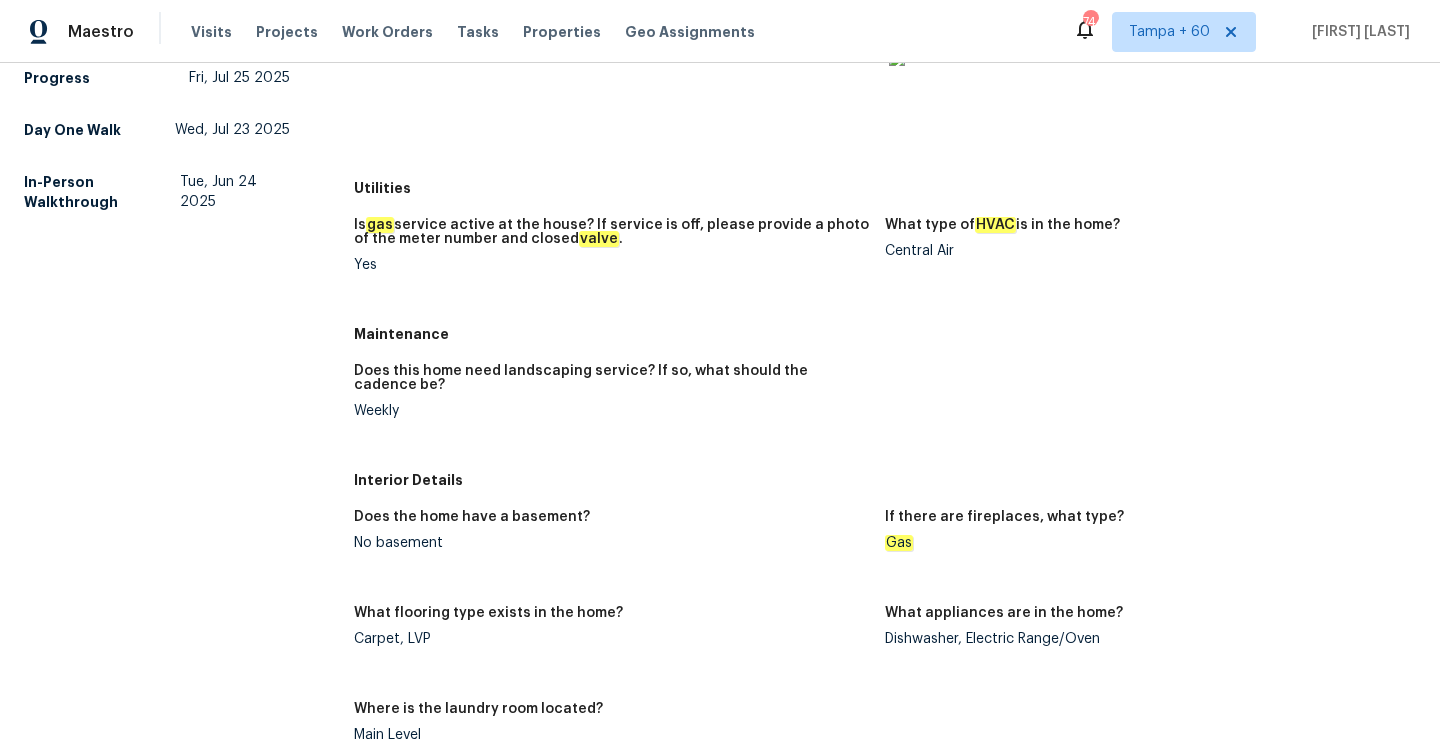 scroll, scrollTop: 0, scrollLeft: 0, axis: both 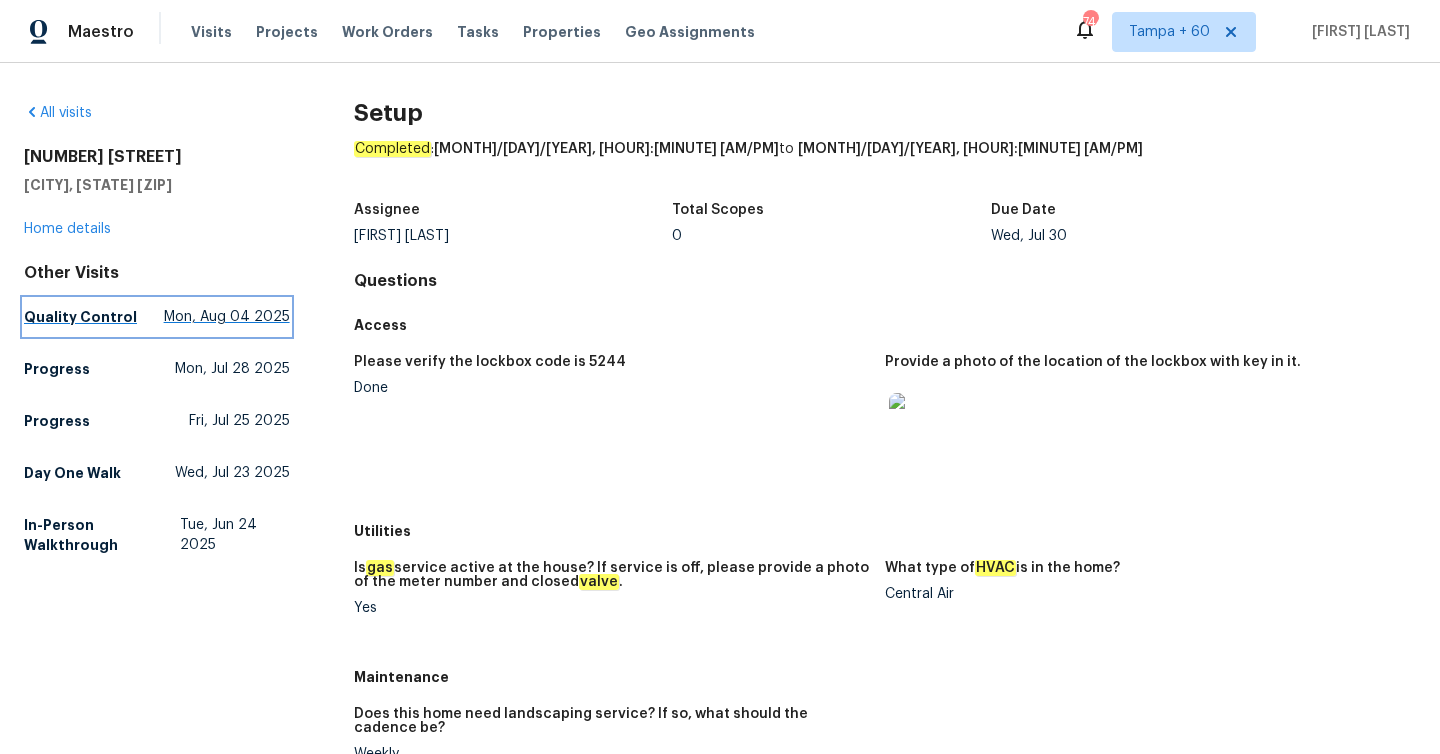 click on "Quality Control Mon, Aug 04 2025" at bounding box center [157, 317] 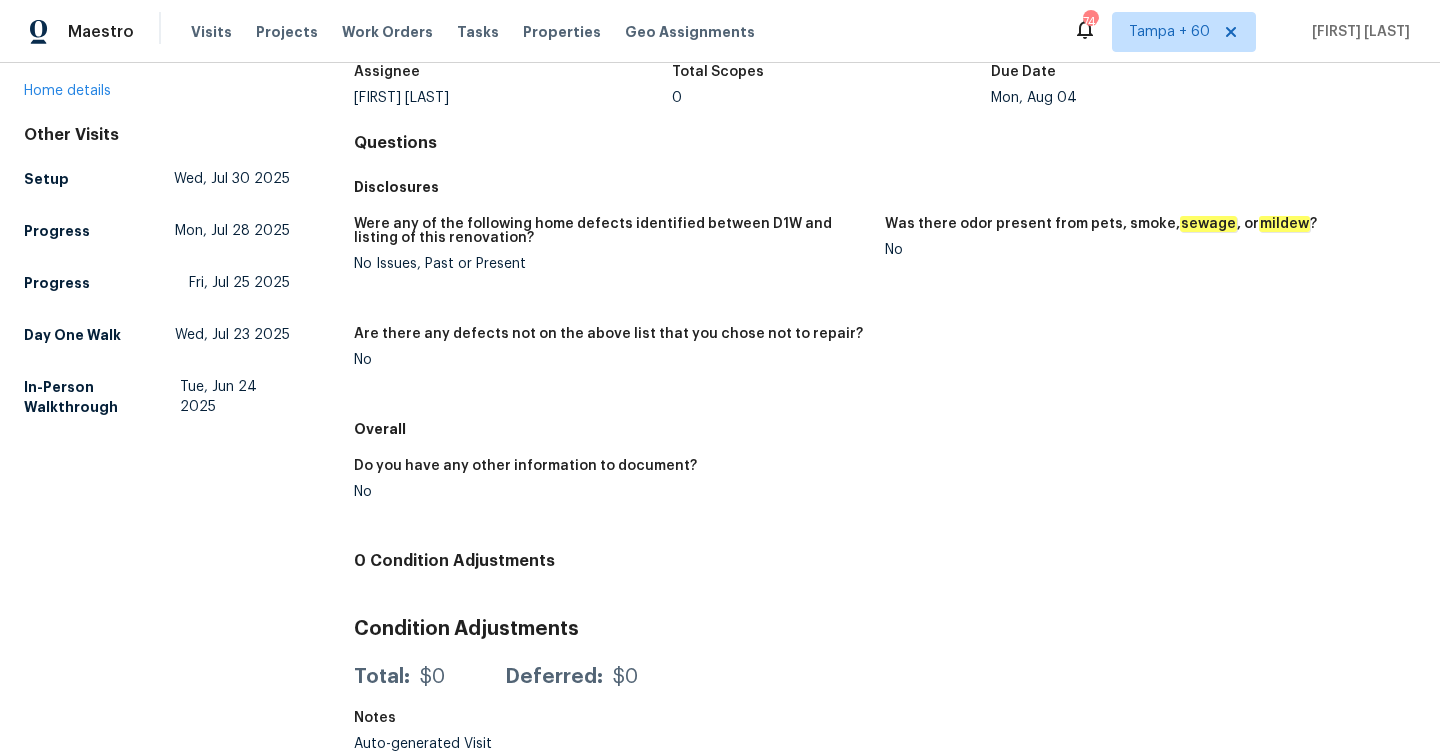 scroll, scrollTop: 147, scrollLeft: 0, axis: vertical 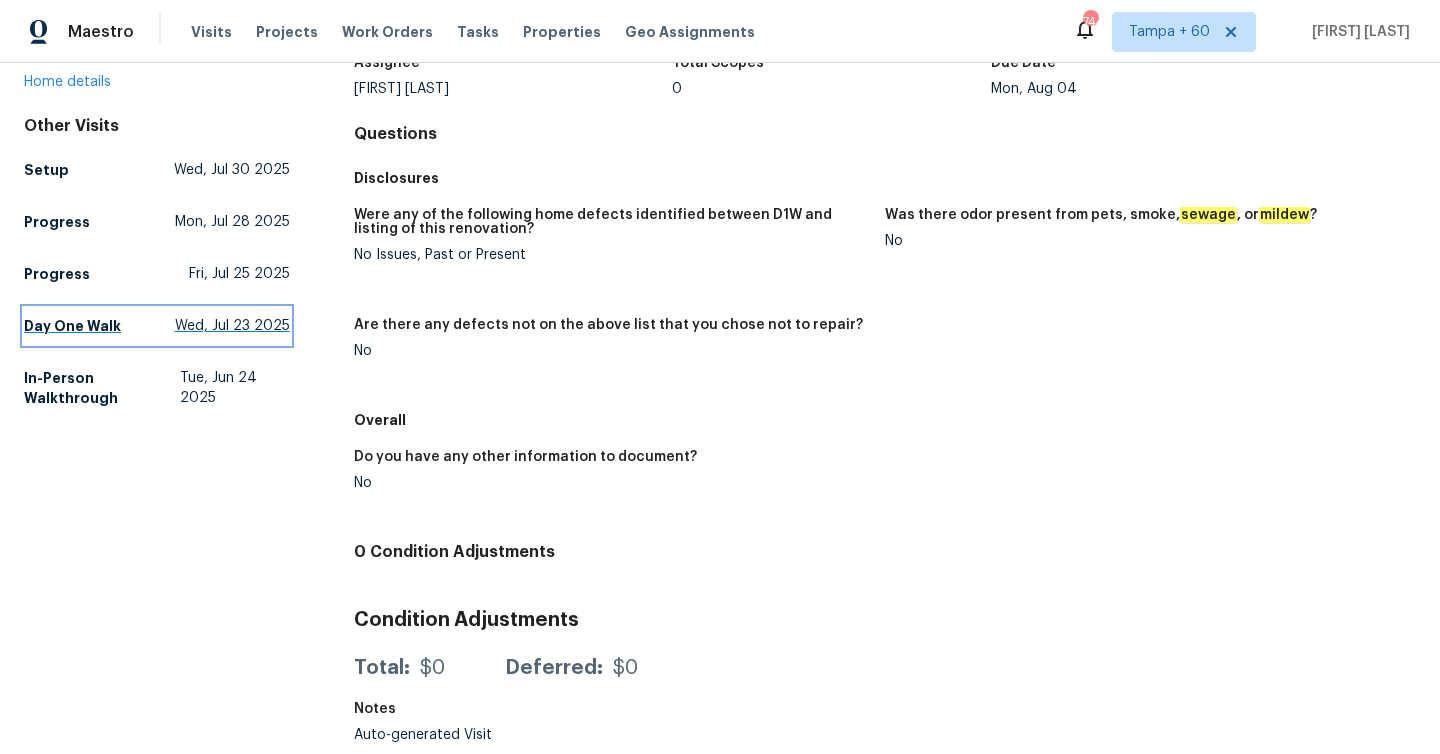 click on "Wed, Jul 23 2025" at bounding box center [232, 326] 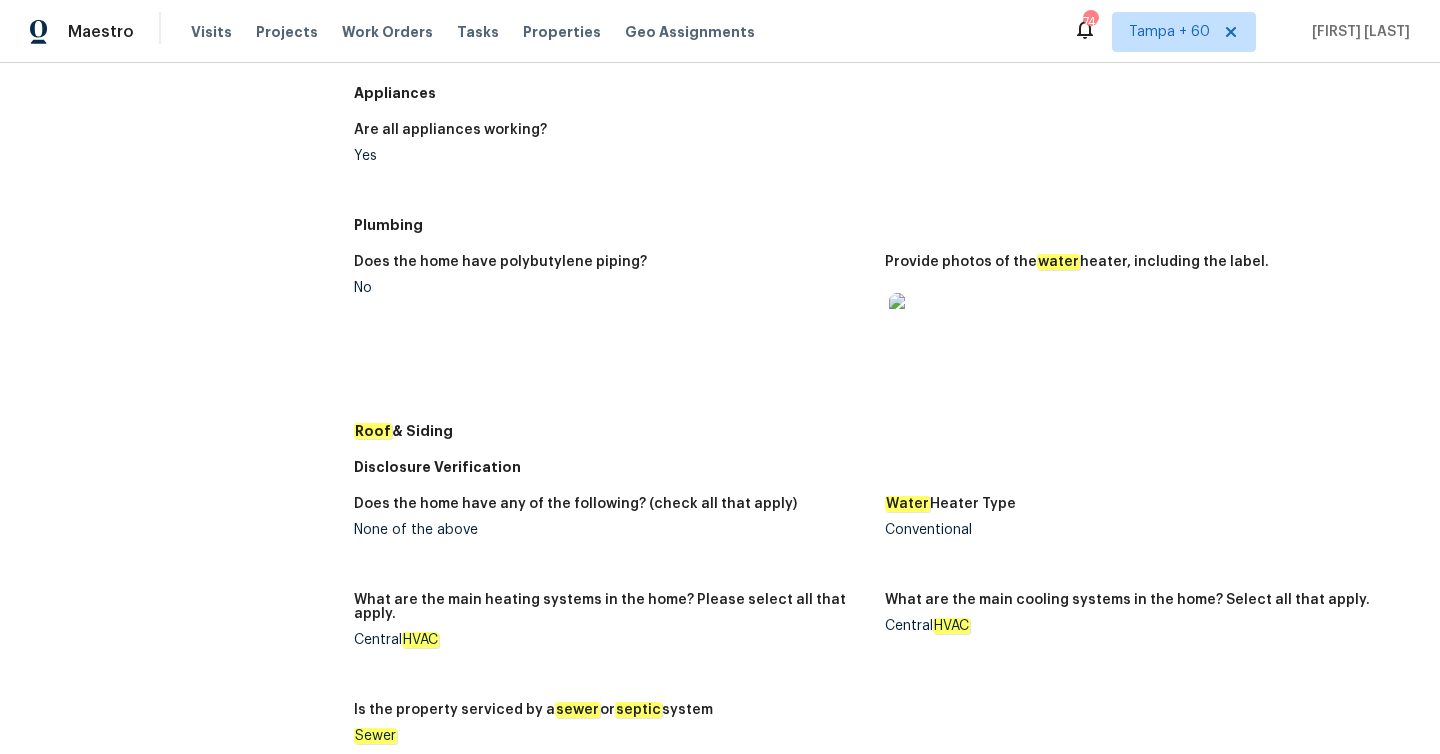 scroll, scrollTop: 849, scrollLeft: 0, axis: vertical 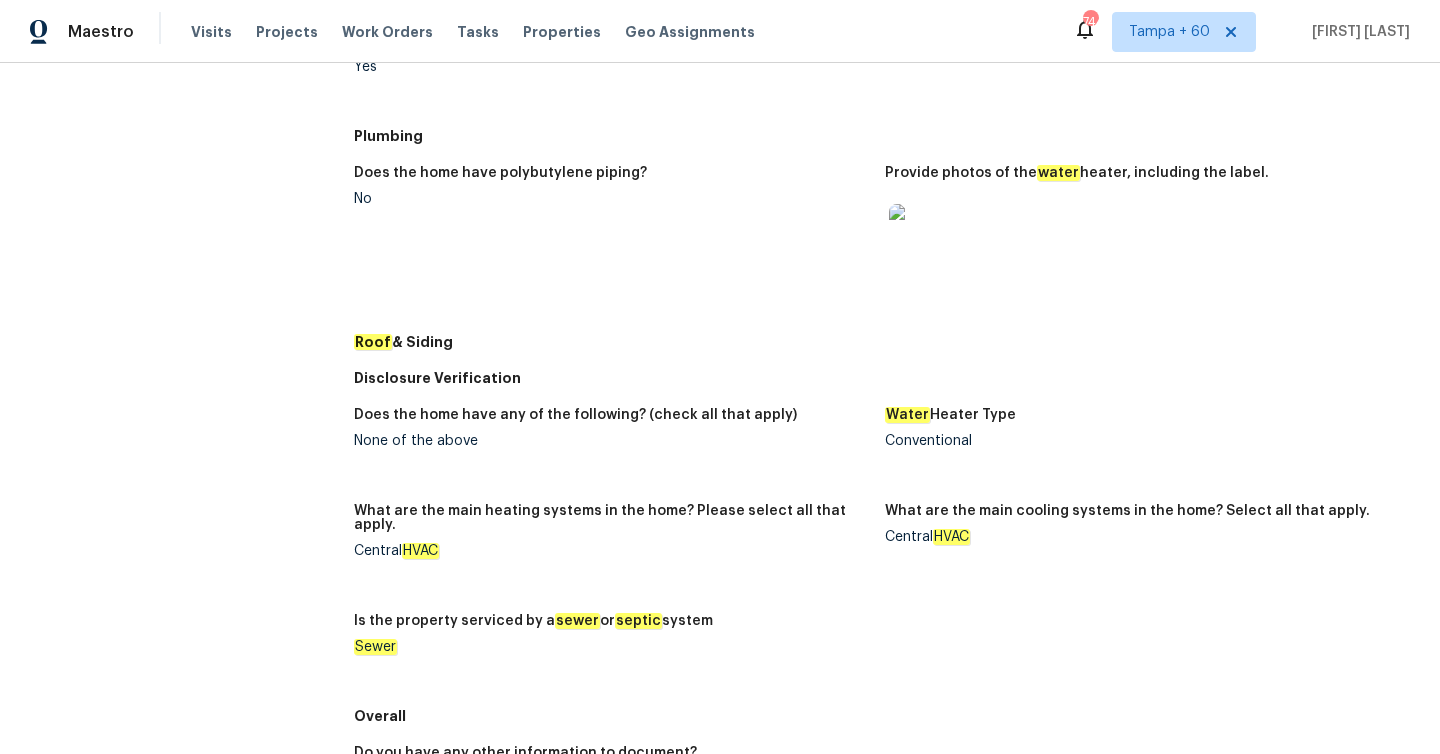 click at bounding box center (921, 236) 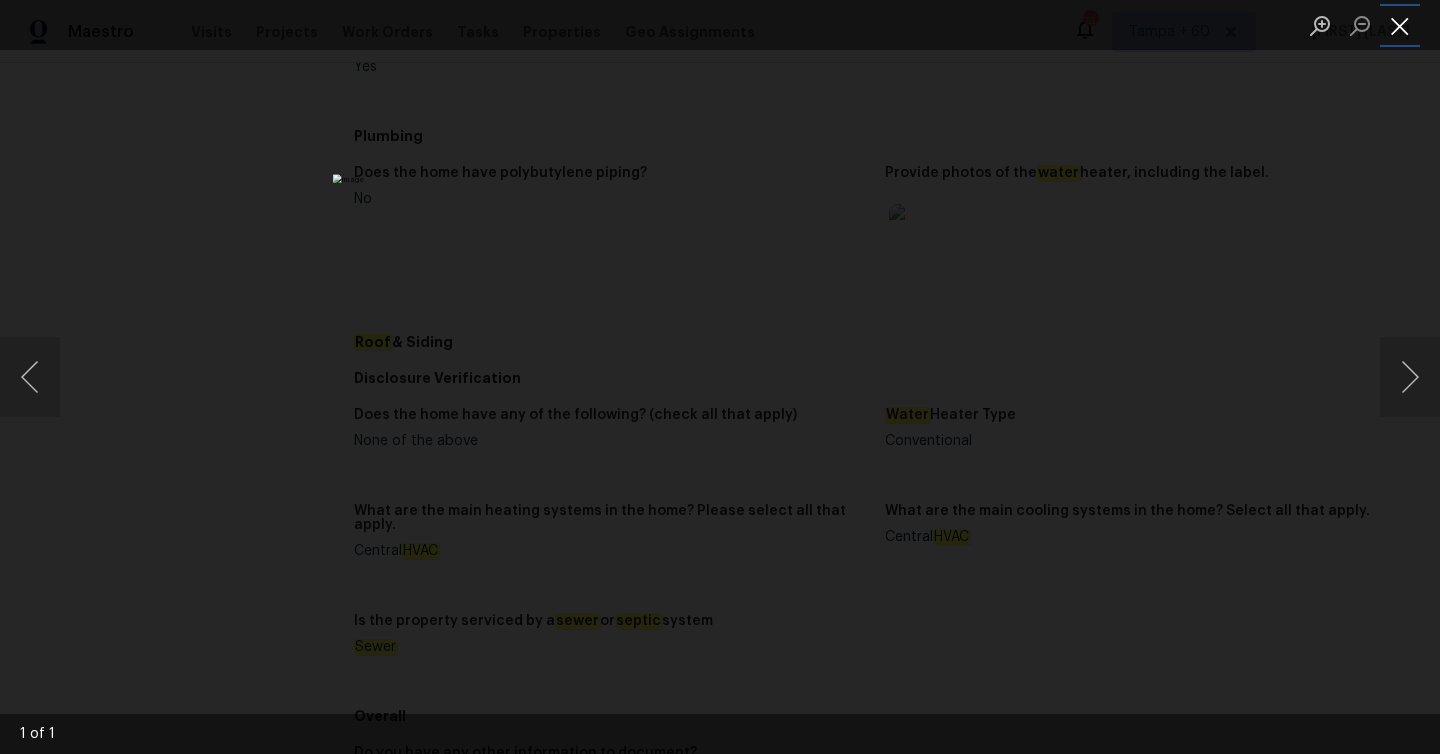 click at bounding box center (1400, 25) 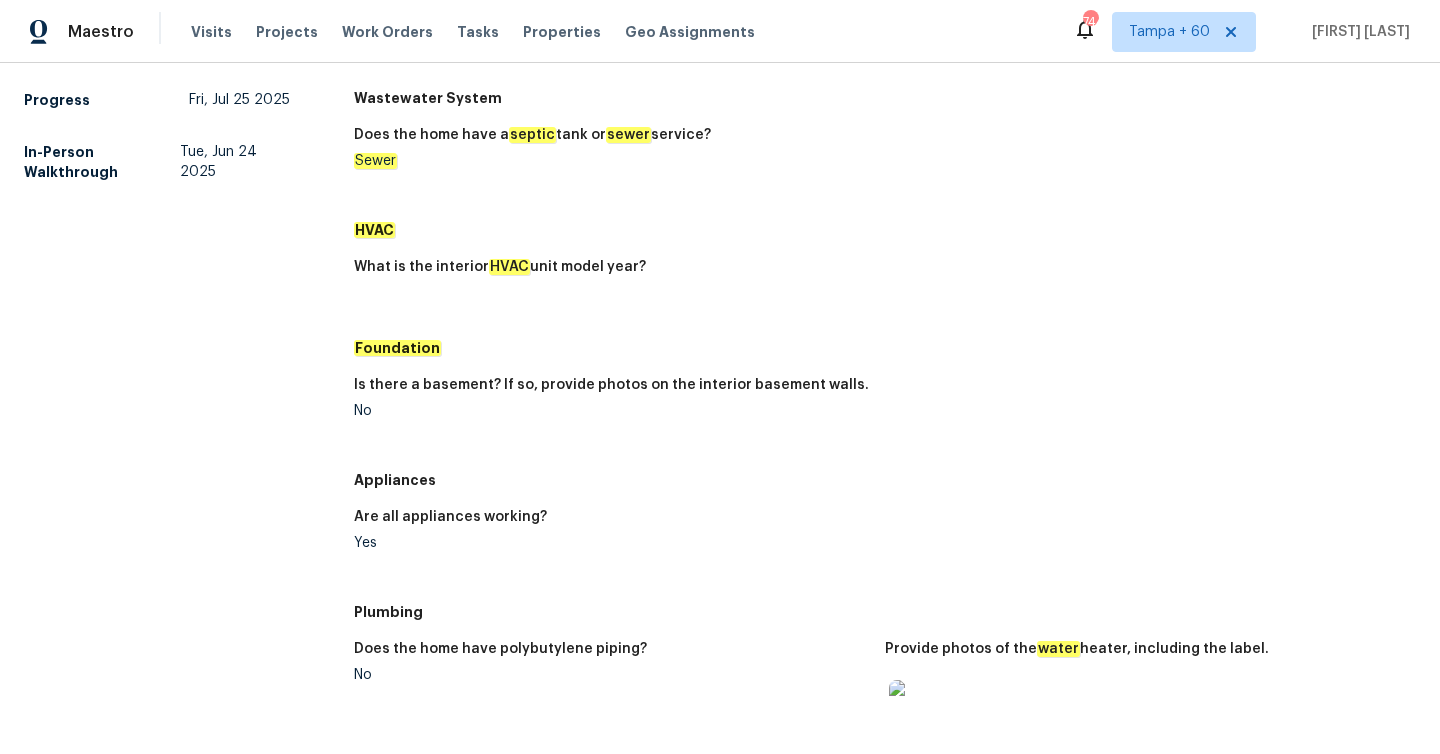 scroll, scrollTop: 121, scrollLeft: 0, axis: vertical 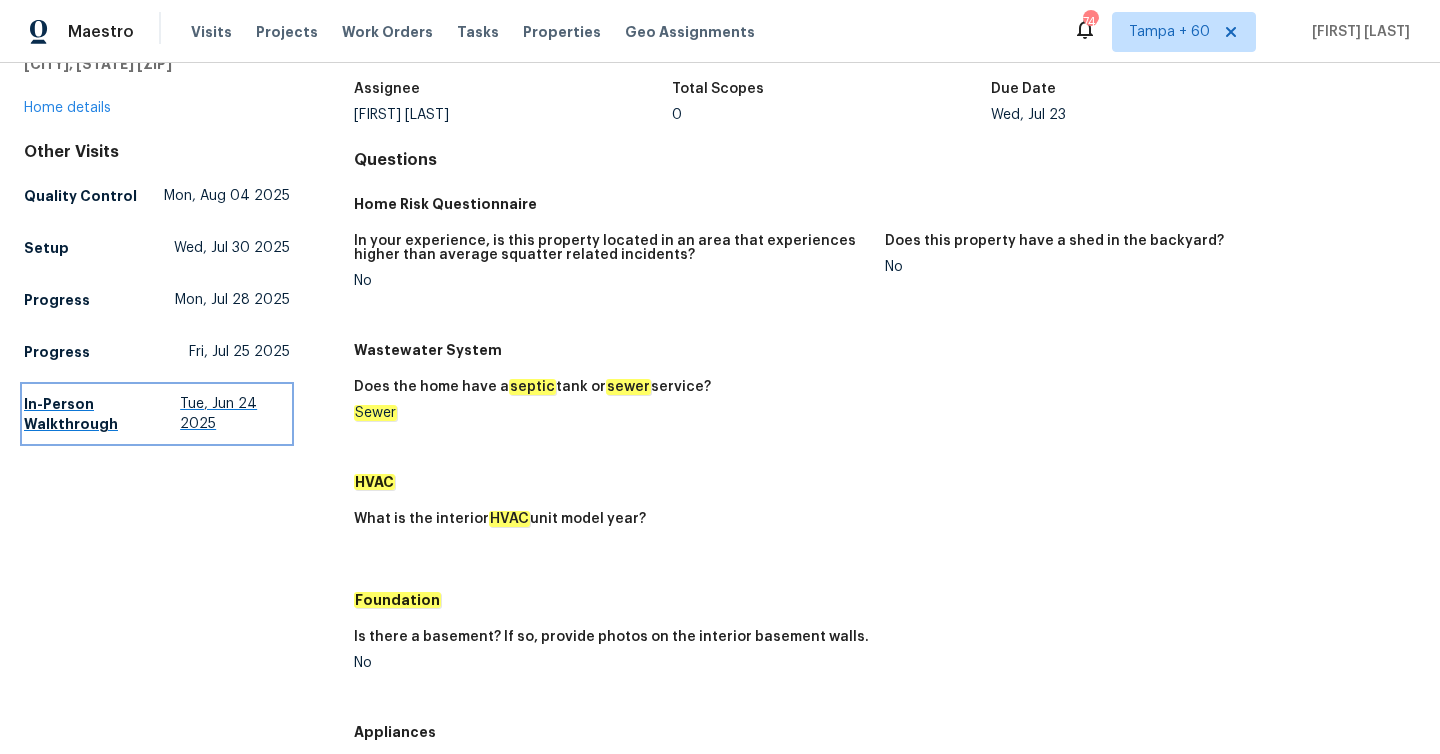 click on "Tue, Jun 24 2025" at bounding box center [234, 414] 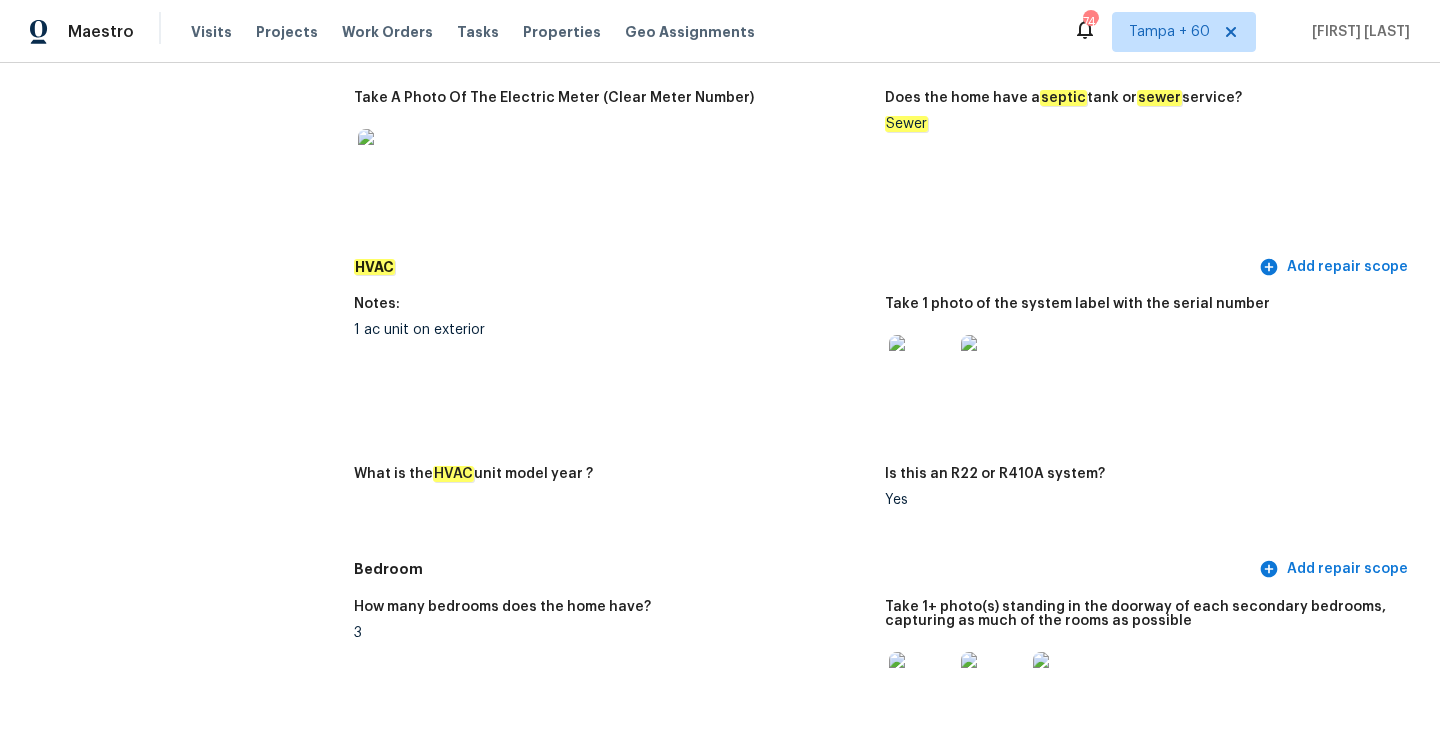 scroll, scrollTop: 1765, scrollLeft: 0, axis: vertical 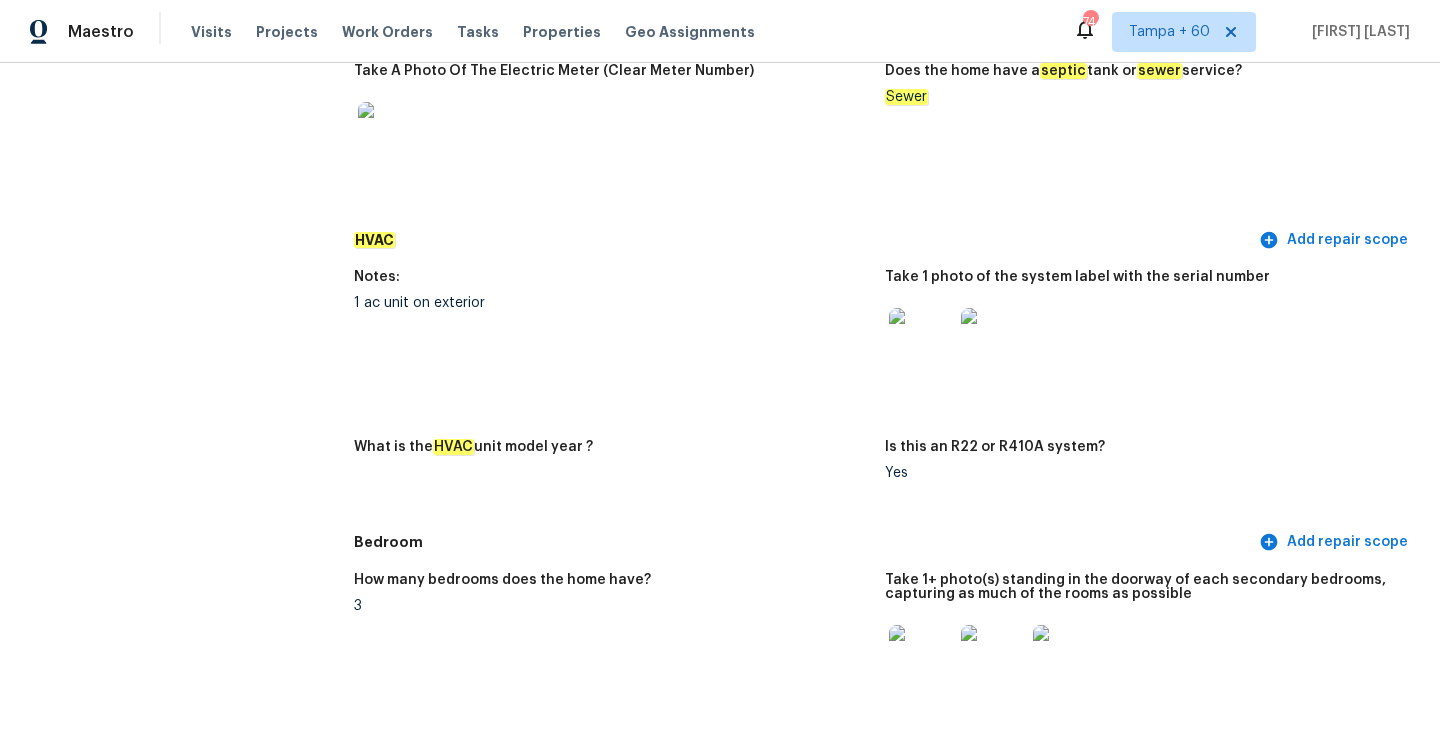 click at bounding box center [921, 340] 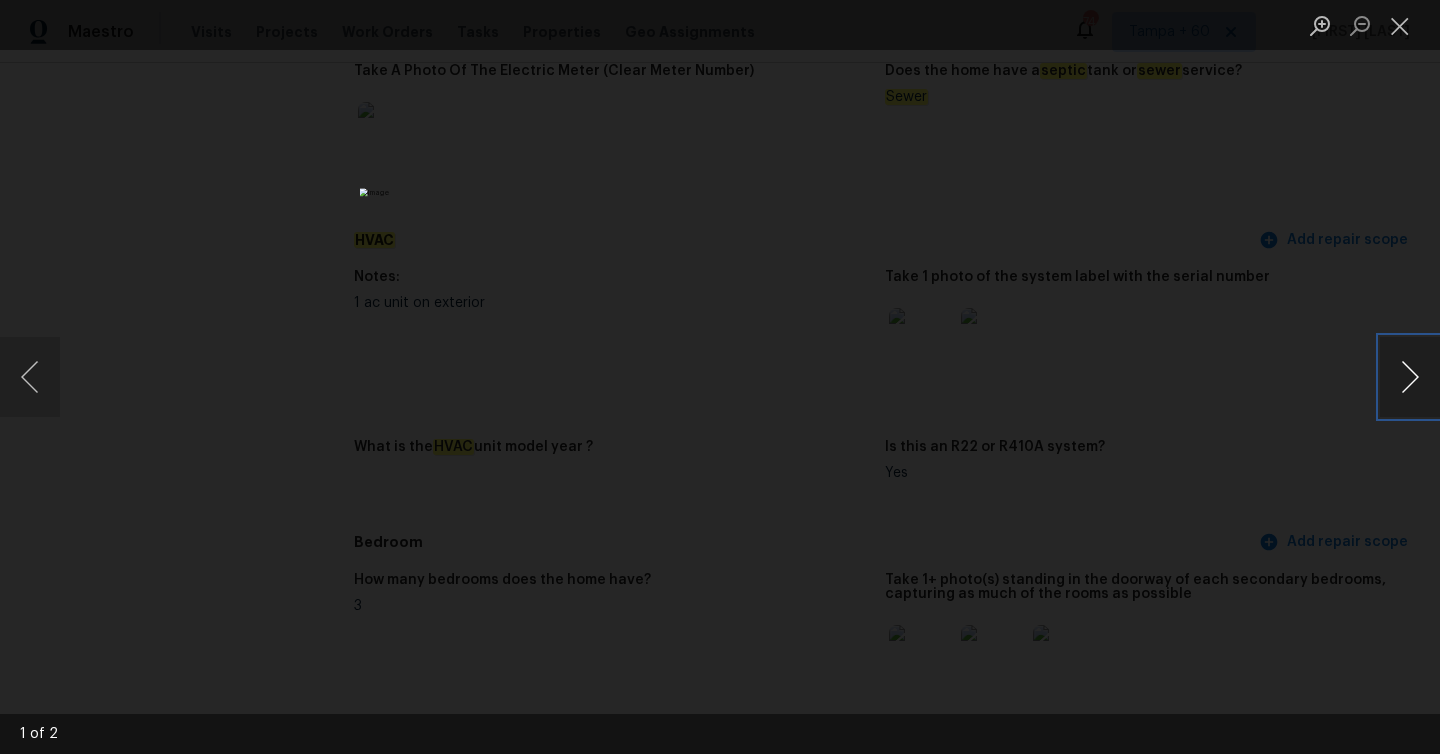 click at bounding box center (1410, 377) 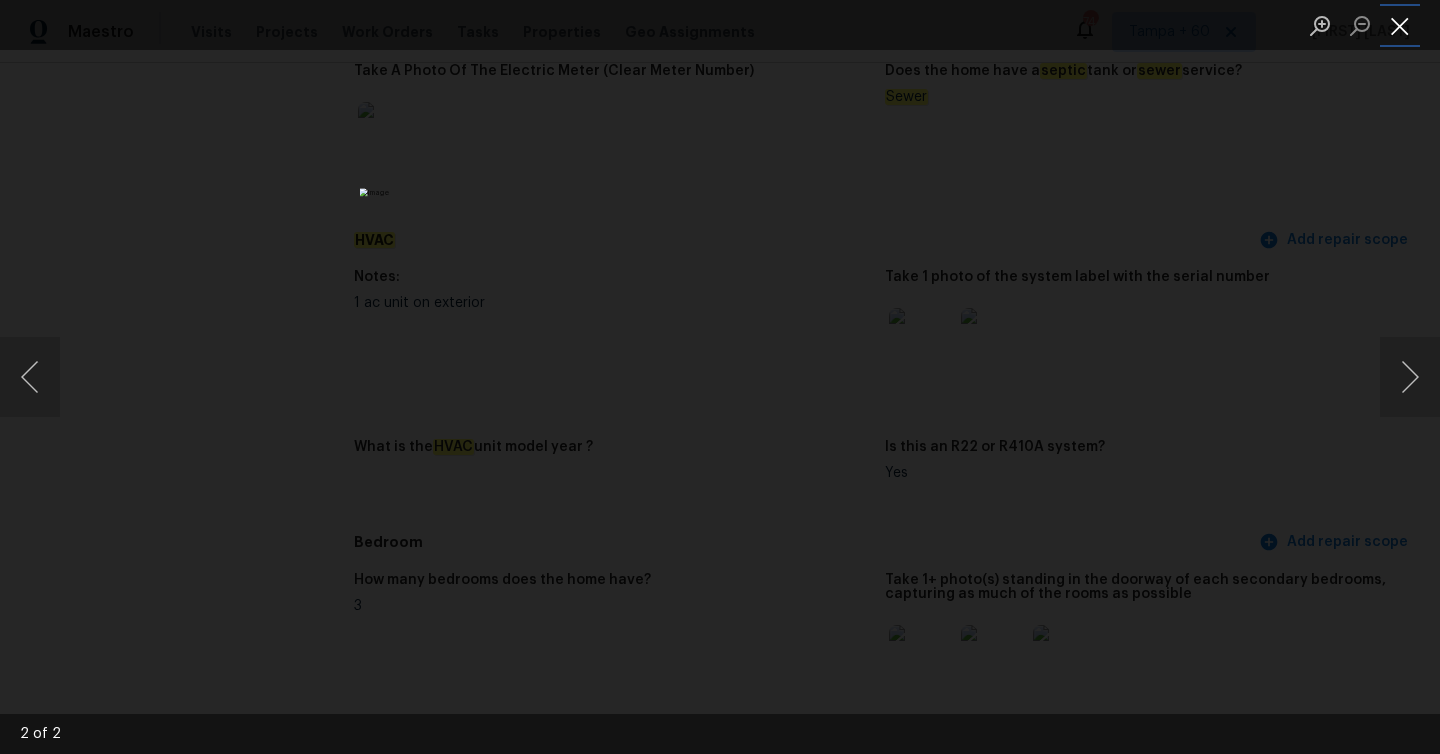 click at bounding box center [1400, 25] 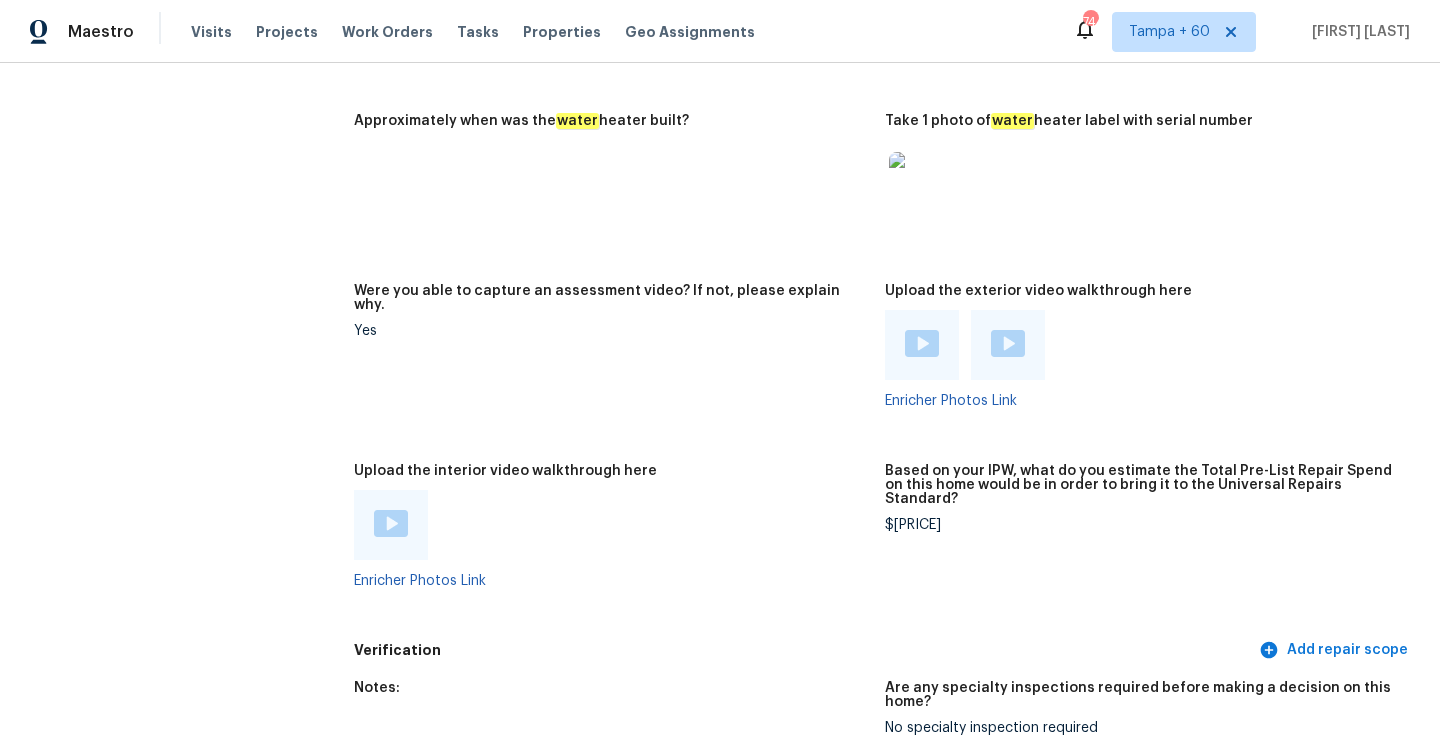 scroll, scrollTop: 3931, scrollLeft: 0, axis: vertical 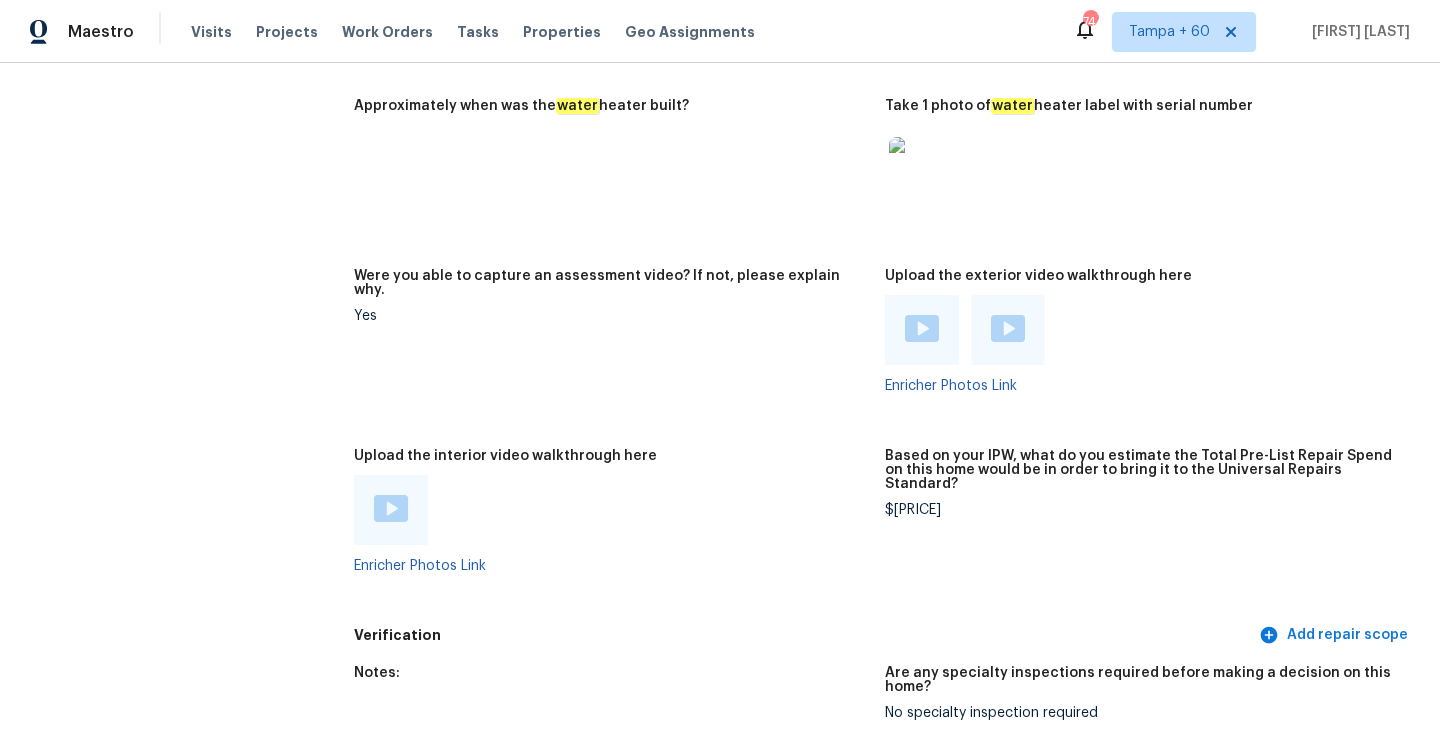click at bounding box center (921, 169) 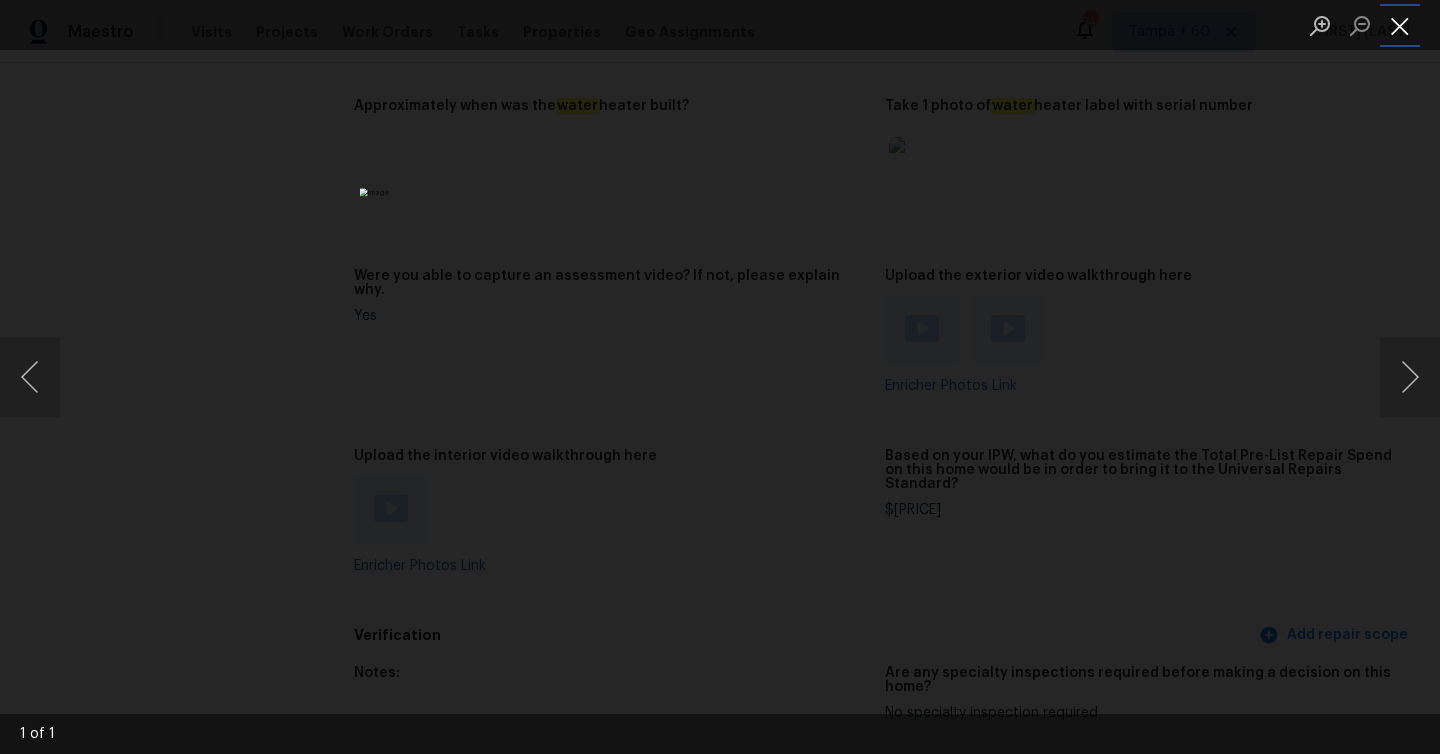 click at bounding box center (1400, 25) 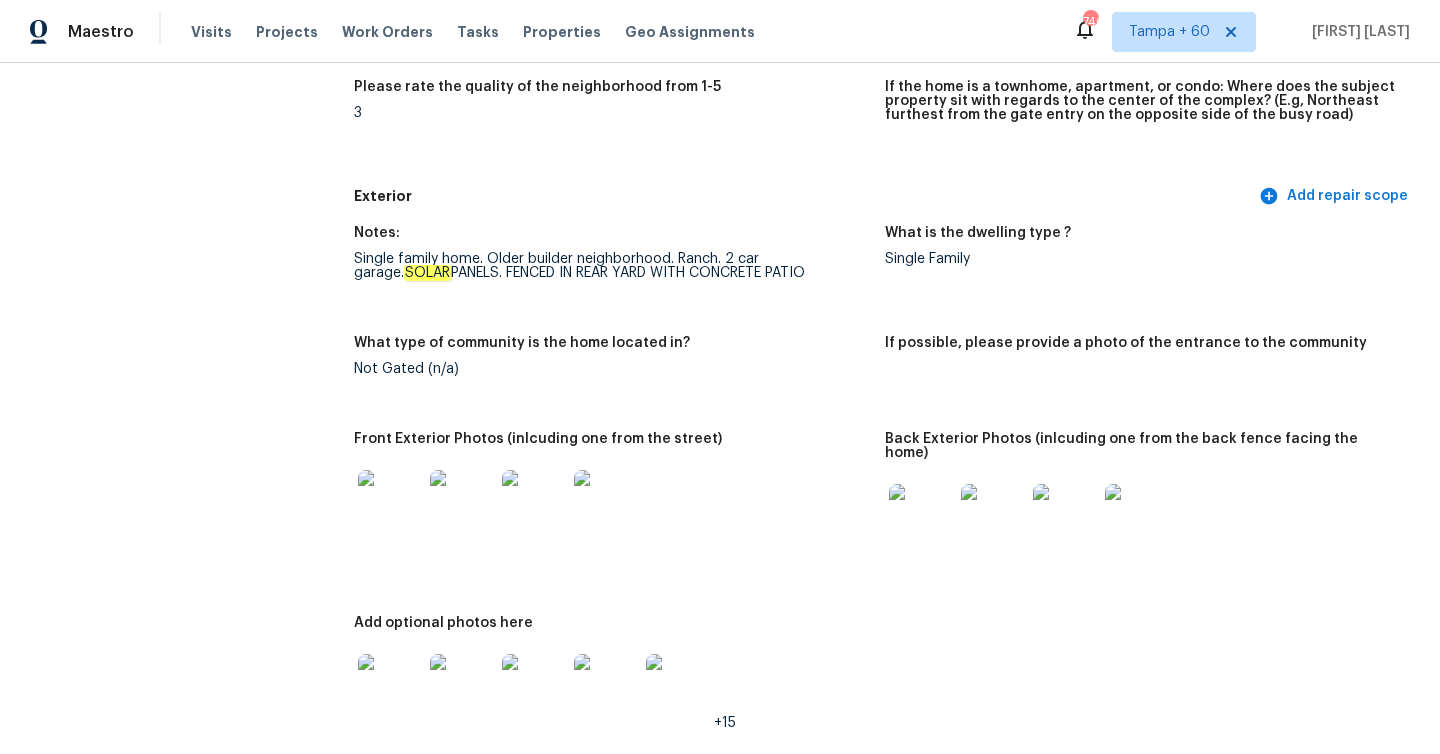 scroll, scrollTop: 0, scrollLeft: 0, axis: both 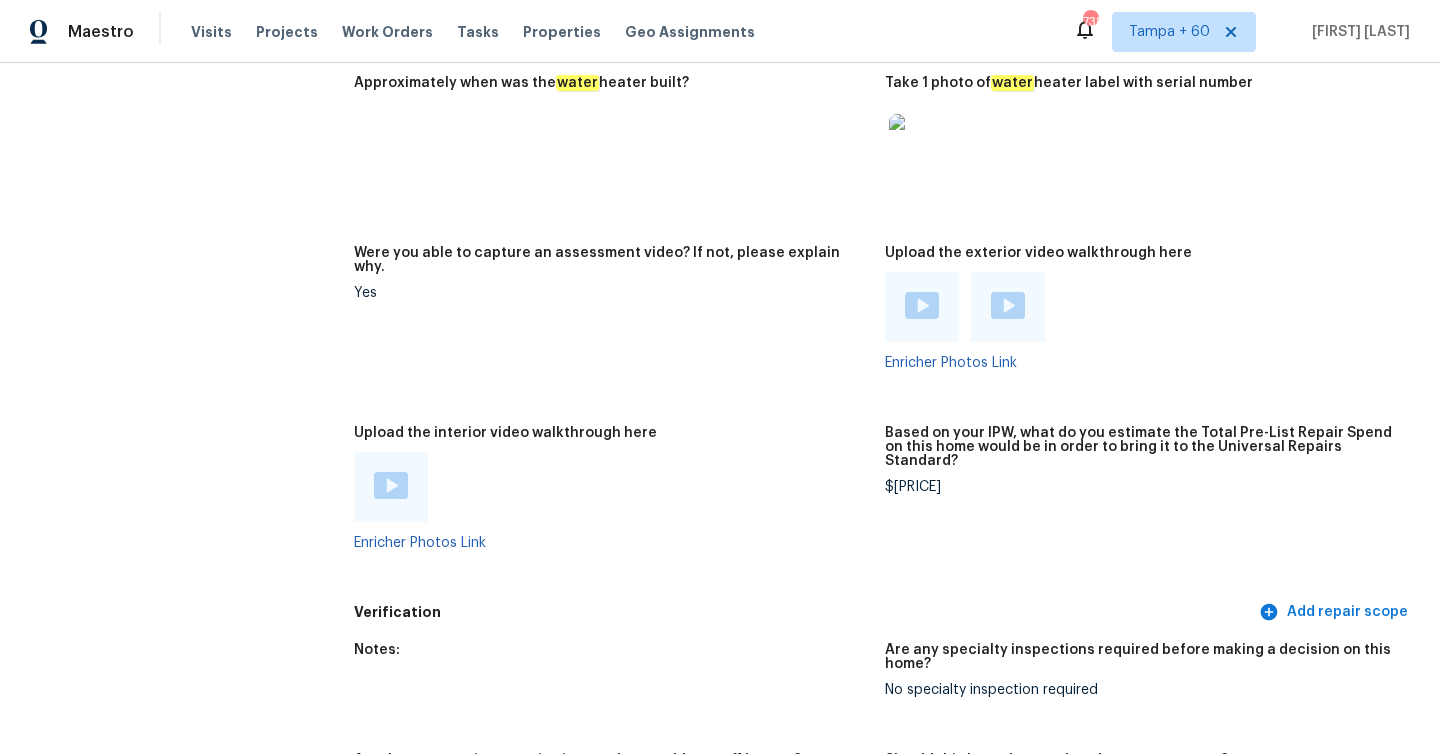 click at bounding box center [922, 305] 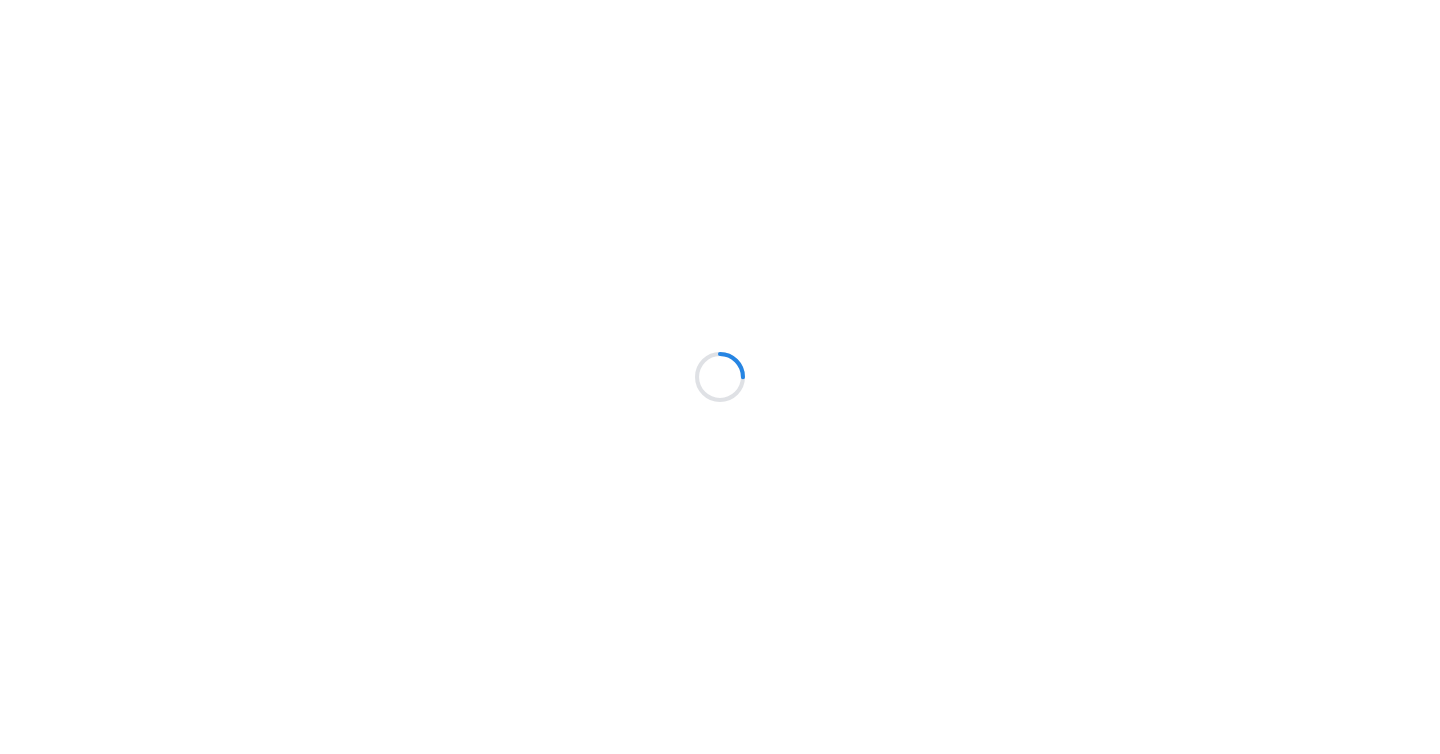 scroll, scrollTop: 0, scrollLeft: 0, axis: both 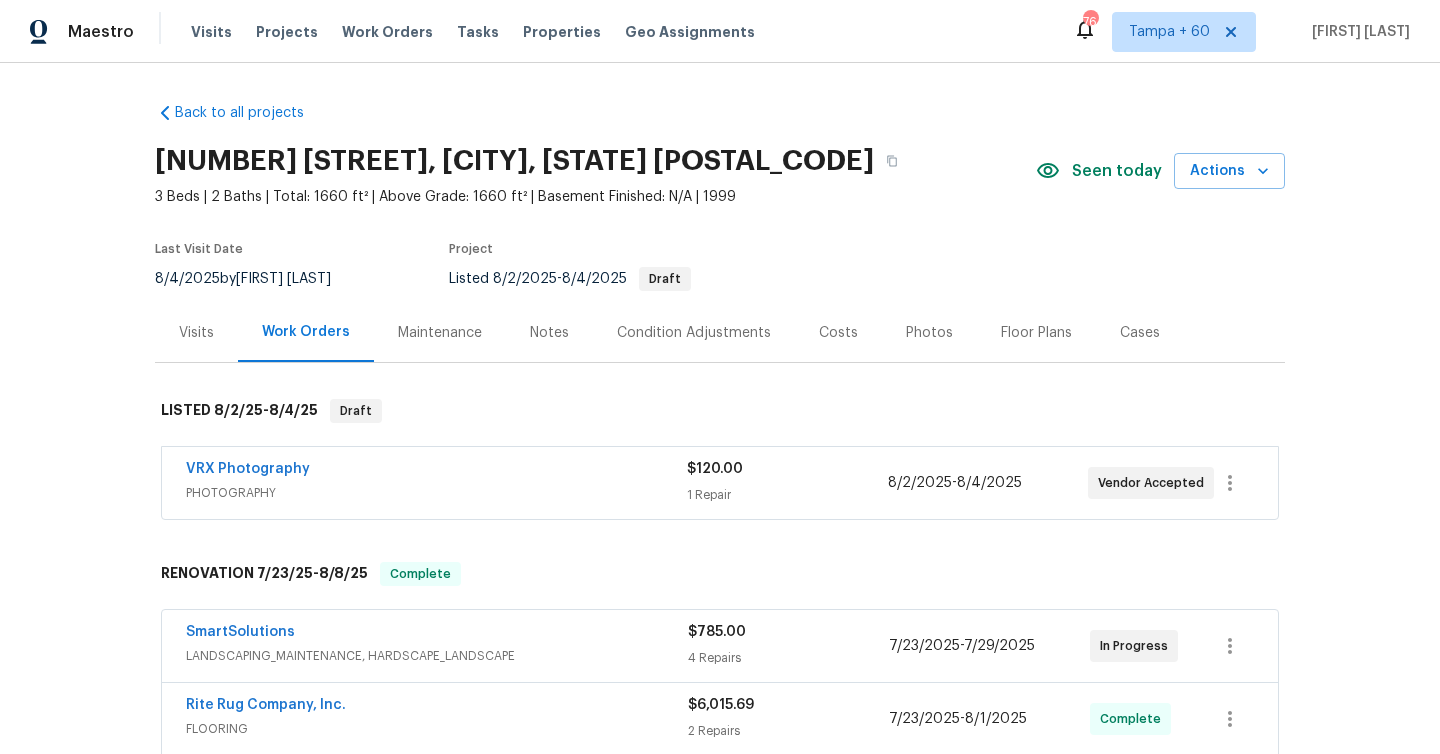 click on "1 Repair" at bounding box center (787, 495) 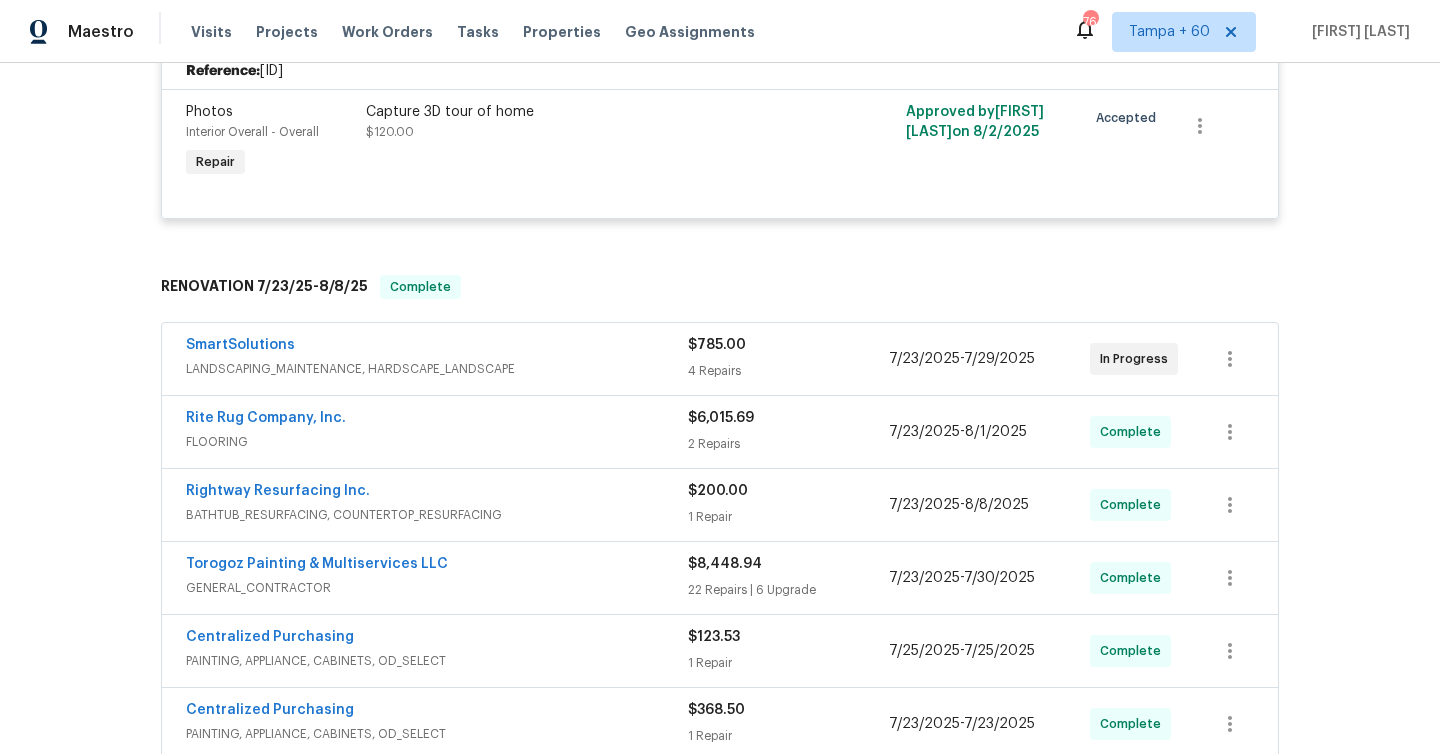 scroll, scrollTop: 481, scrollLeft: 0, axis: vertical 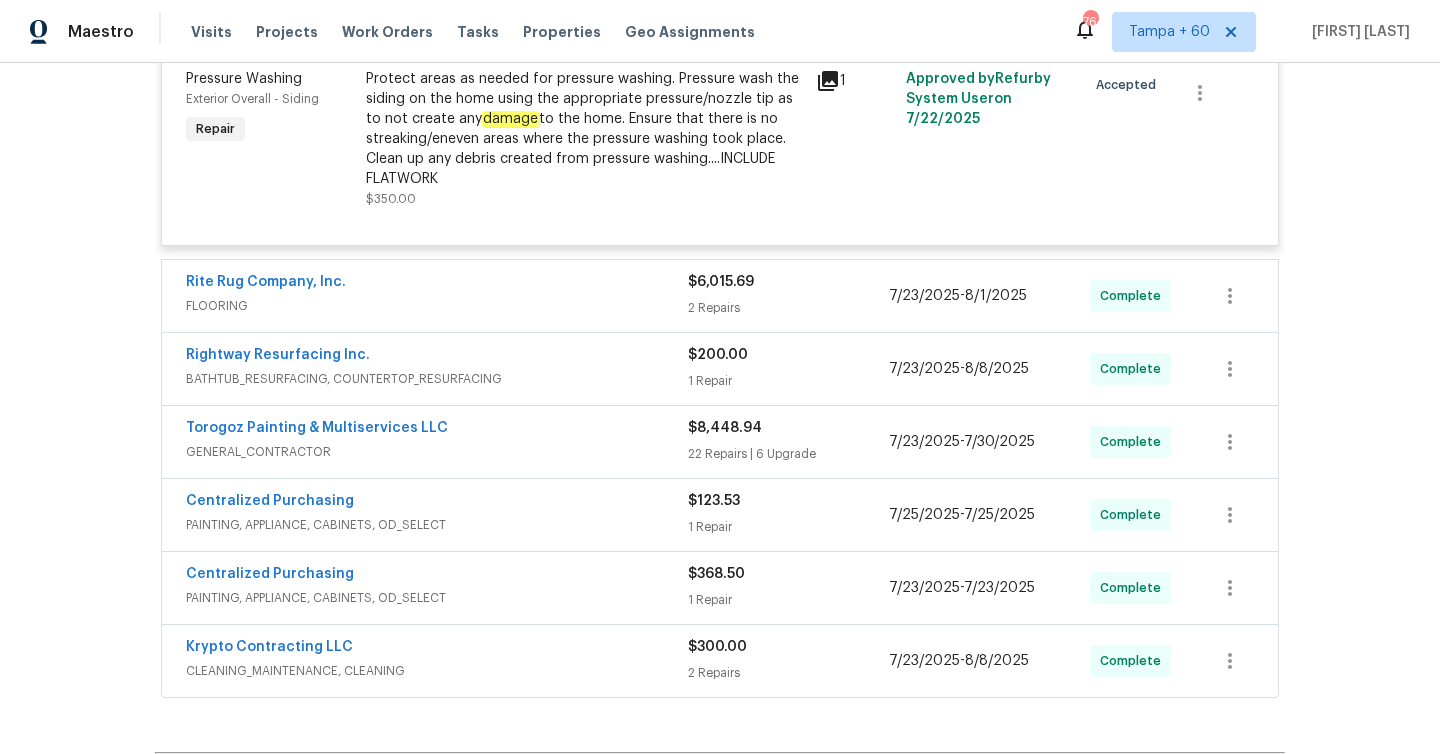 click on "$6,015.69 2 Repairs" at bounding box center (788, 296) 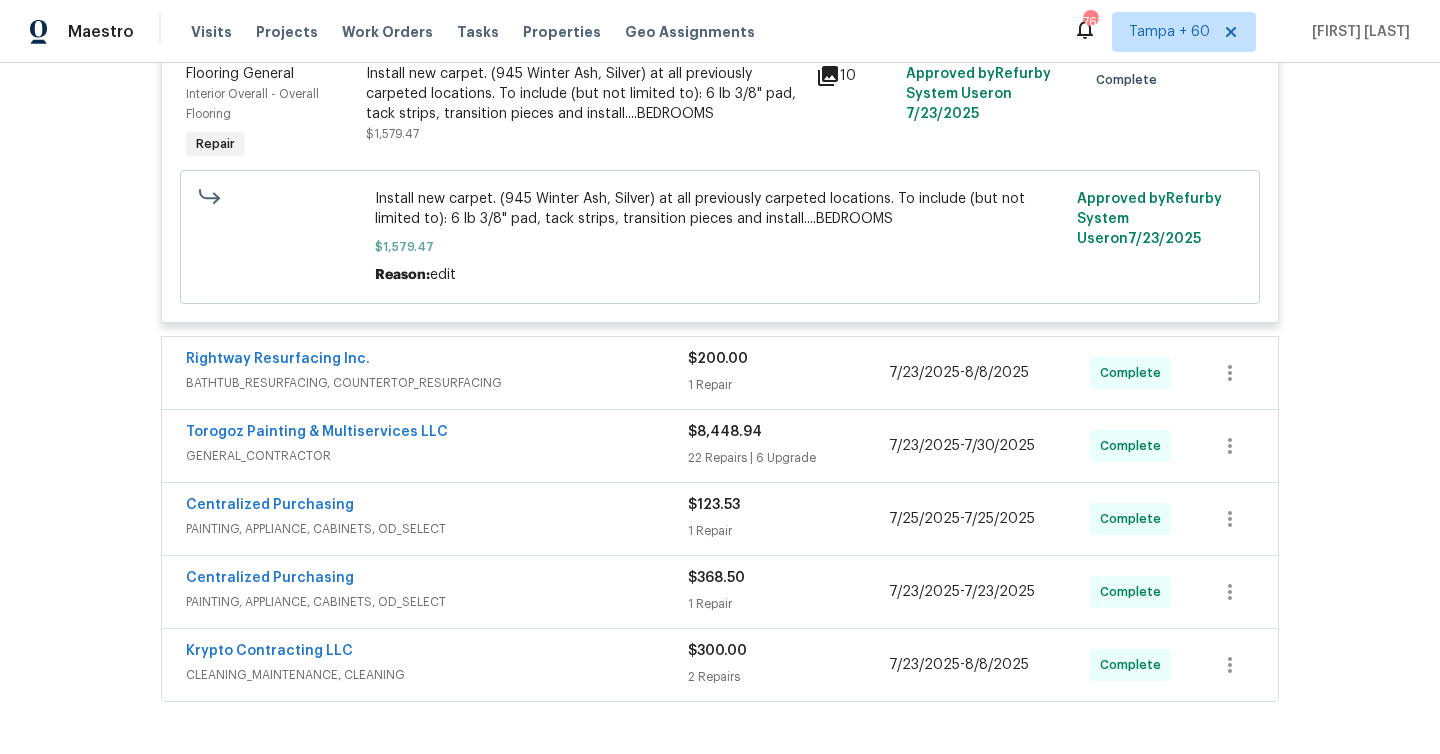 scroll, scrollTop: 2300, scrollLeft: 0, axis: vertical 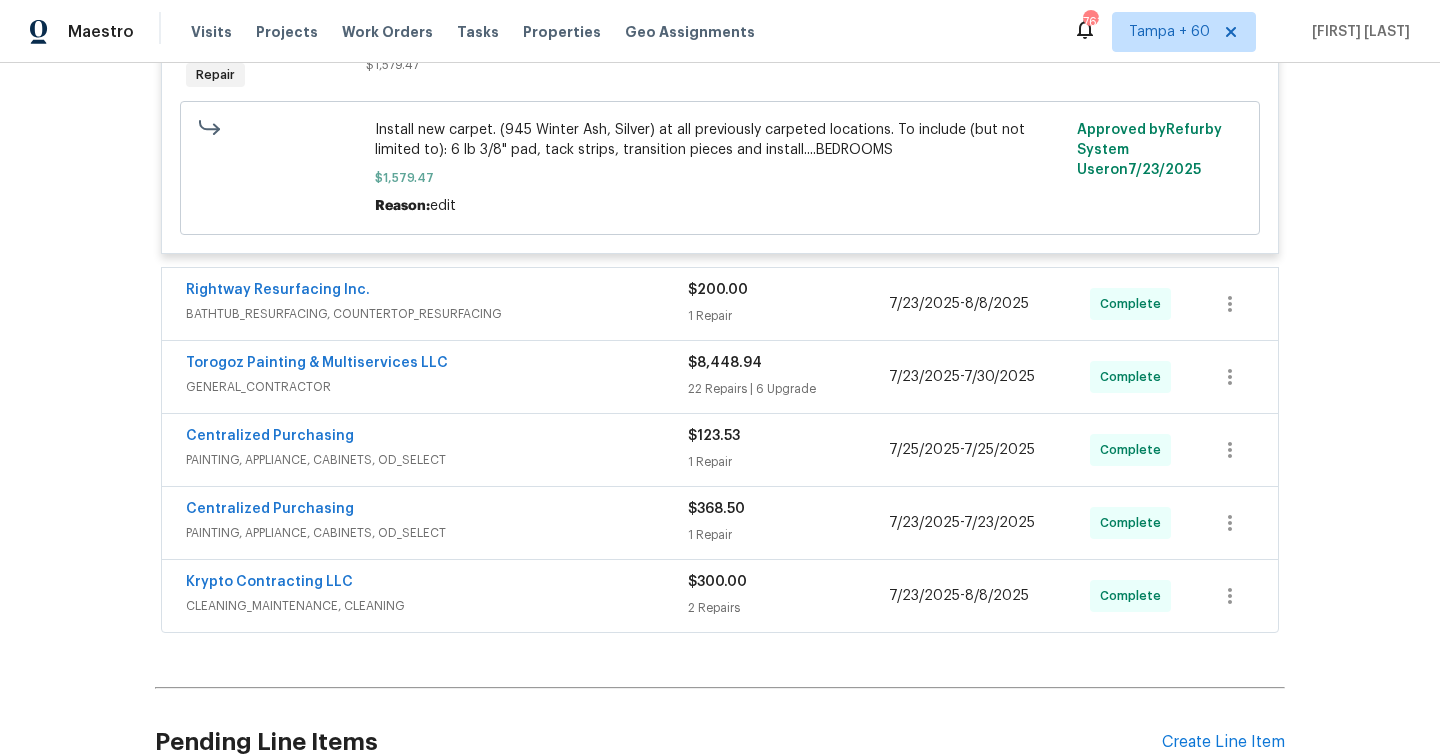 click on "1 Repair" at bounding box center [788, 316] 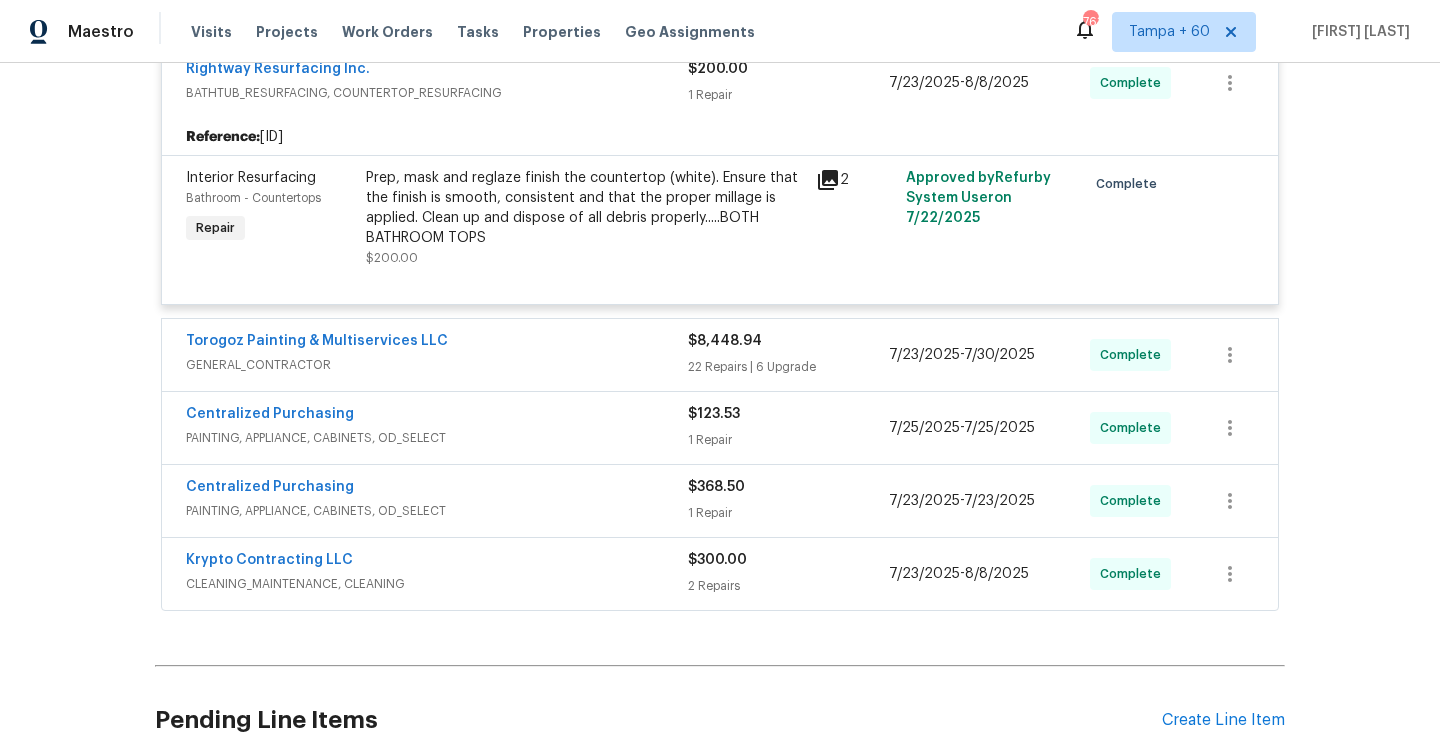 scroll, scrollTop: 2576, scrollLeft: 0, axis: vertical 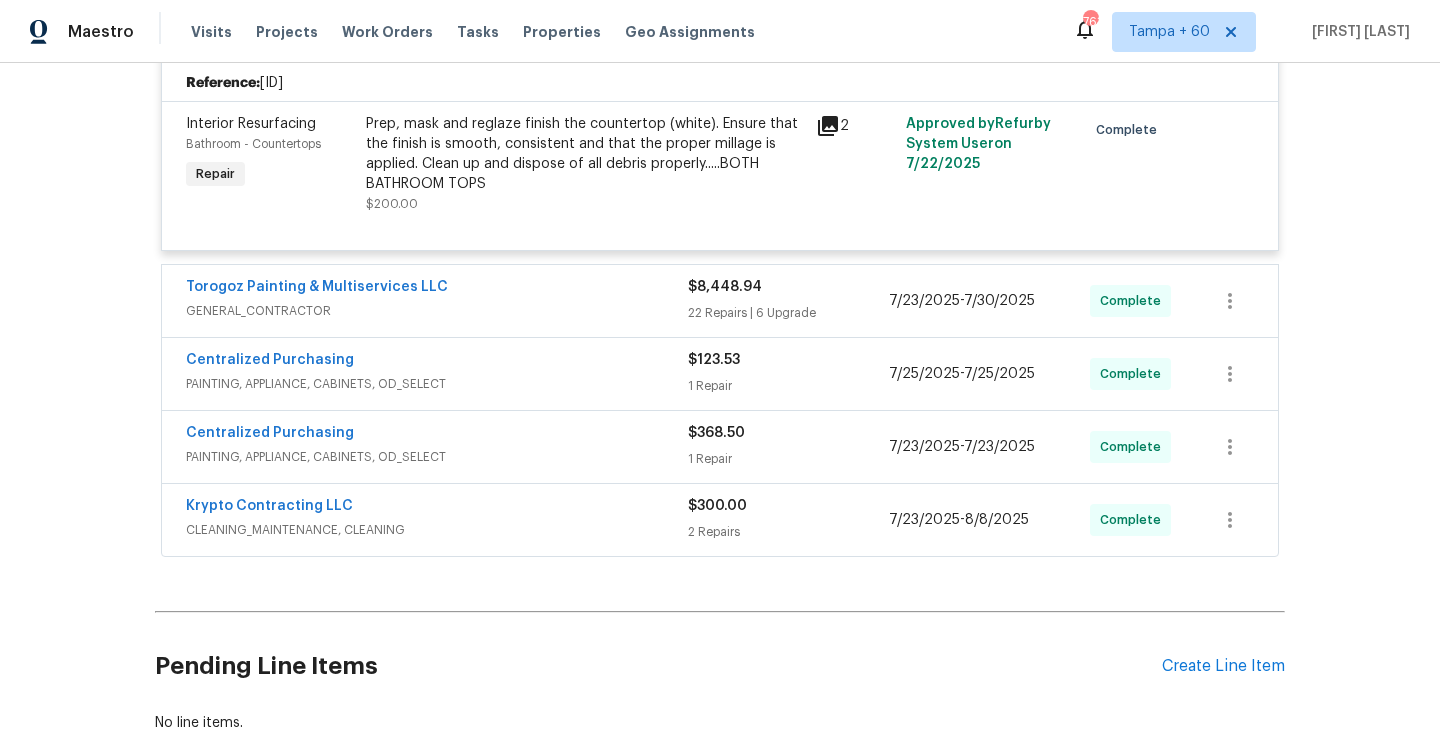 click on "$8,448.94 22 Repairs | 6 Upgrade" at bounding box center [788, 301] 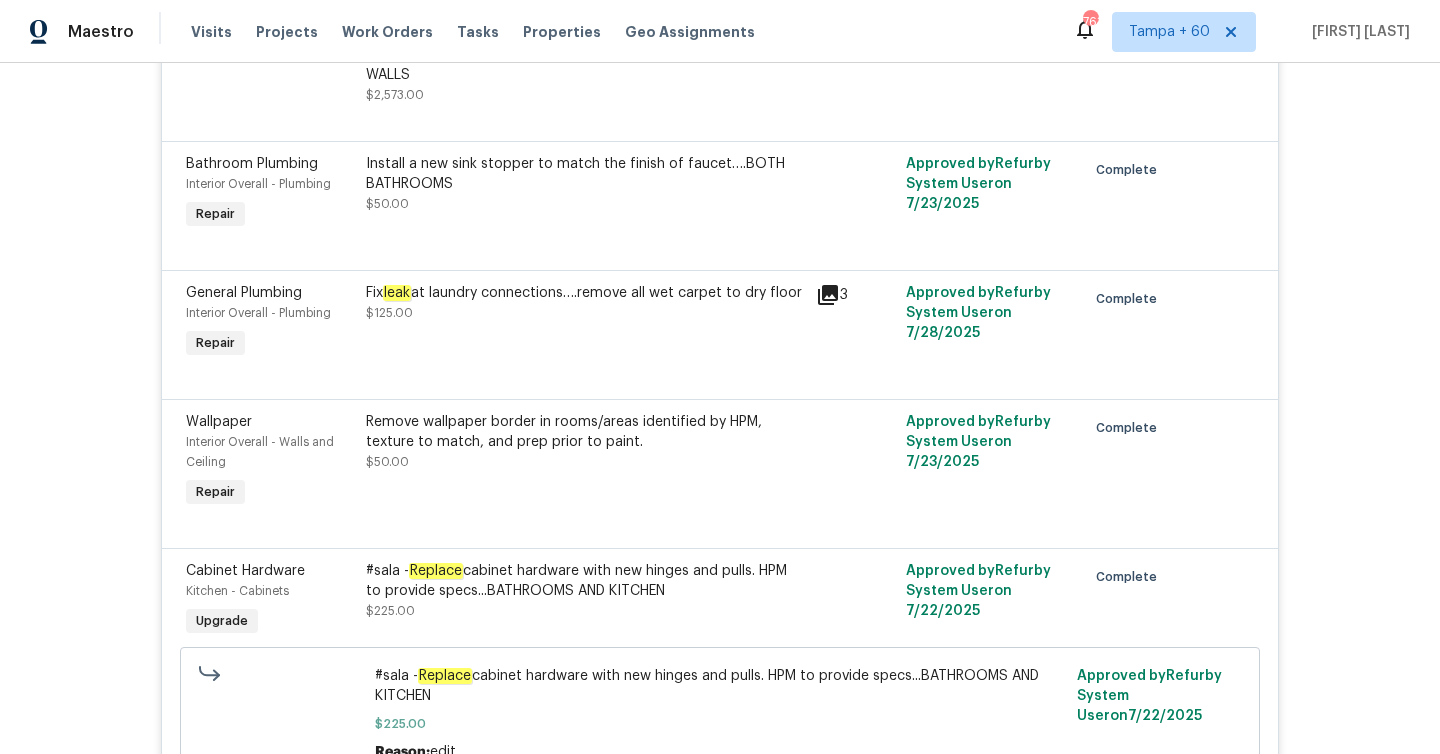 scroll, scrollTop: 6525, scrollLeft: 0, axis: vertical 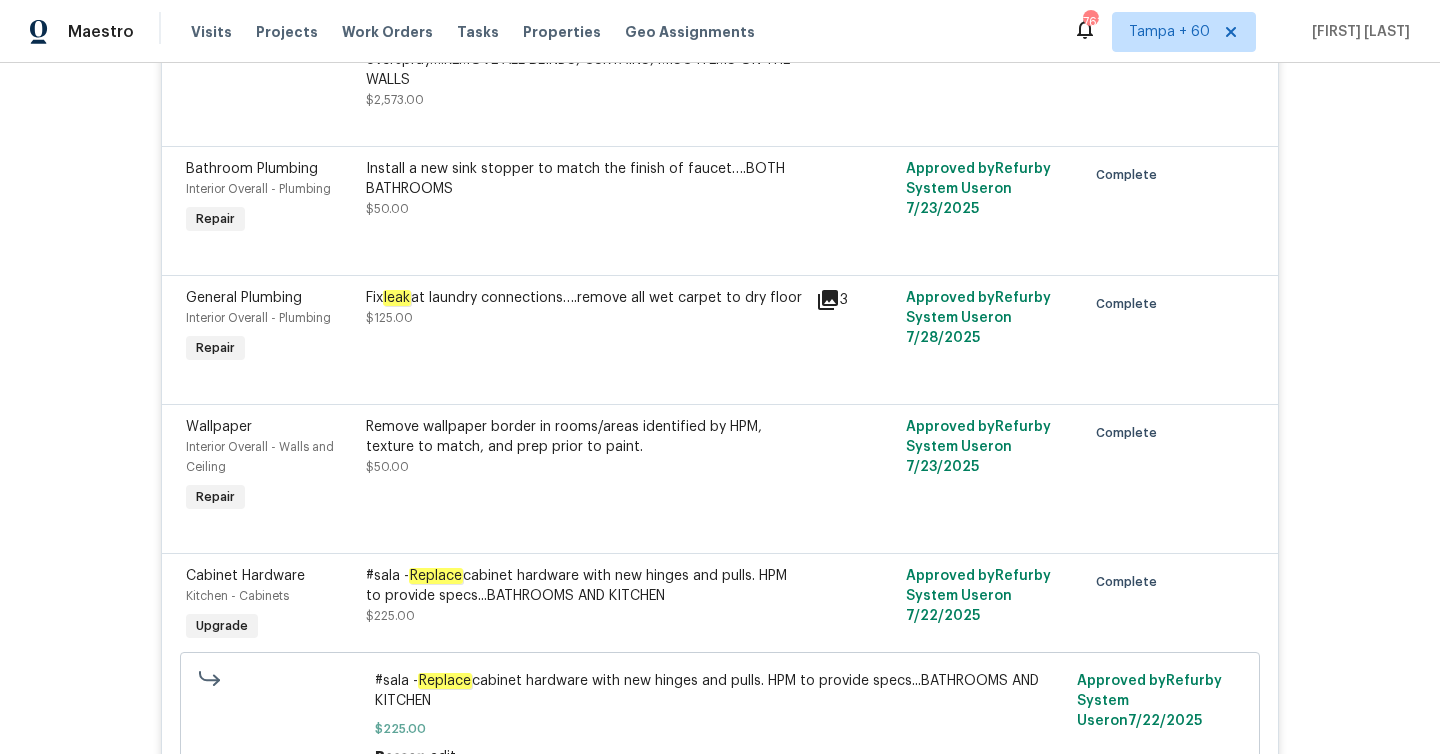 click 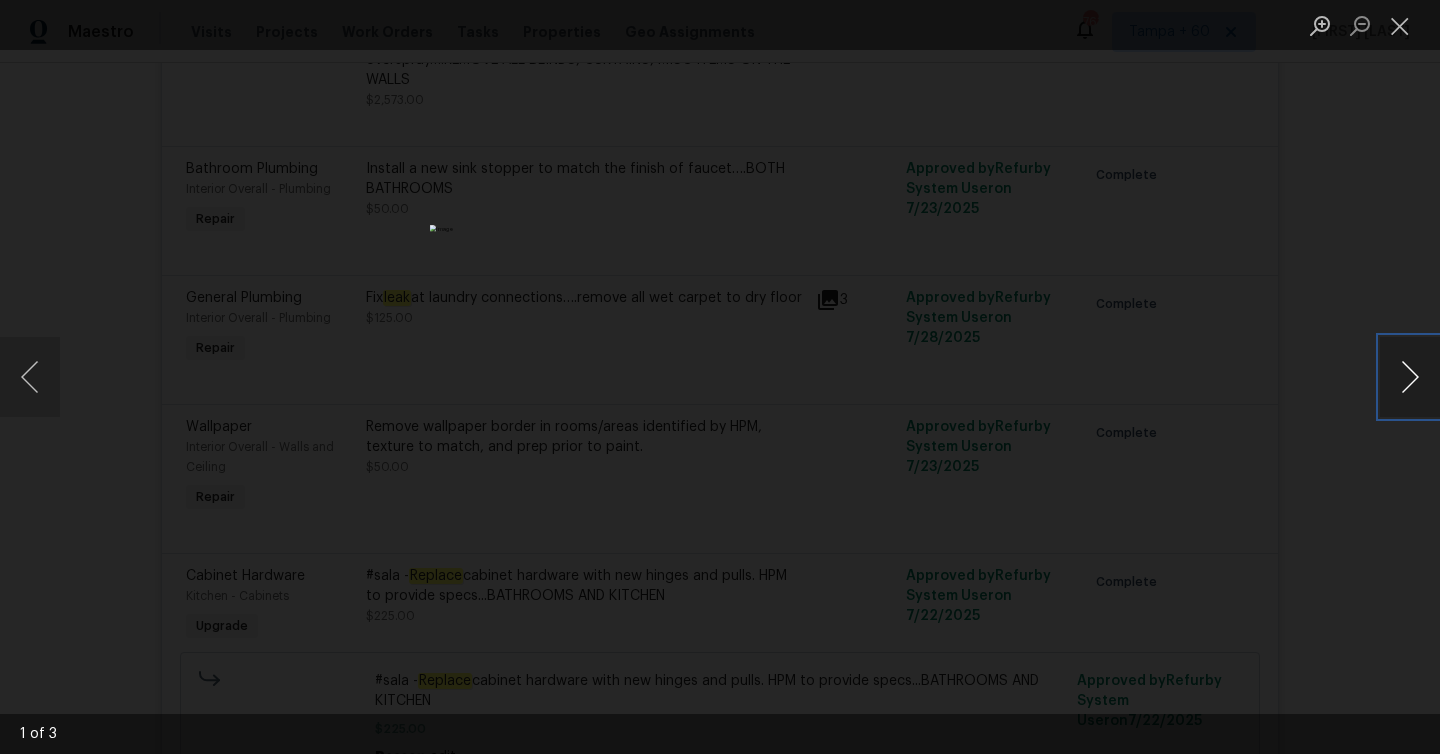 click at bounding box center [1410, 377] 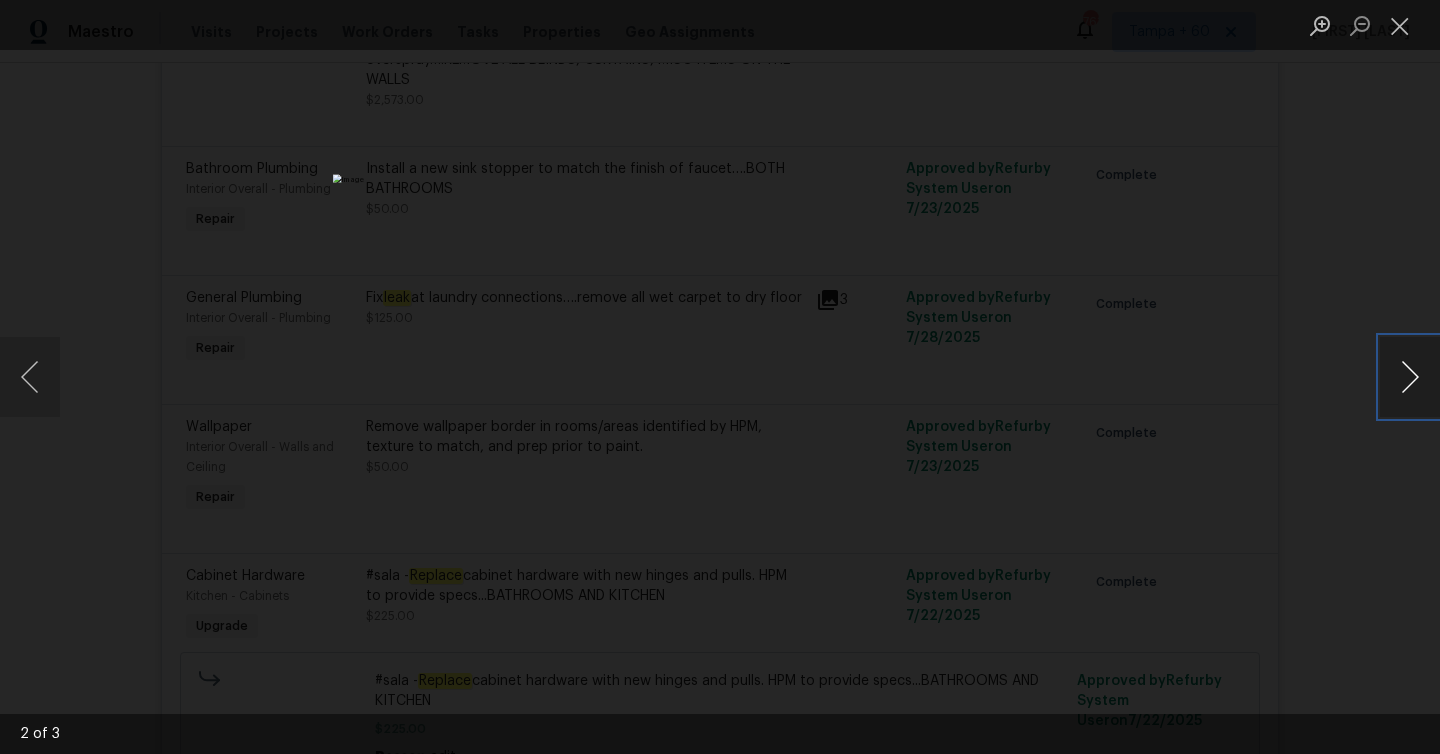 click at bounding box center (1410, 377) 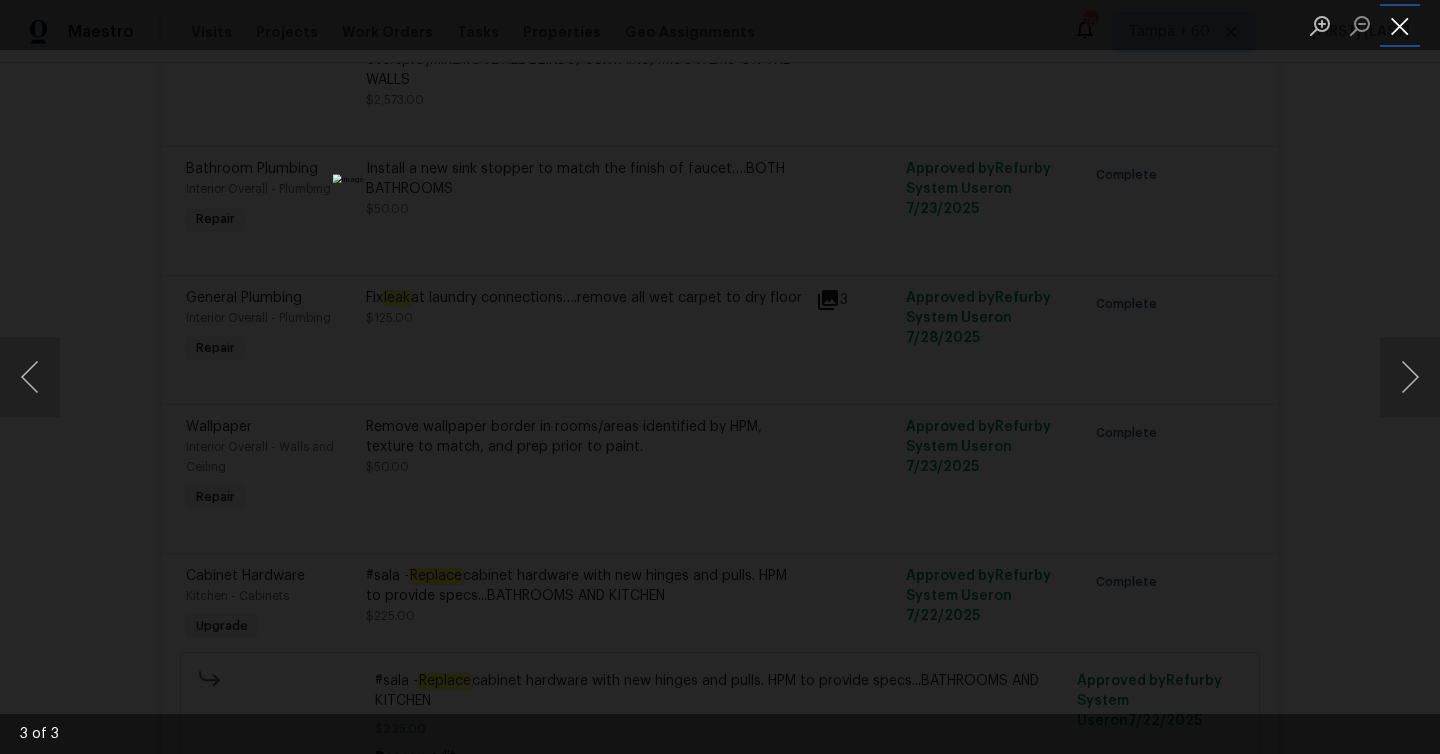 click at bounding box center (1400, 25) 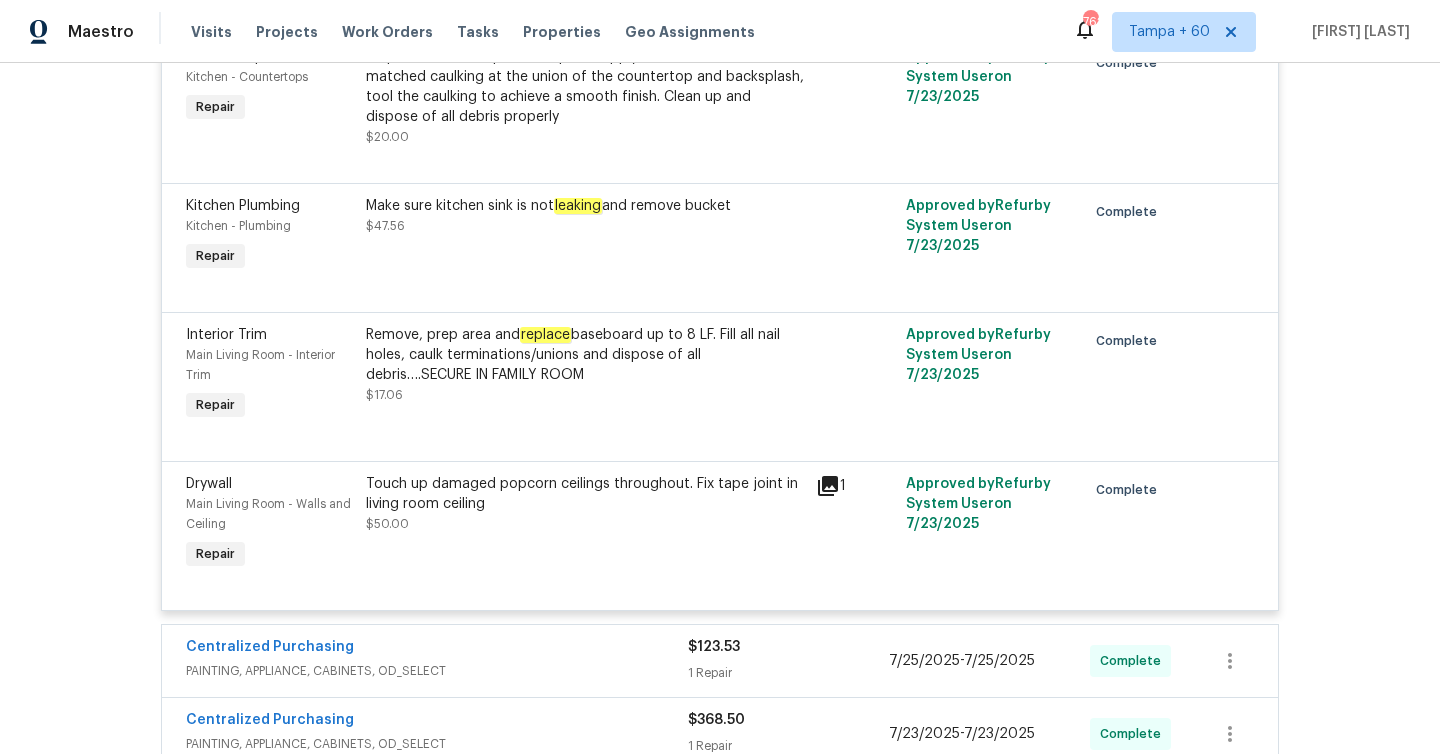 scroll, scrollTop: 7587, scrollLeft: 0, axis: vertical 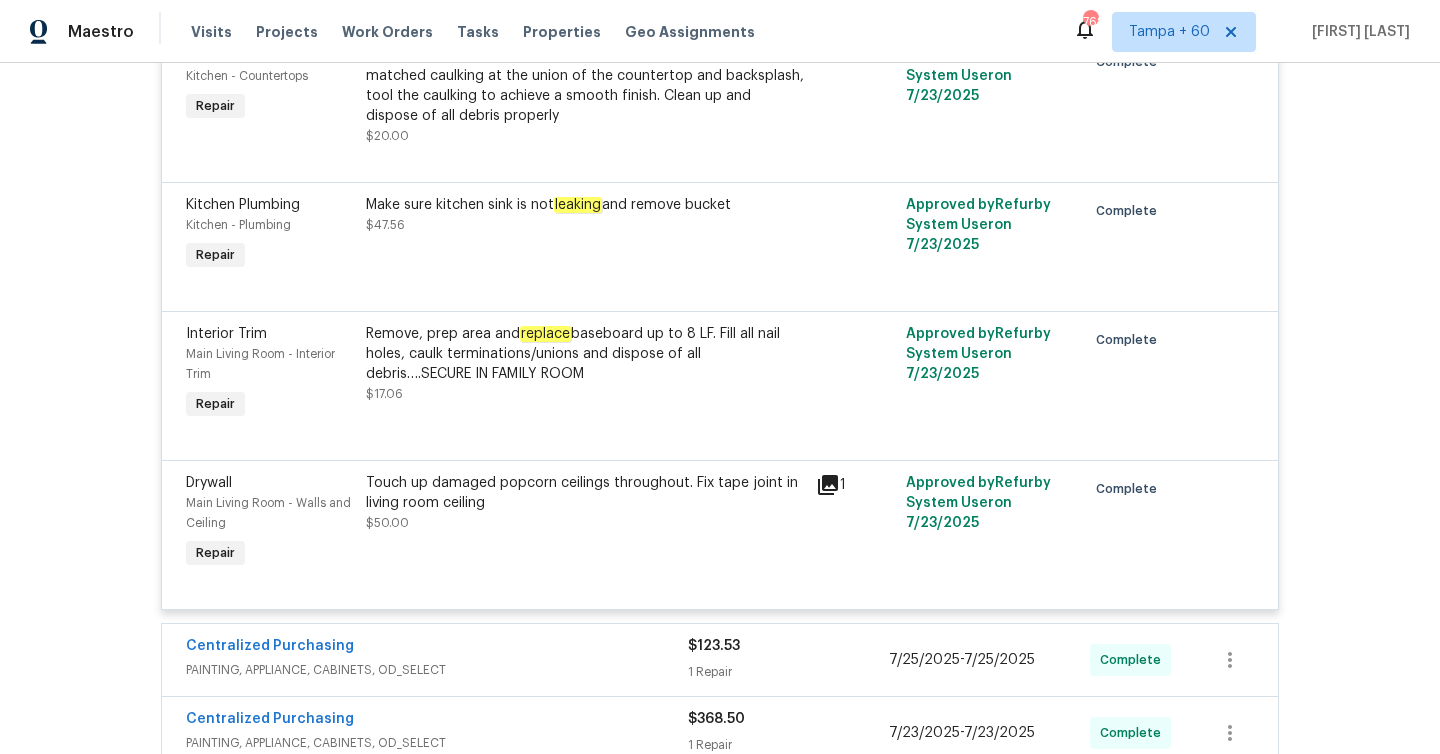 click on "Make sure kitchen sink is not  leaking  and remove bucket" at bounding box center [585, 205] 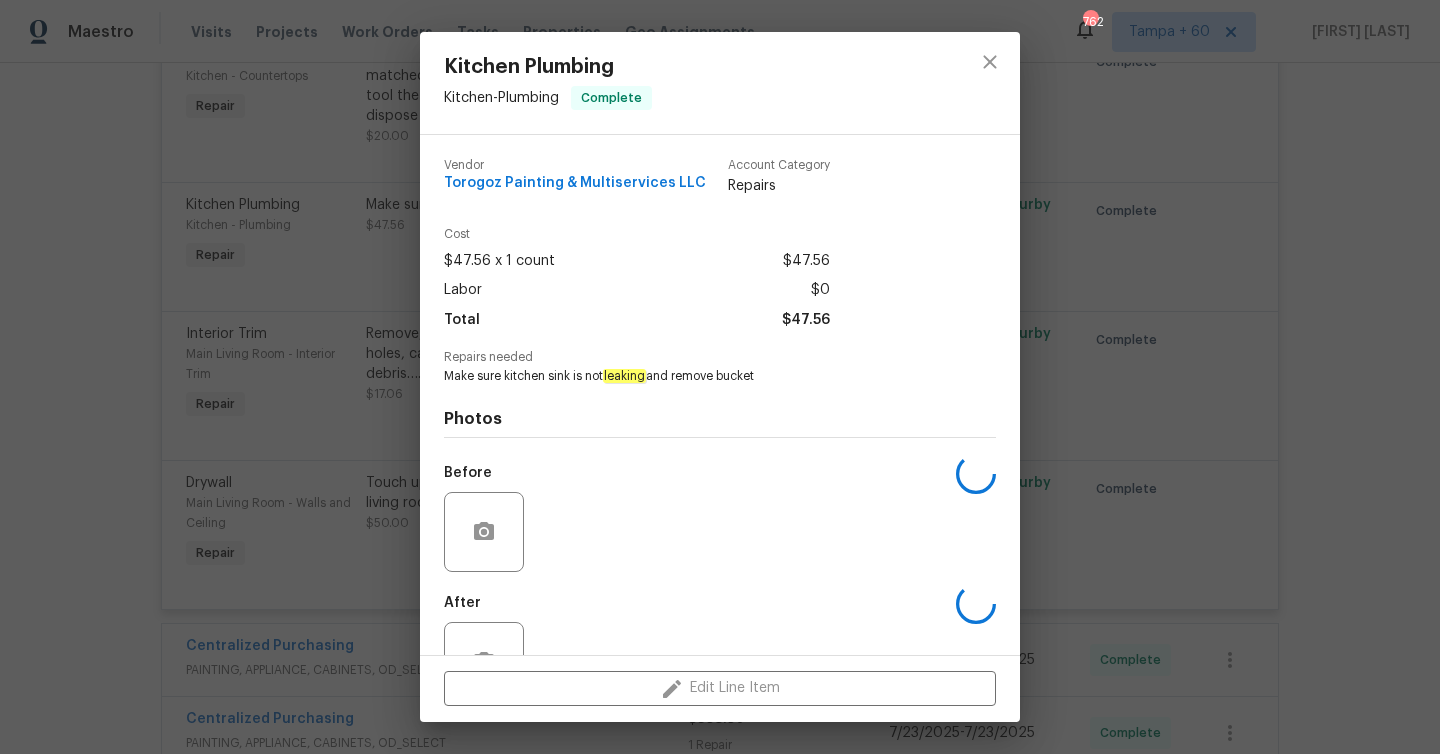 scroll, scrollTop: 67, scrollLeft: 0, axis: vertical 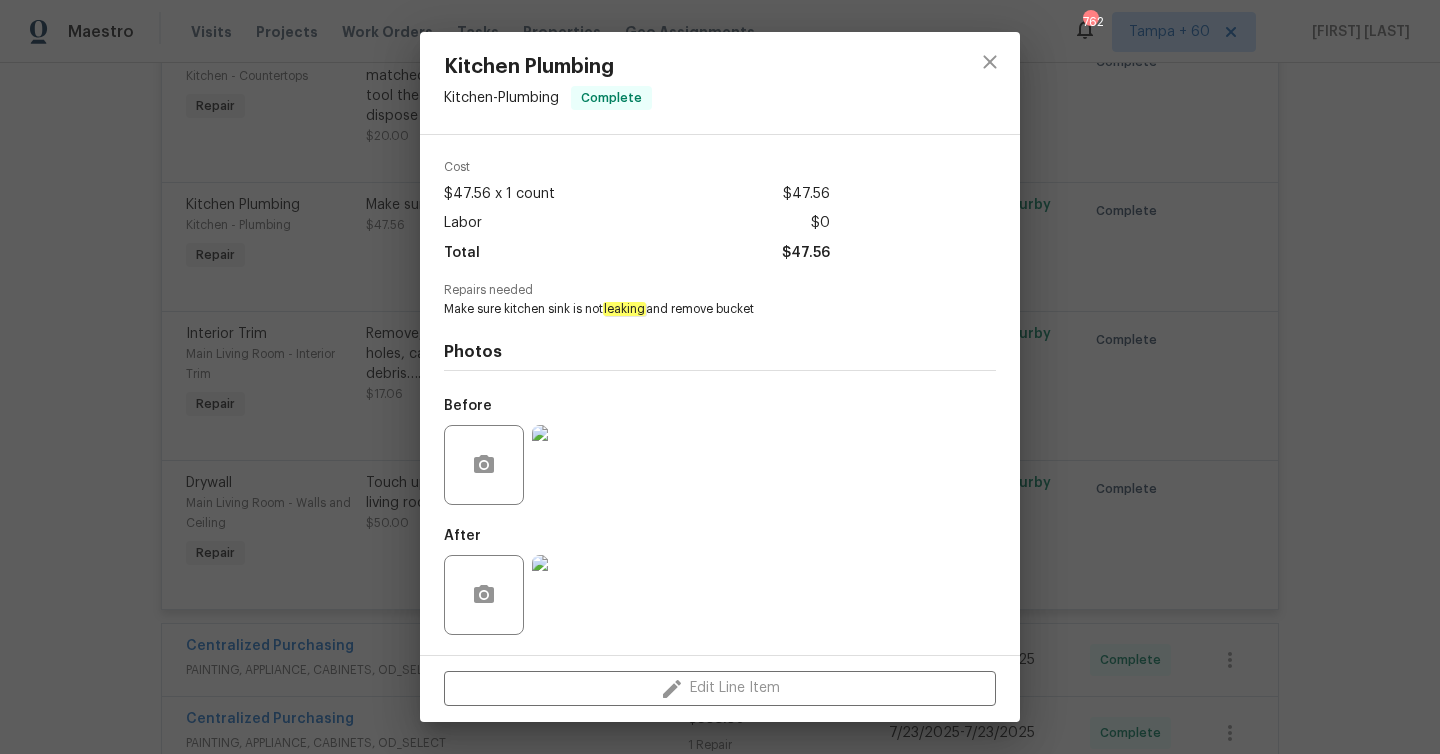 click at bounding box center [572, 465] 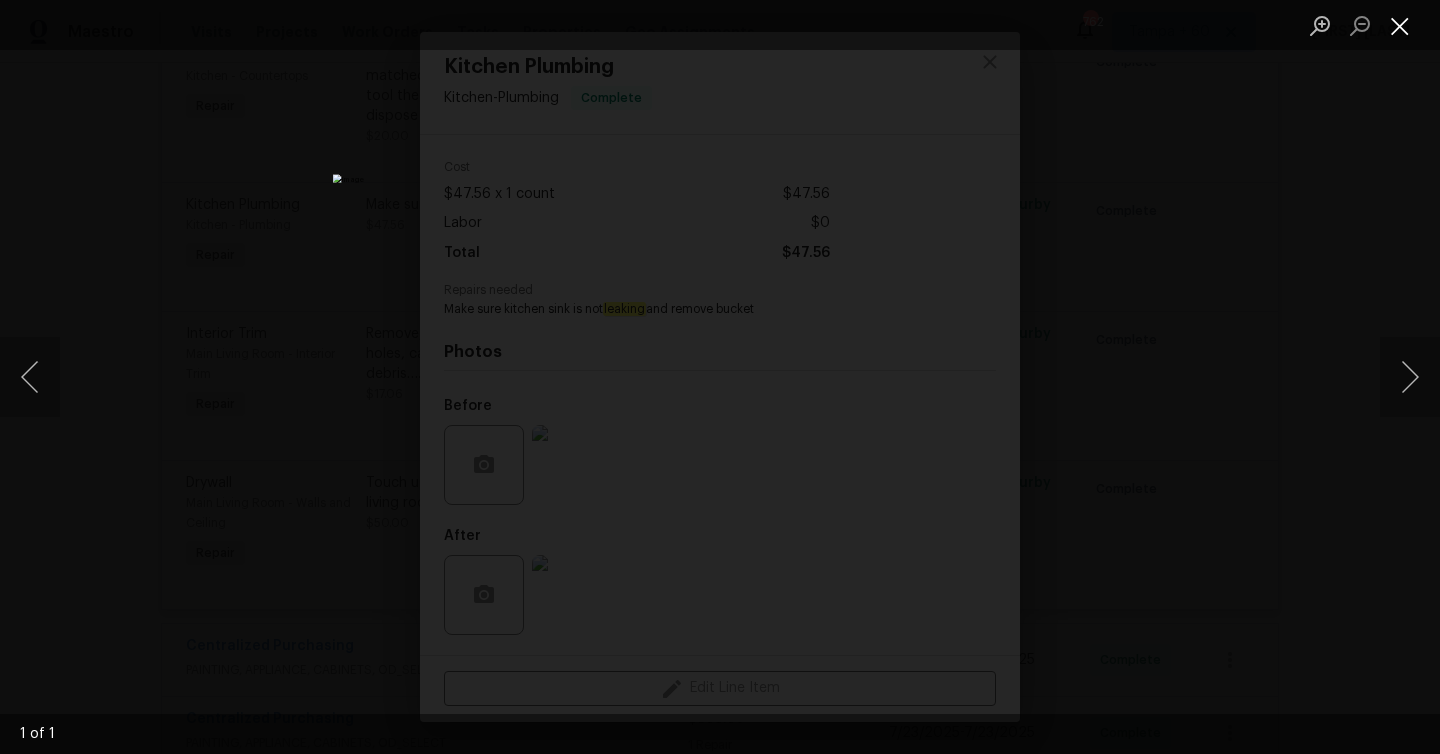 click at bounding box center [1400, 25] 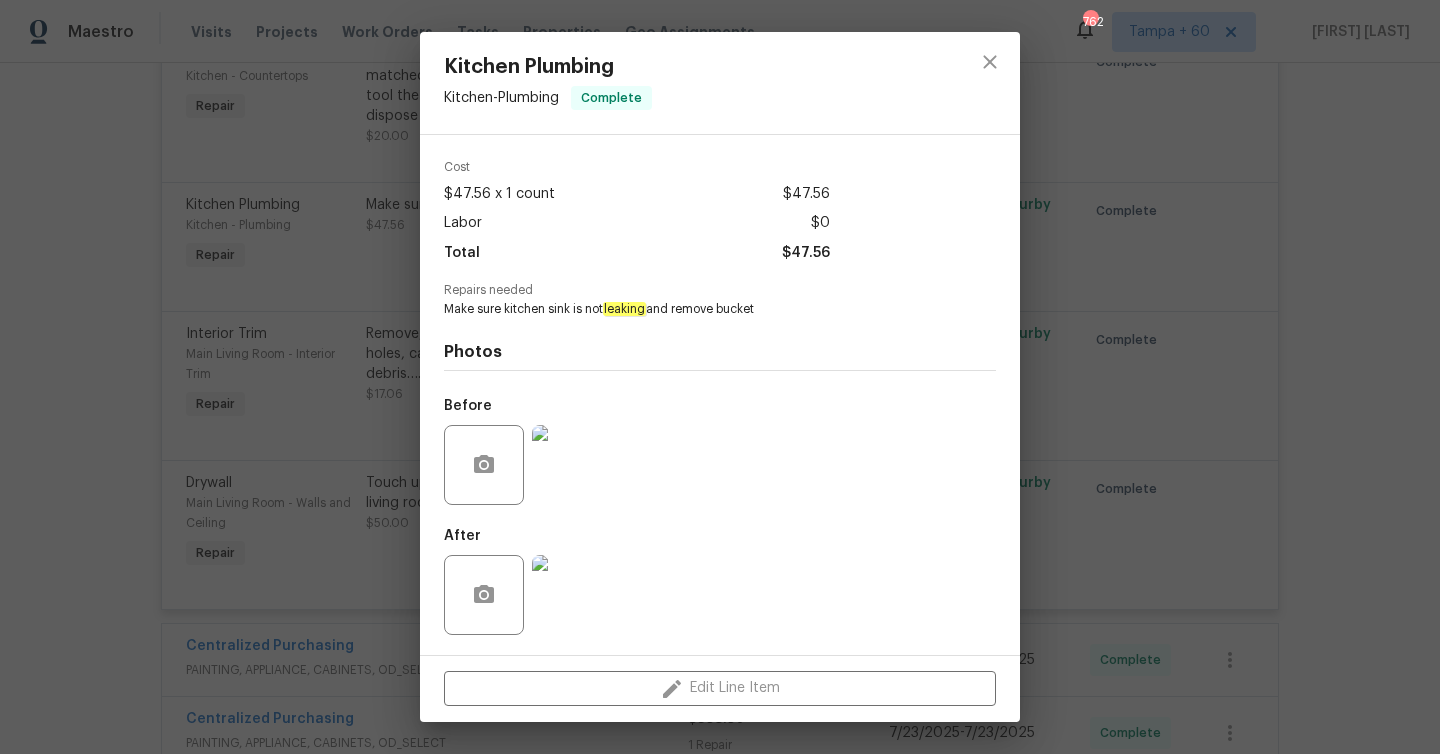 click at bounding box center [572, 595] 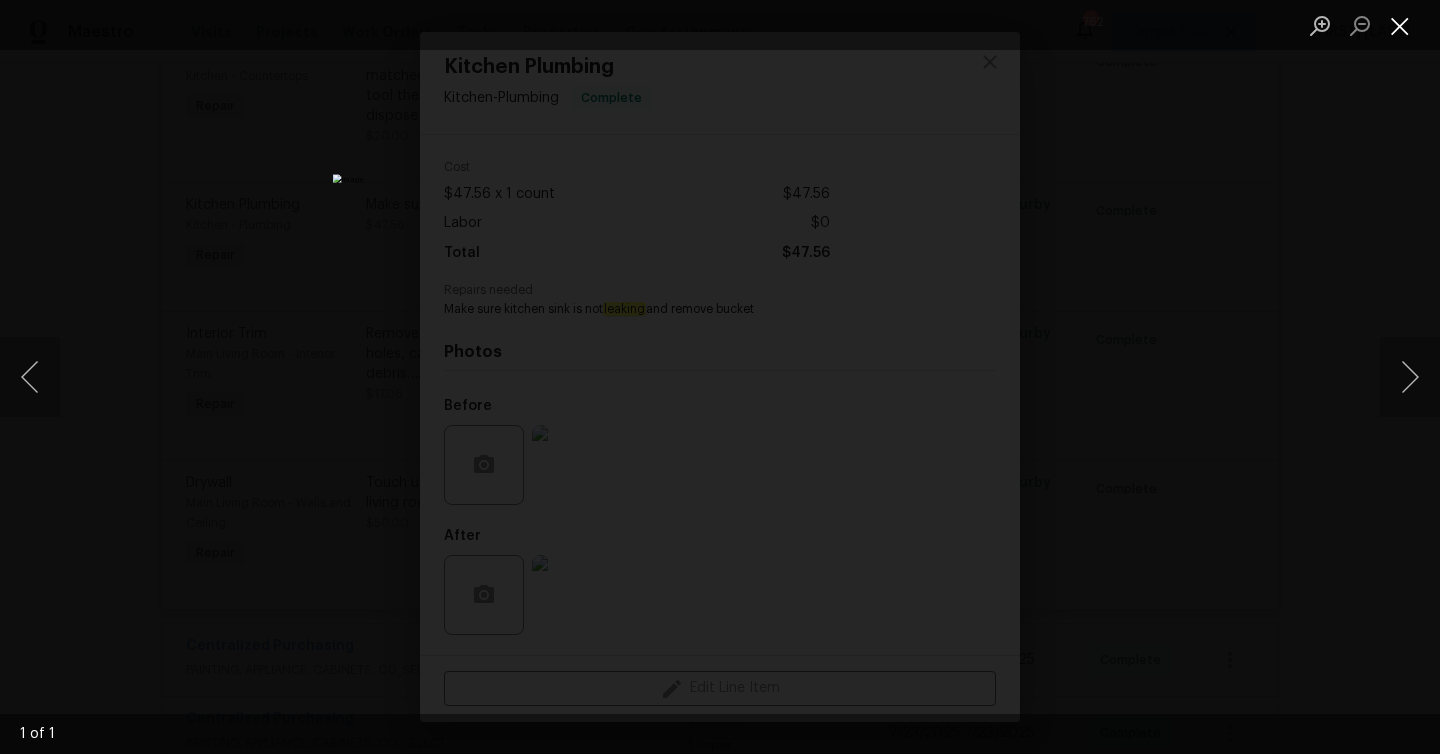 click at bounding box center [1400, 25] 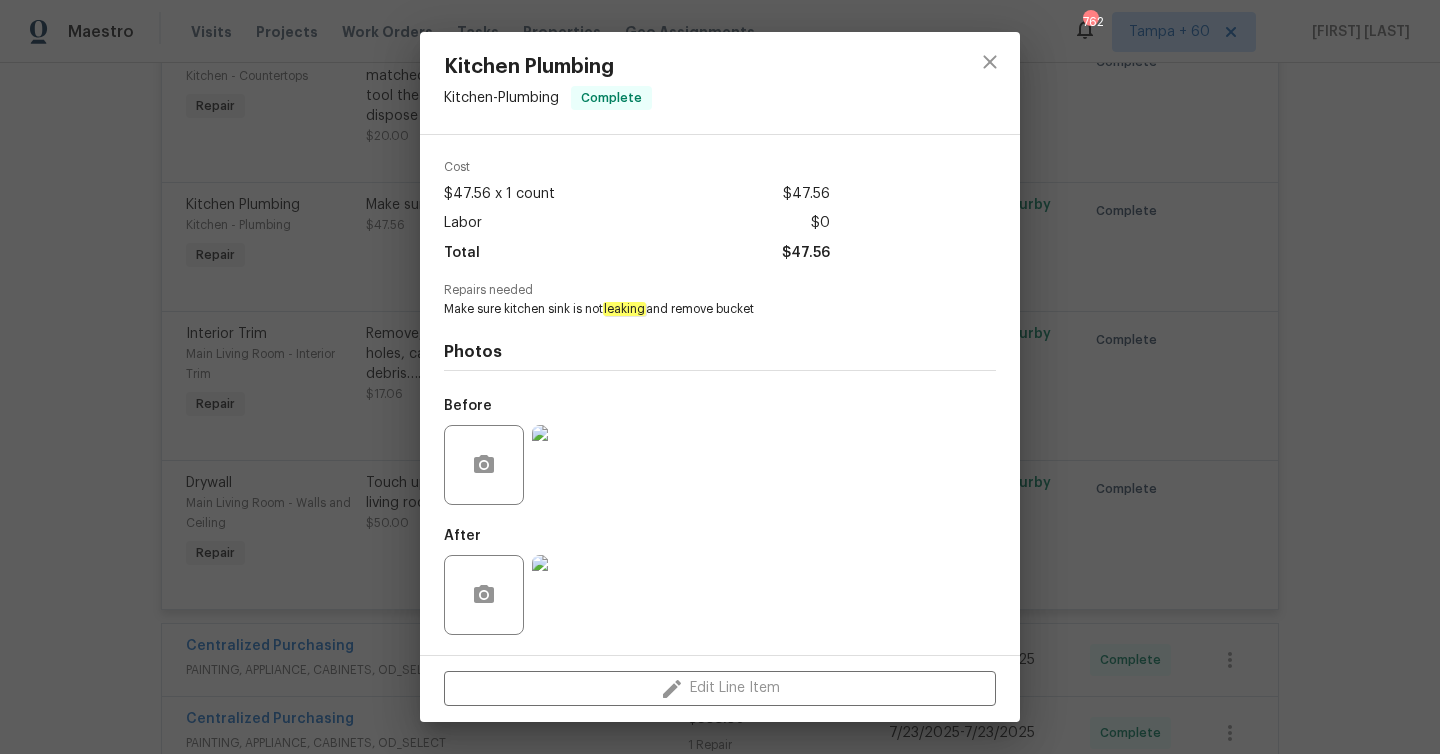 click on "Kitchen Plumbing Kitchen  -  Plumbing Complete Vendor Torogoz Painting & Multiservices LLC Account Category Repairs Cost $47.56 x 1 count $47.56 Labor $0 Total $47.56 Repairs needed Make sure kitchen sink is not  leaking  and remove bucket Photos Before After  Edit Line Item" at bounding box center [720, 377] 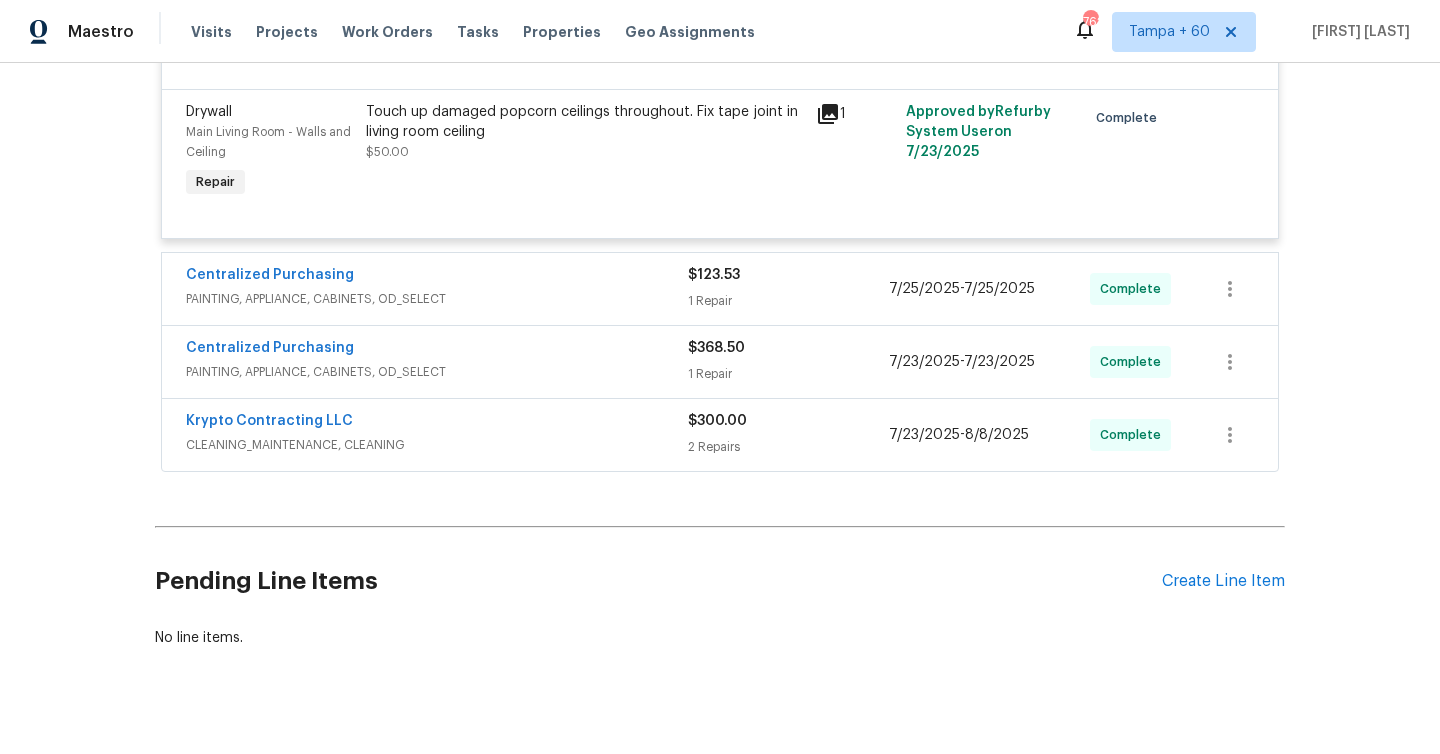scroll, scrollTop: 7994, scrollLeft: 0, axis: vertical 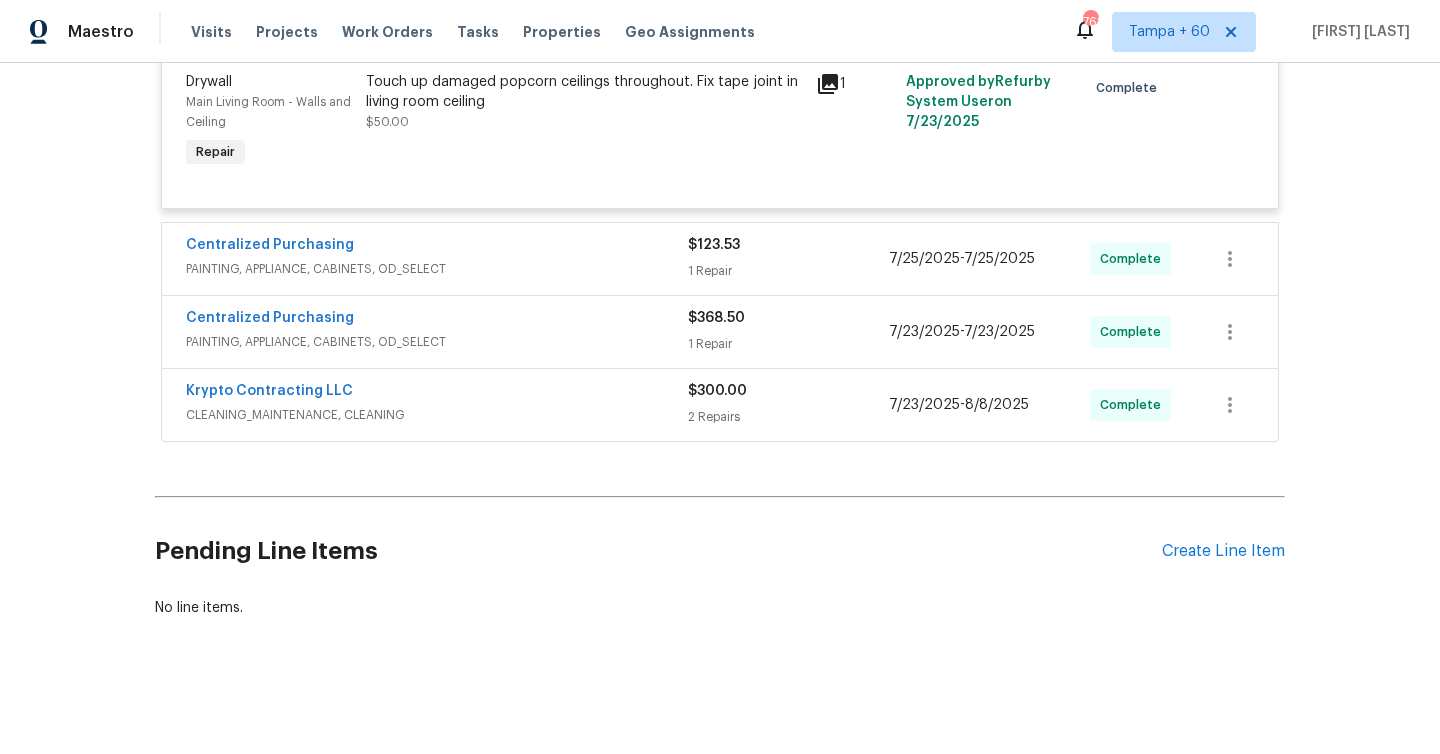 click on "1 Repair" at bounding box center (788, 271) 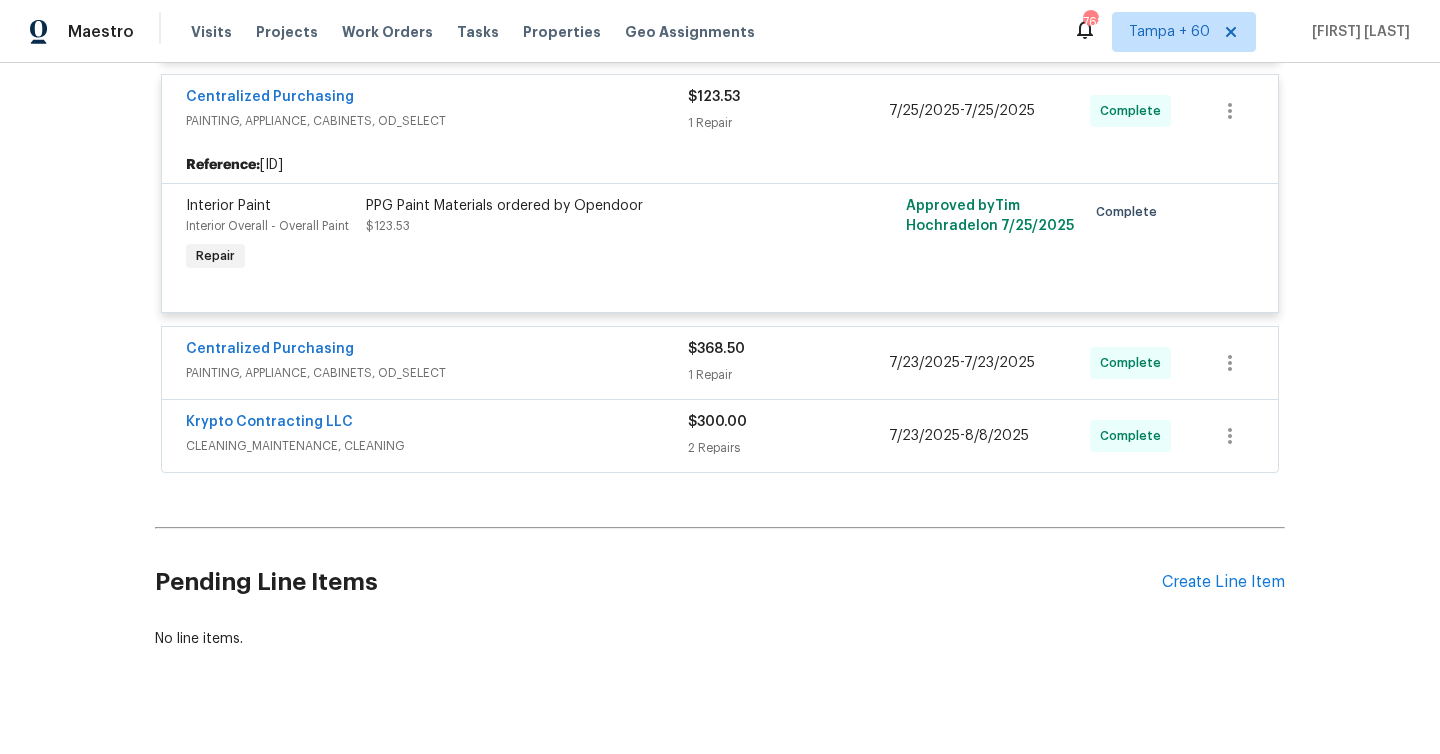 scroll, scrollTop: 8175, scrollLeft: 0, axis: vertical 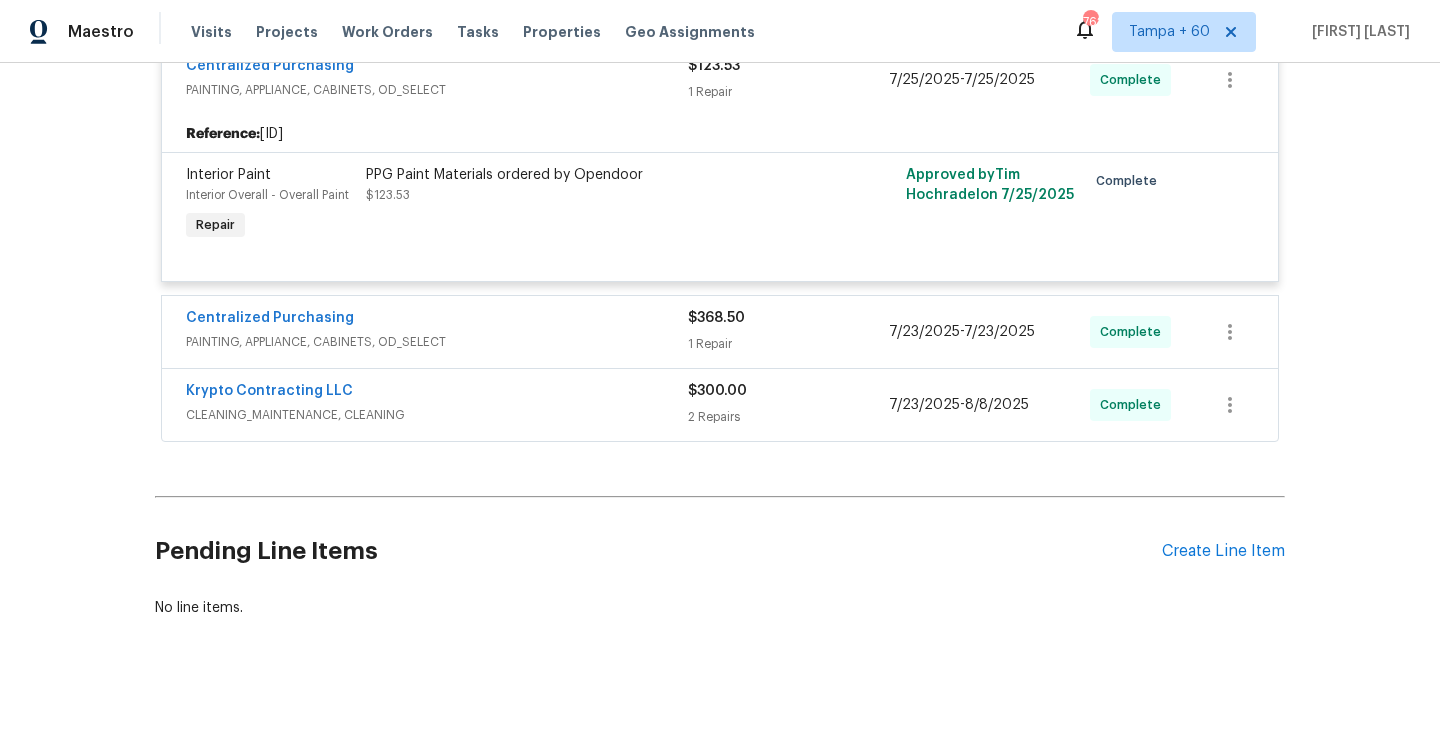 click on "$368.50 1 Repair" at bounding box center (788, 332) 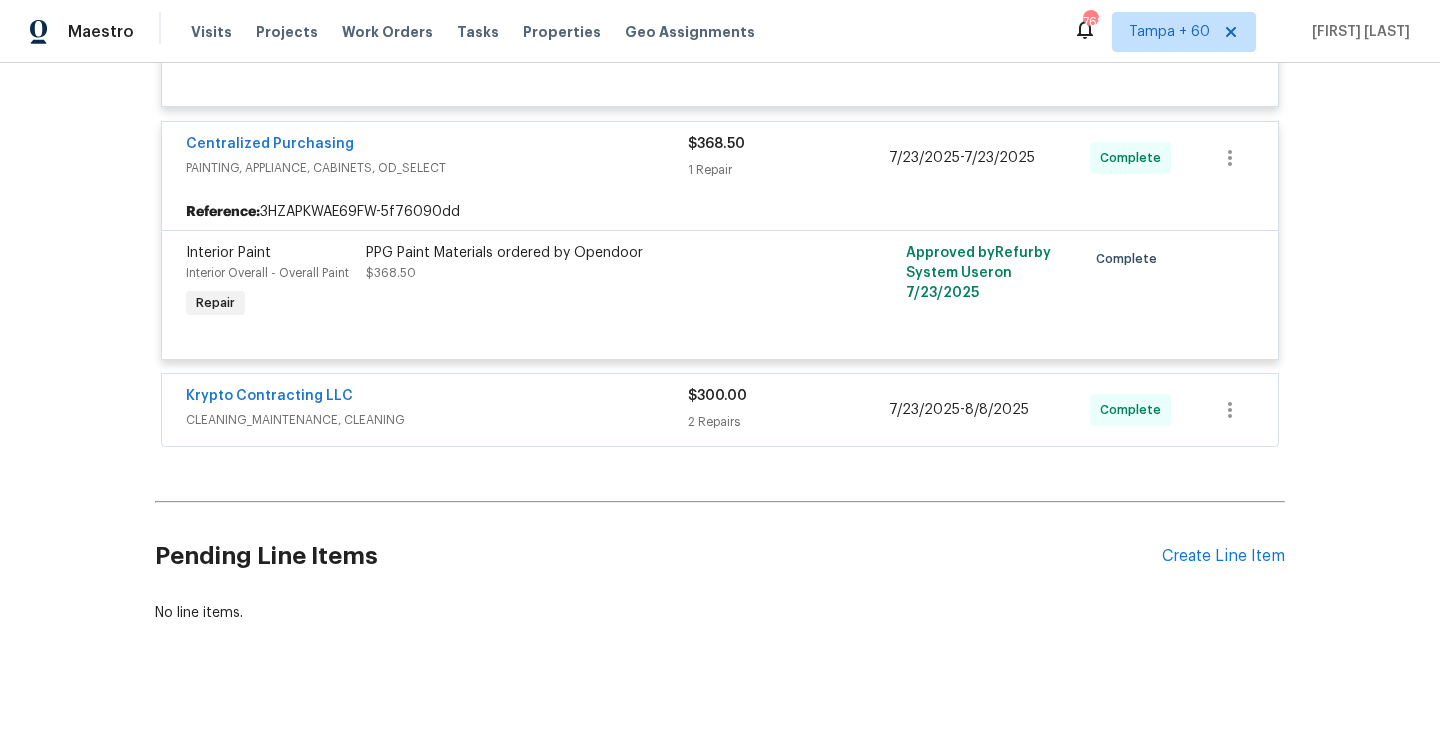 scroll, scrollTop: 8355, scrollLeft: 0, axis: vertical 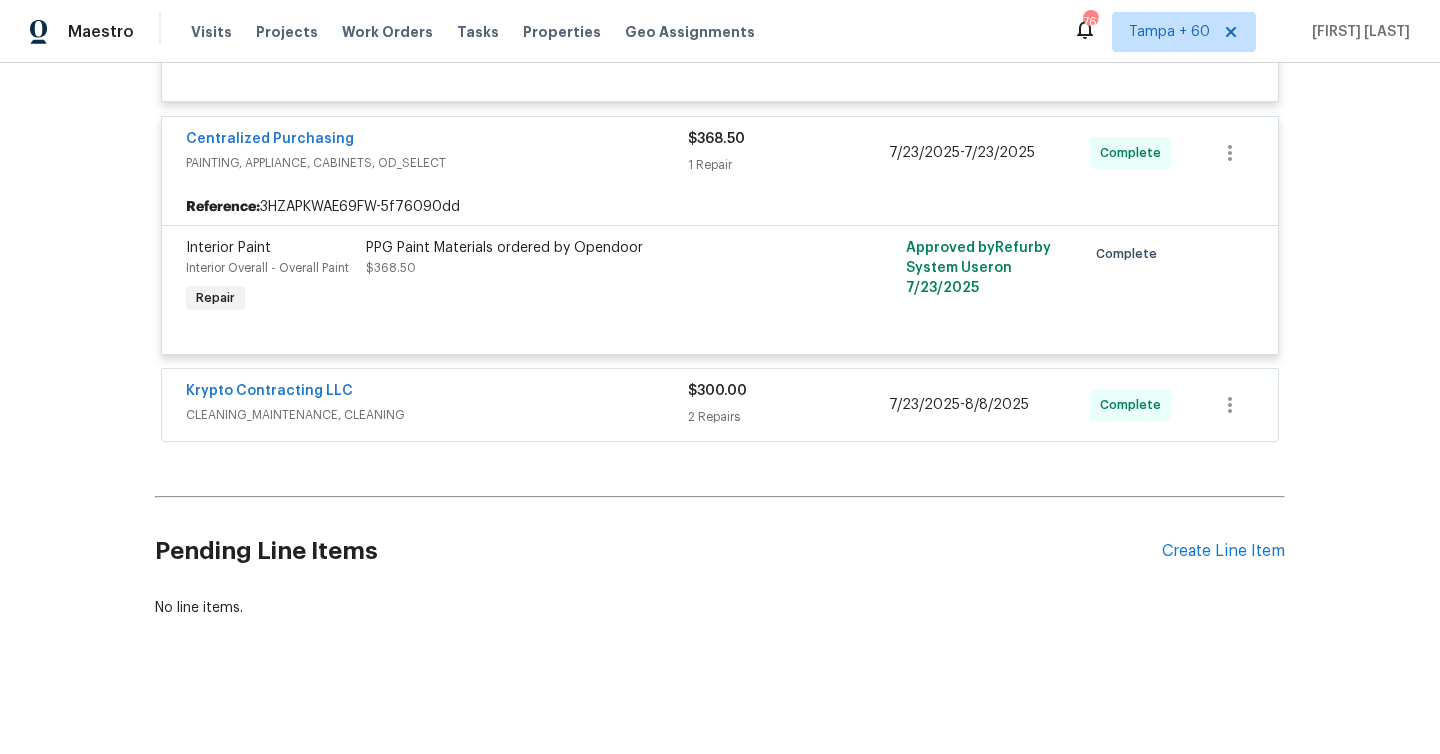 click on "2 Repairs" at bounding box center [788, 417] 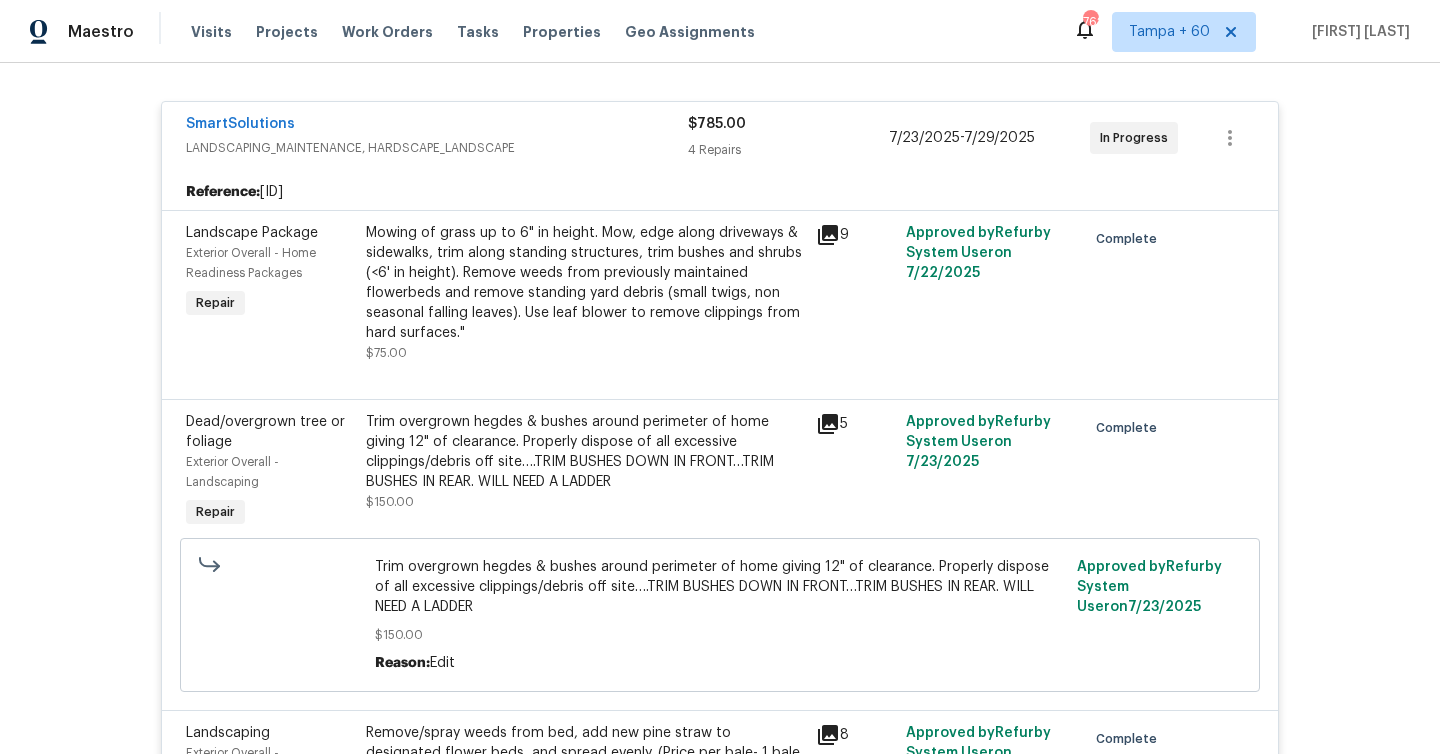 scroll, scrollTop: 714, scrollLeft: 0, axis: vertical 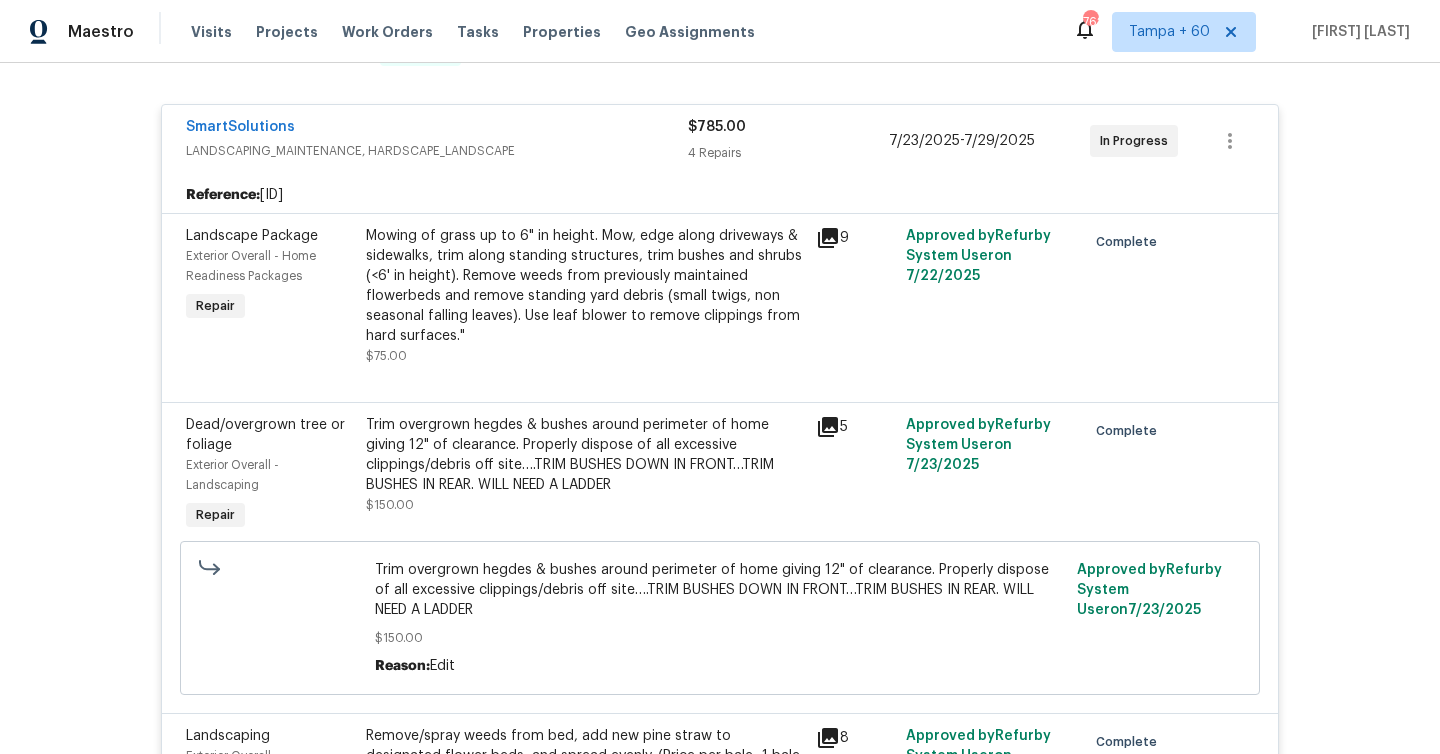 click 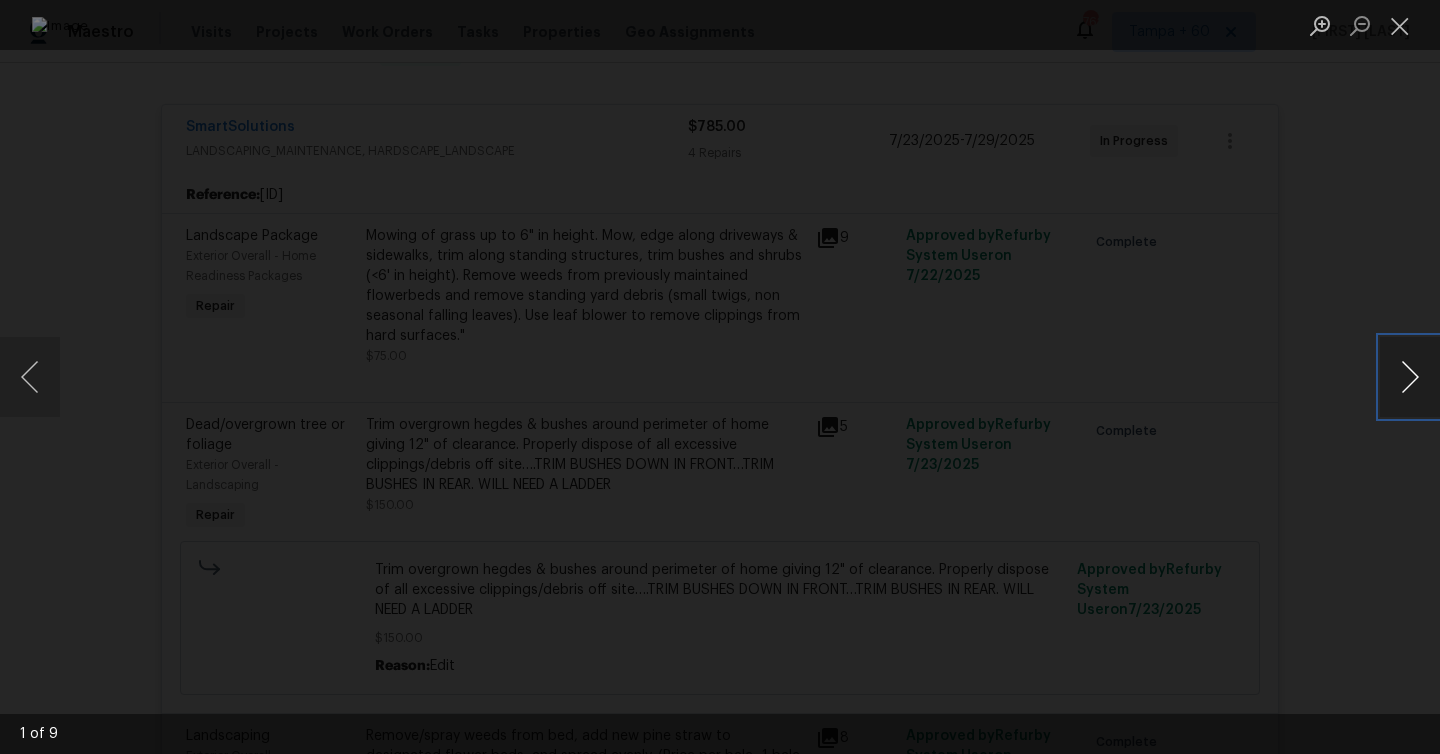 click at bounding box center (1410, 377) 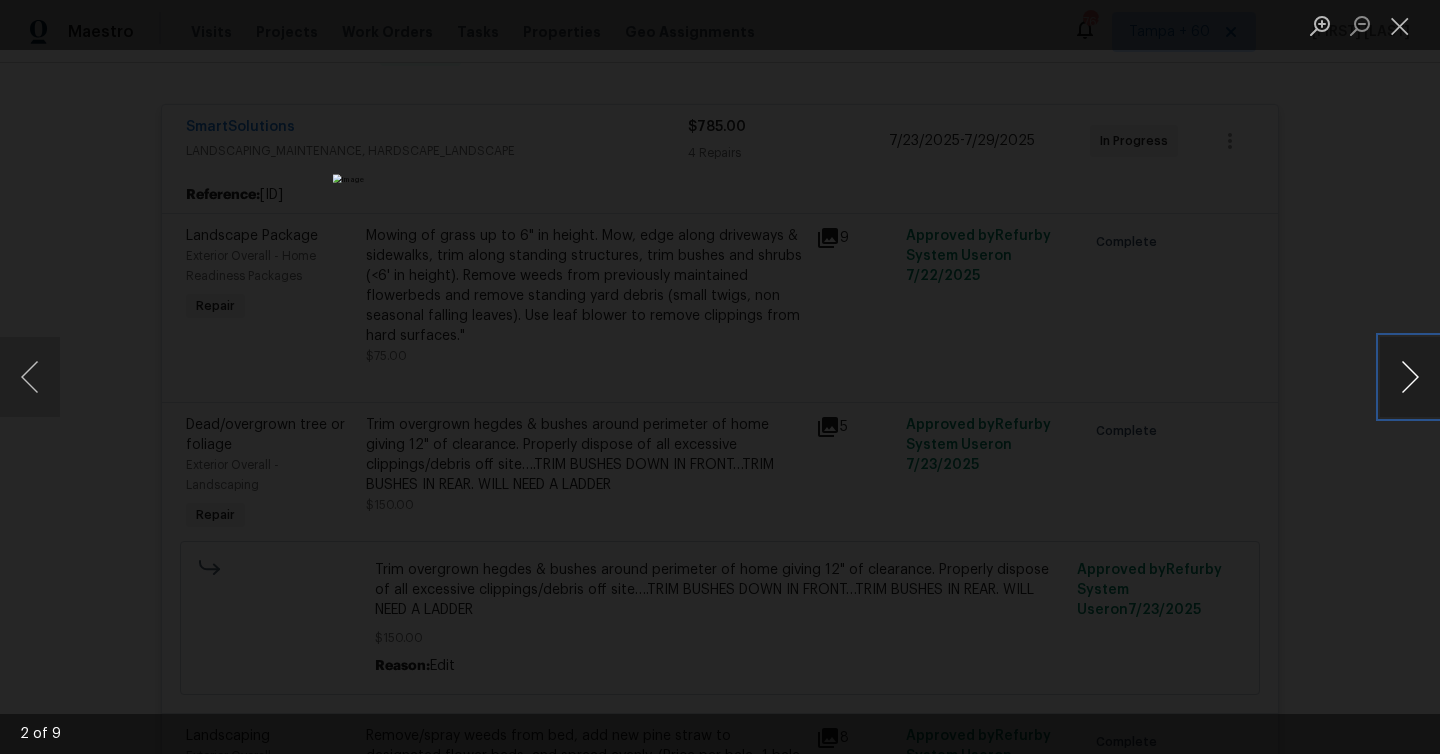 click at bounding box center [1410, 377] 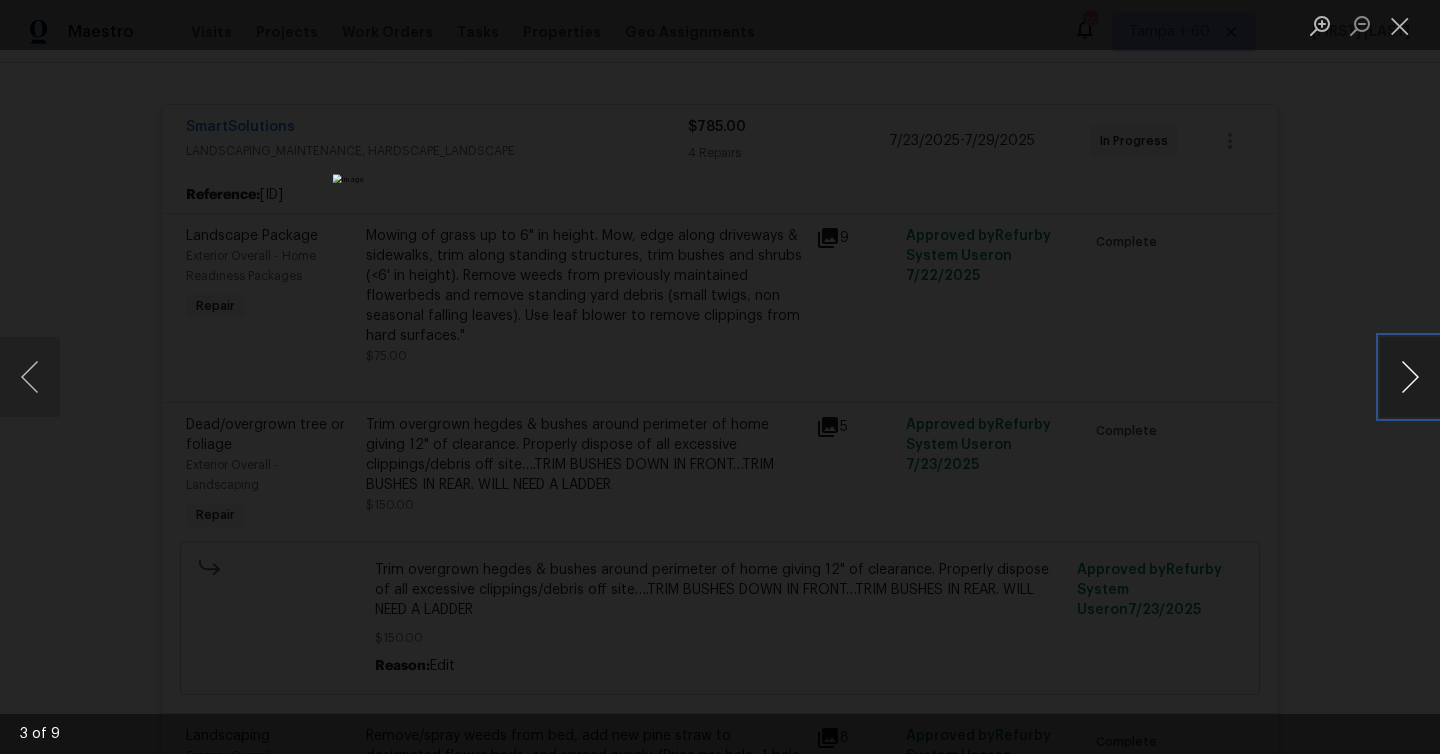 click at bounding box center [1410, 377] 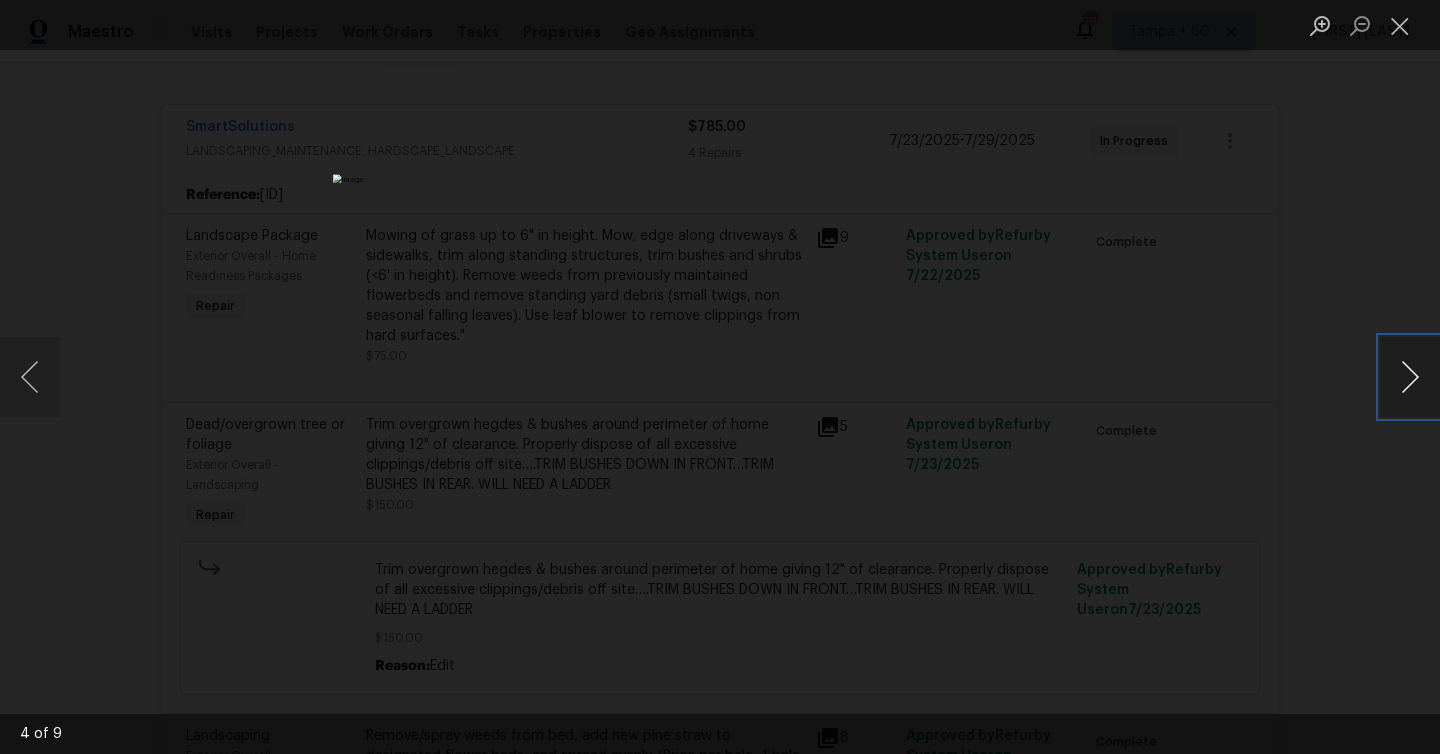 click at bounding box center (1410, 377) 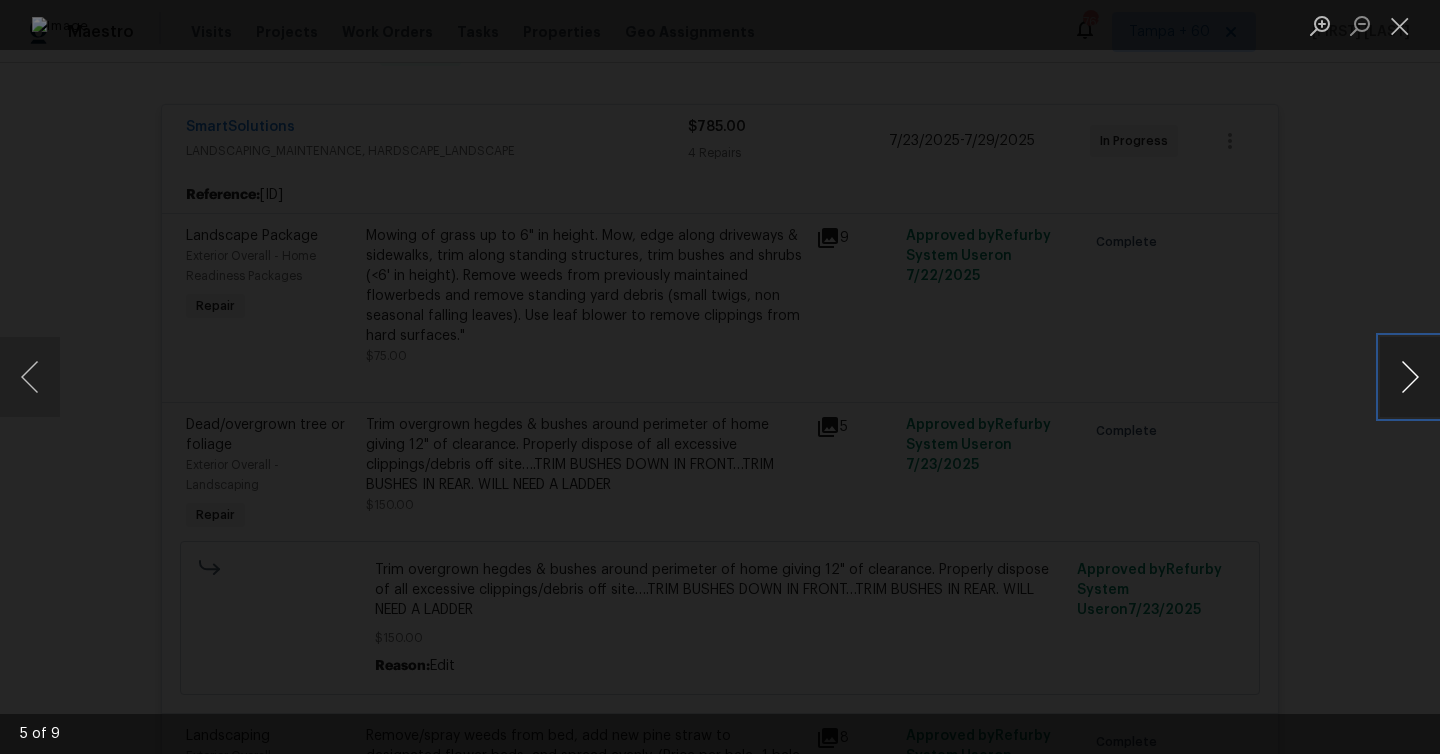 click at bounding box center [1410, 377] 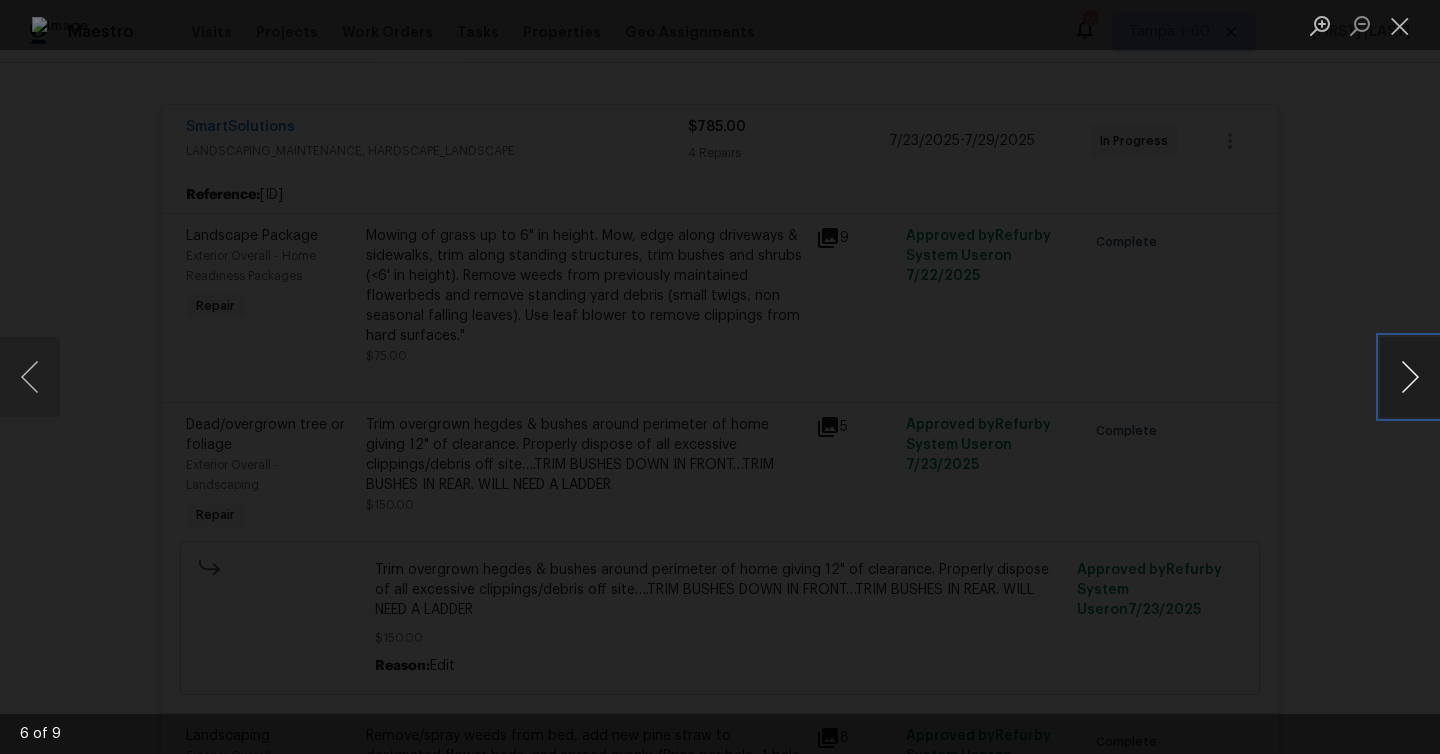 click at bounding box center (1410, 377) 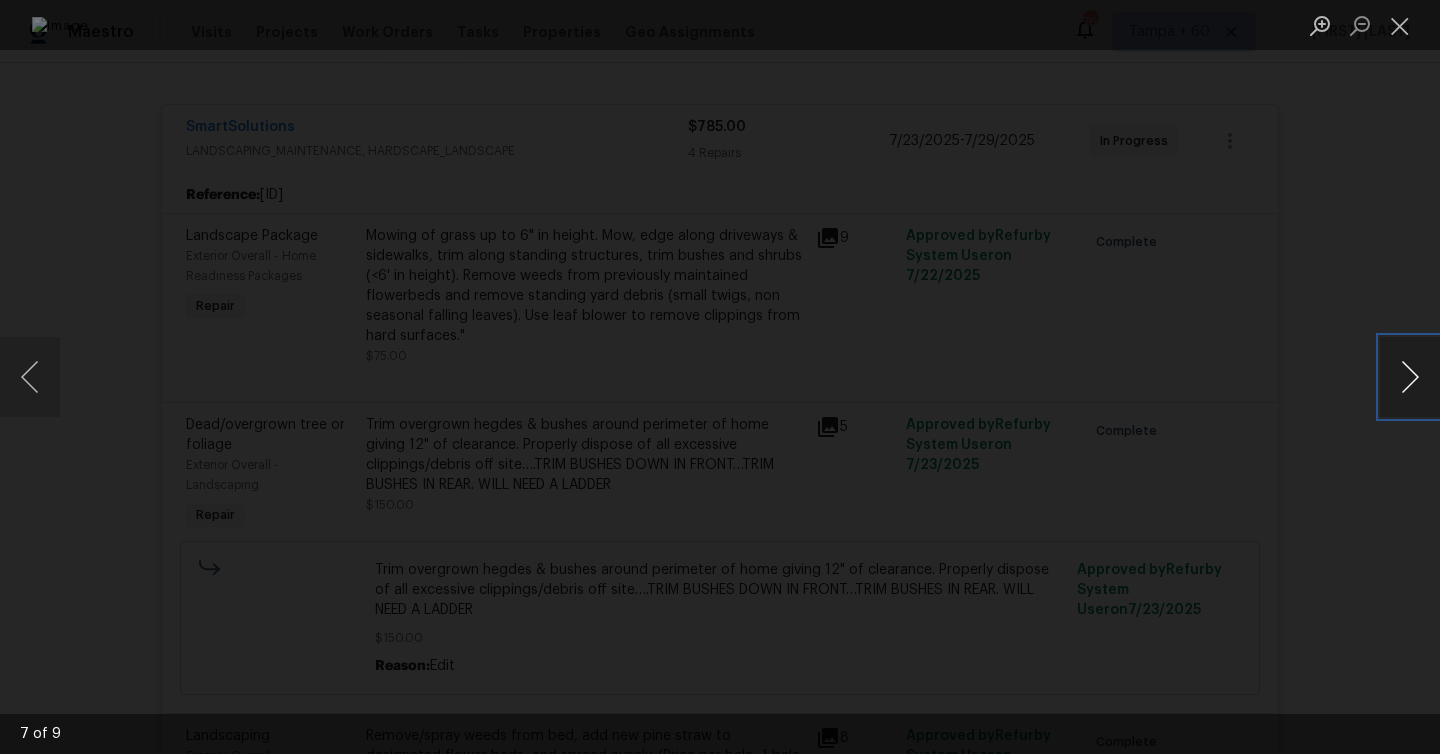 click at bounding box center [1410, 377] 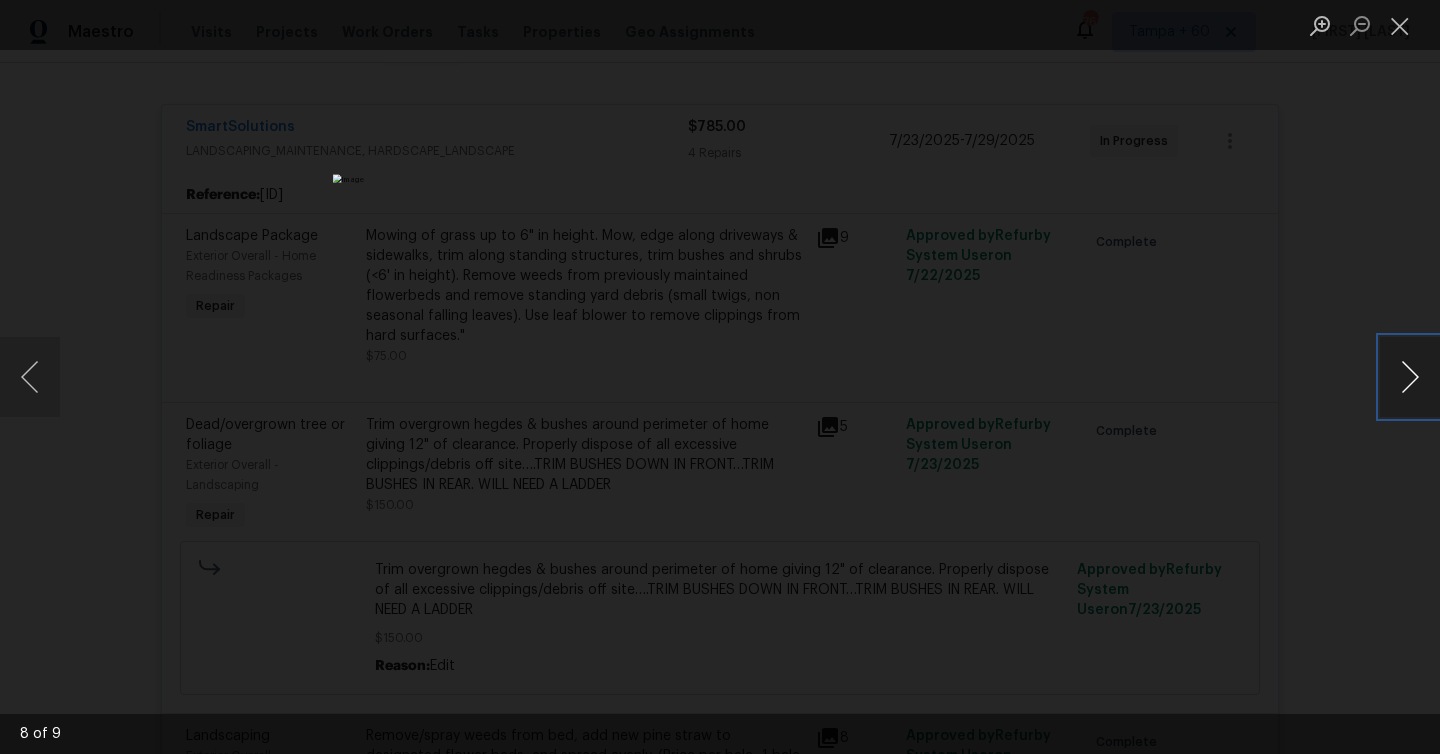 click at bounding box center (1410, 377) 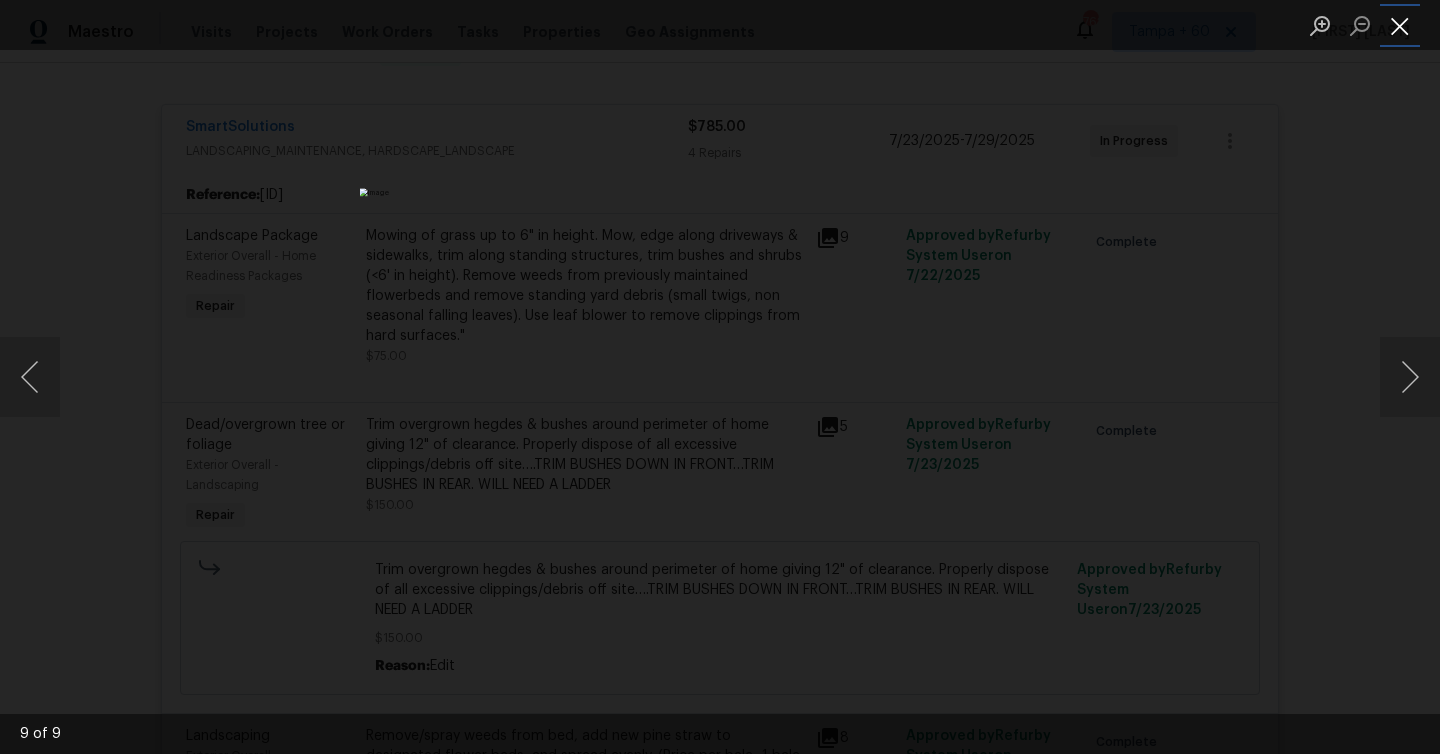 click at bounding box center [1400, 25] 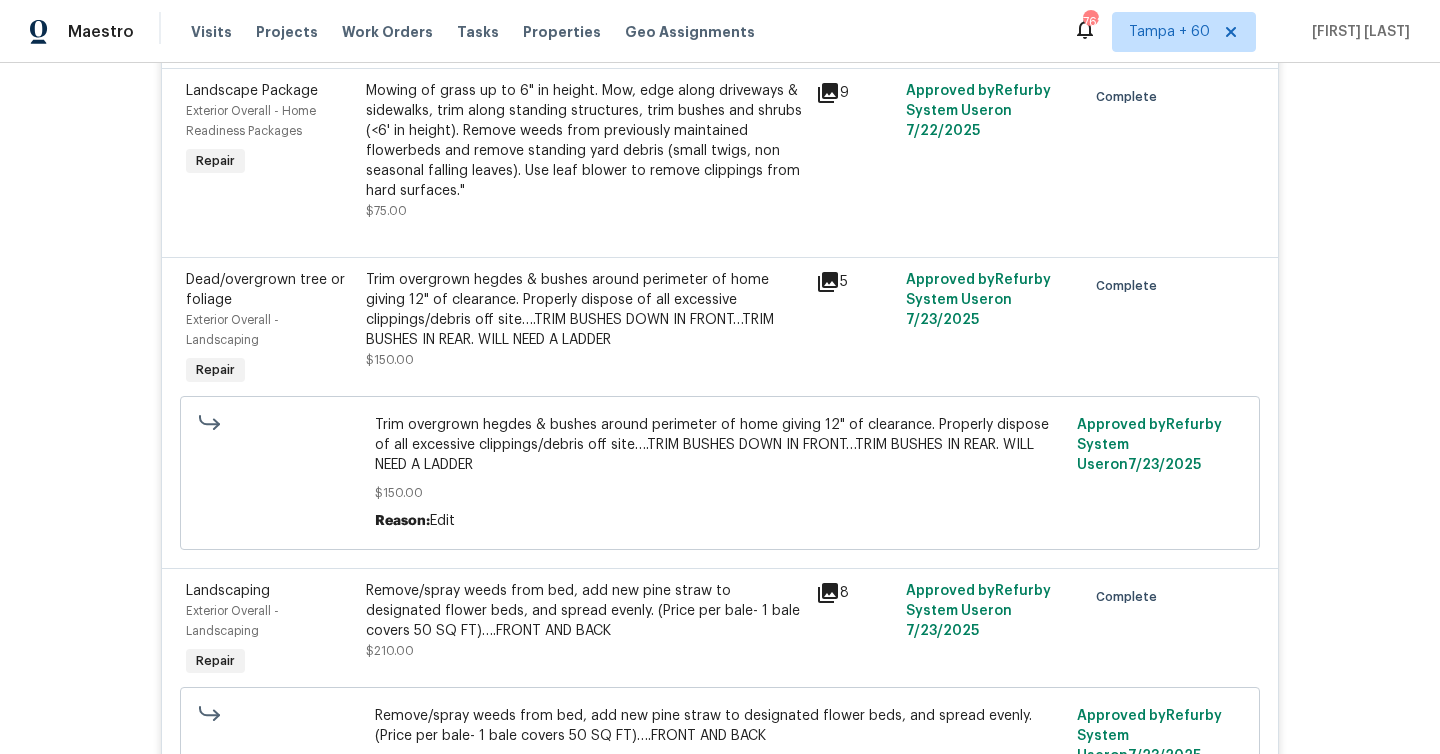 scroll, scrollTop: 863, scrollLeft: 0, axis: vertical 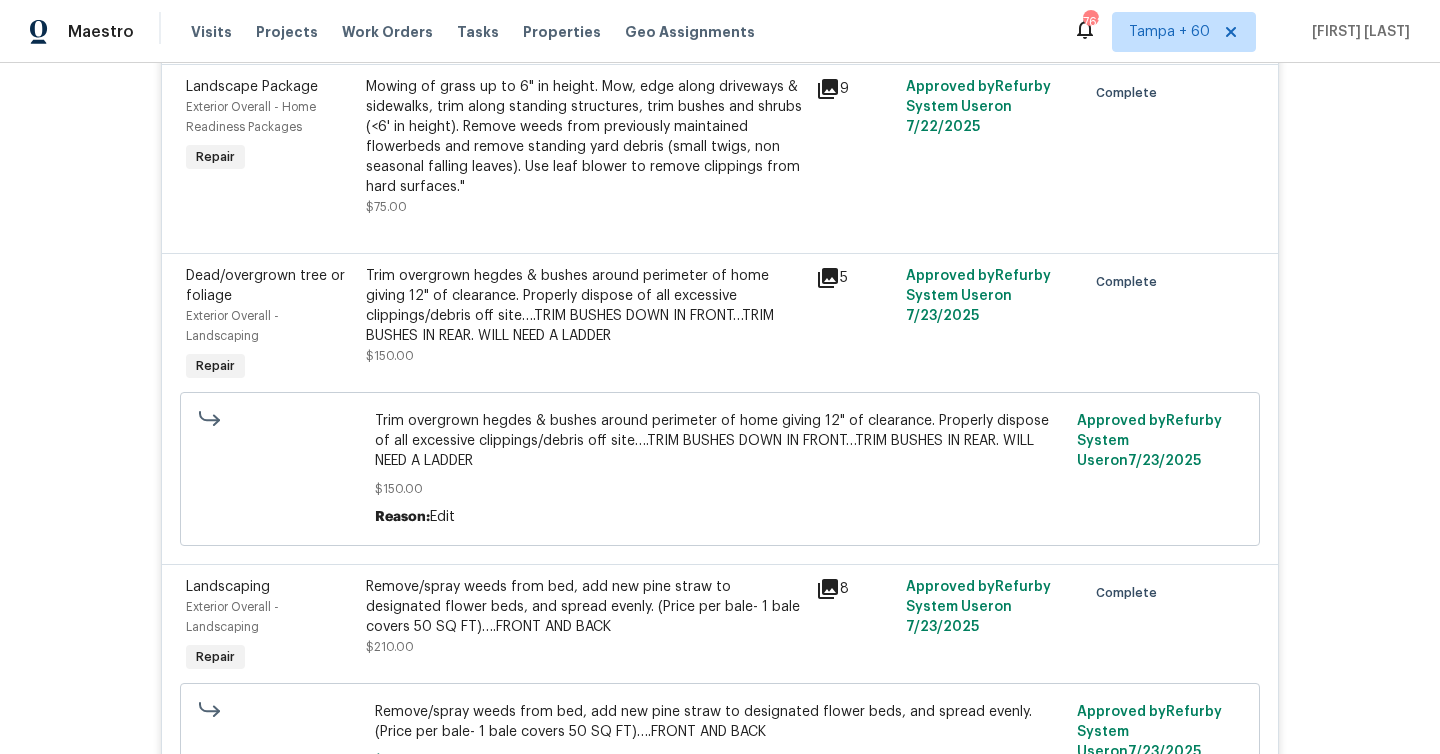 click 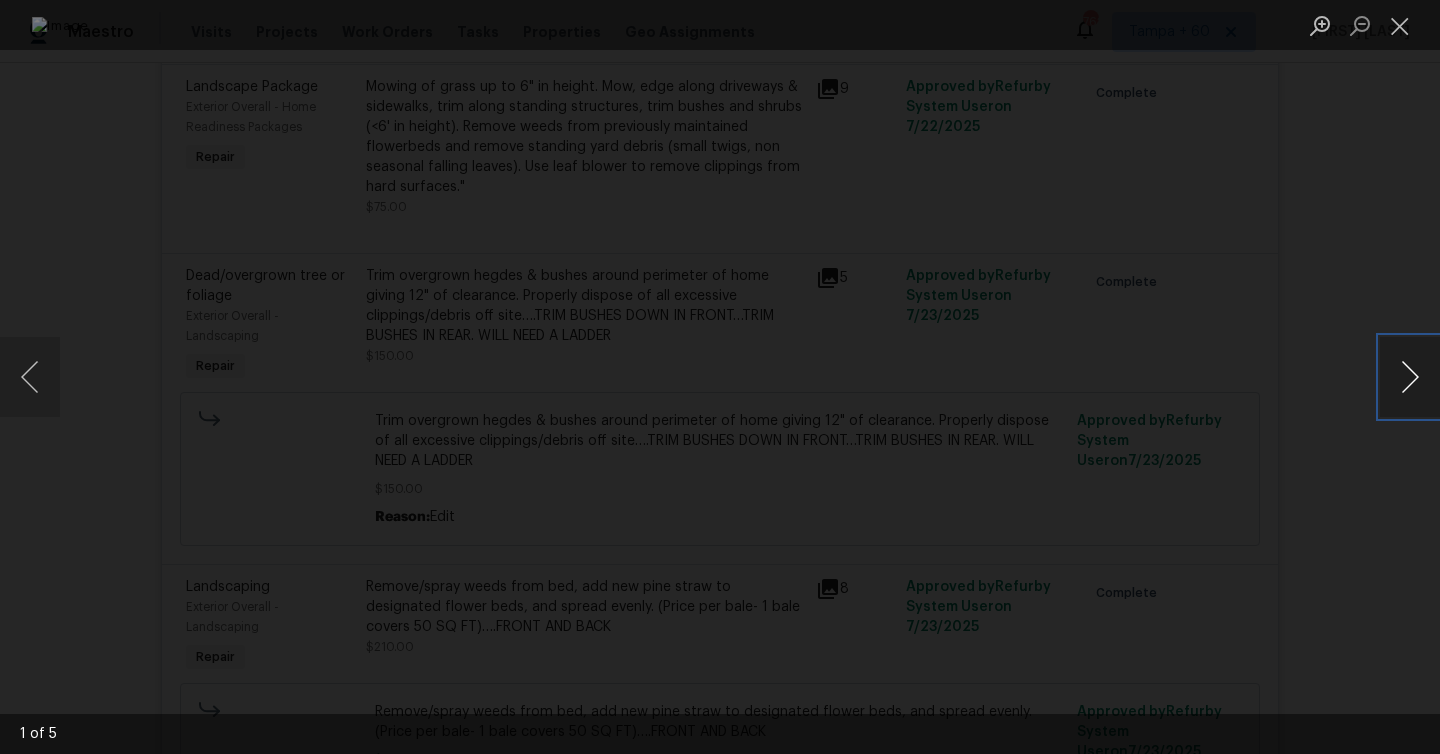 click at bounding box center (1410, 377) 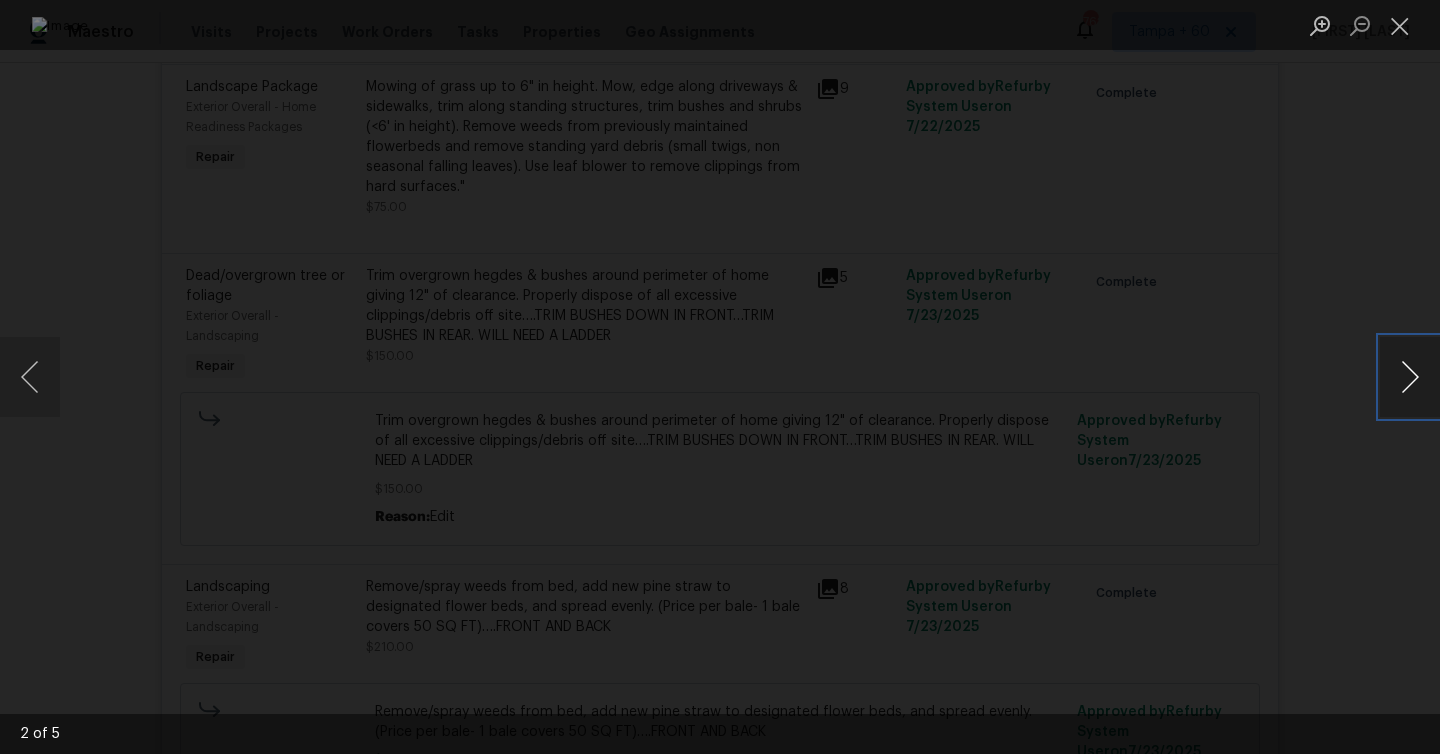 click at bounding box center [1410, 377] 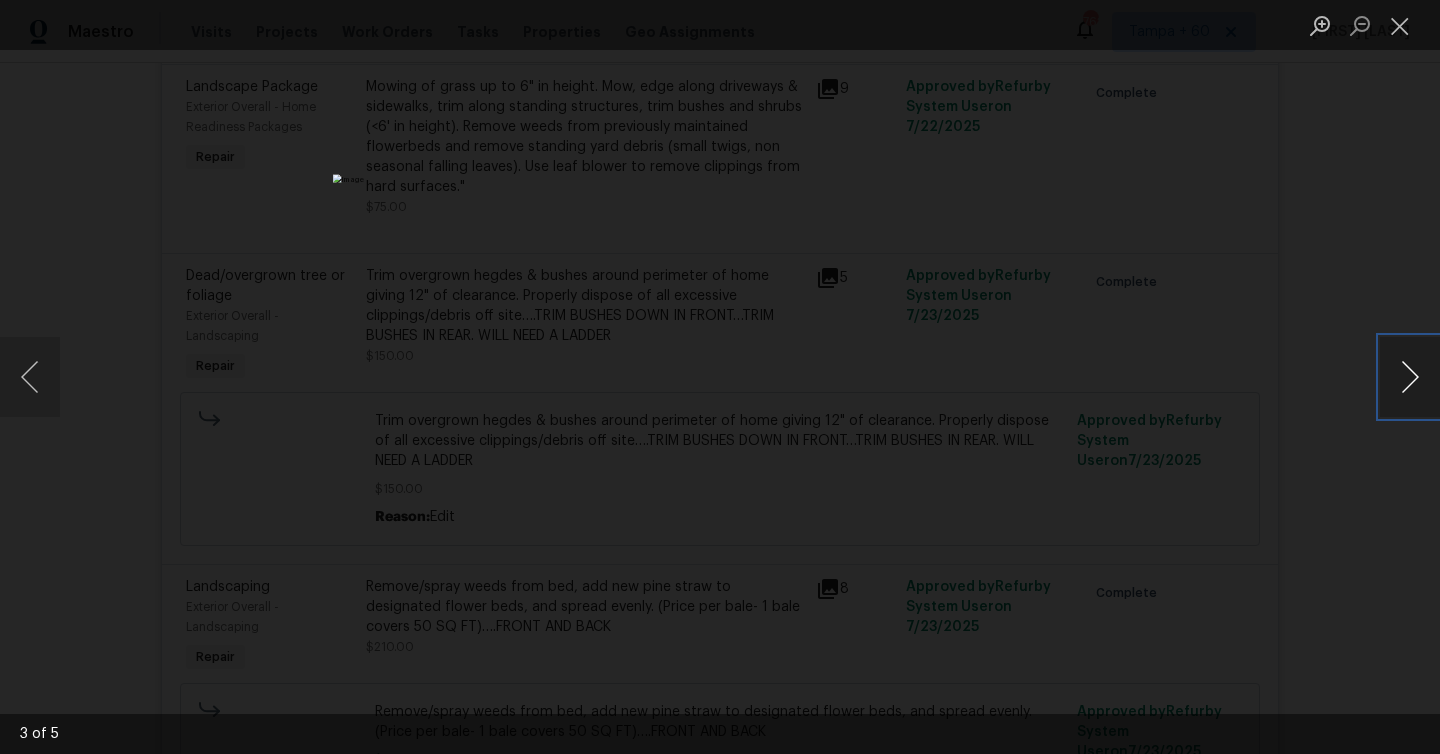 click at bounding box center (1410, 377) 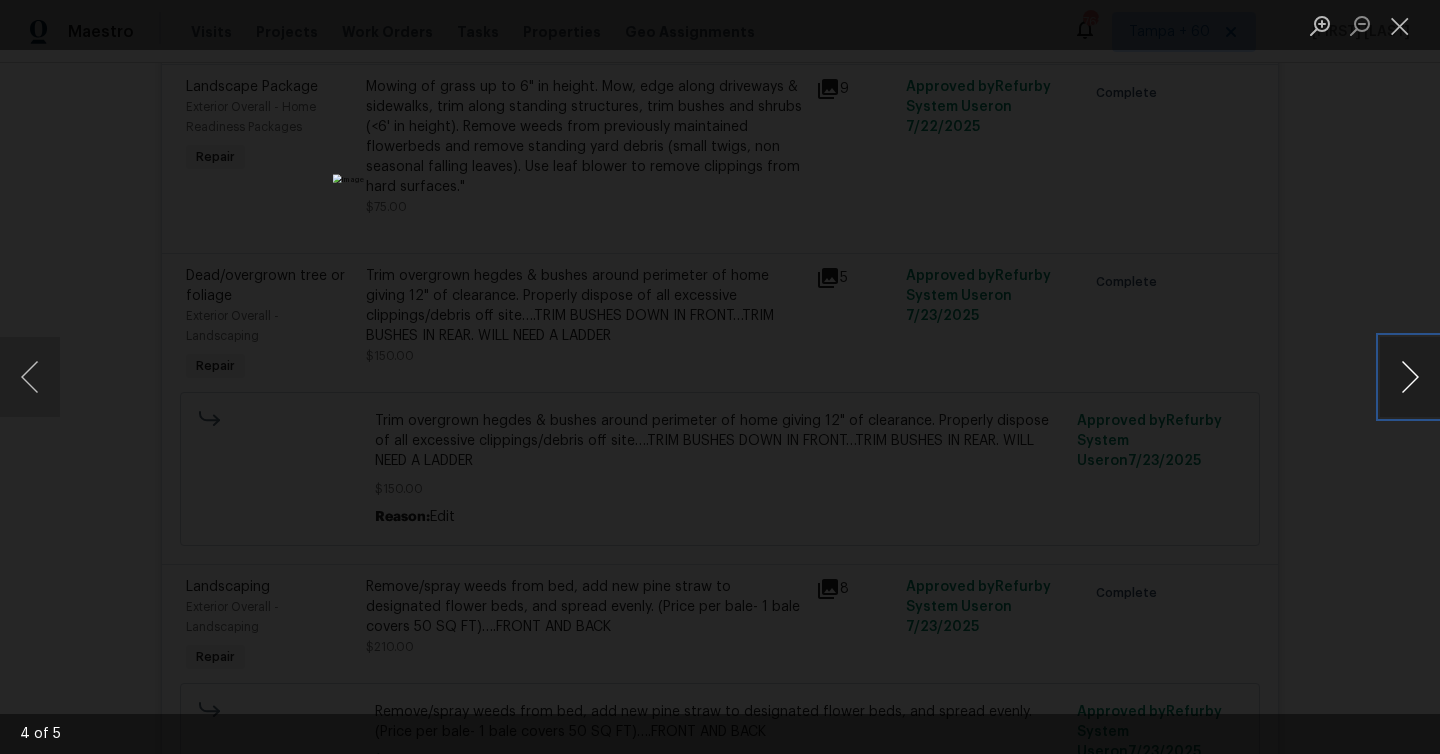 click at bounding box center (1410, 377) 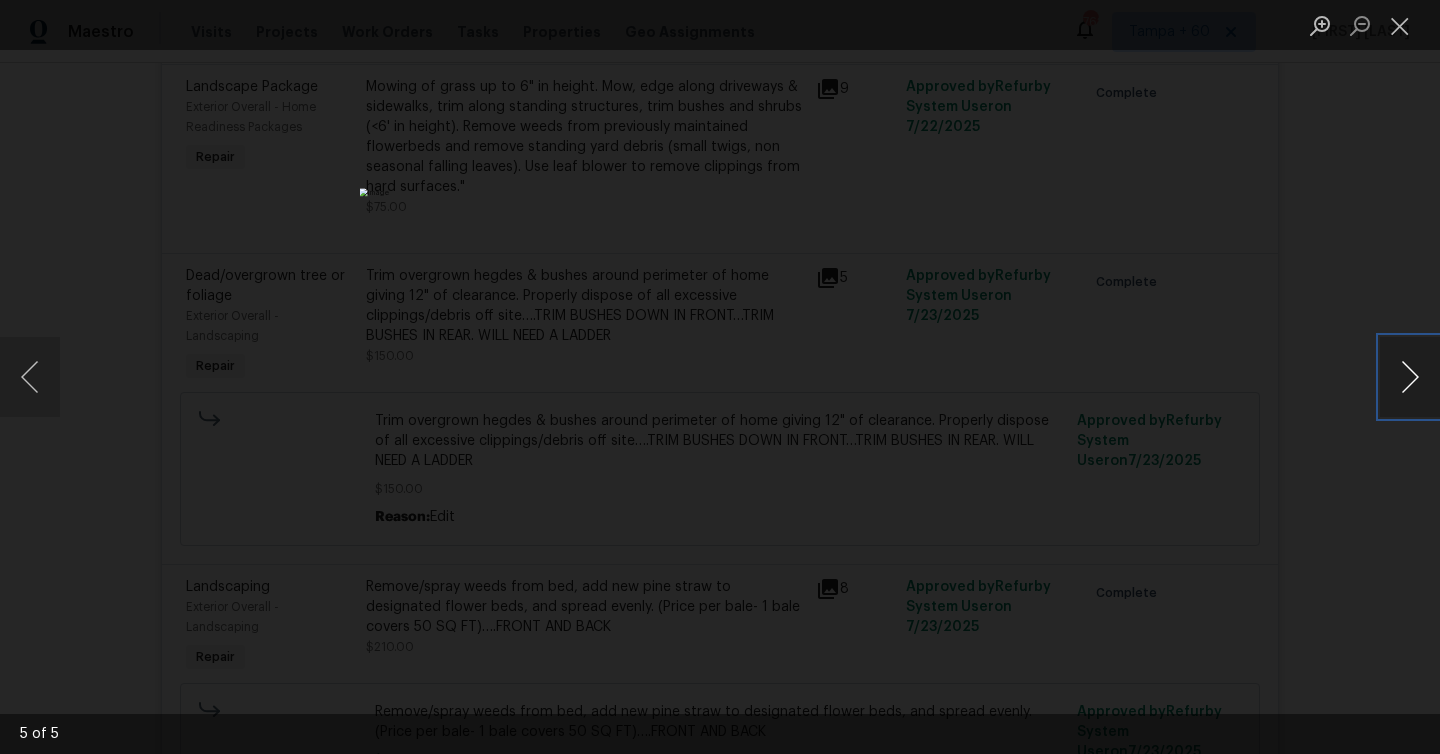 click at bounding box center (1410, 377) 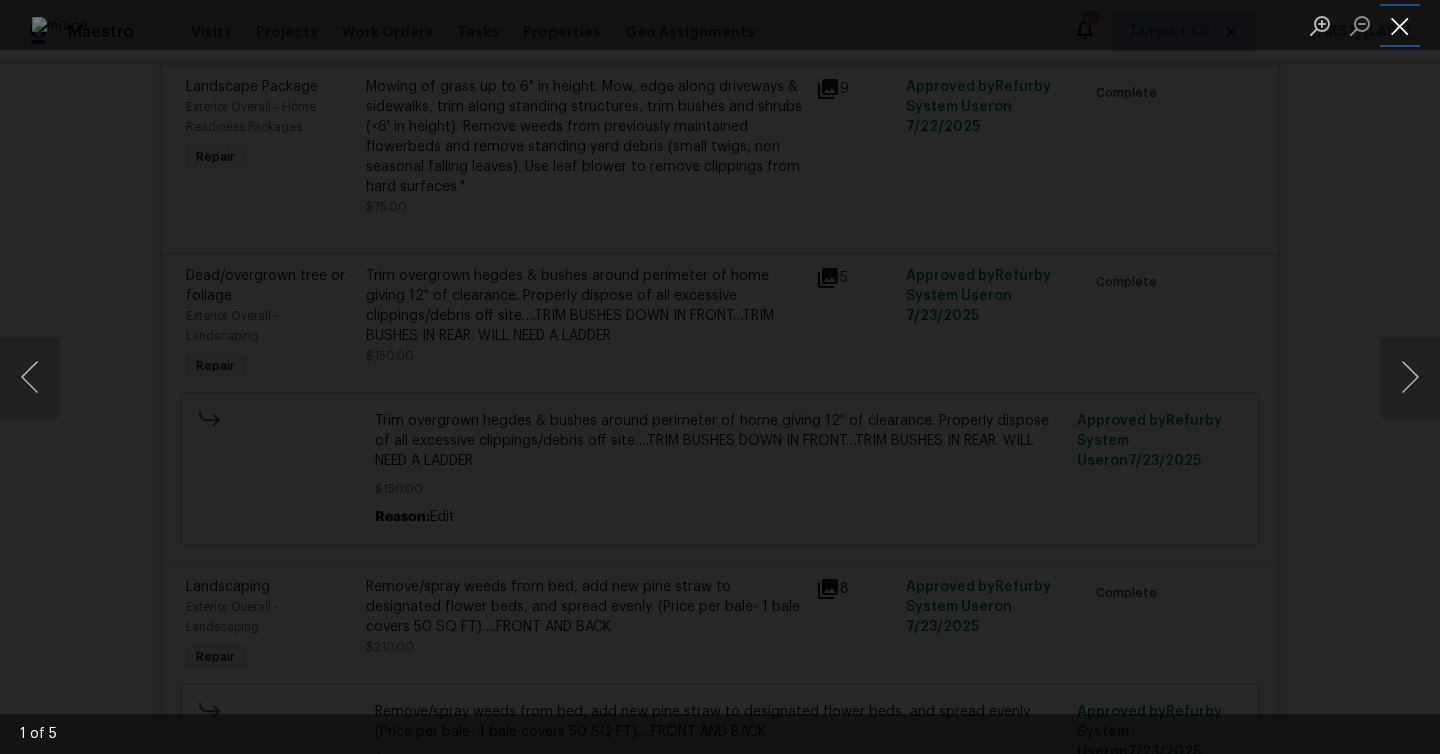 click at bounding box center [1400, 25] 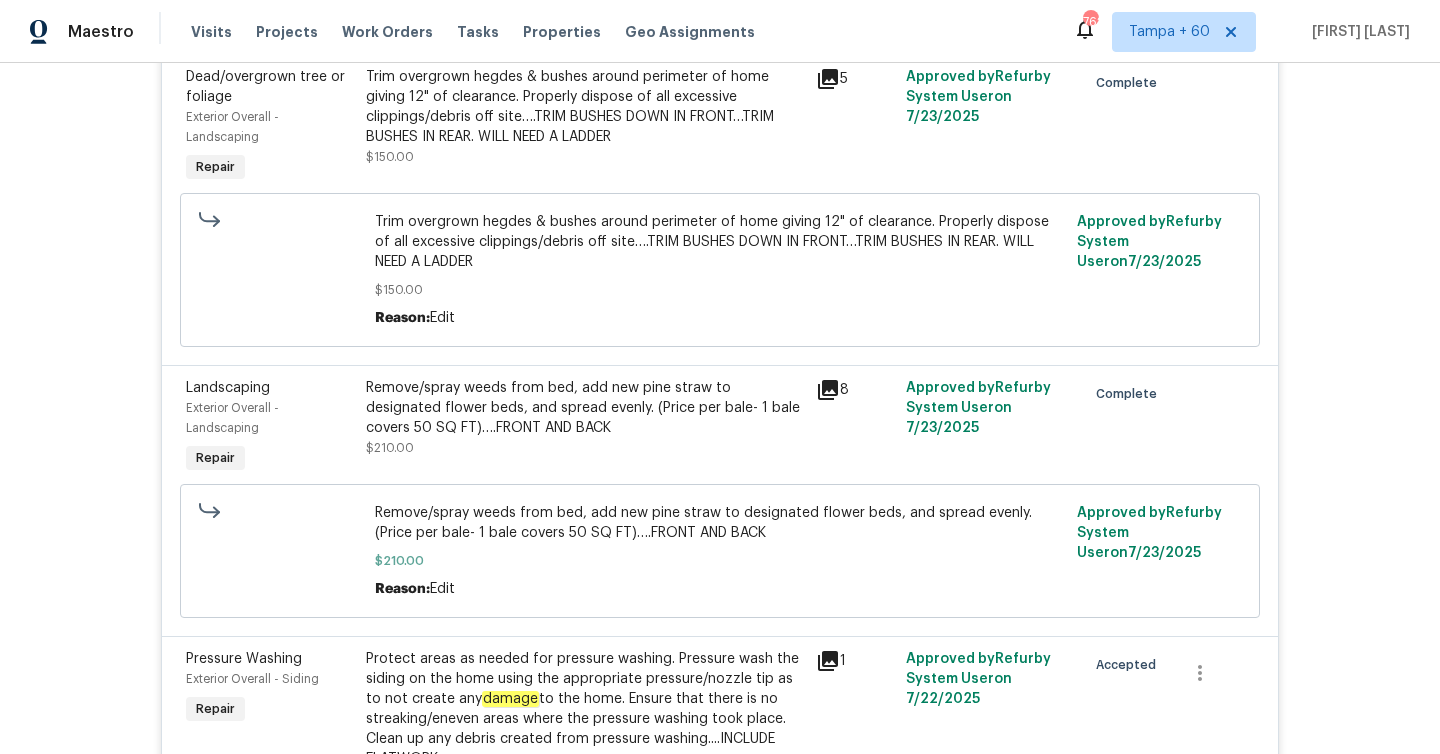 scroll, scrollTop: 1130, scrollLeft: 0, axis: vertical 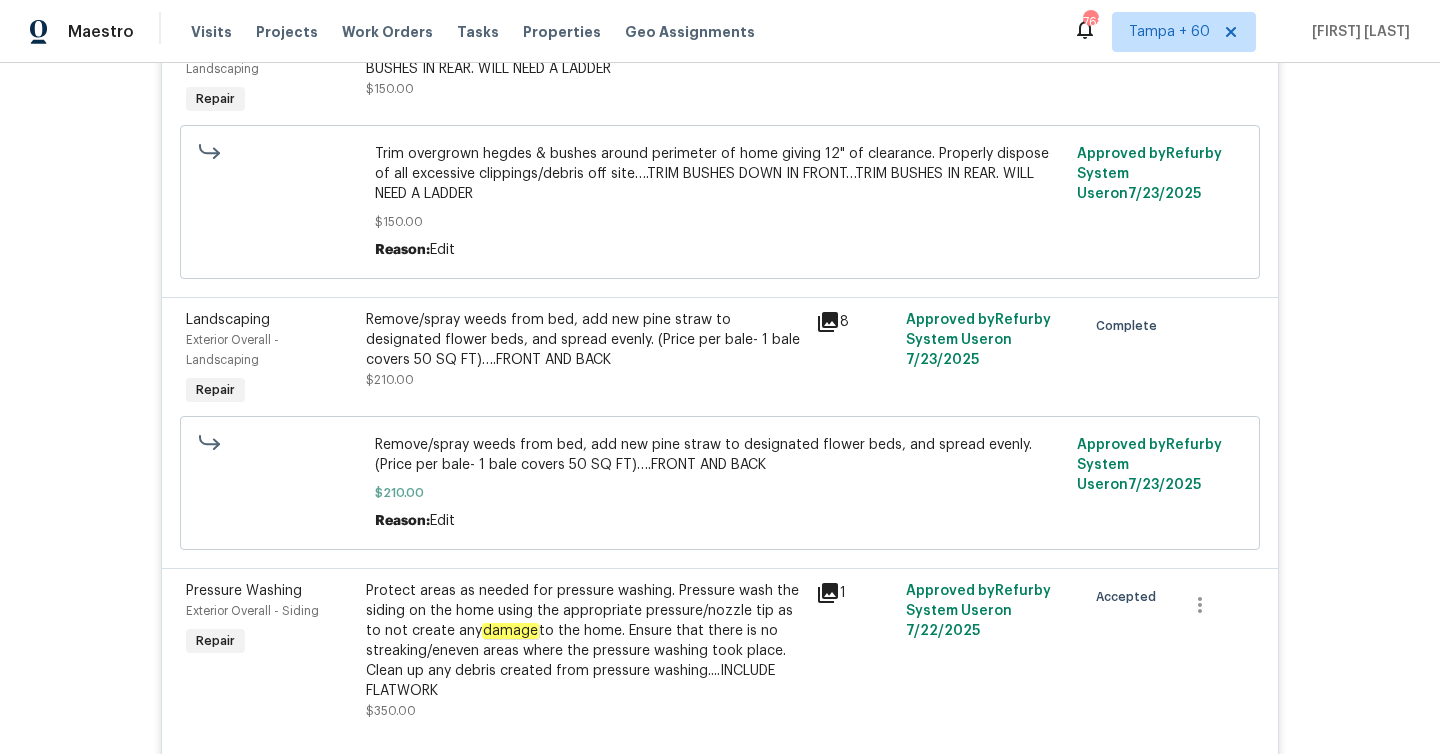 click on "8" at bounding box center (855, 322) 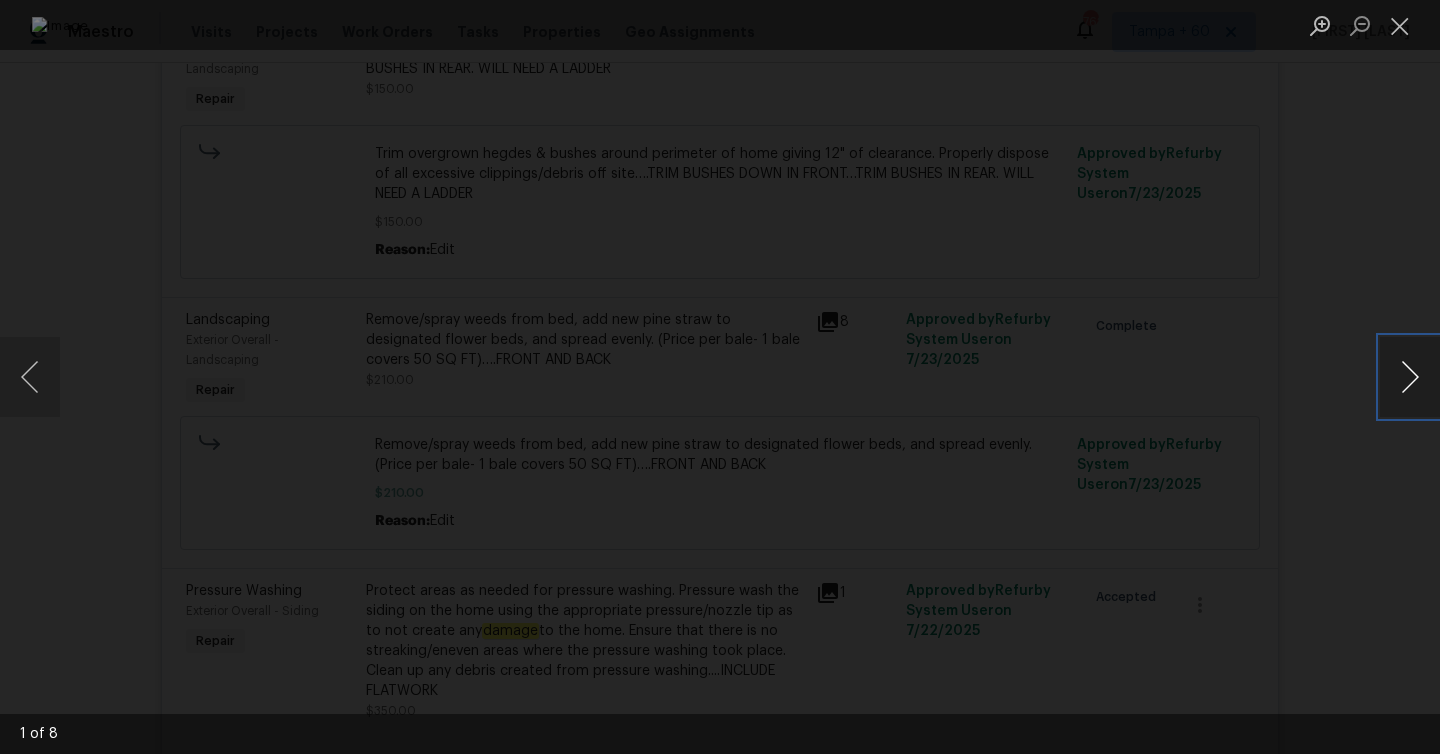 click at bounding box center [1410, 377] 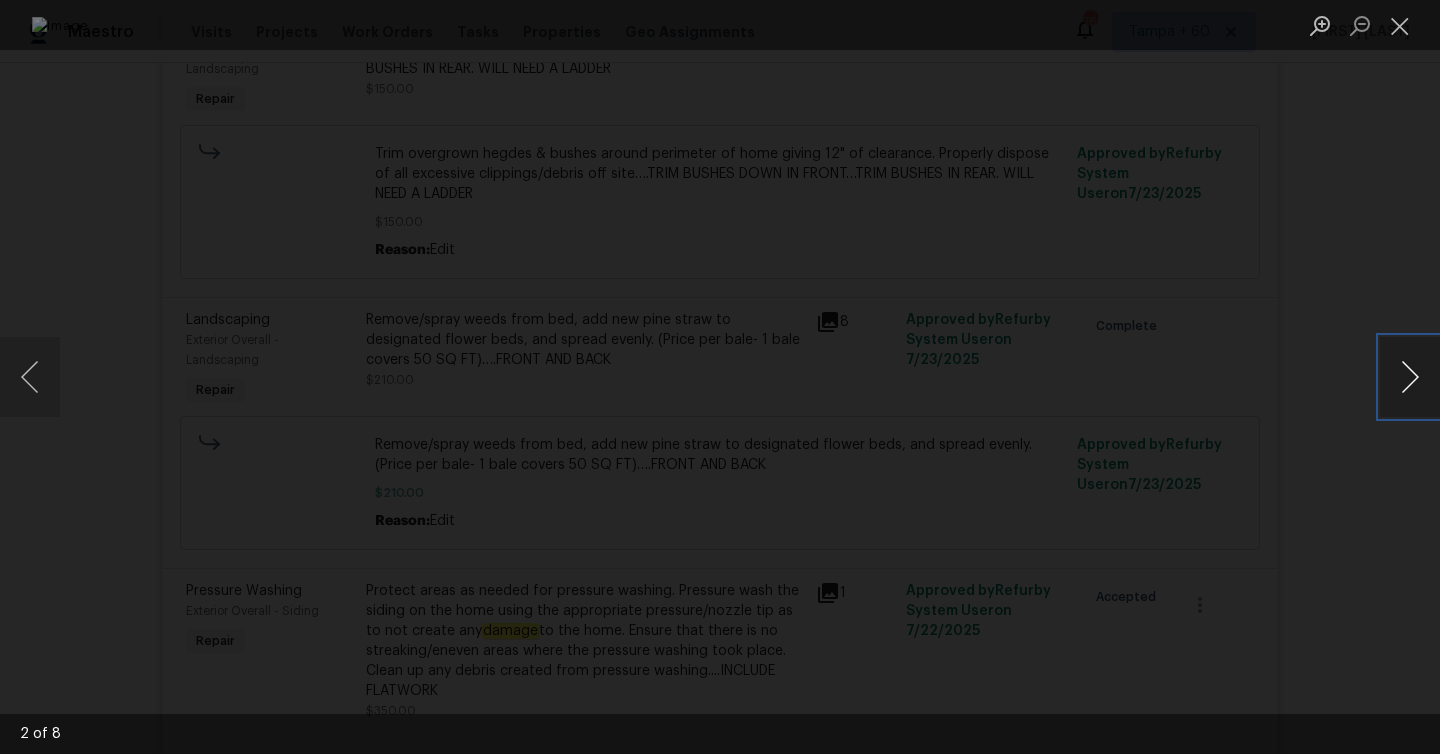 click at bounding box center (1410, 377) 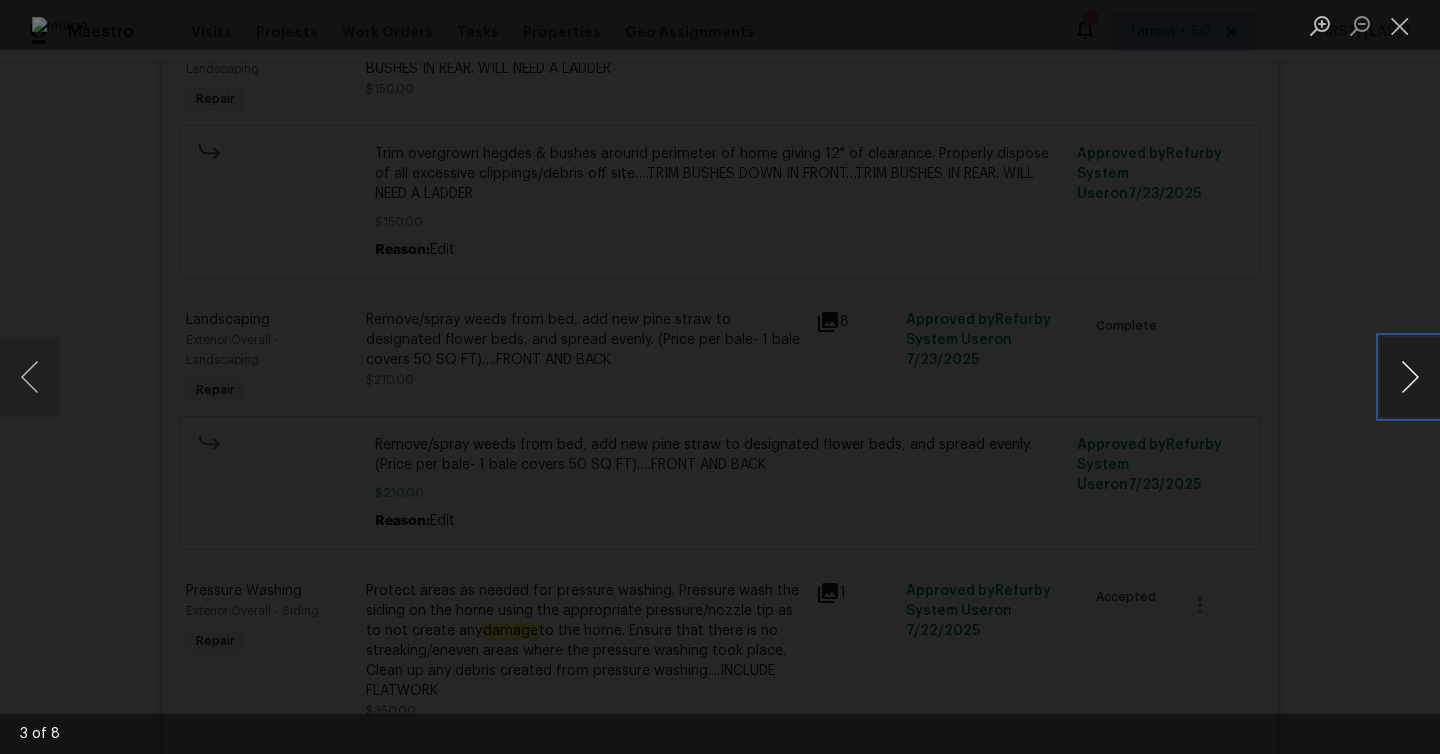 click at bounding box center (1410, 377) 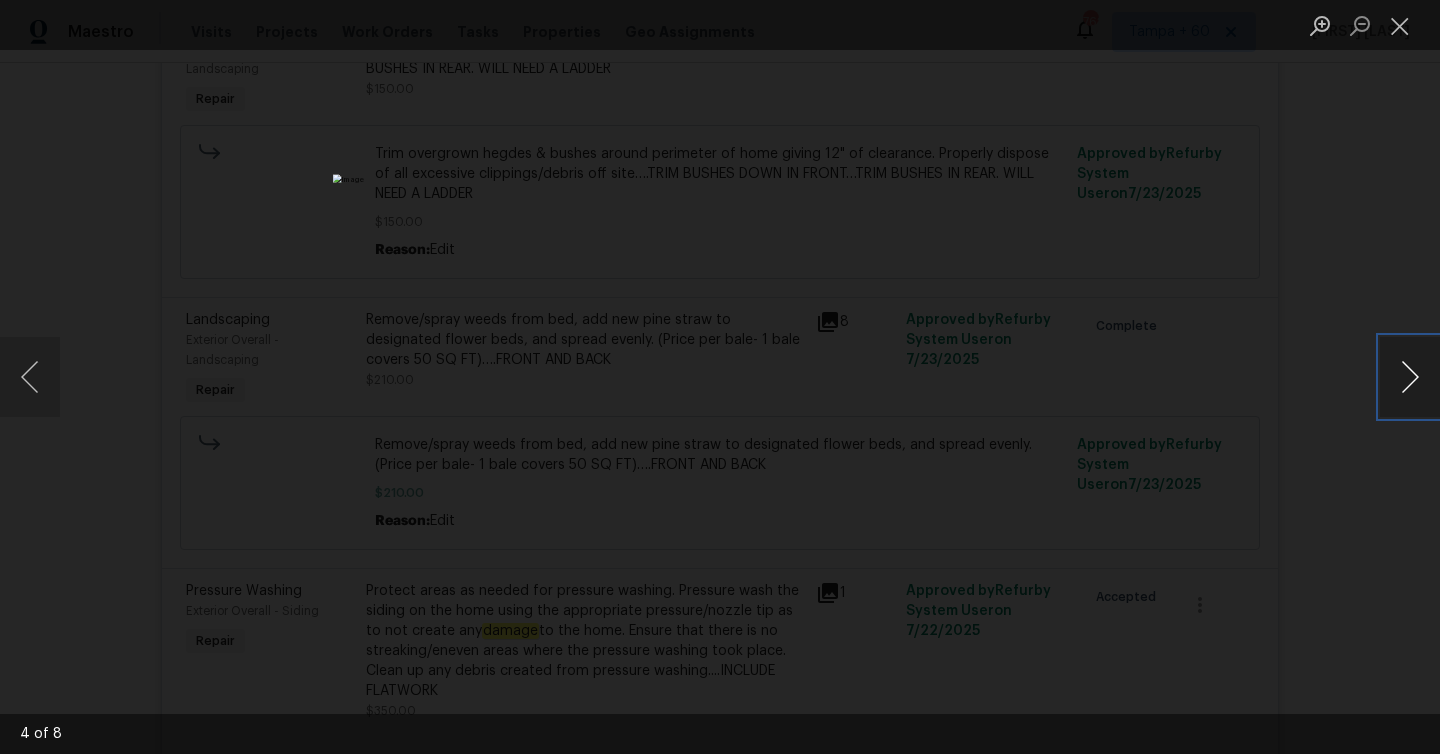 click at bounding box center (1410, 377) 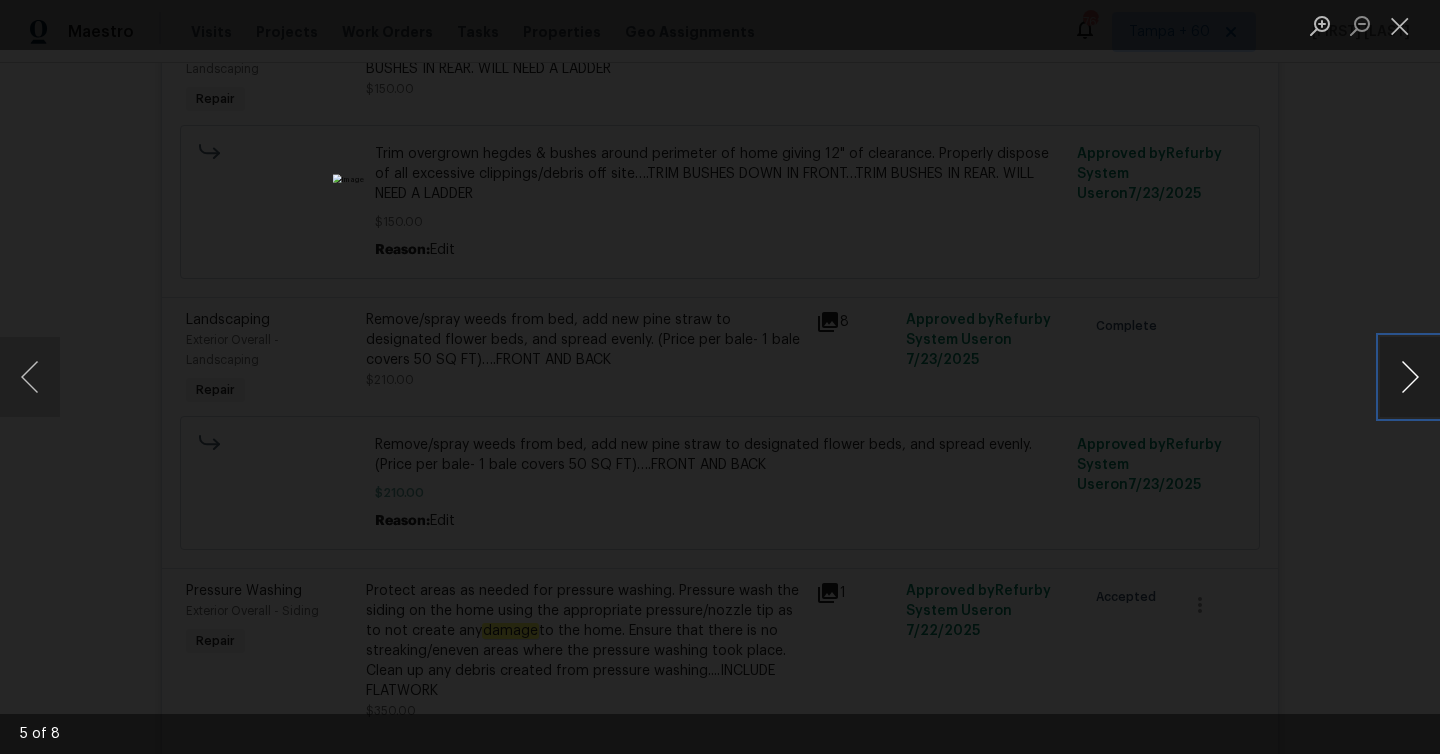click at bounding box center (1410, 377) 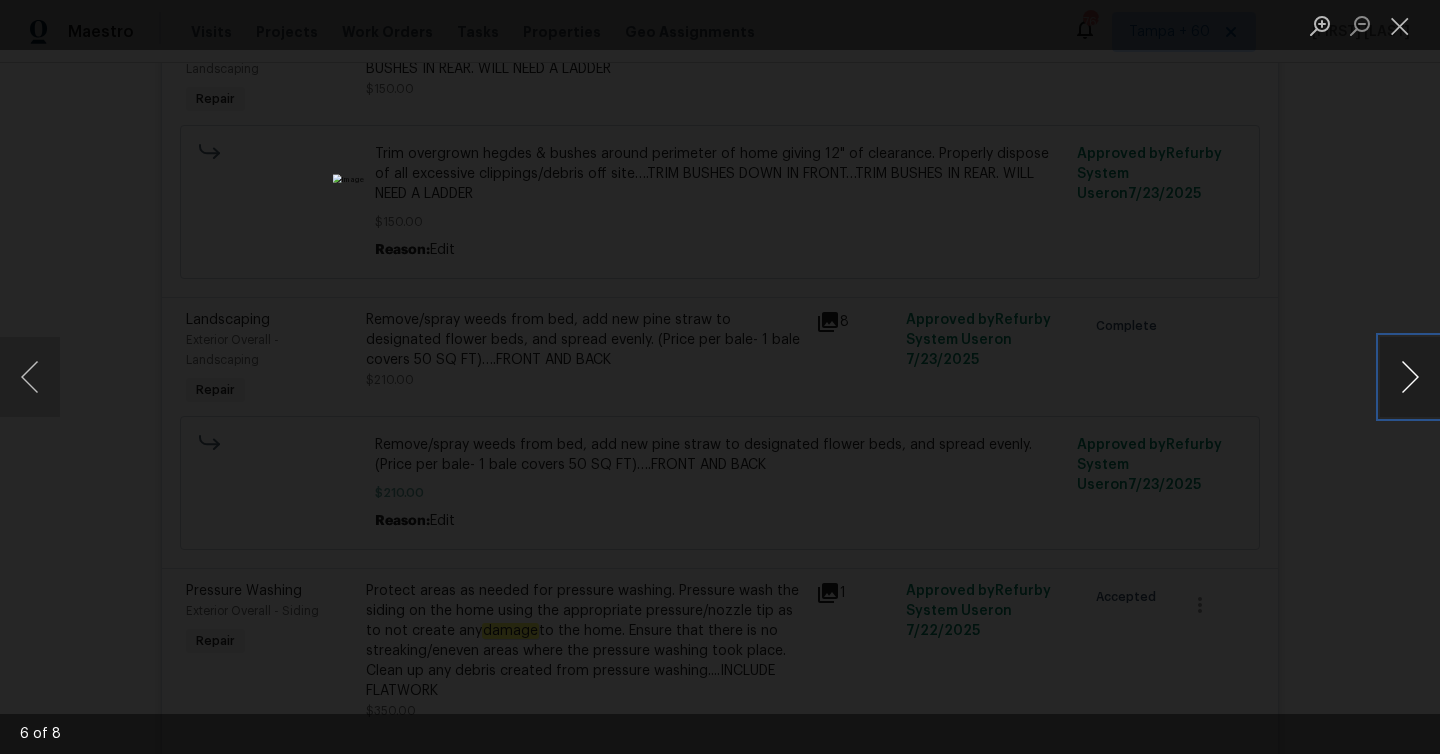 click at bounding box center [1410, 377] 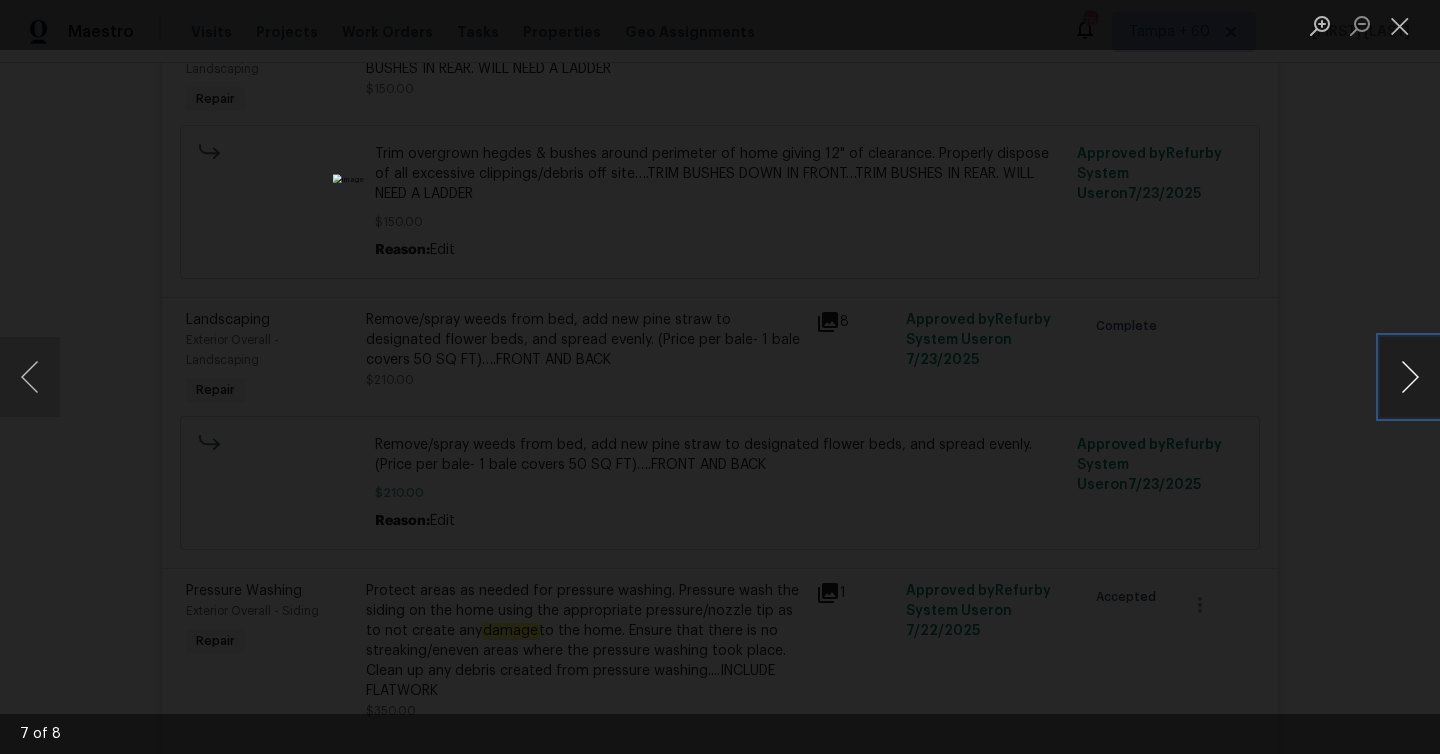 click at bounding box center (1410, 377) 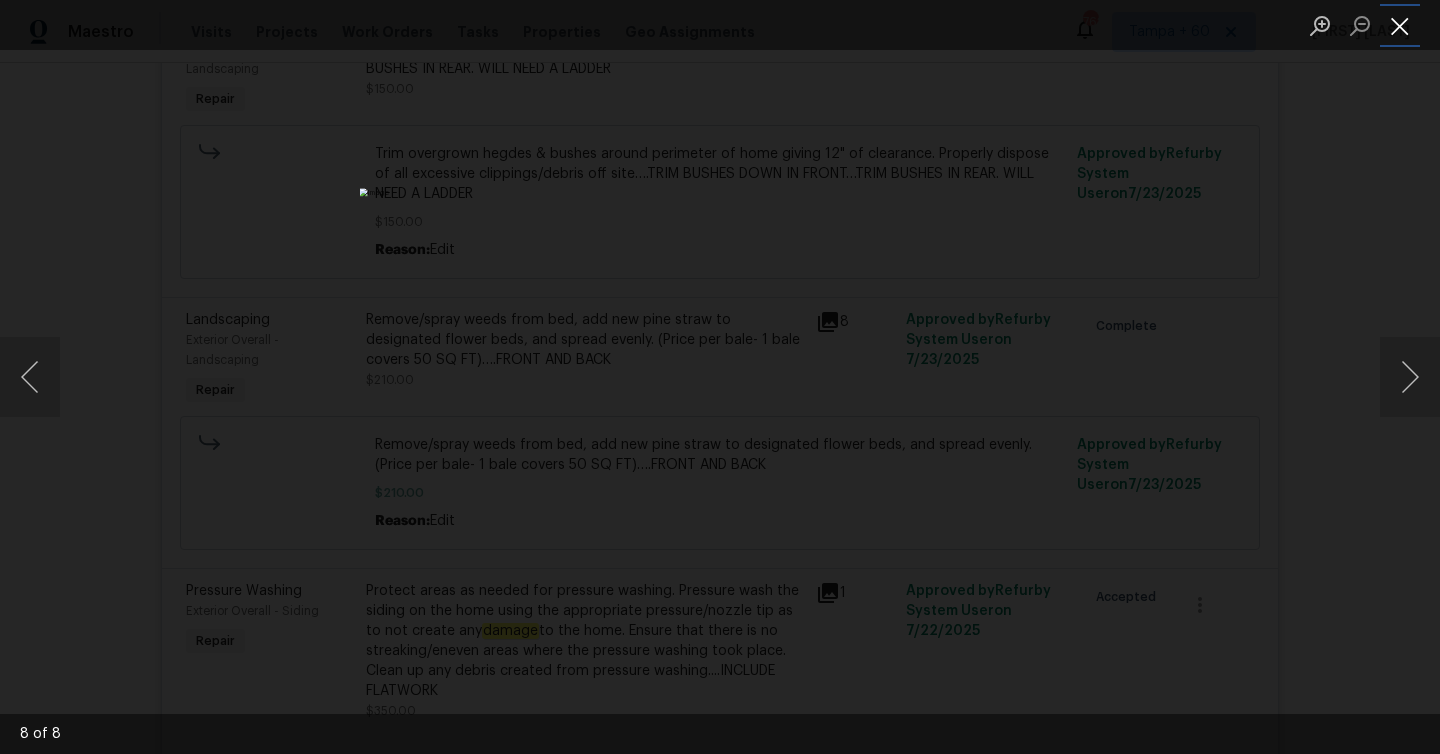 click at bounding box center (1400, 25) 